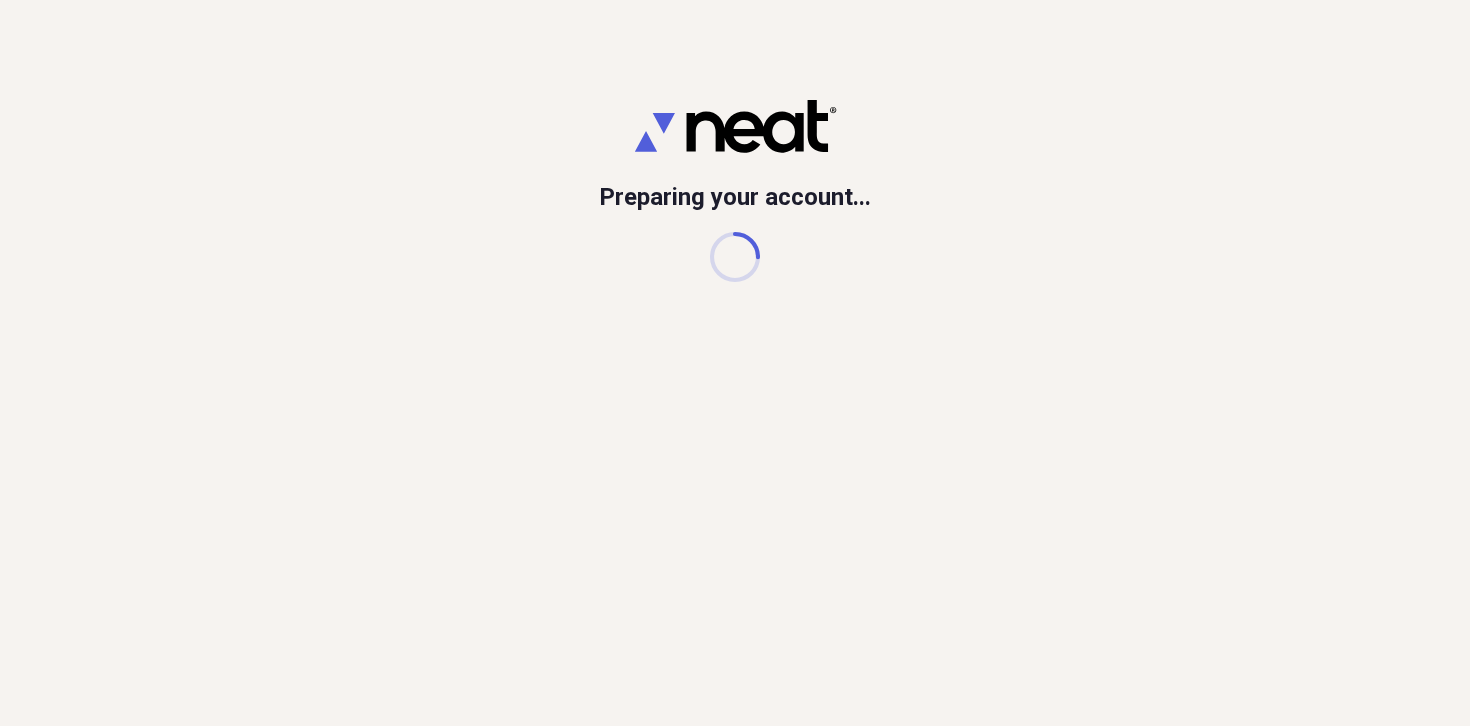scroll, scrollTop: 0, scrollLeft: 0, axis: both 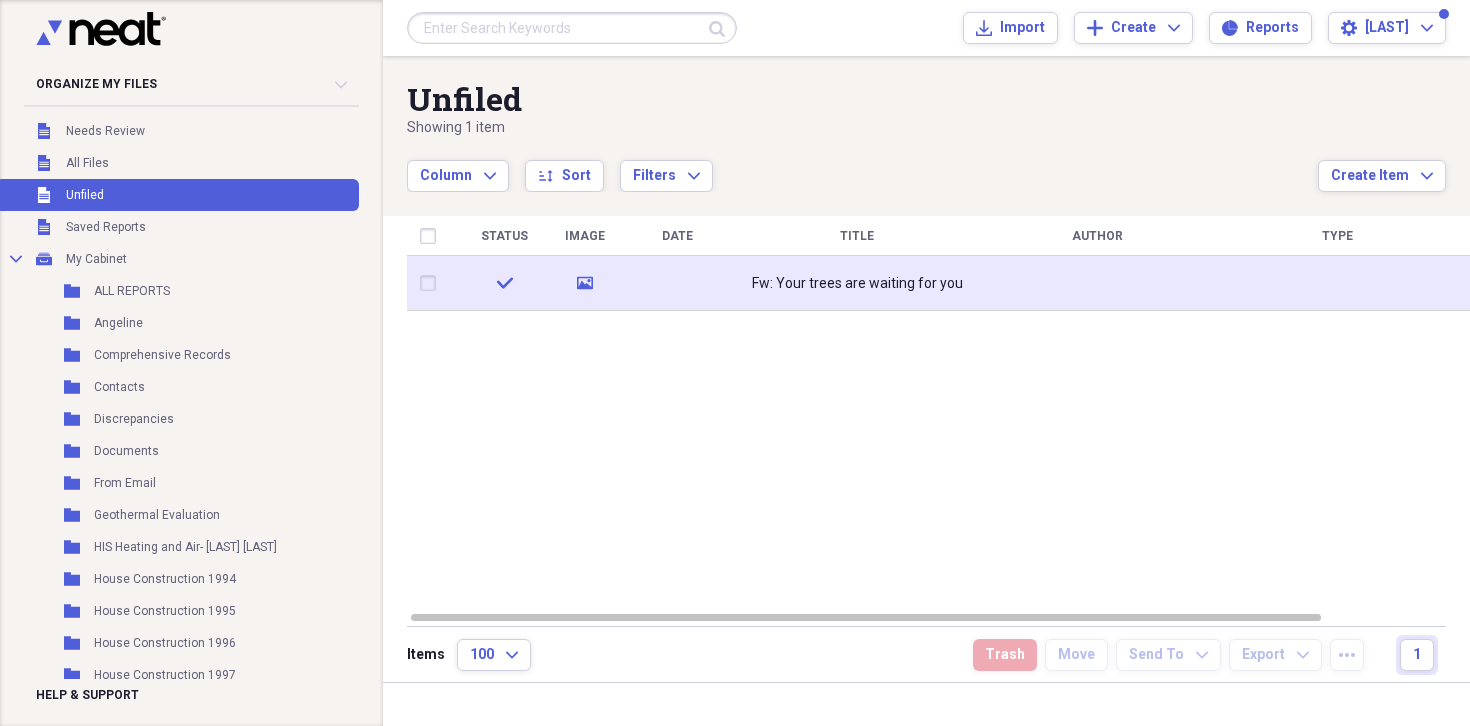 click on "Fw: Your trees are waiting for you" at bounding box center (857, 284) 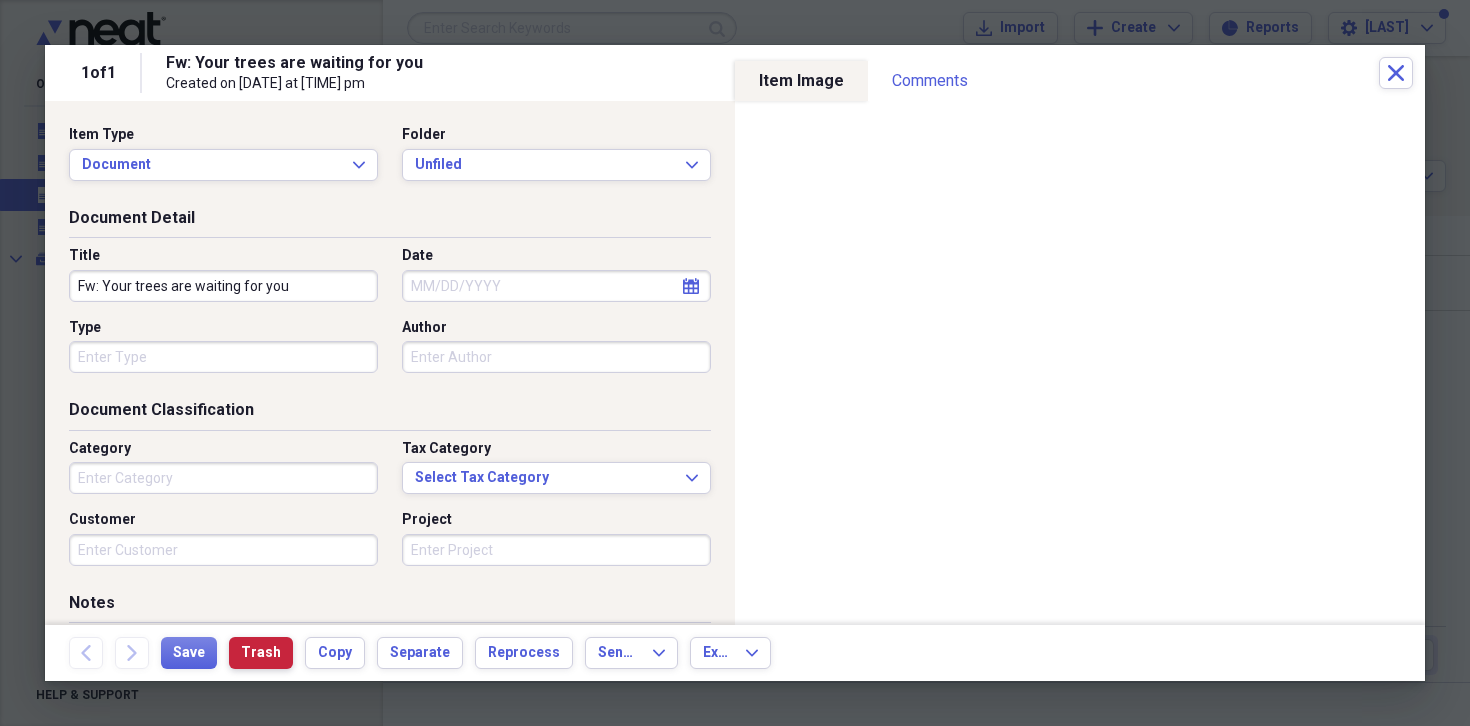 click on "Trash" at bounding box center [261, 653] 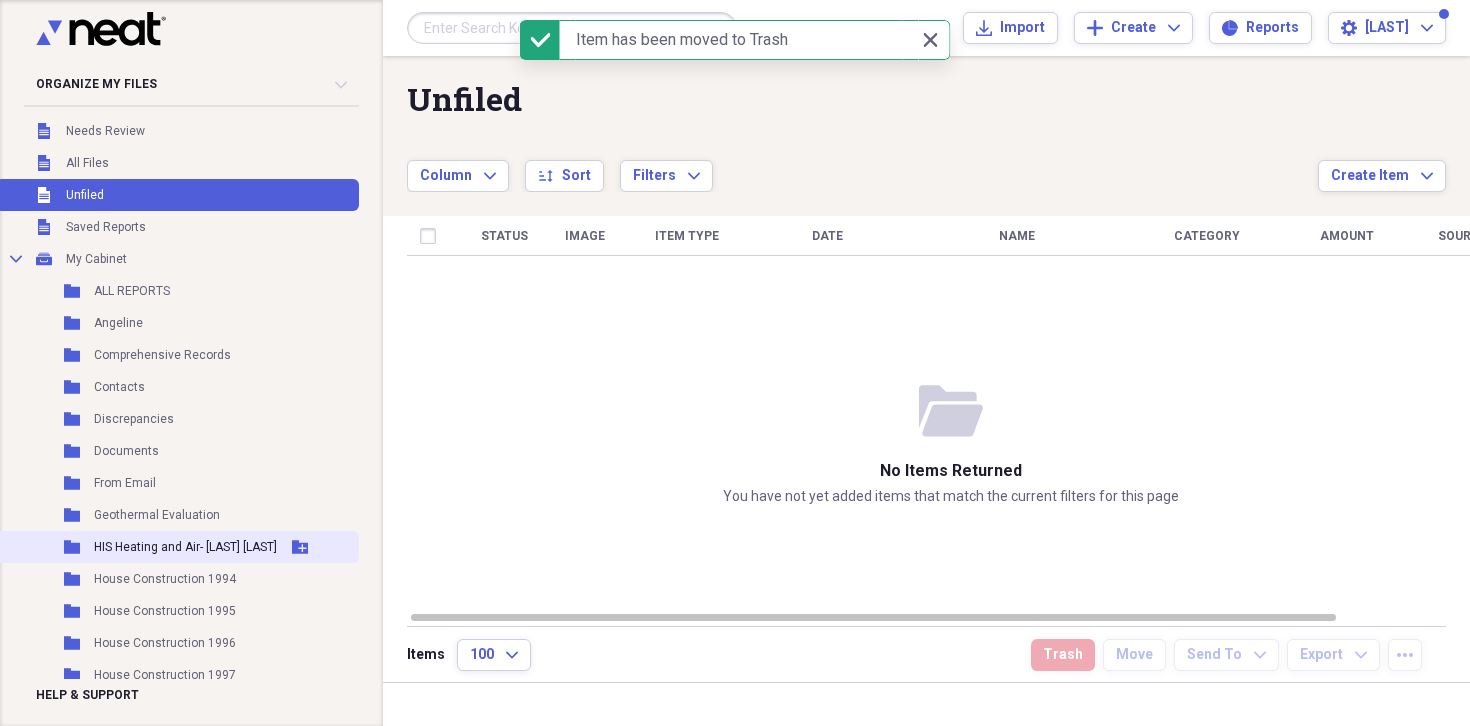scroll, scrollTop: 2, scrollLeft: 0, axis: vertical 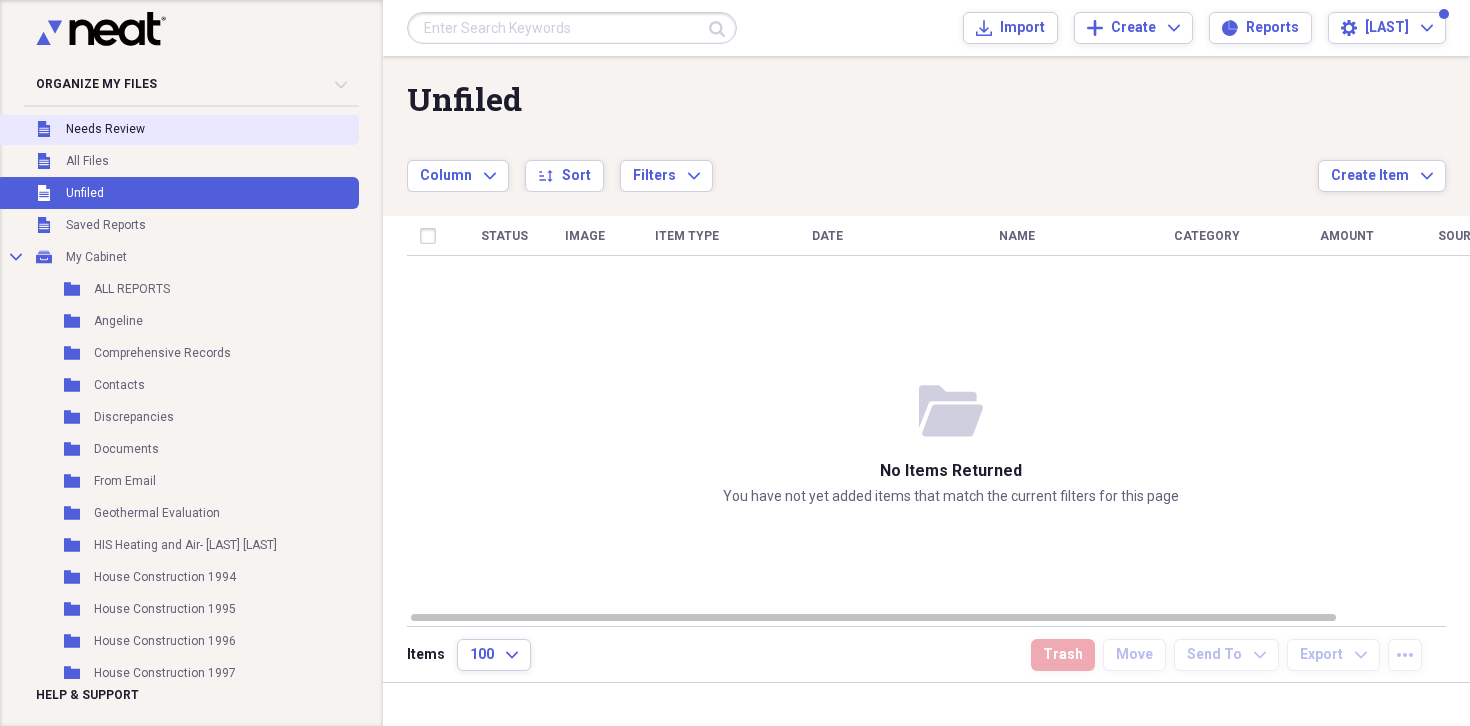 click on "Unfiled Needs Review" at bounding box center [177, 129] 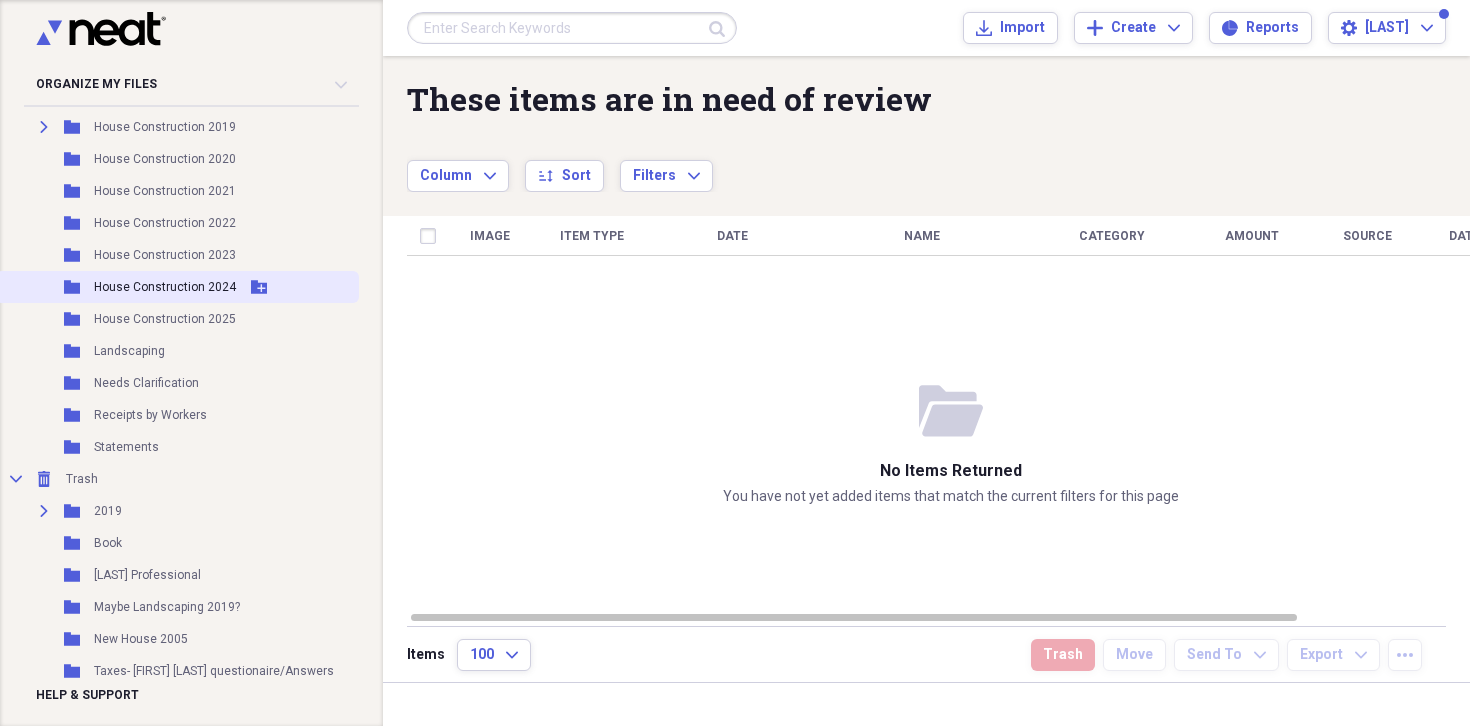 scroll, scrollTop: 1241, scrollLeft: 0, axis: vertical 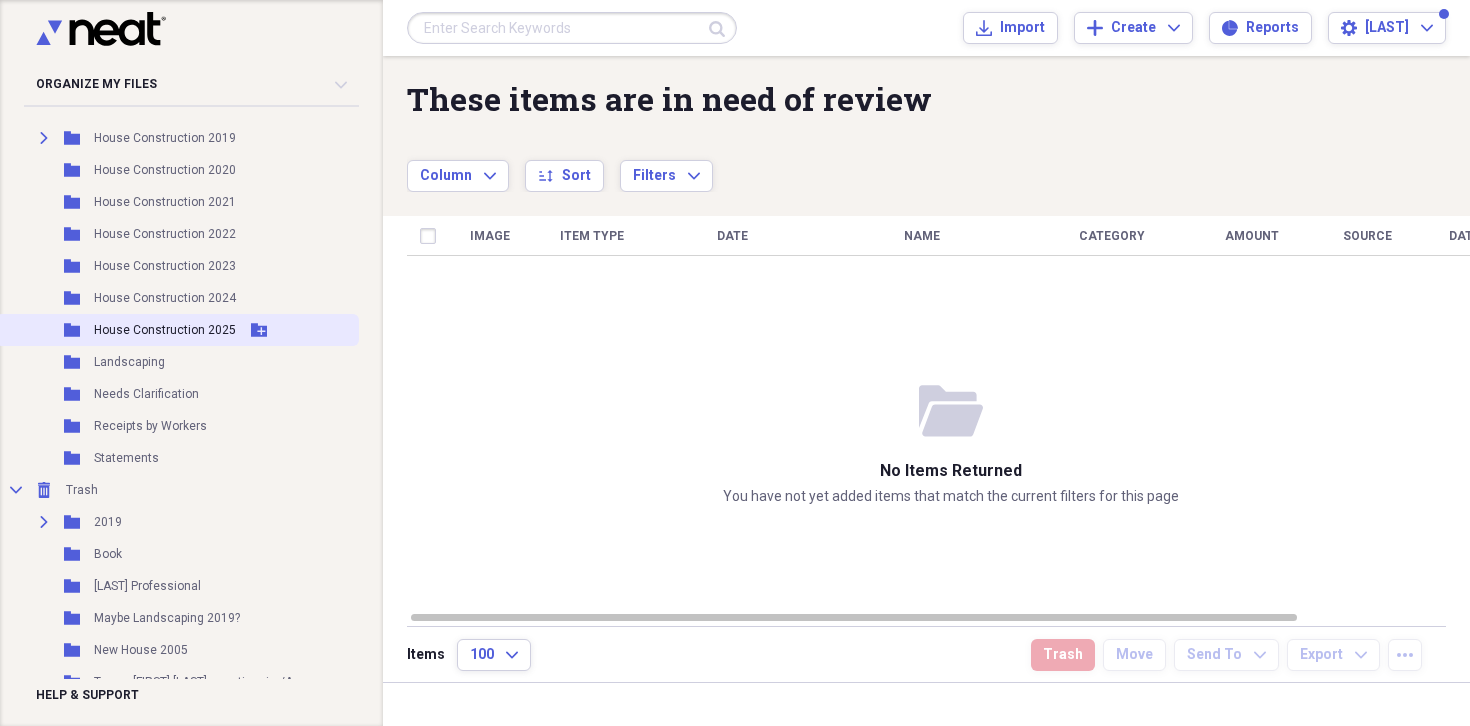 click on "House Construction 2025" at bounding box center (165, 330) 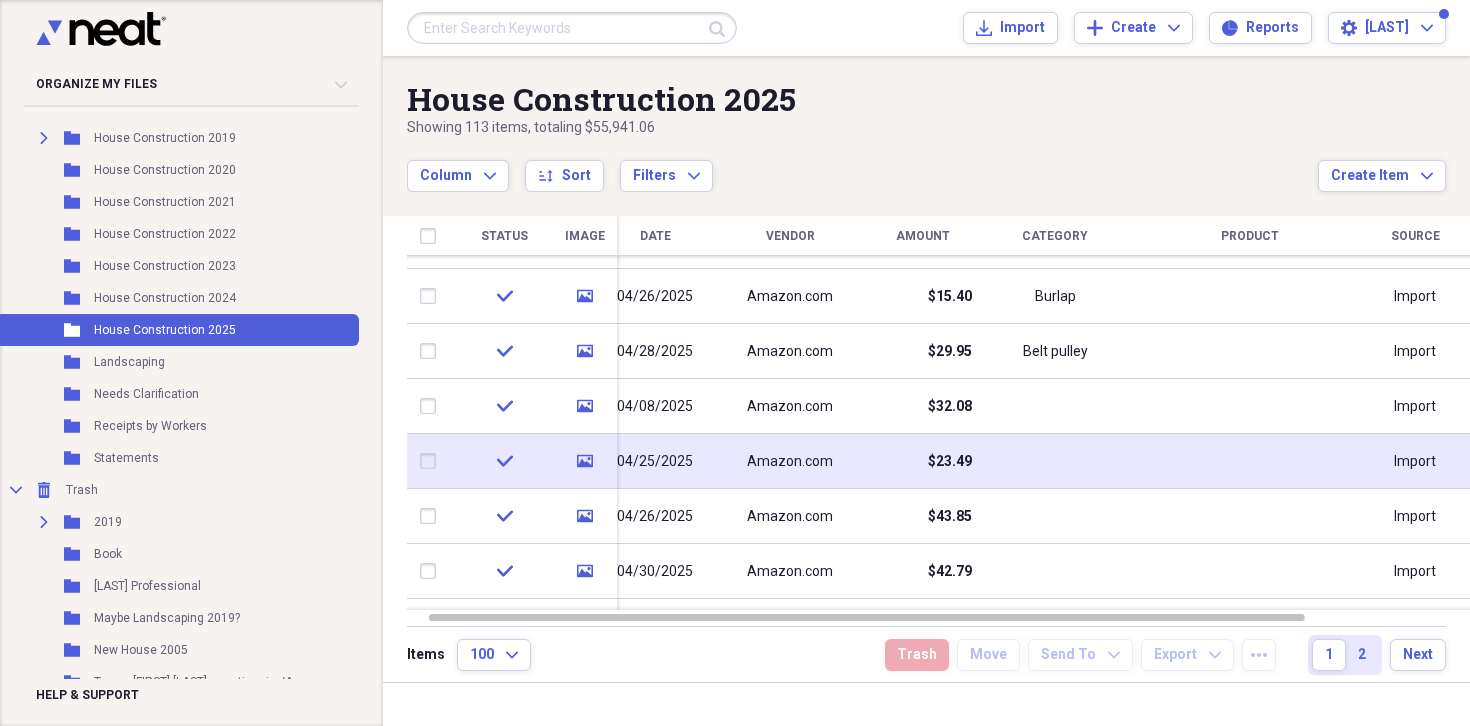click on "Amazon.com" at bounding box center [790, 462] 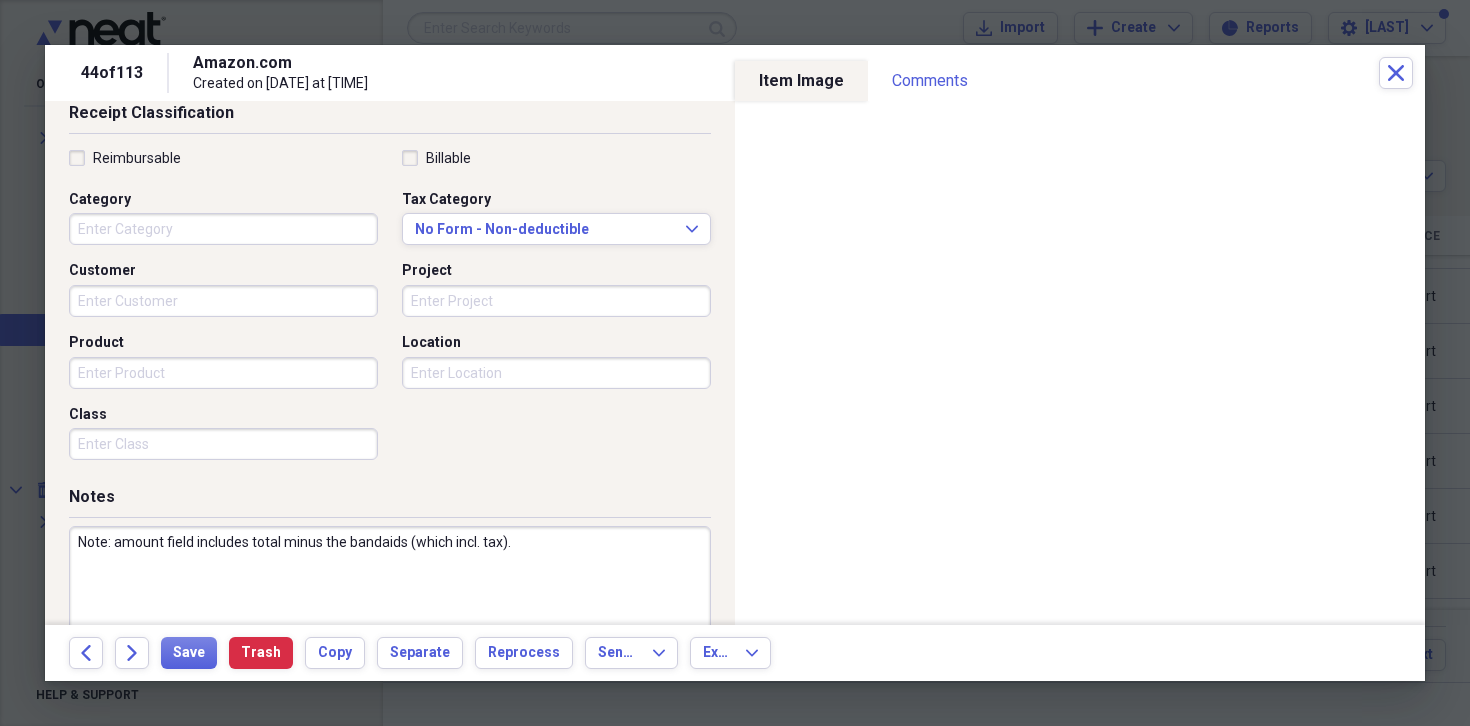 scroll, scrollTop: 461, scrollLeft: 0, axis: vertical 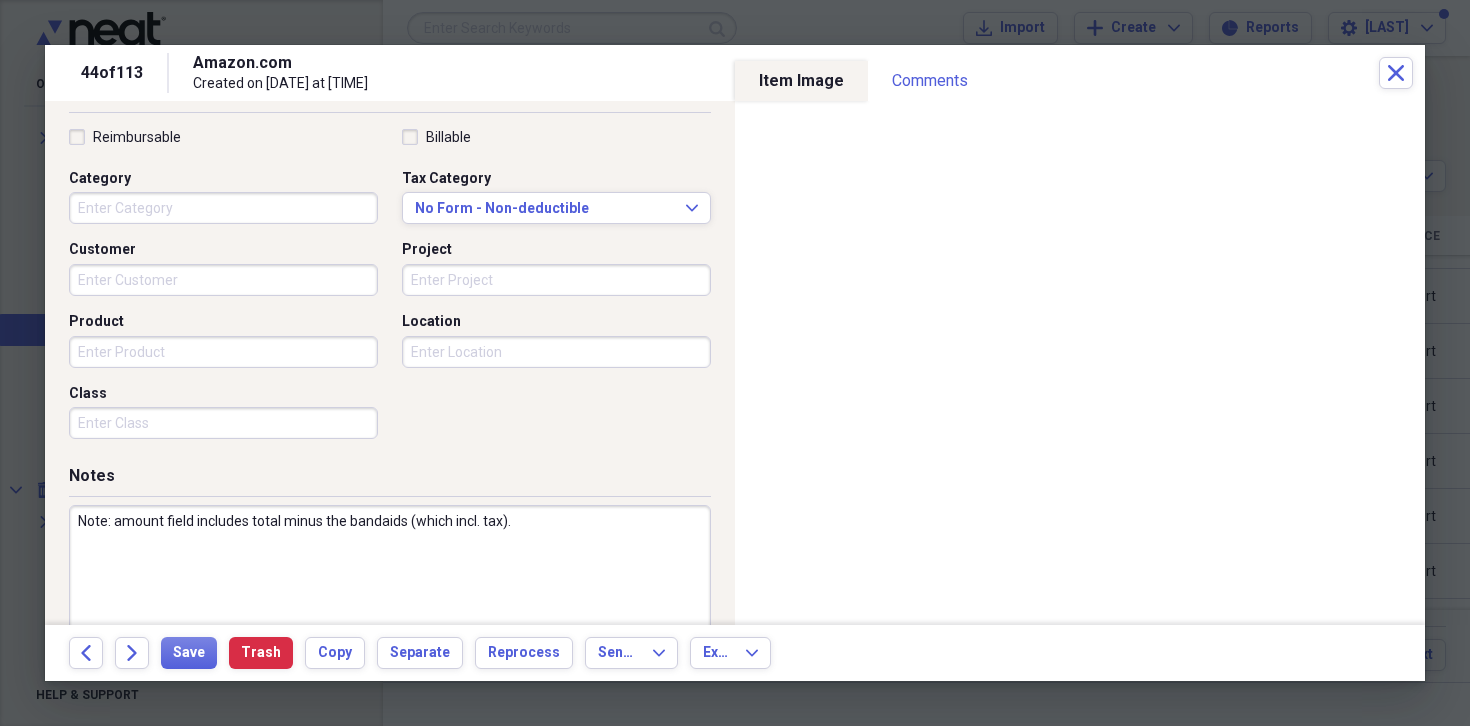 click on "Category" at bounding box center [223, 208] 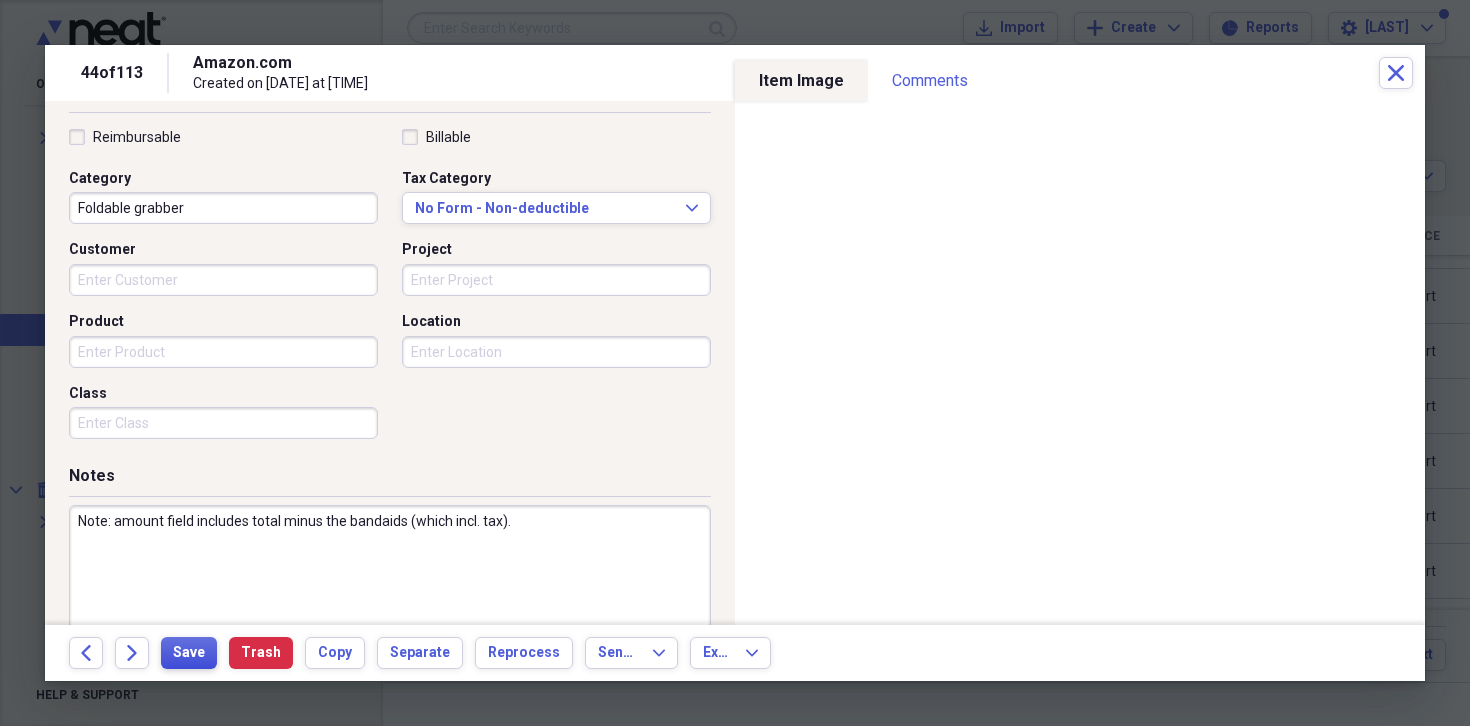 type on "Foldable grabber" 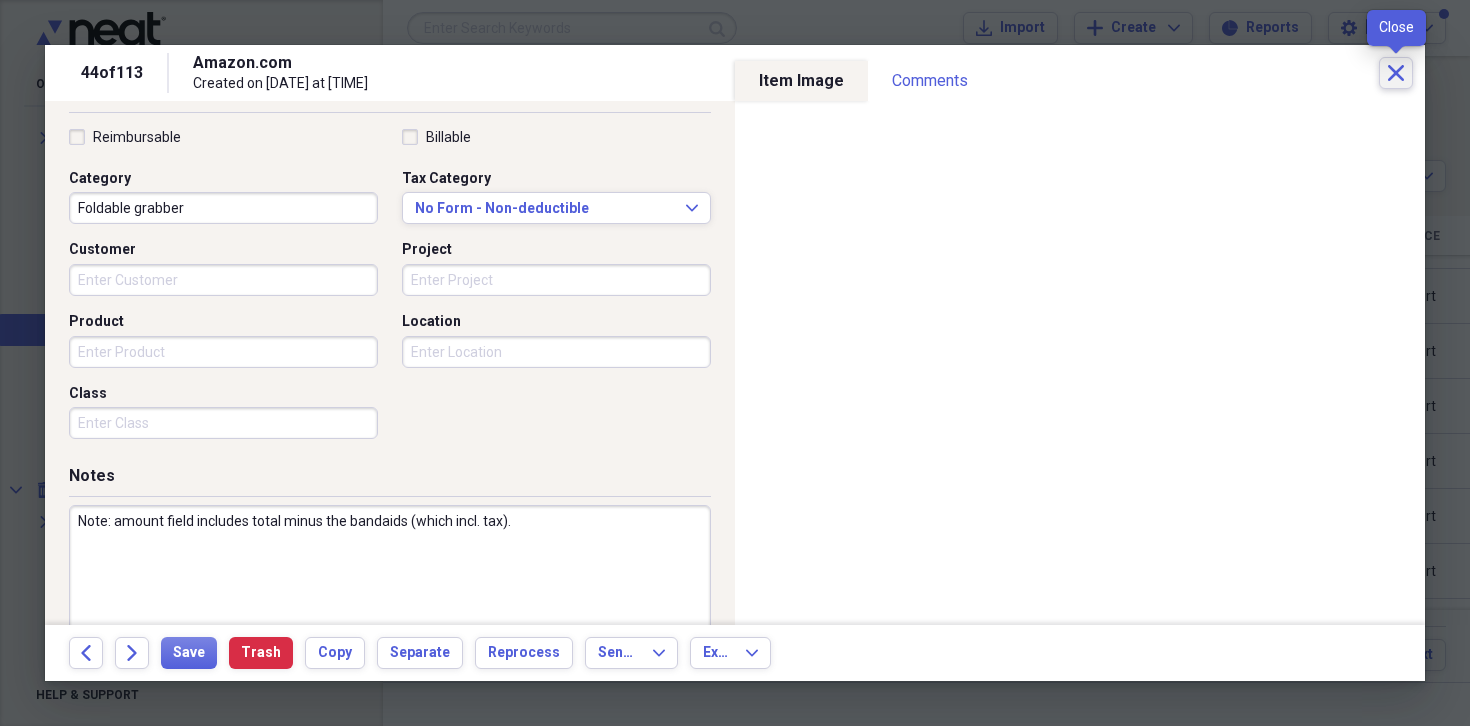 click 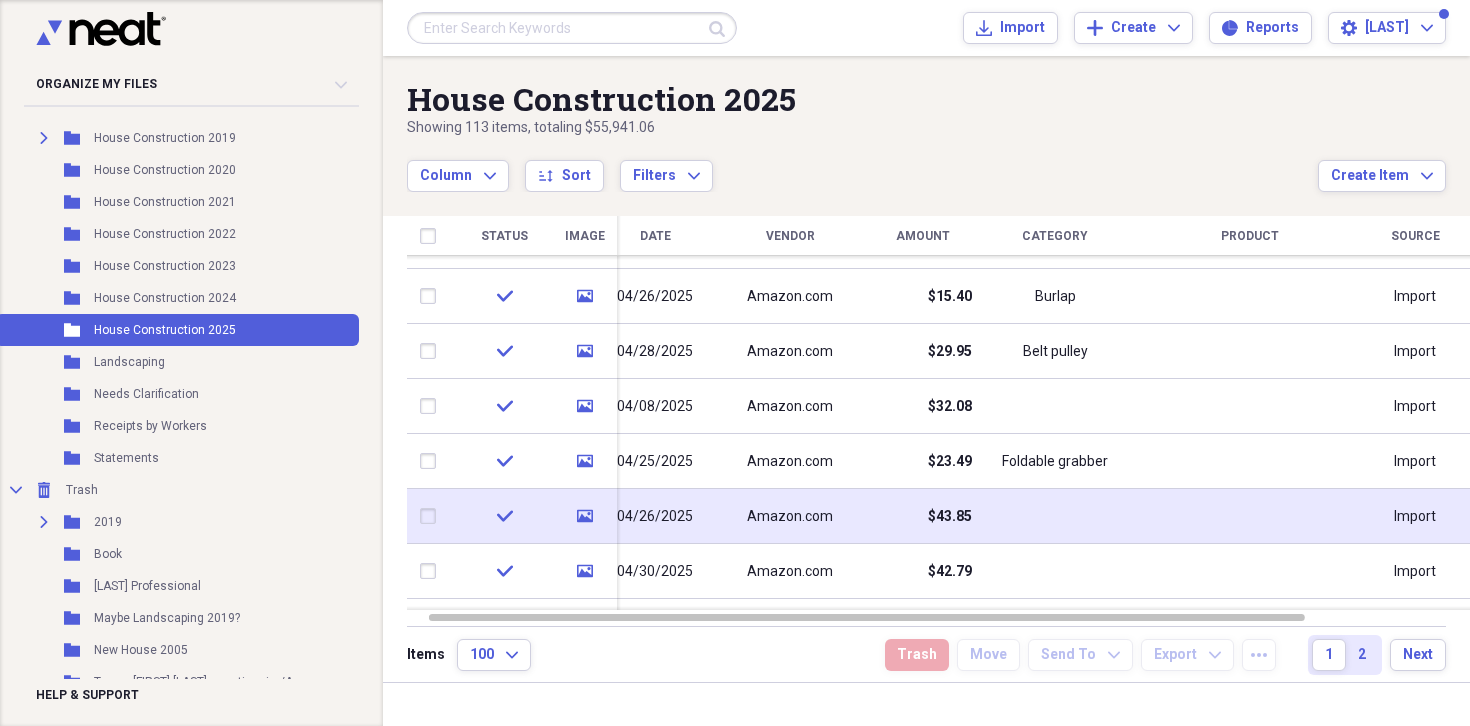 click at bounding box center (1055, 516) 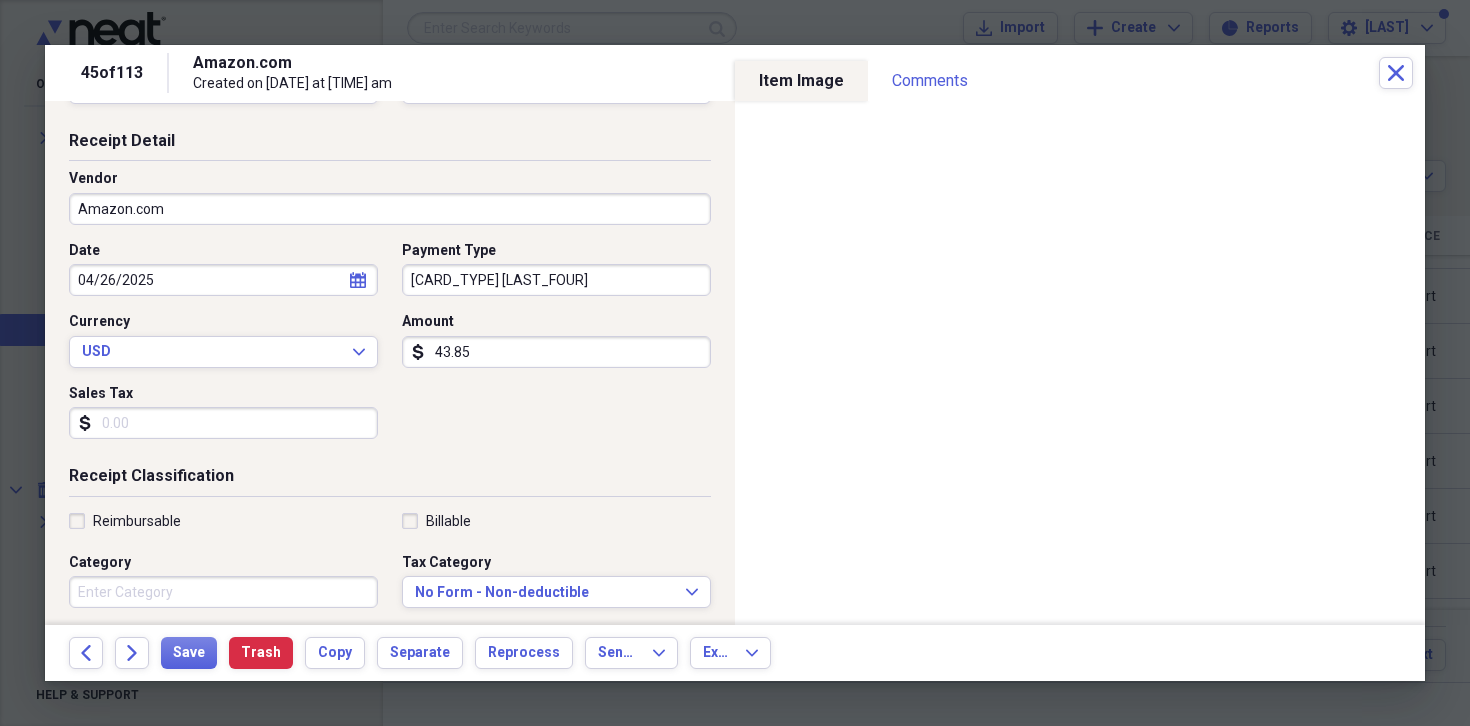 scroll, scrollTop: 129, scrollLeft: 0, axis: vertical 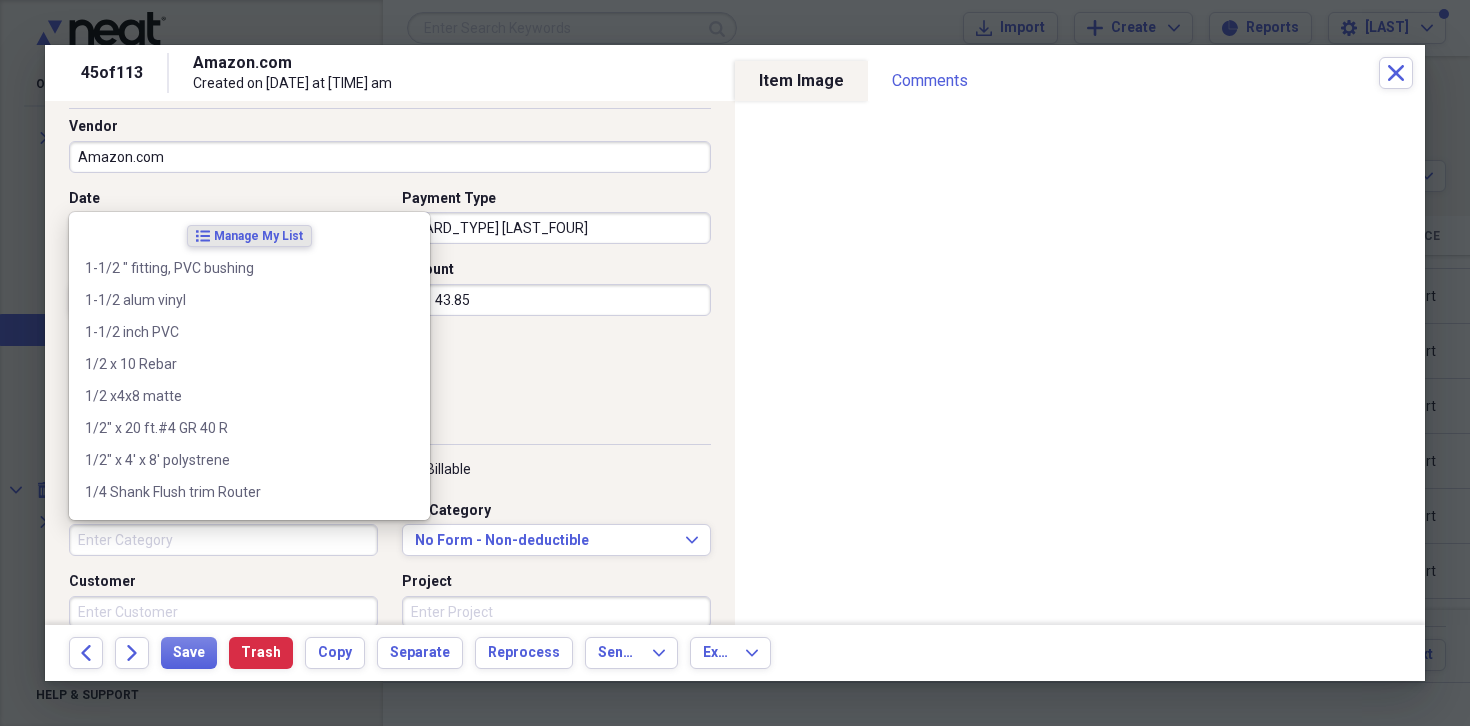 click on "Category" at bounding box center (223, 540) 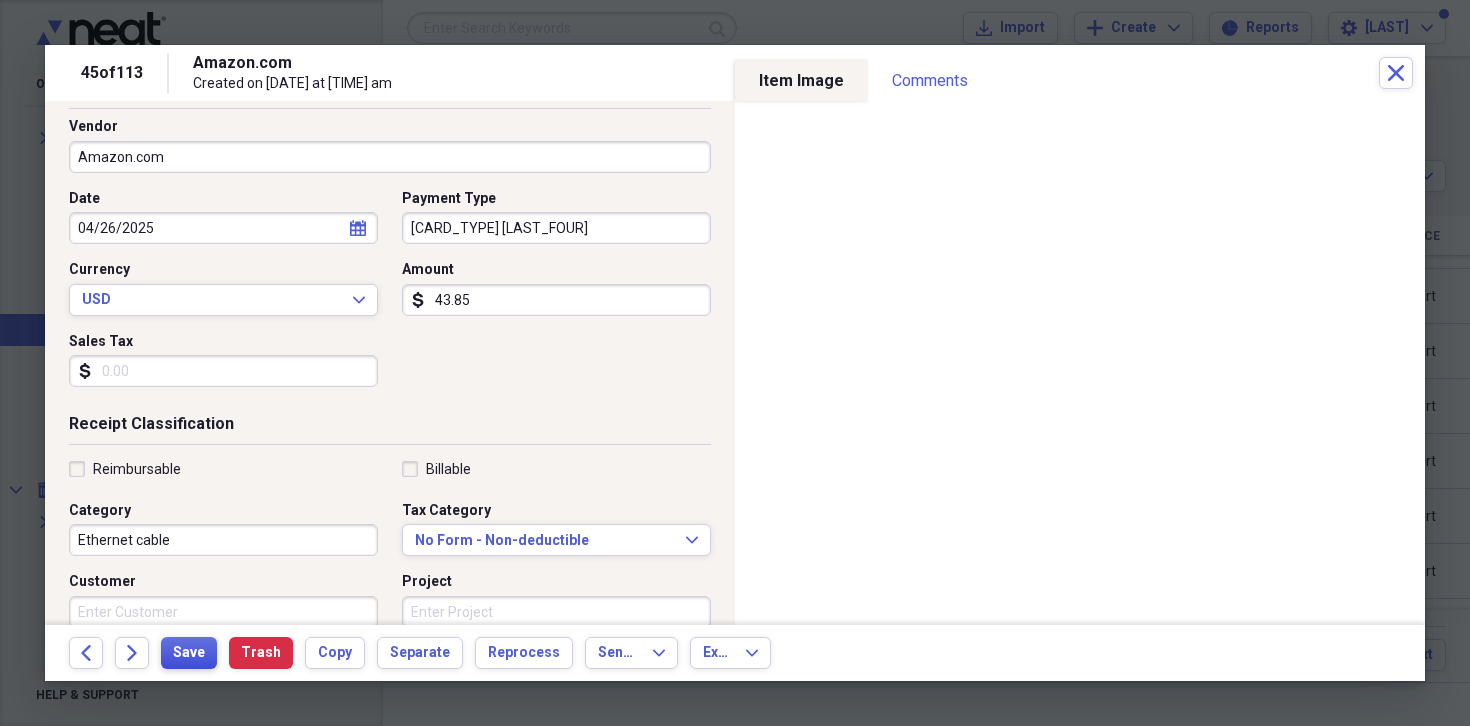 type on "Ethernet cable" 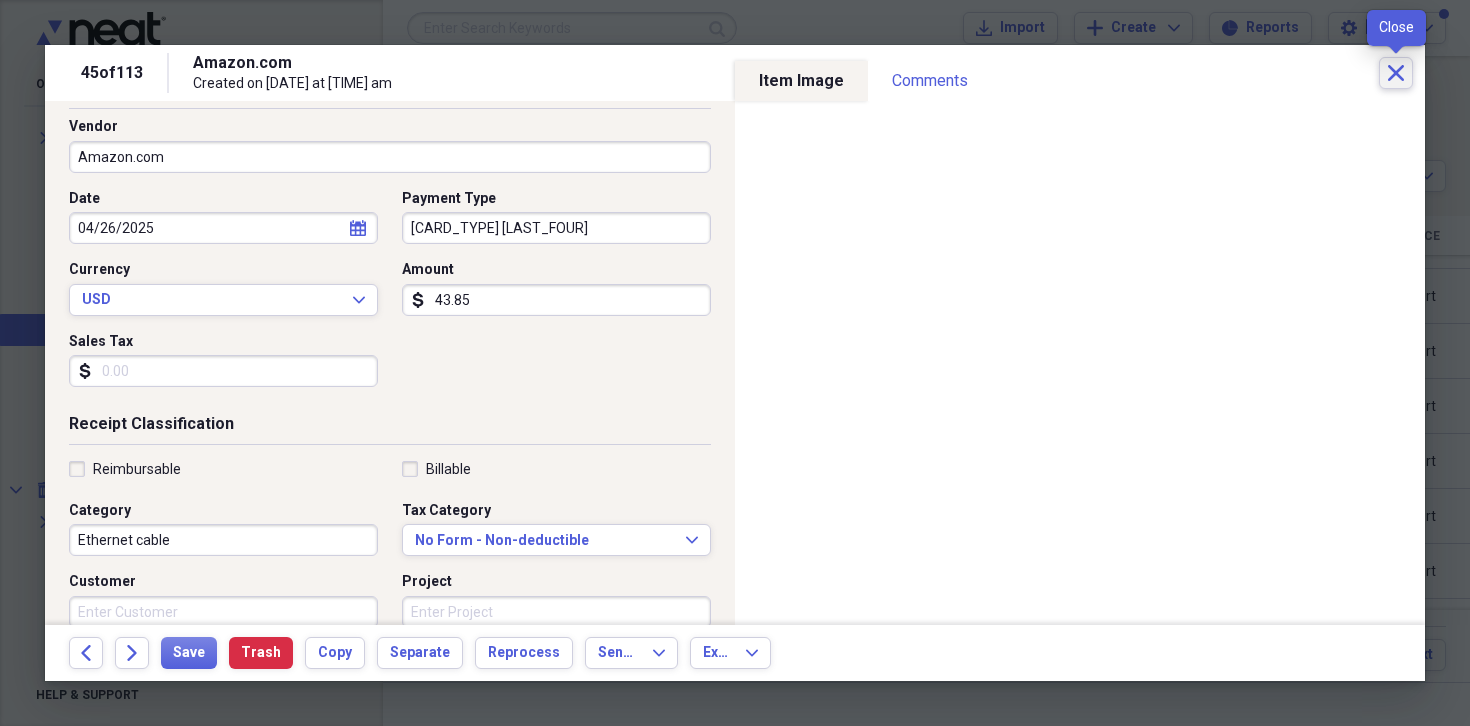 click 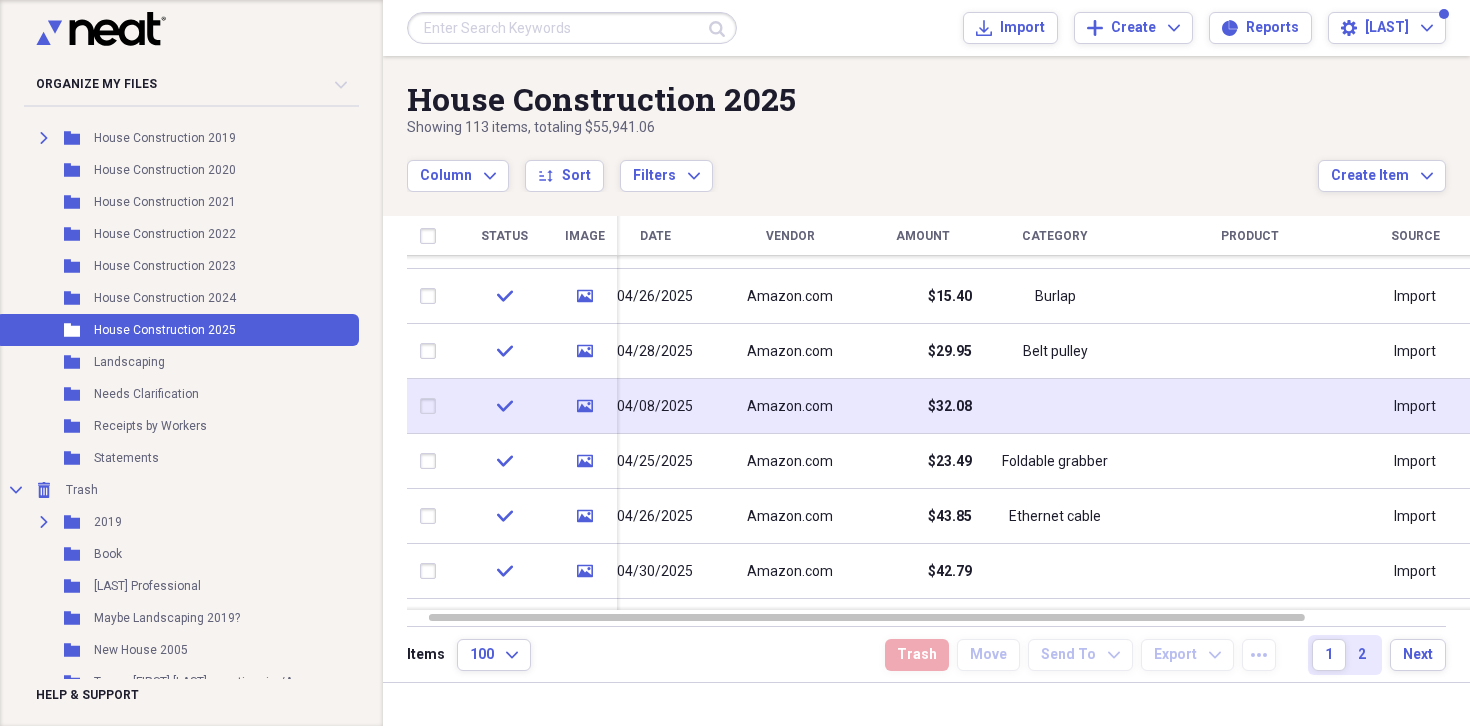 click at bounding box center (1055, 406) 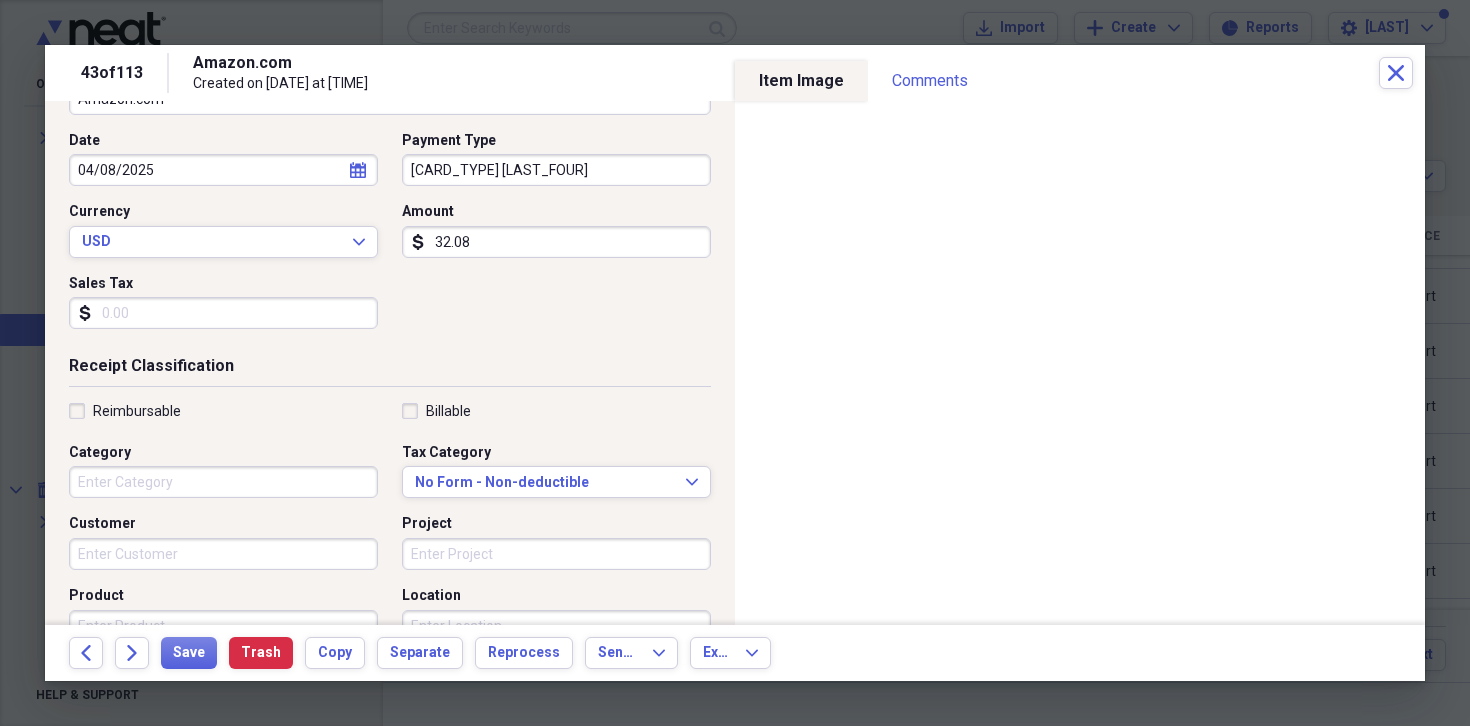 scroll, scrollTop: 190, scrollLeft: 0, axis: vertical 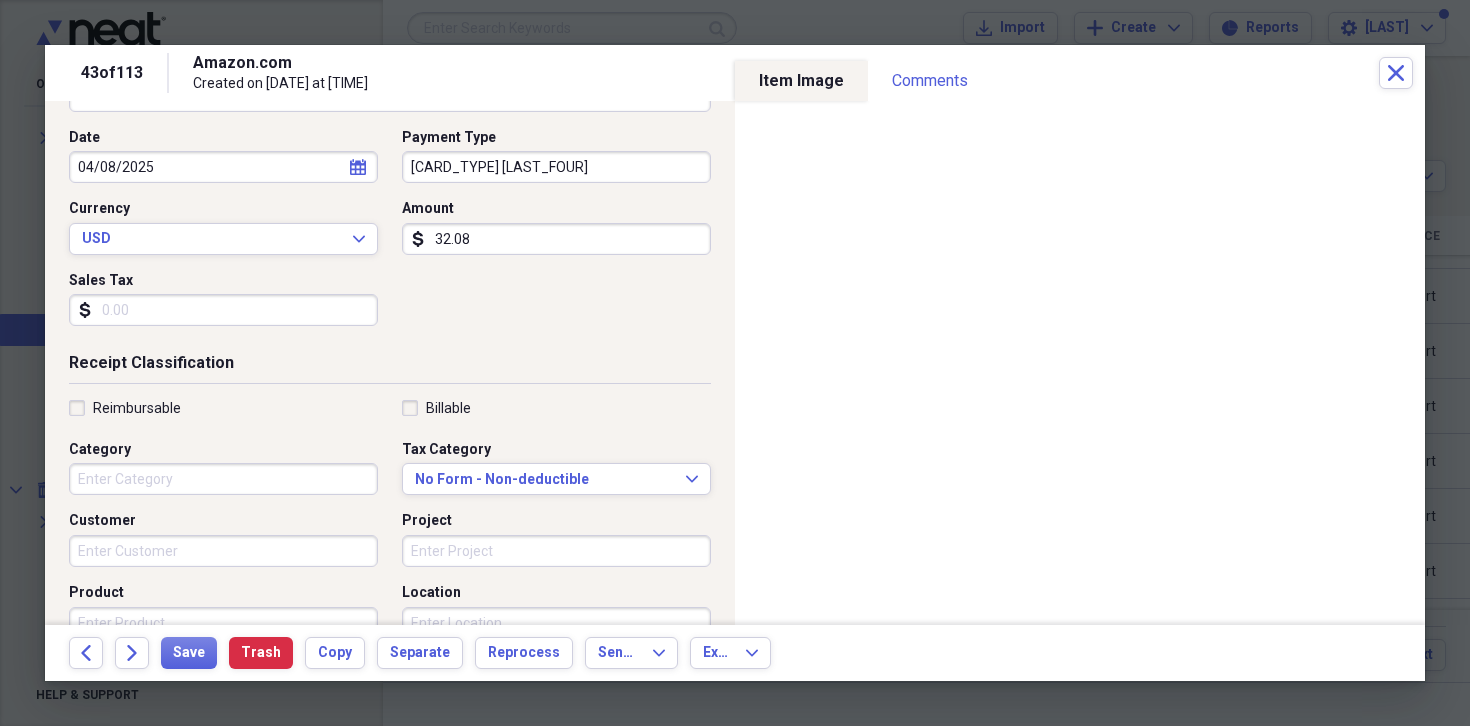 click on "Category" at bounding box center (223, 479) 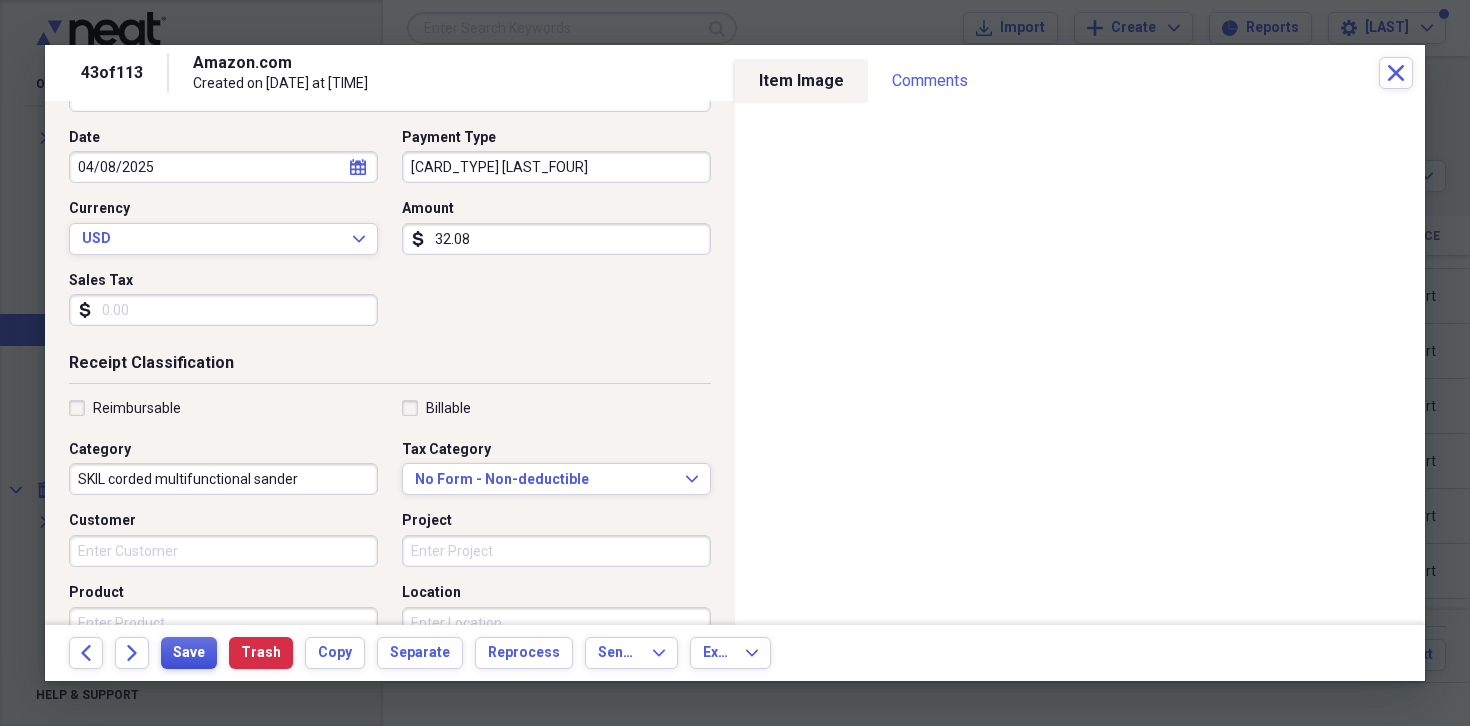 type on "SKIL corded multifunctional sander" 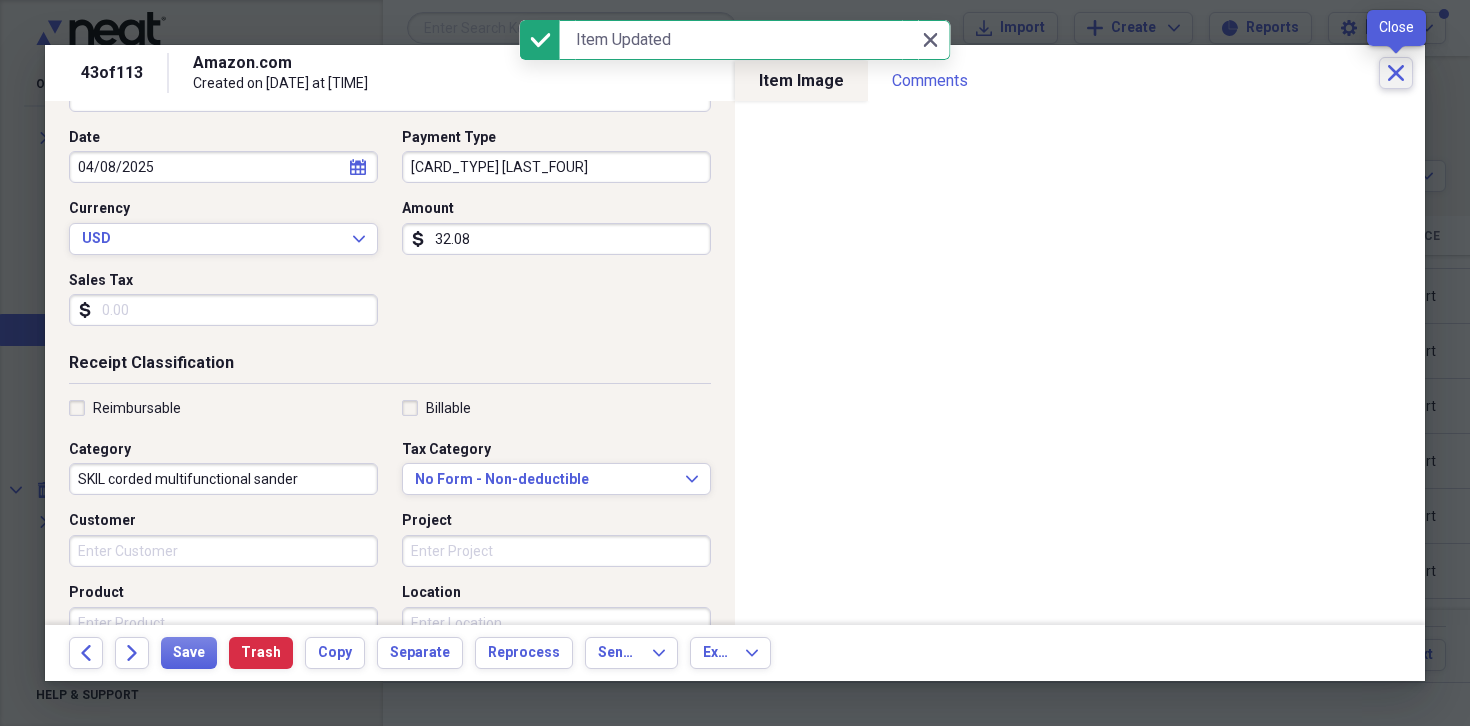 click on "Close" at bounding box center (1396, 73) 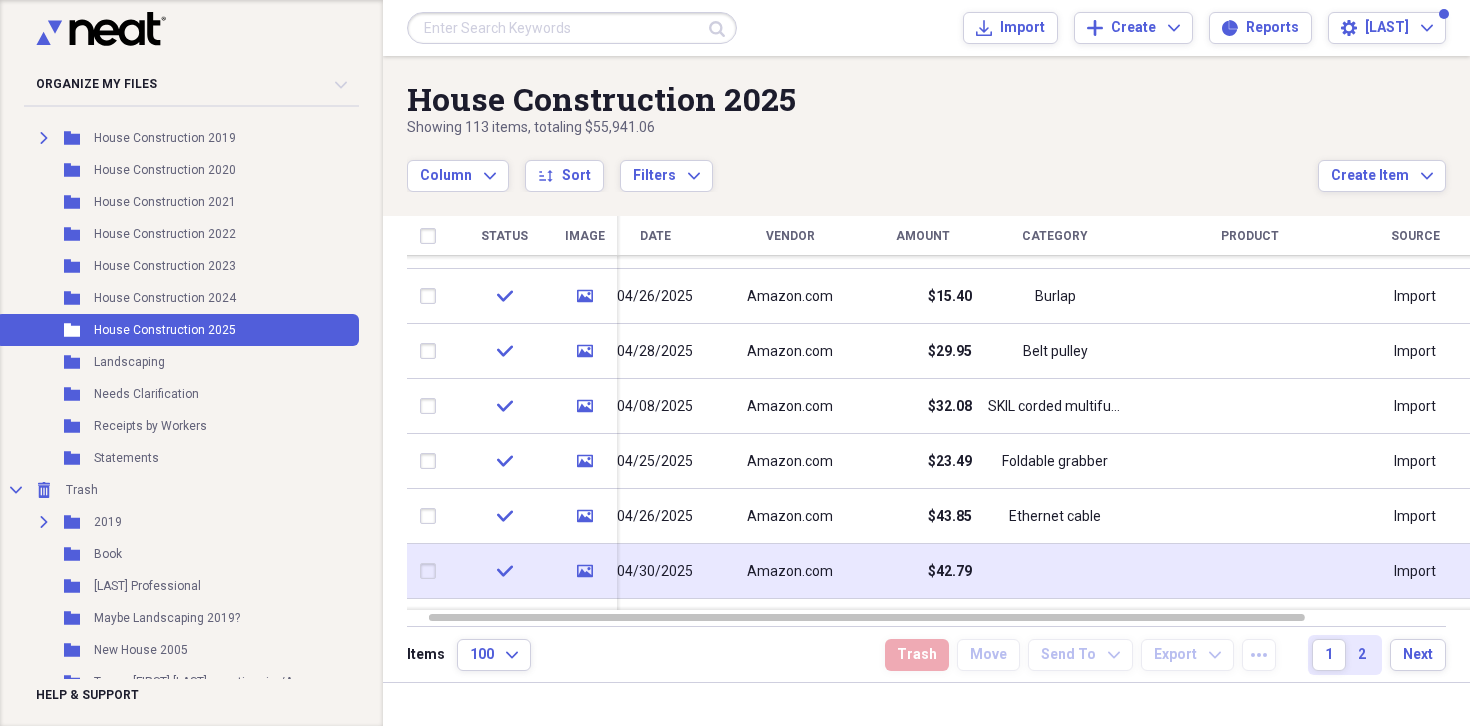 click at bounding box center (1055, 571) 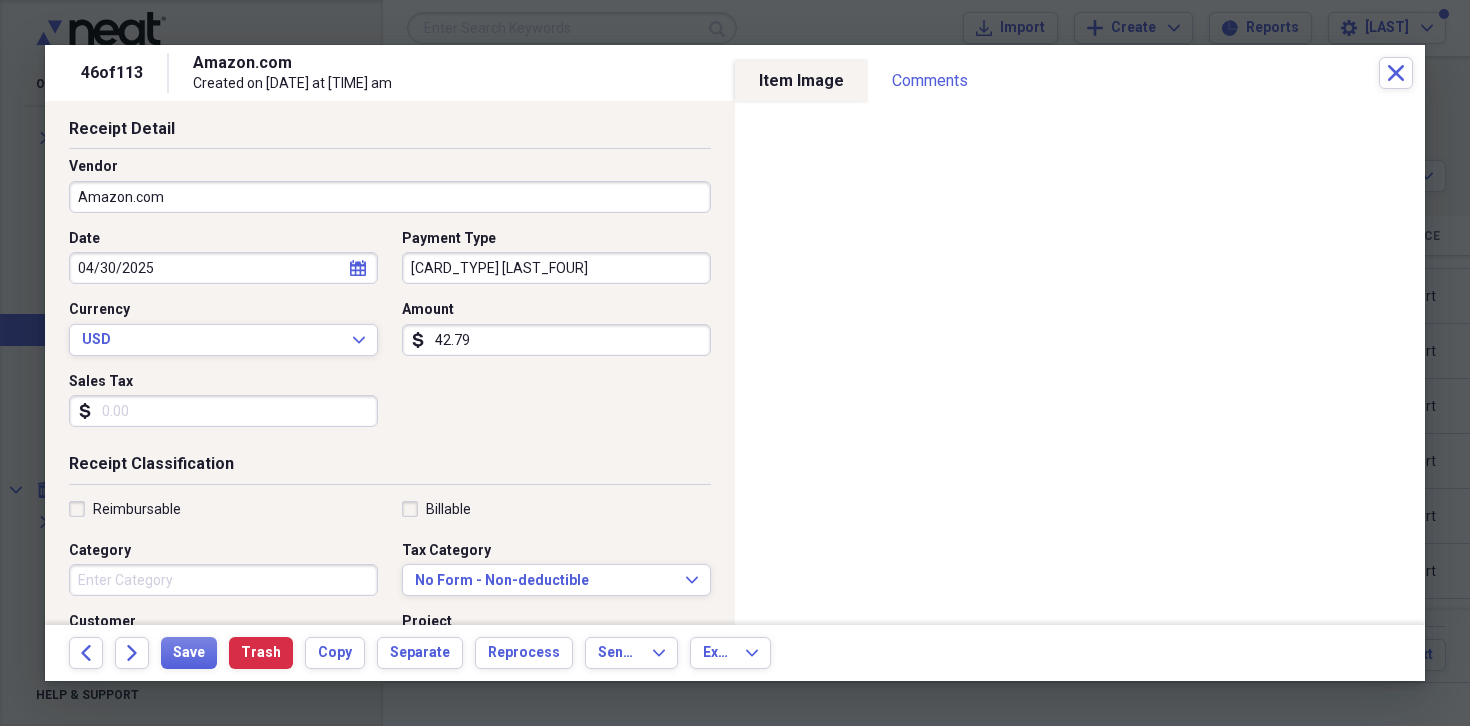 scroll, scrollTop: 133, scrollLeft: 0, axis: vertical 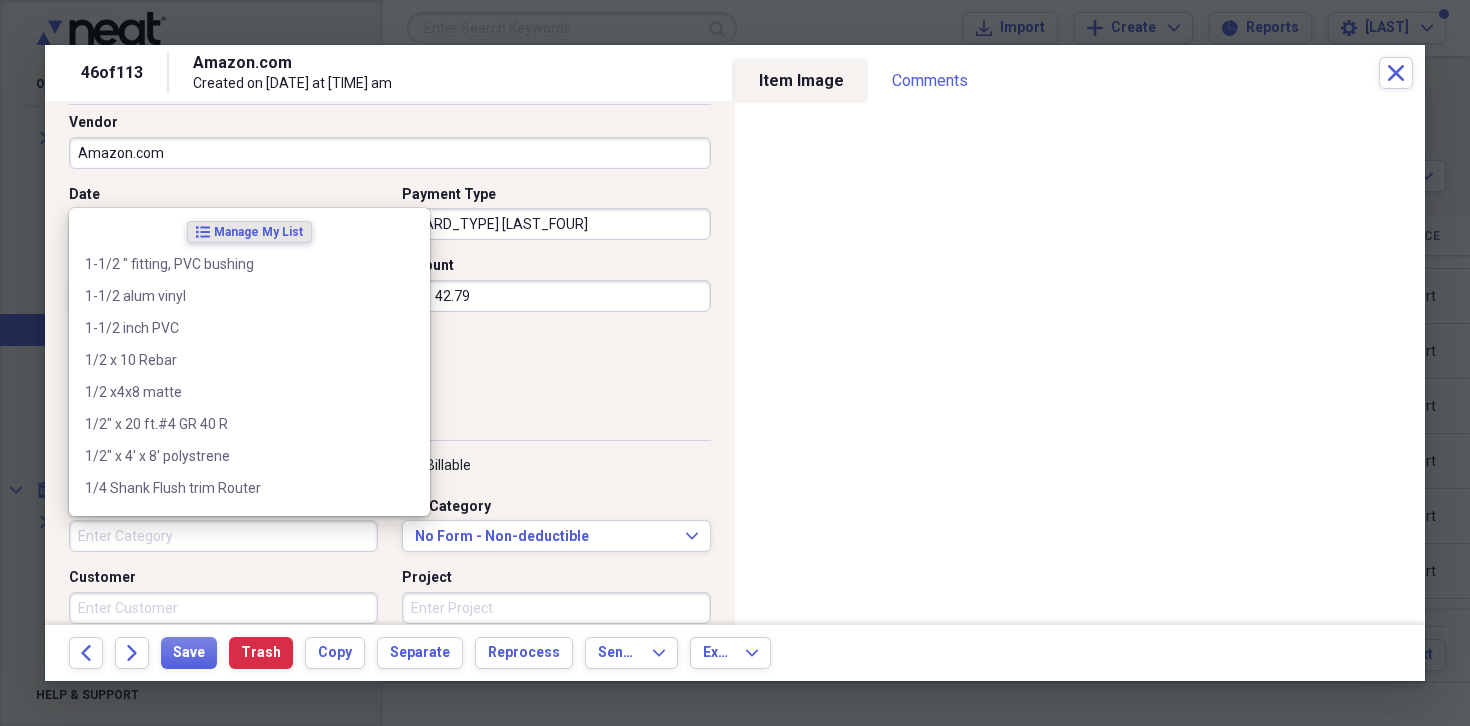click on "Category" at bounding box center (223, 536) 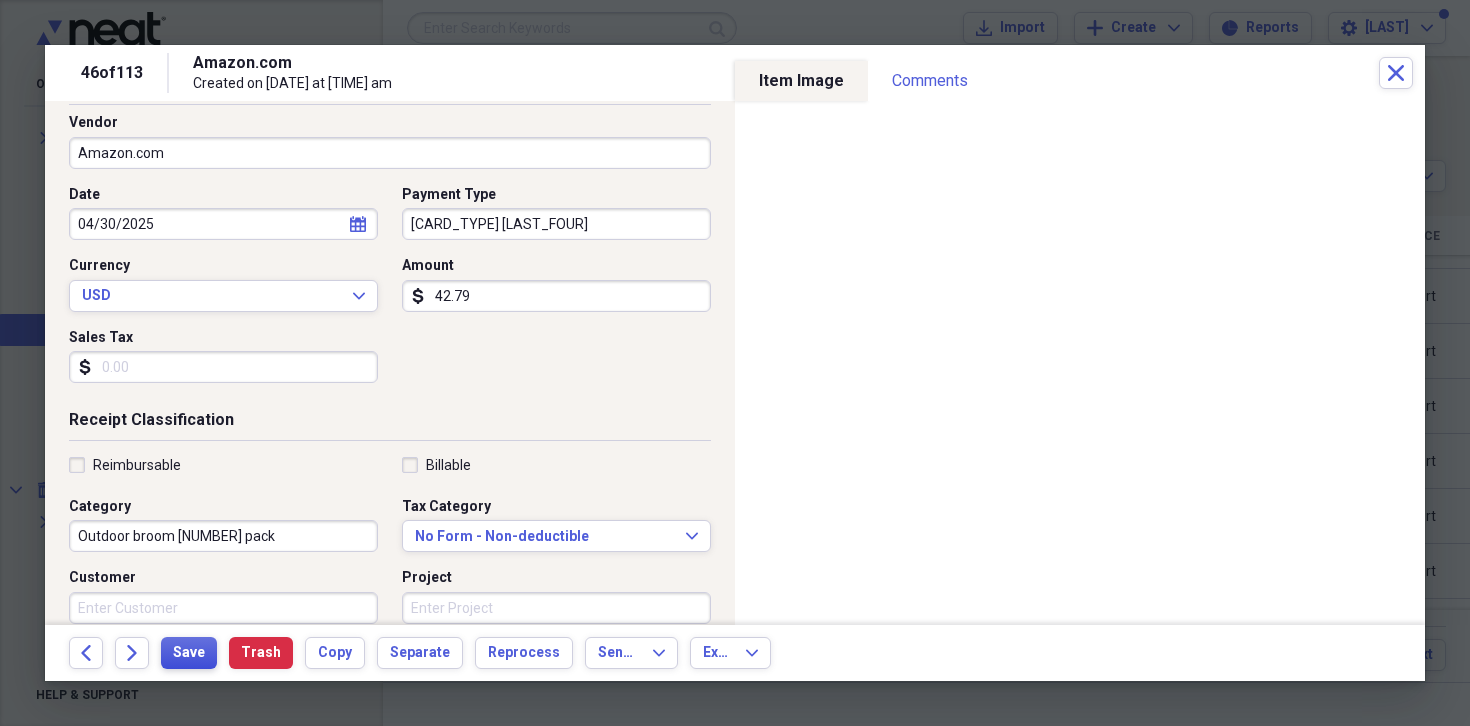 type on "Outdoor broom [NUMBER] pack" 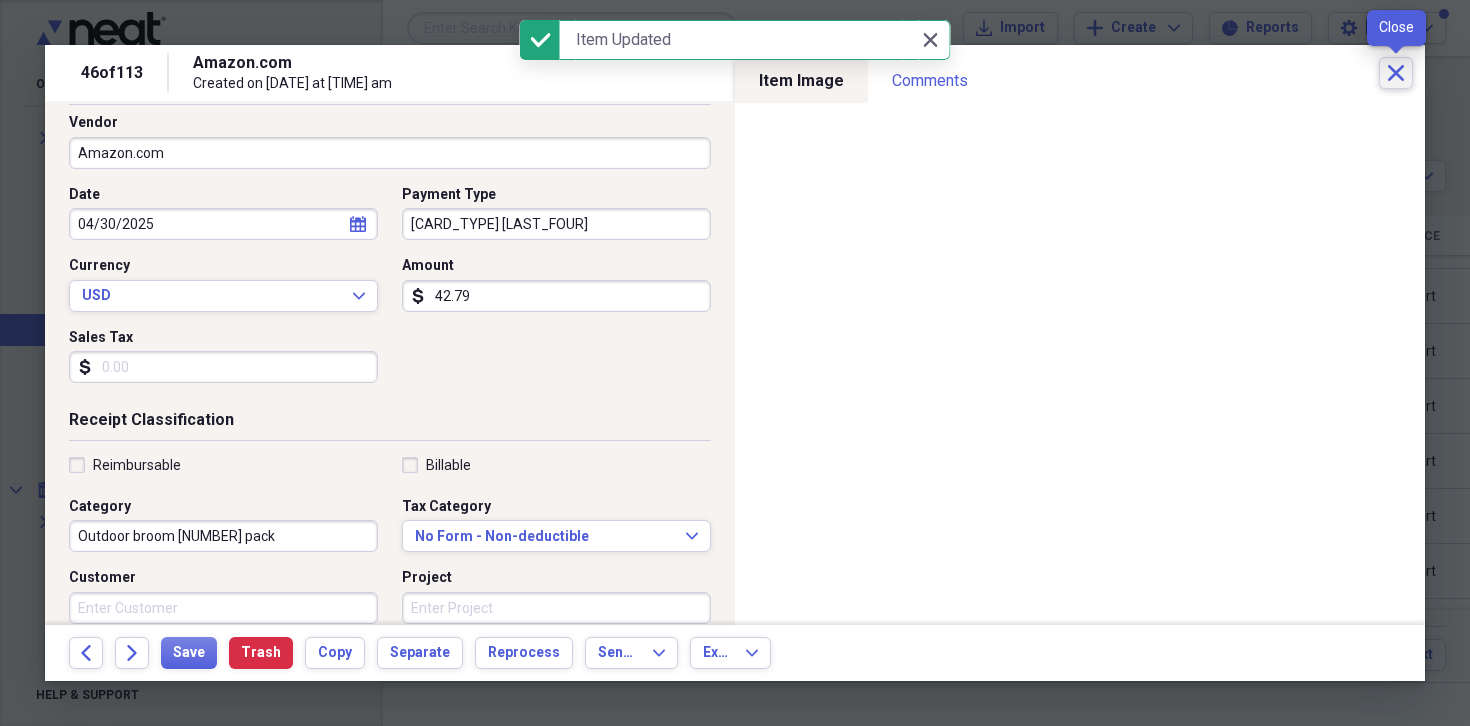 click 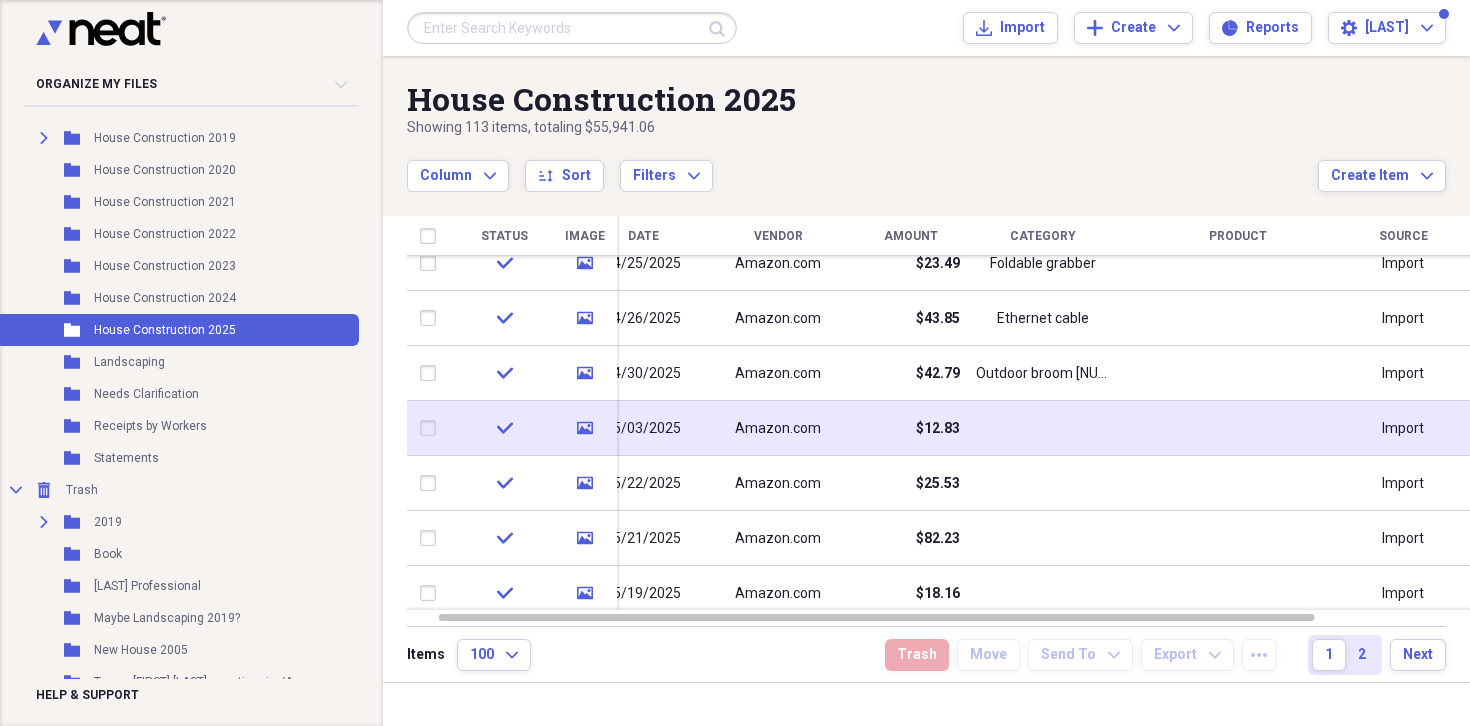 click on "$12.83" at bounding box center (938, 429) 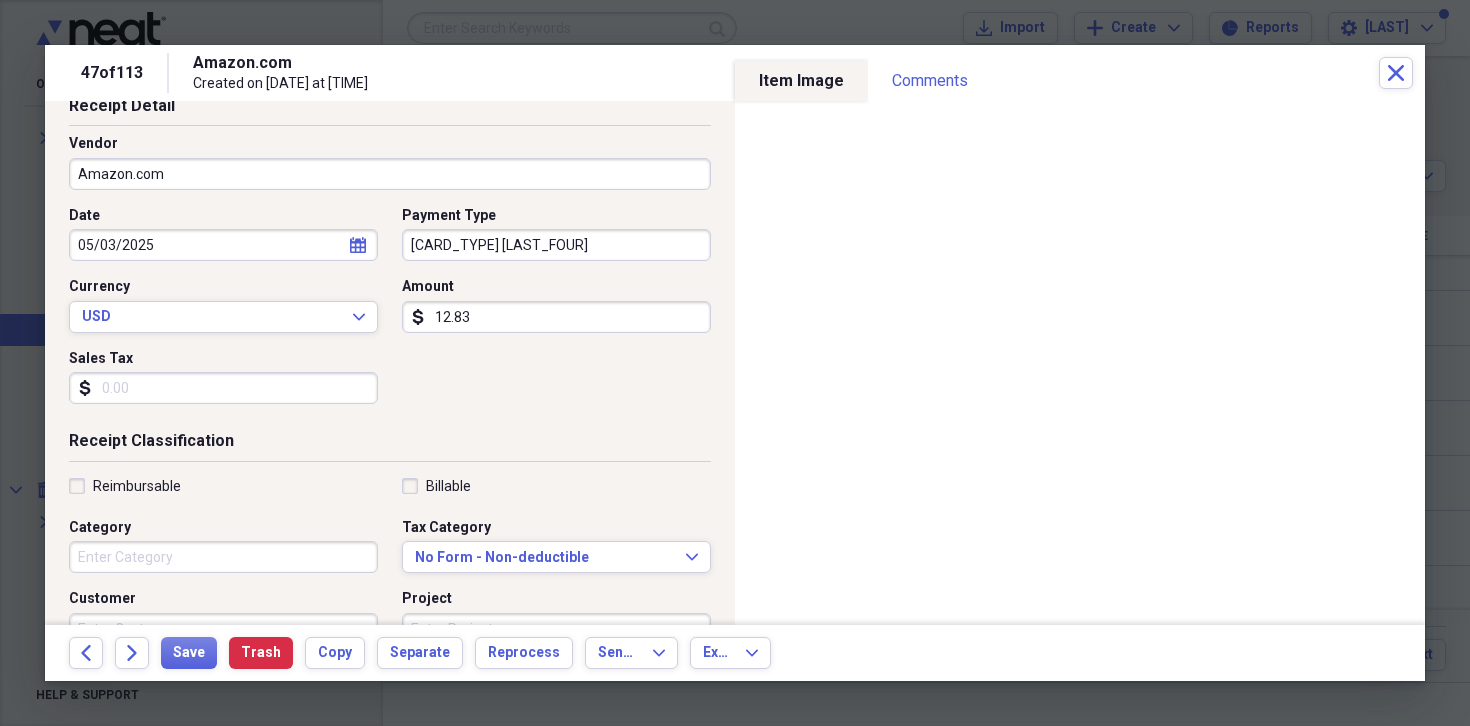 scroll, scrollTop: 121, scrollLeft: 0, axis: vertical 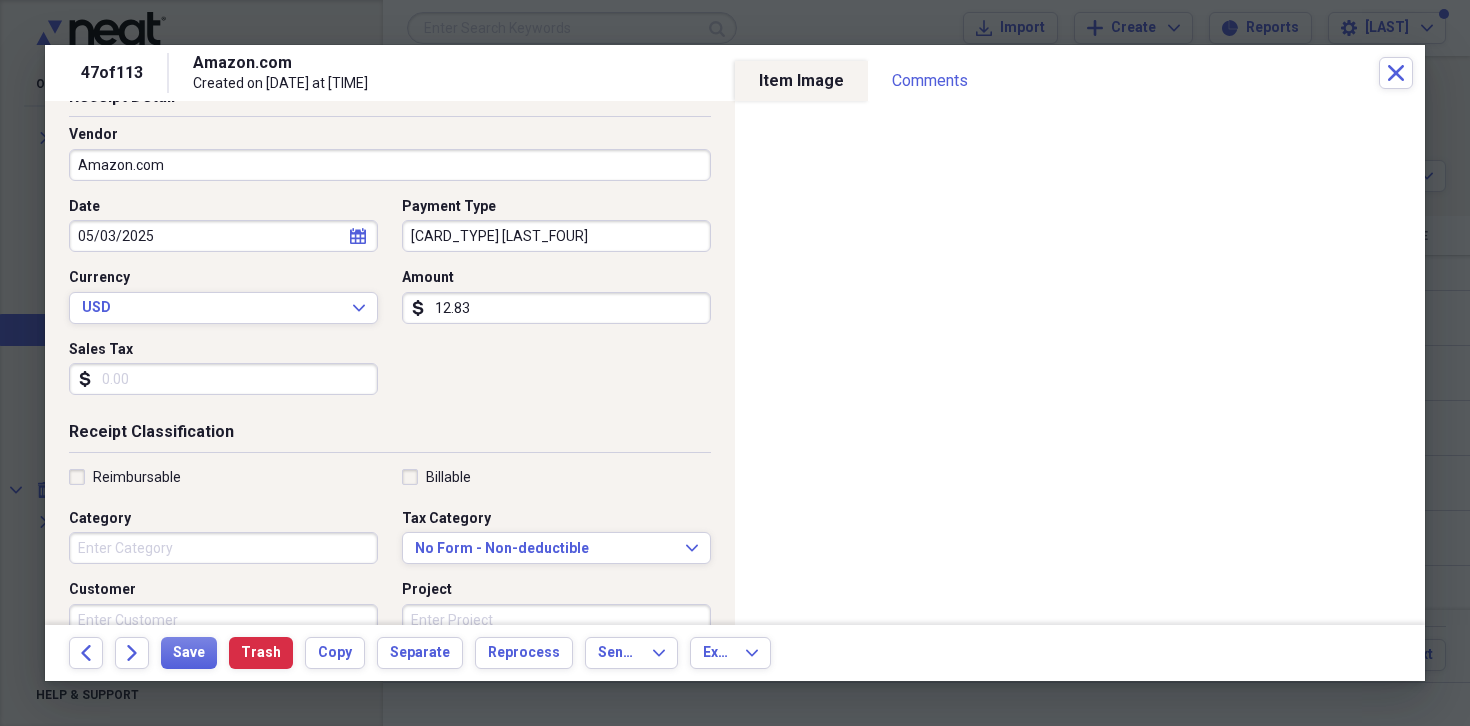 click on "Category" at bounding box center (223, 548) 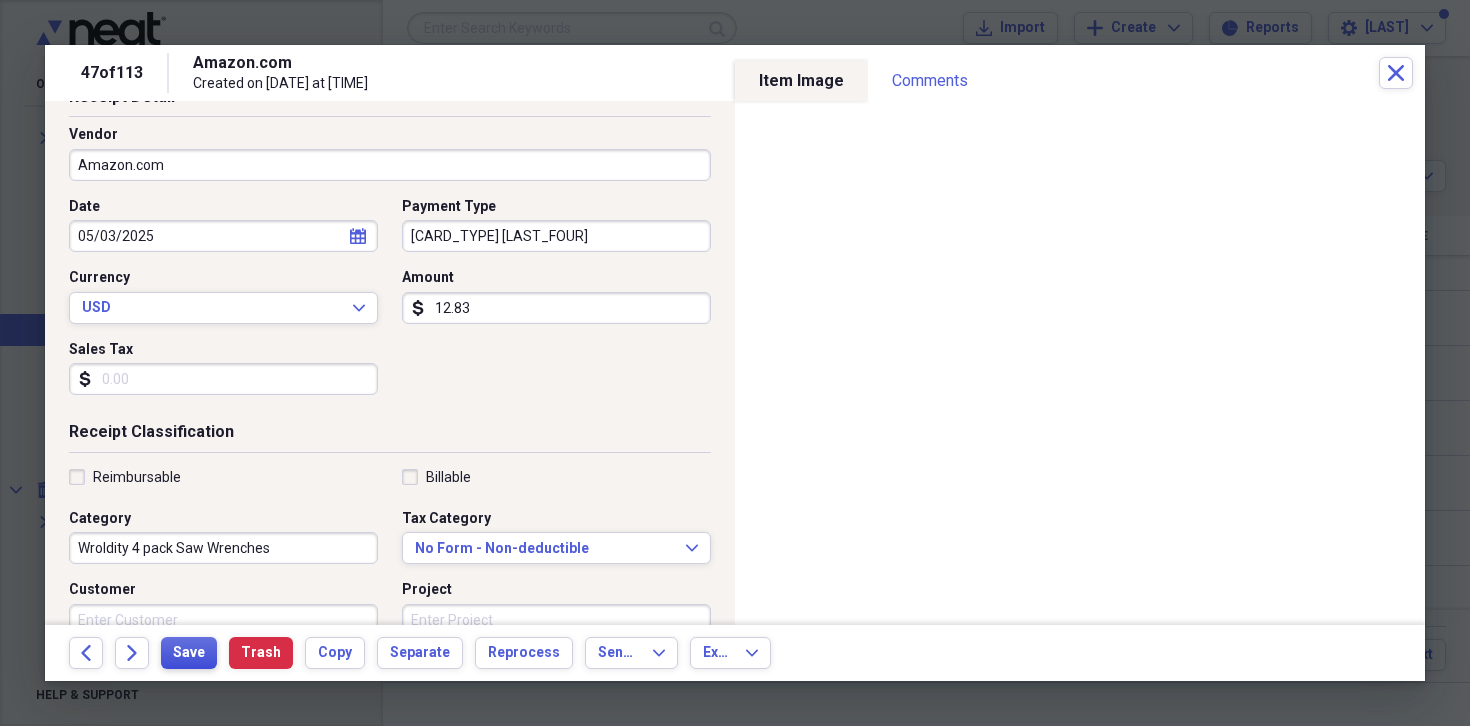 type on "Wroldity 4 pack Saw Wrenches" 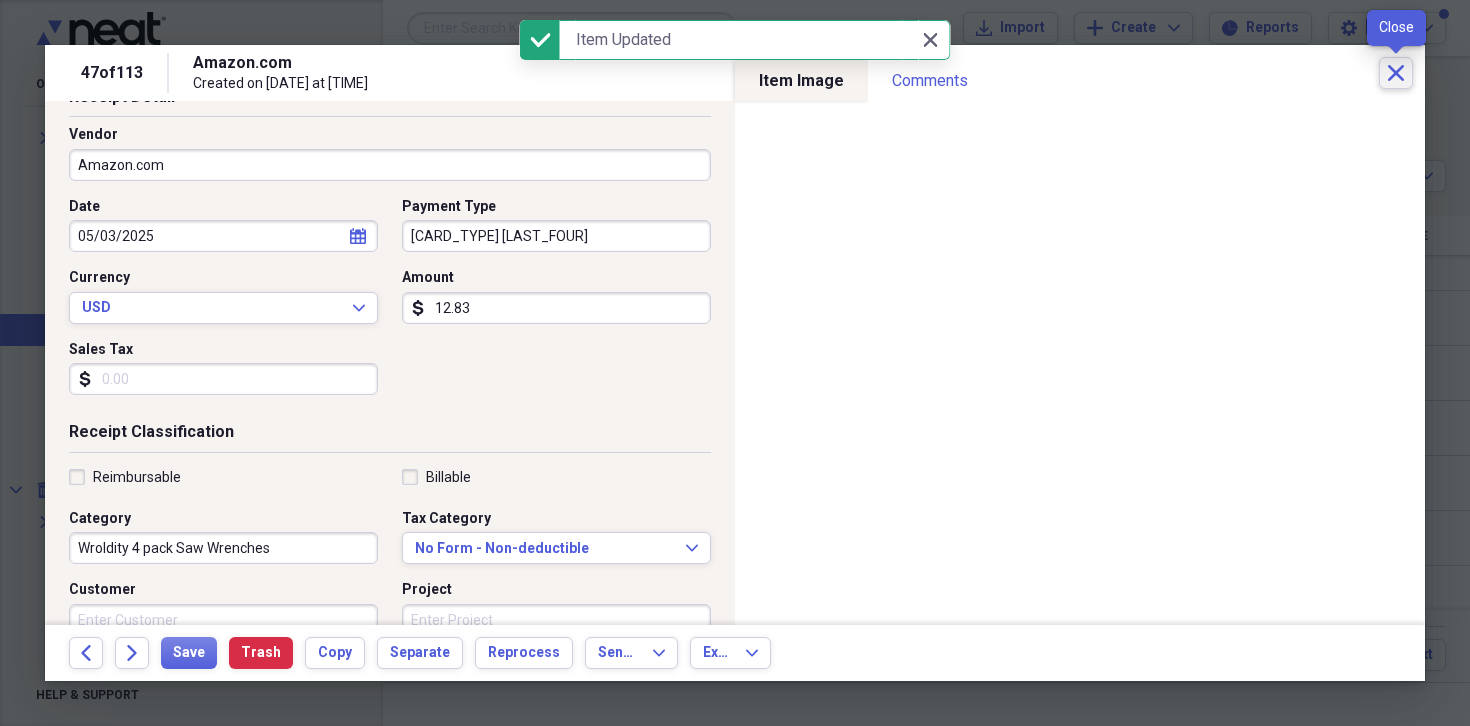 click on "Close" 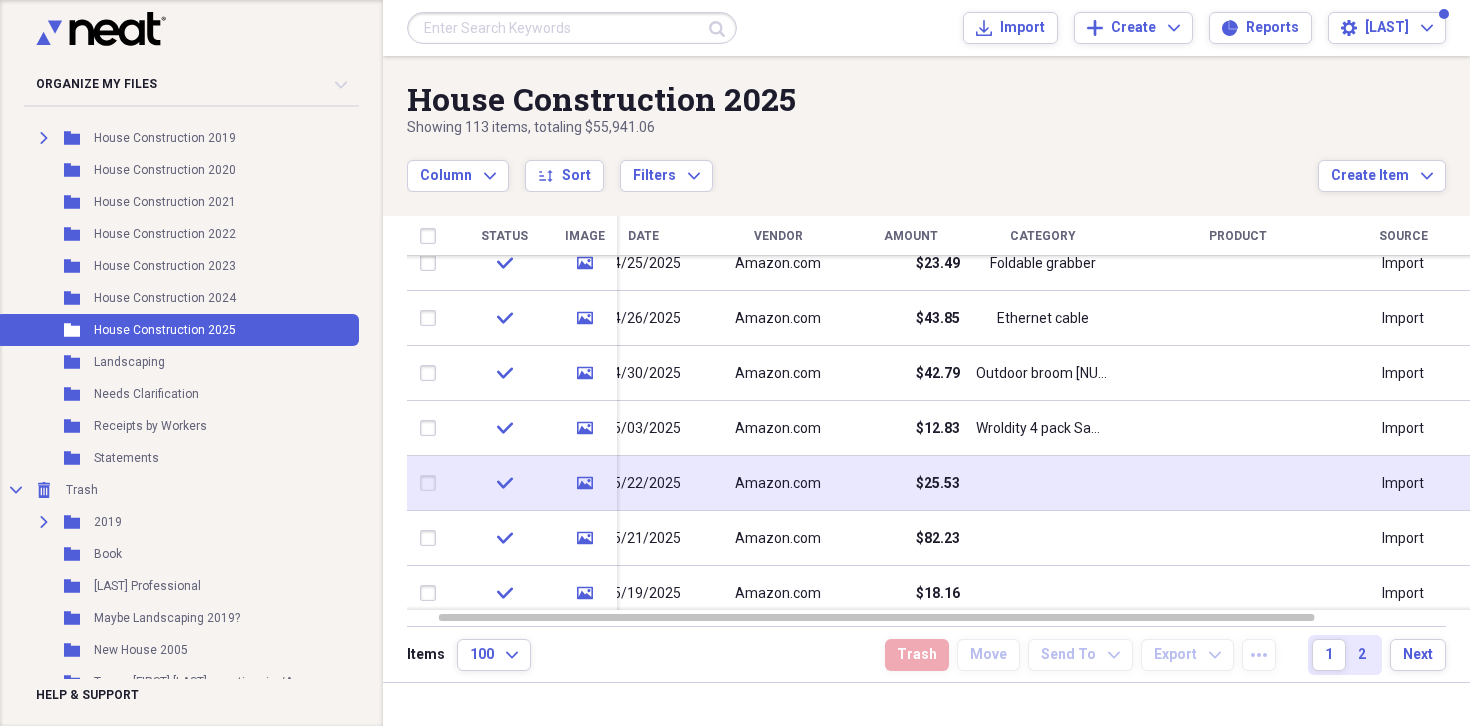 click on "$25.53" at bounding box center [938, 484] 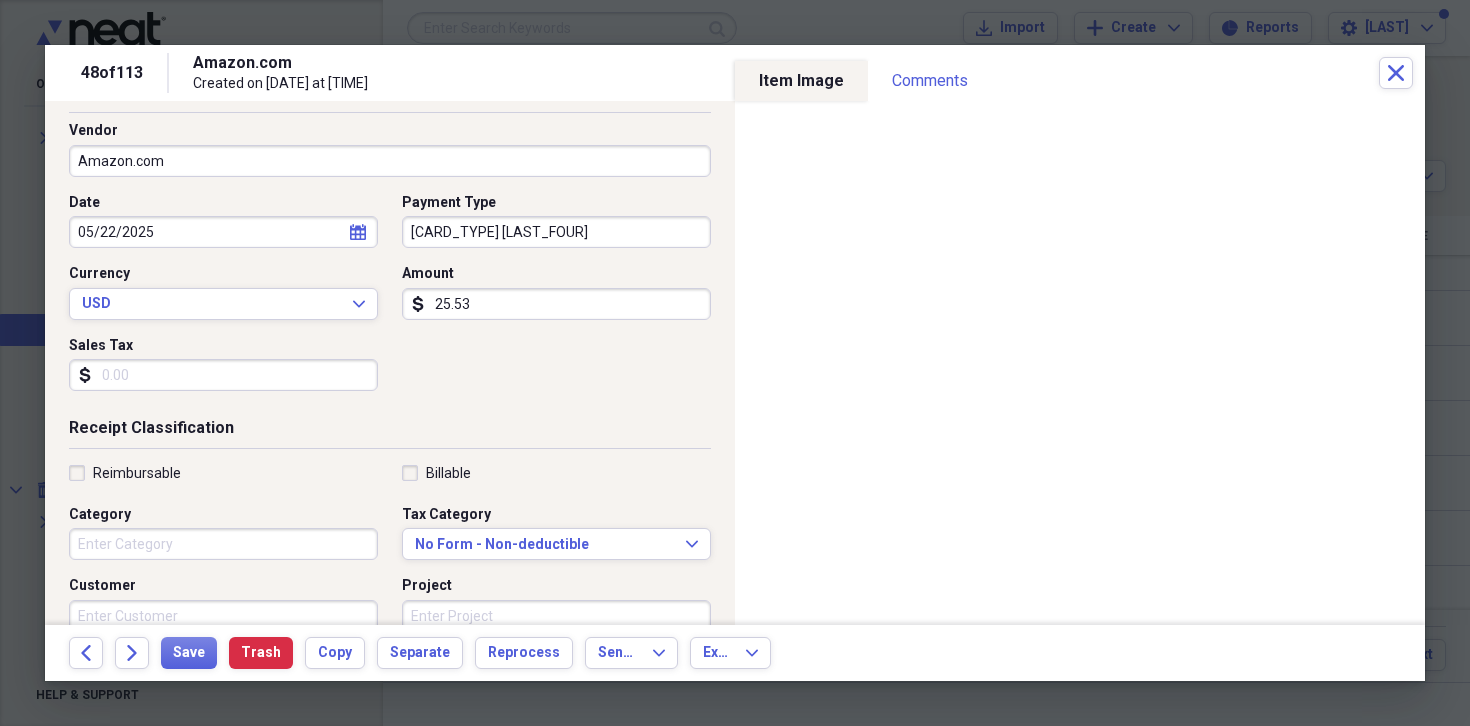scroll, scrollTop: 128, scrollLeft: 0, axis: vertical 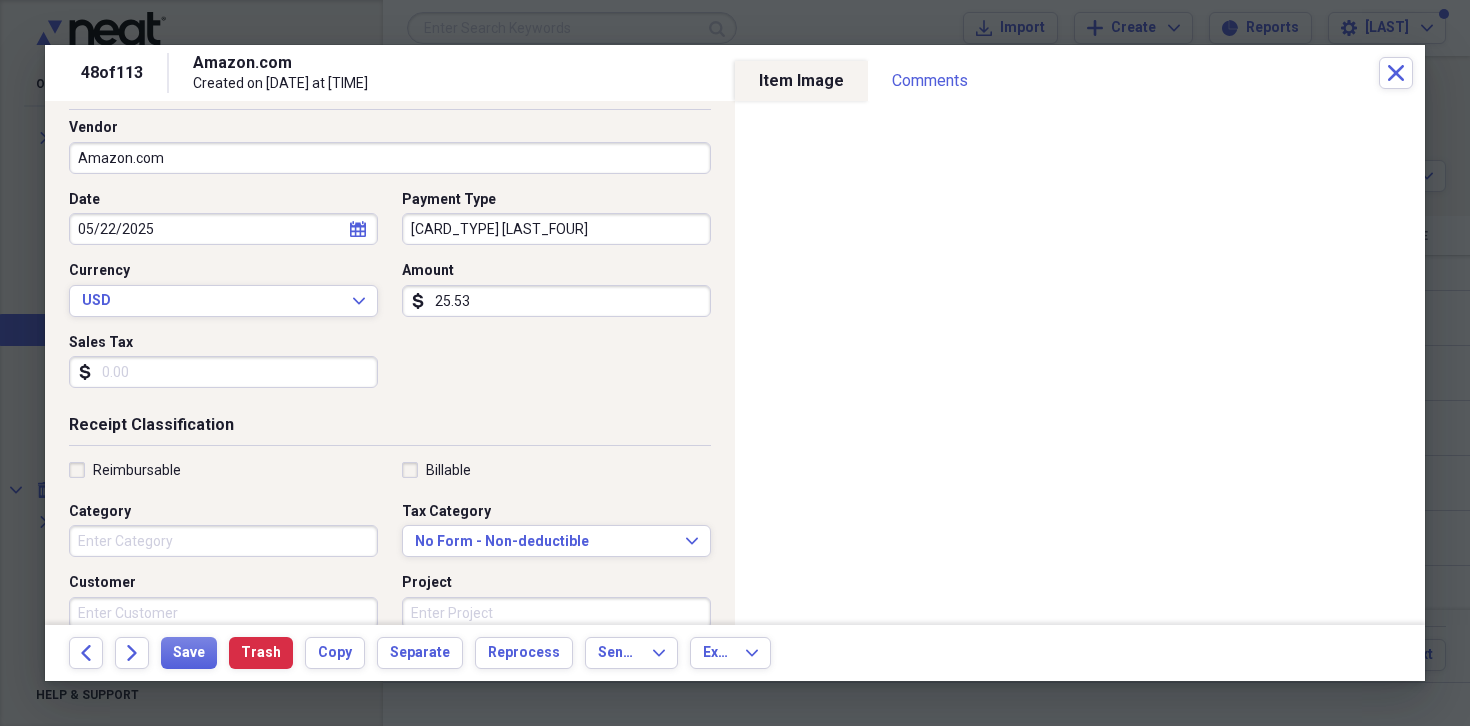 click on "Category" at bounding box center [223, 541] 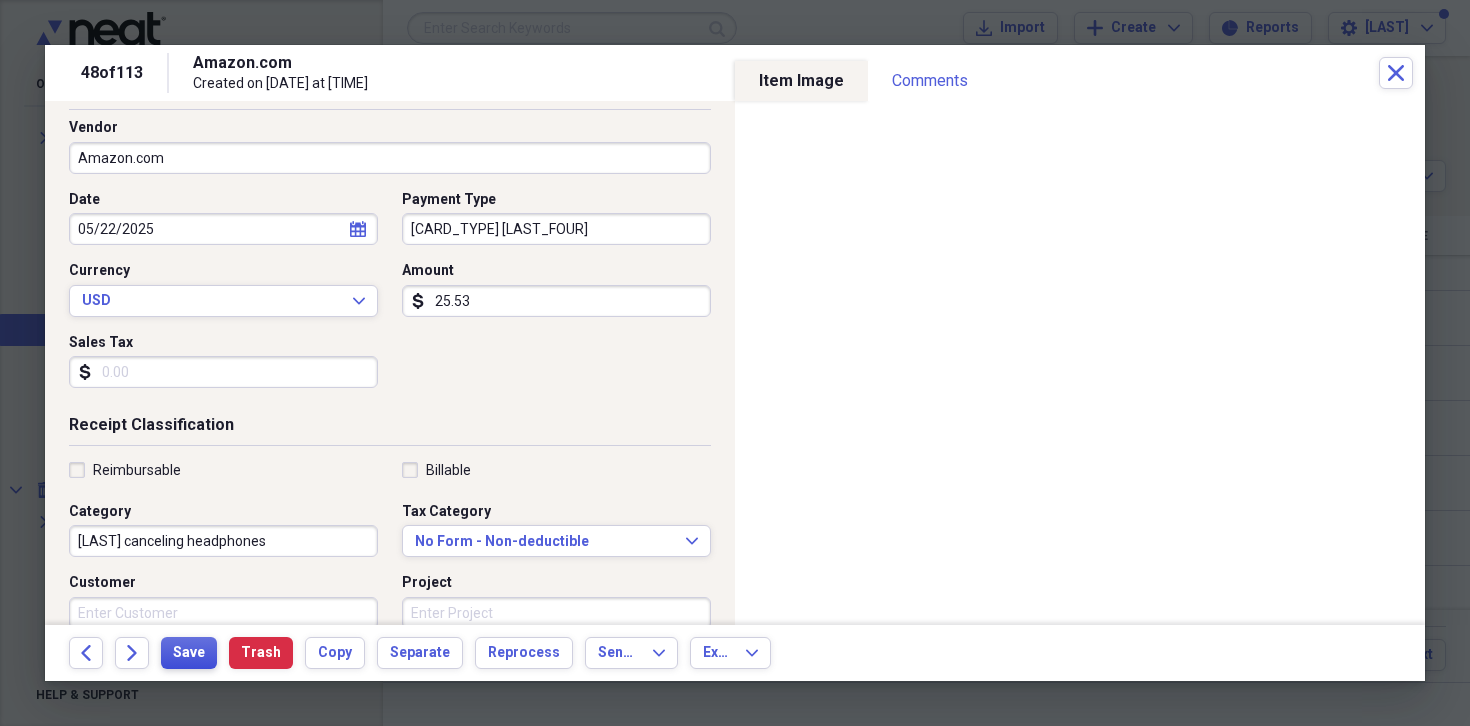 type on "[LAST] canceling headphones" 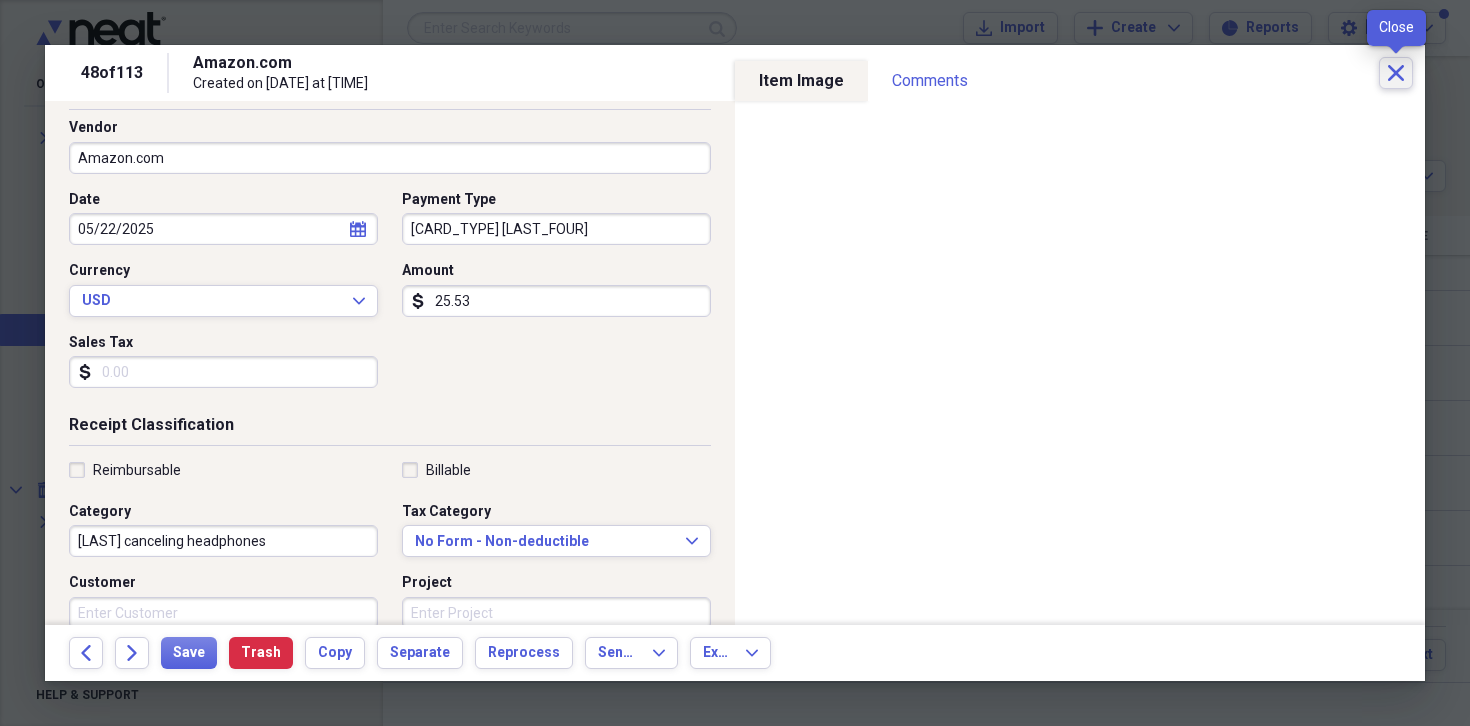 click on "Close" at bounding box center [1396, 73] 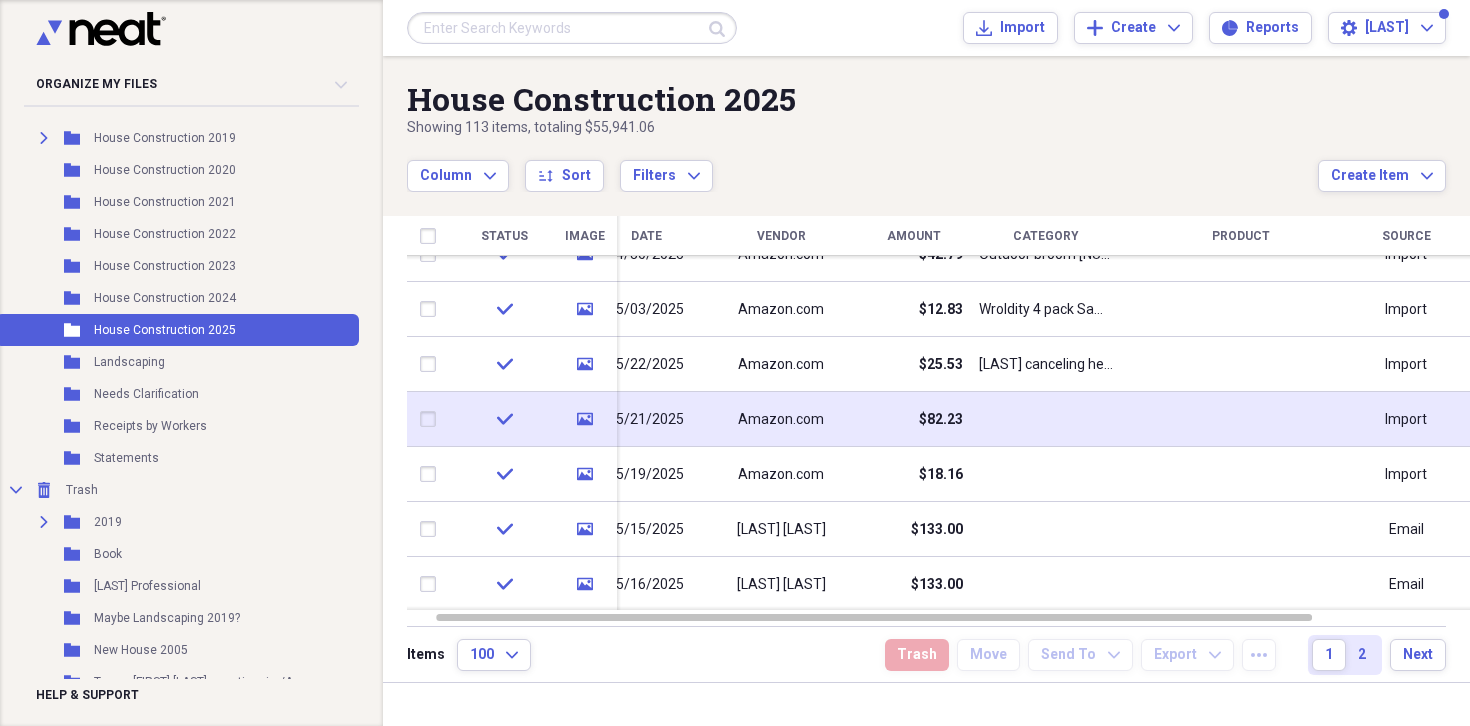 click on "$82.23" at bounding box center (941, 420) 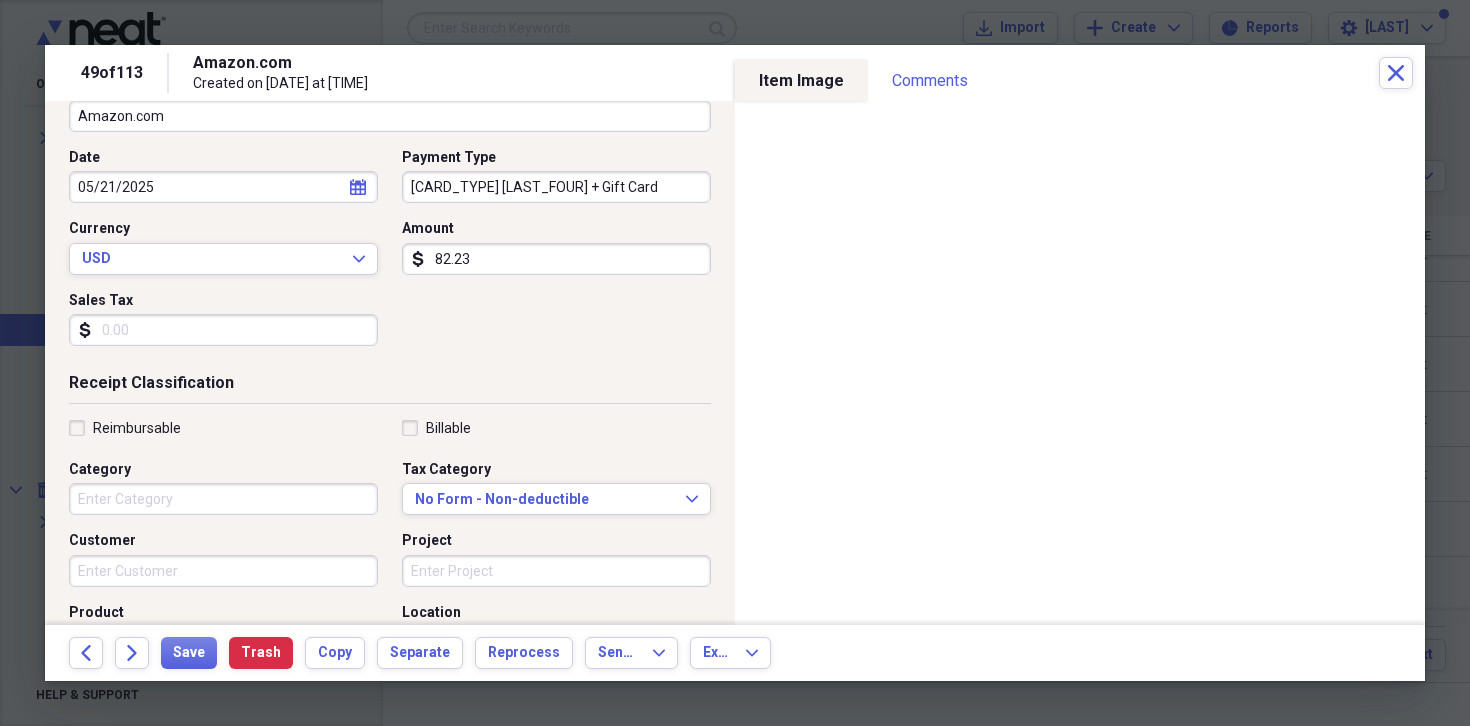 scroll, scrollTop: 190, scrollLeft: 0, axis: vertical 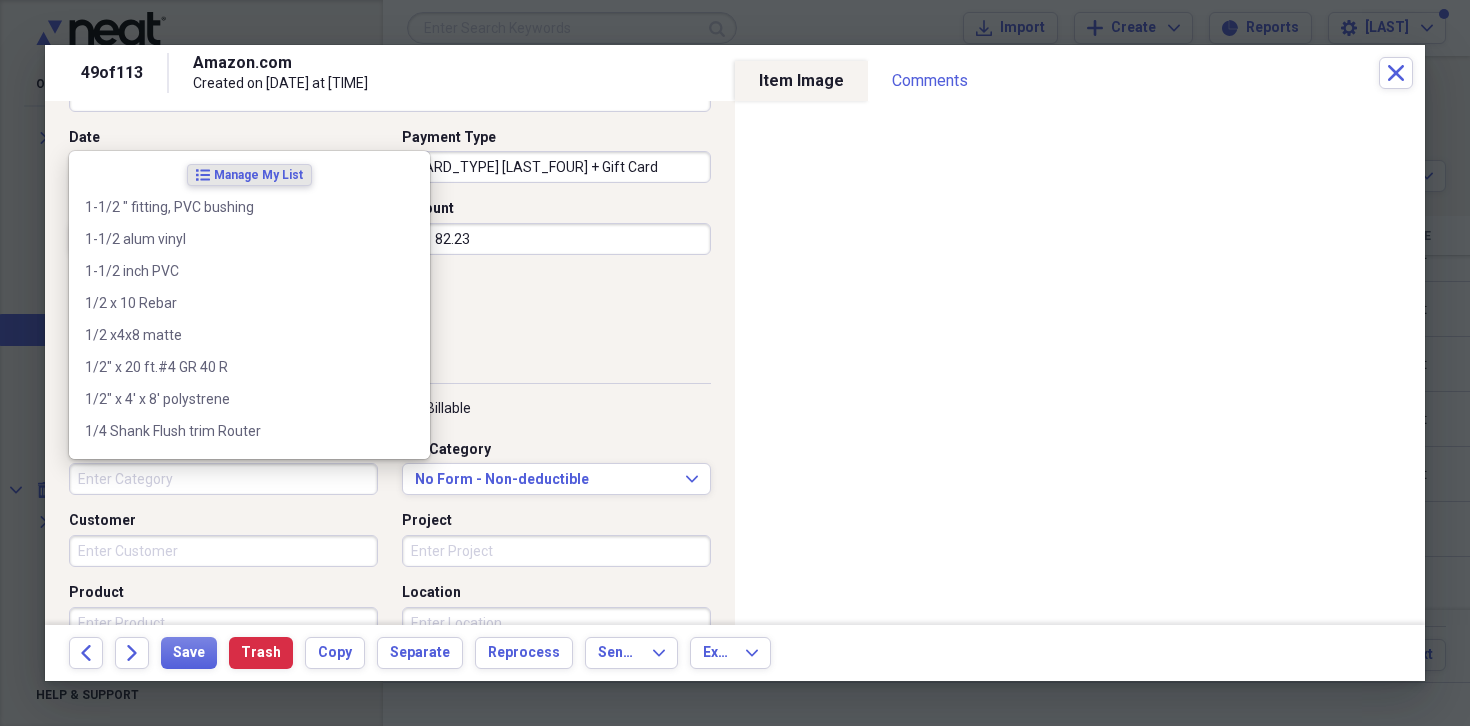 click on "Category" at bounding box center [223, 479] 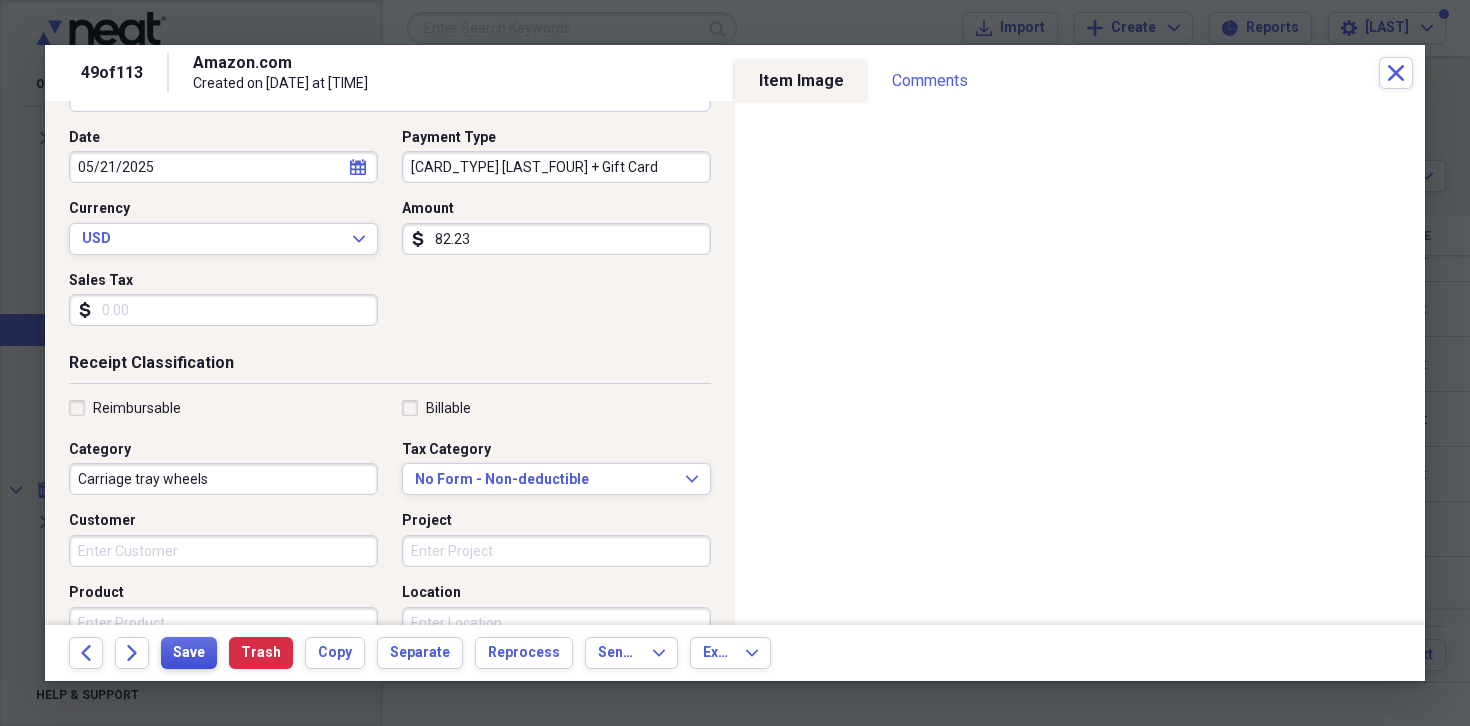 type on "Carriage tray wheels" 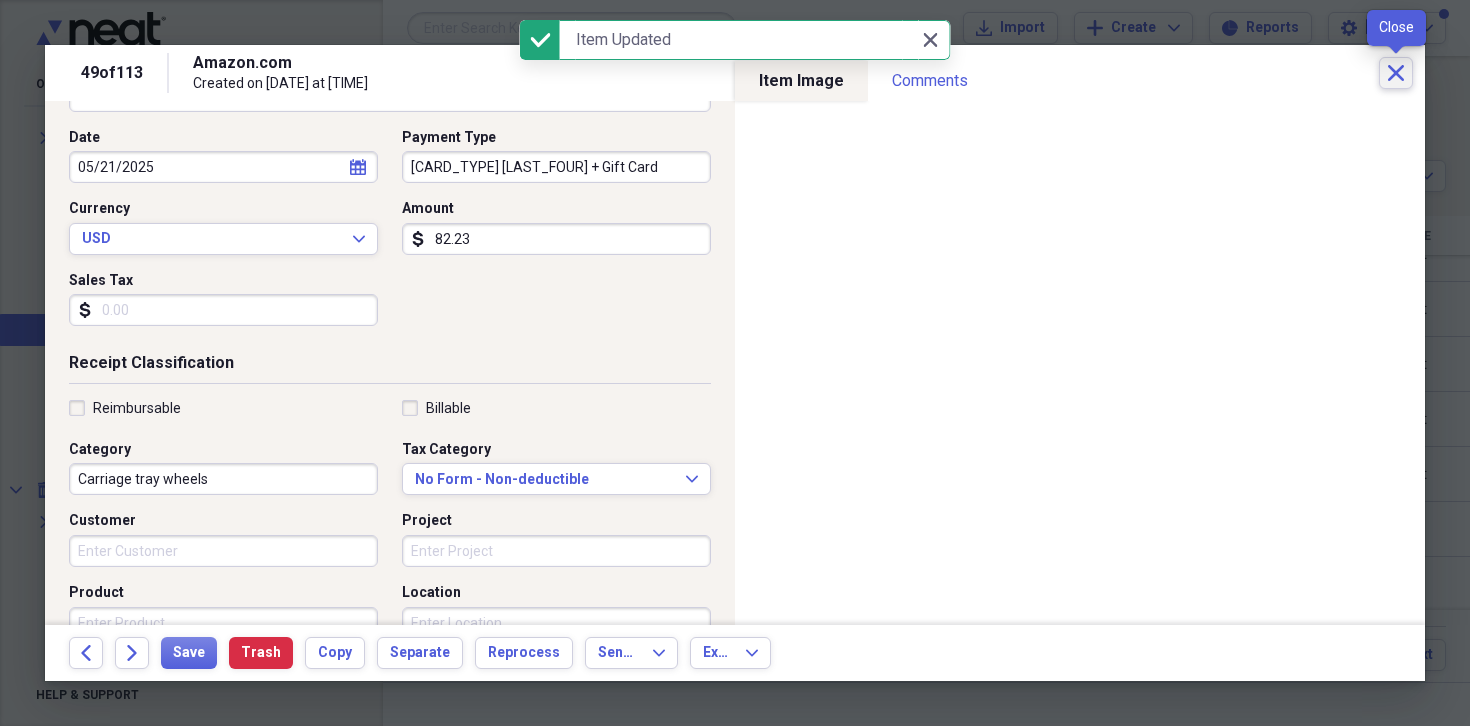 click 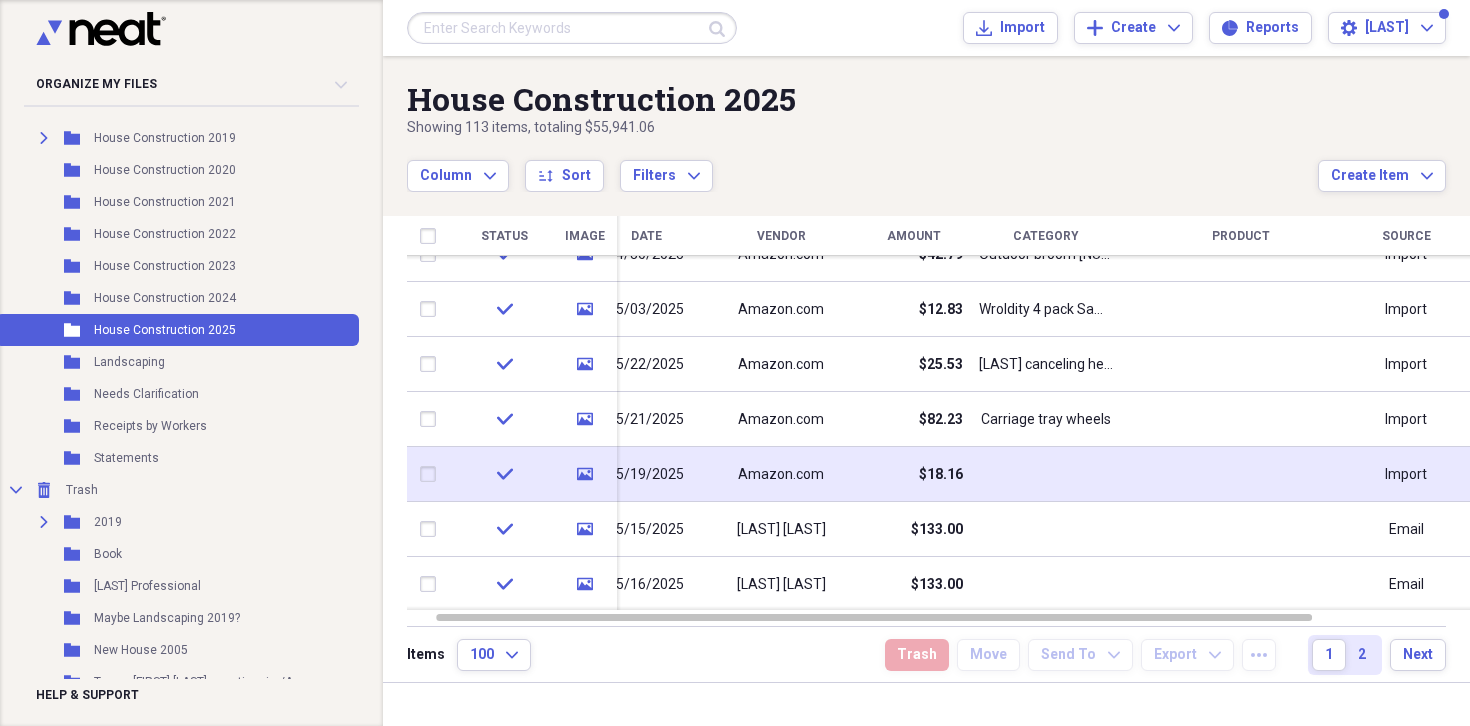 click on "$18.16" at bounding box center [913, 474] 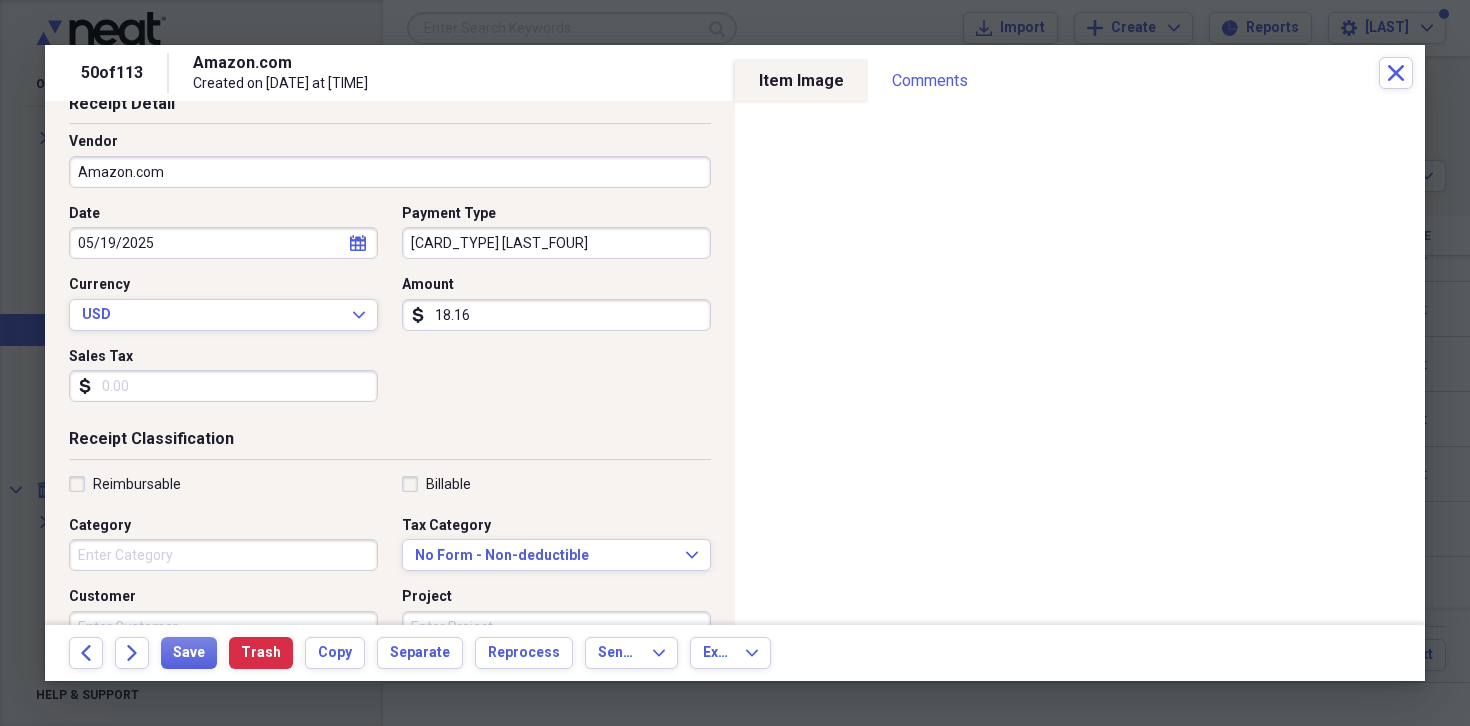 scroll, scrollTop: 130, scrollLeft: 0, axis: vertical 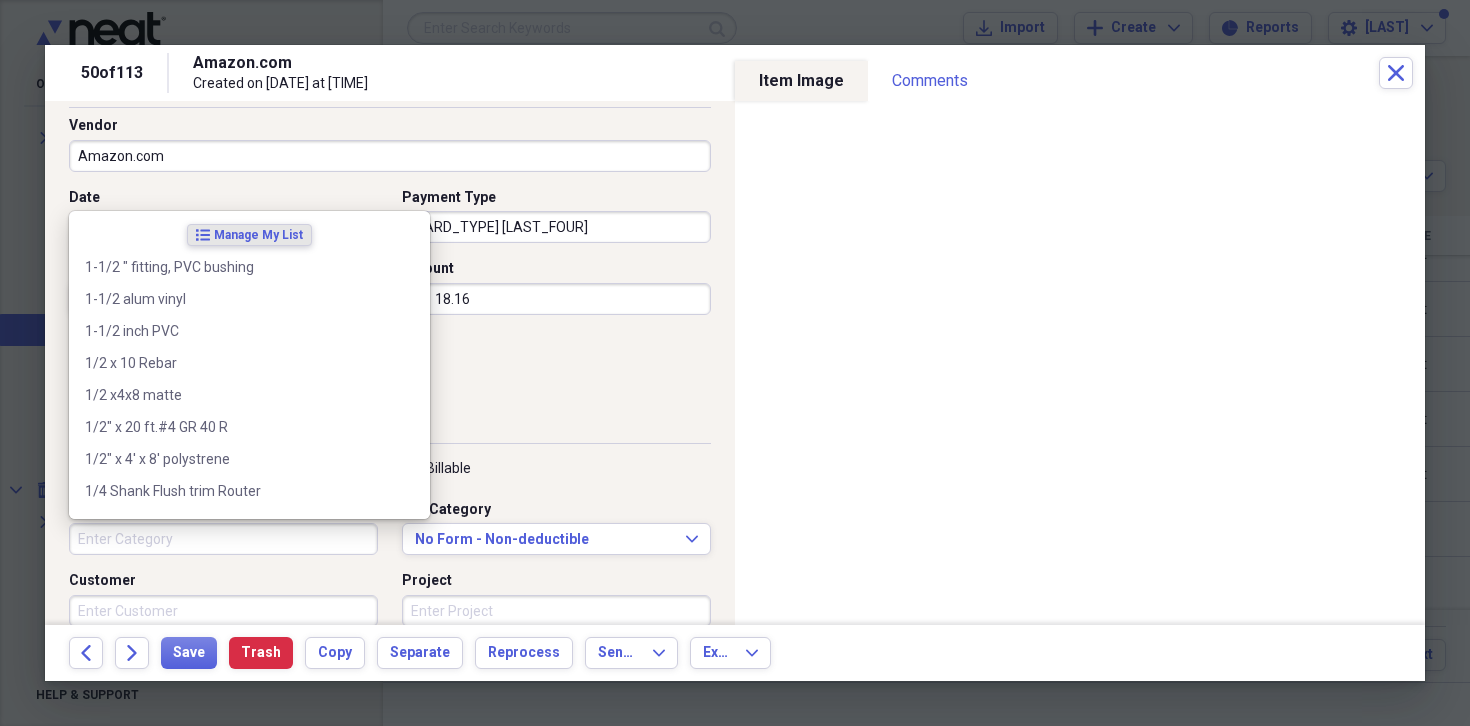 click on "Category" at bounding box center [223, 539] 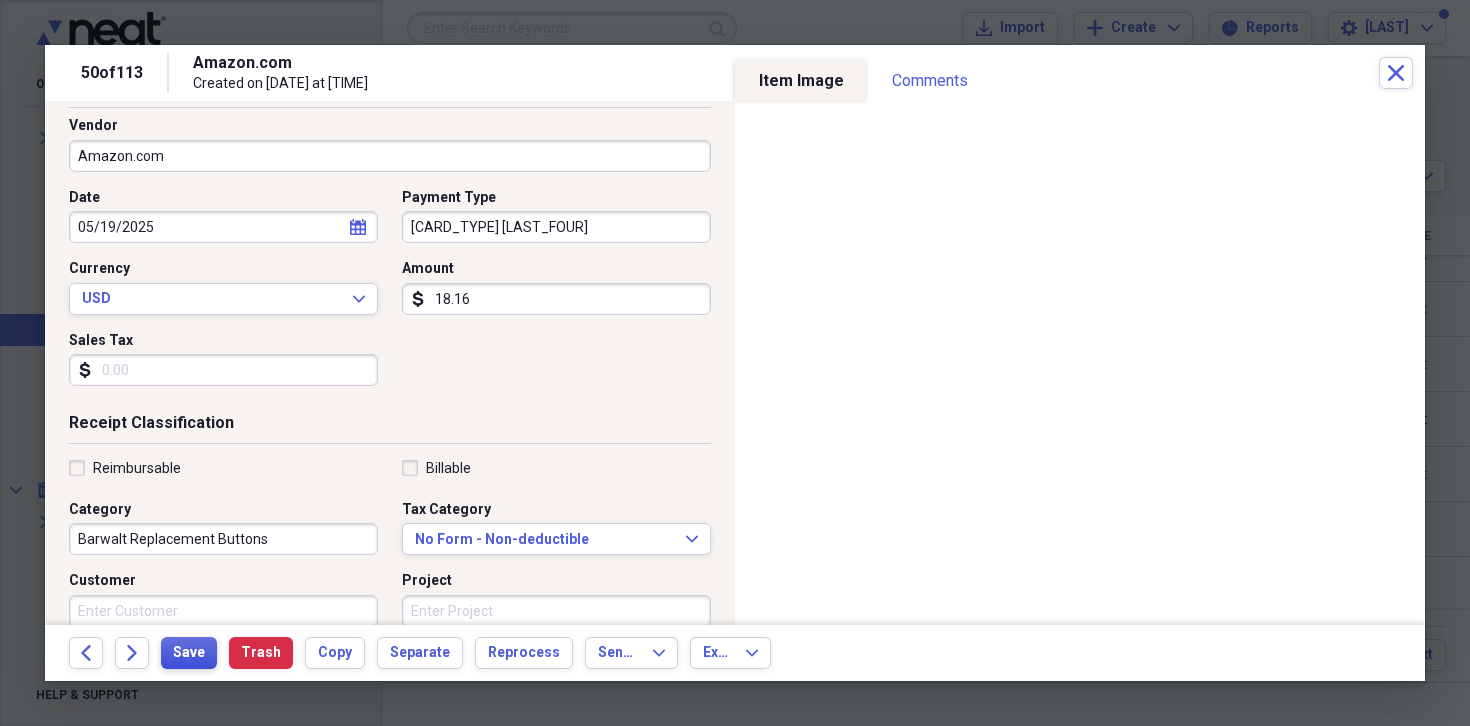 type on "Barwalt Replacement Buttons" 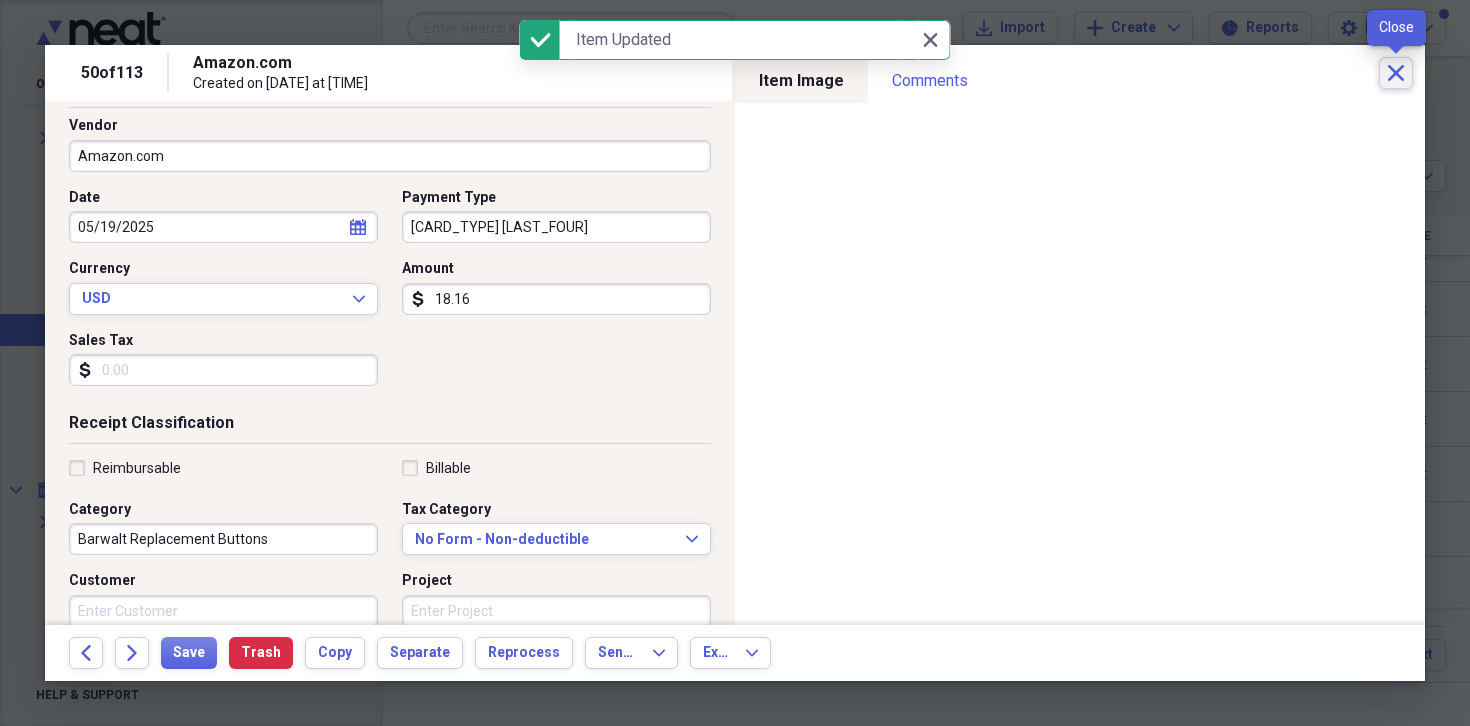 click on "Close" 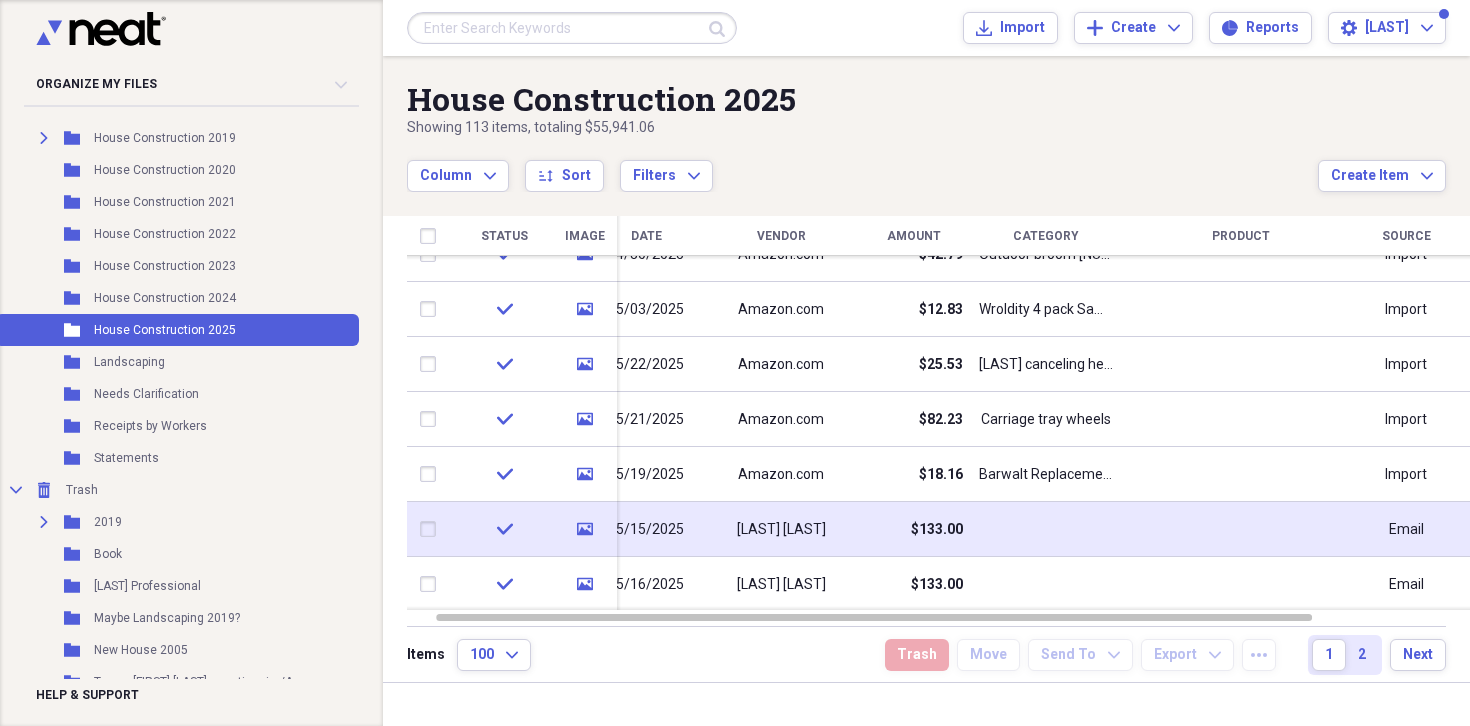 click on "$133.00" at bounding box center (937, 530) 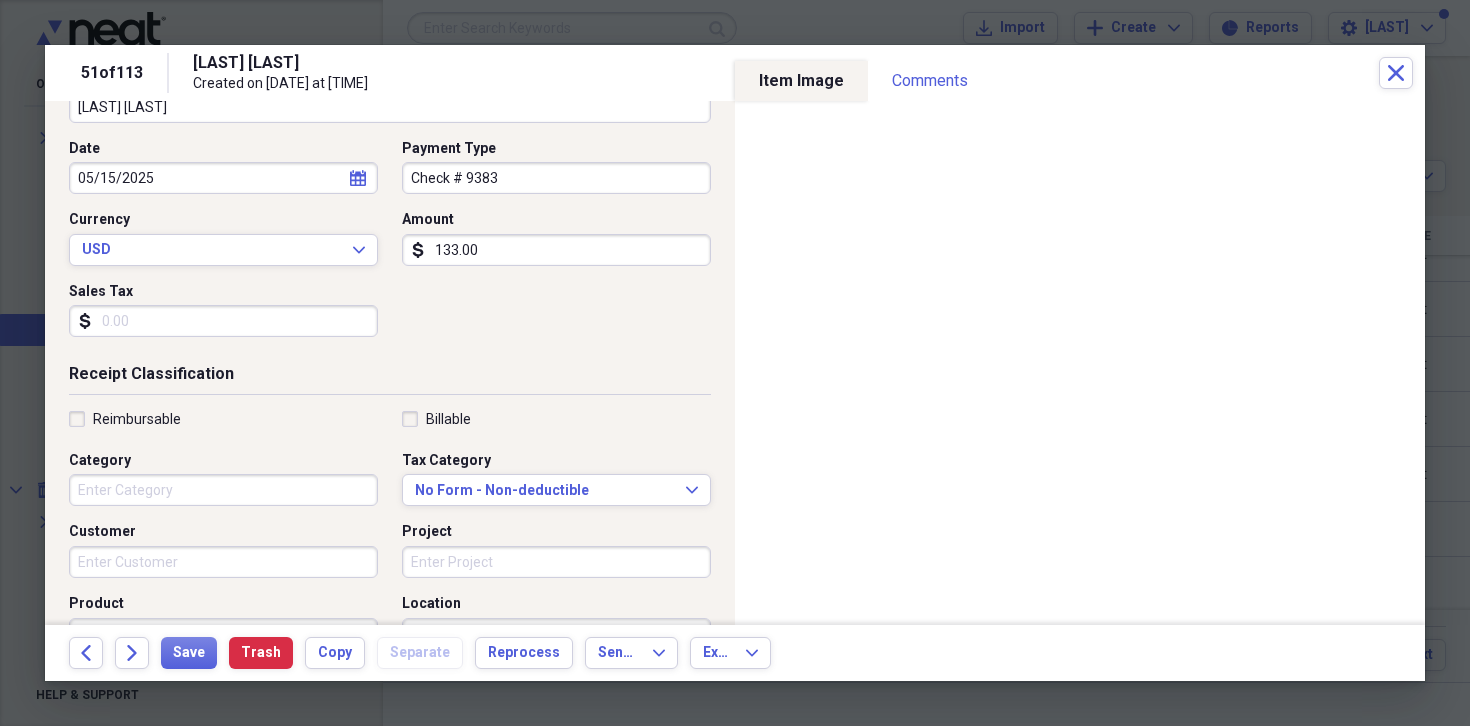 scroll, scrollTop: 249, scrollLeft: 0, axis: vertical 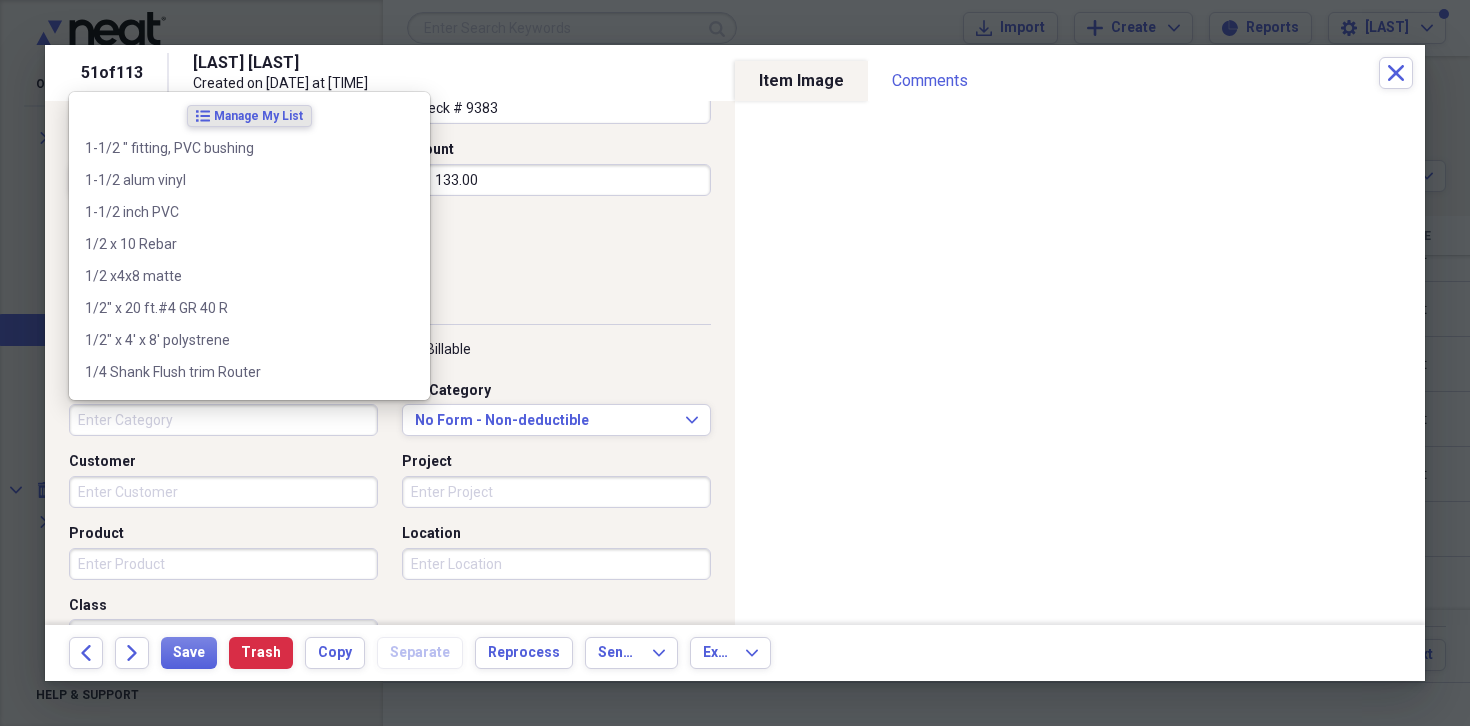 click on "Category" at bounding box center (223, 420) 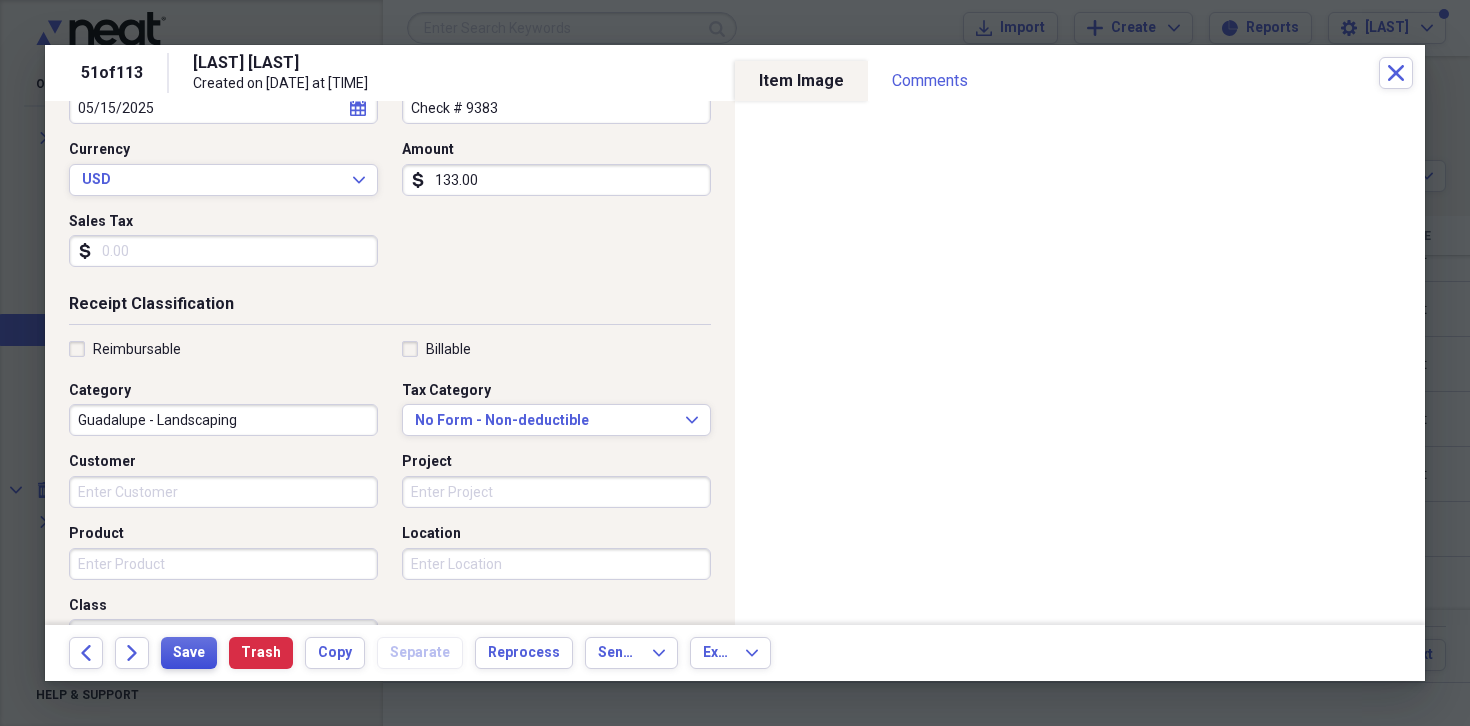 click on "Save" at bounding box center [189, 653] 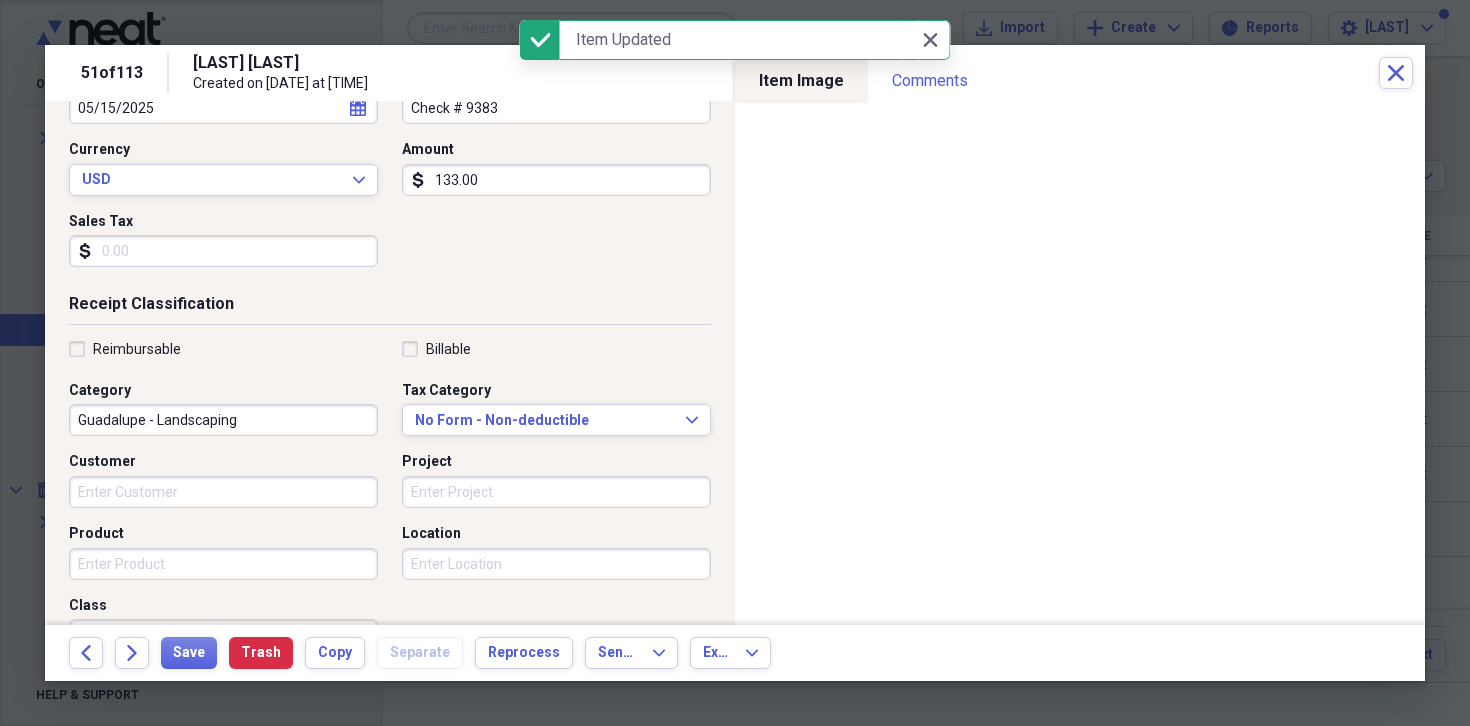 click on "Guadalupe - Landscaping" at bounding box center [223, 420] 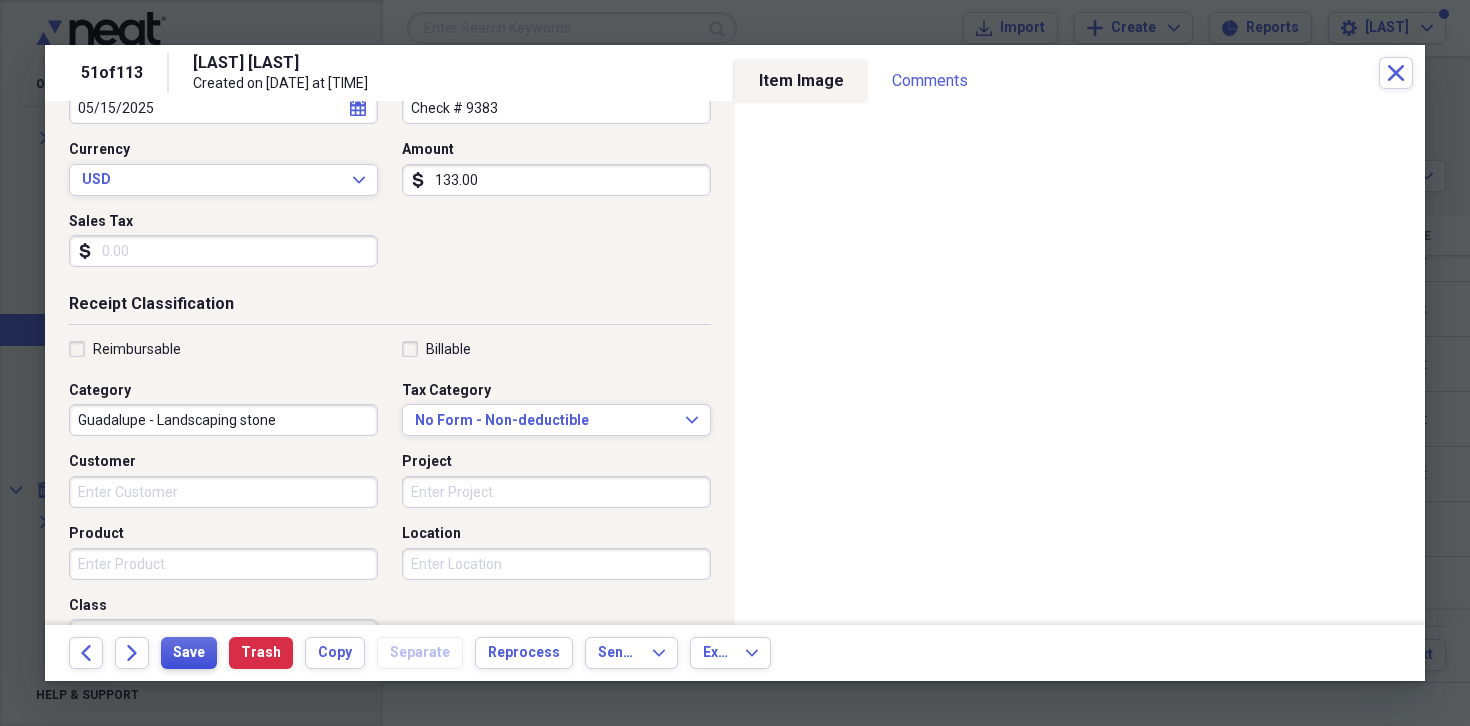 click on "Save" at bounding box center [189, 653] 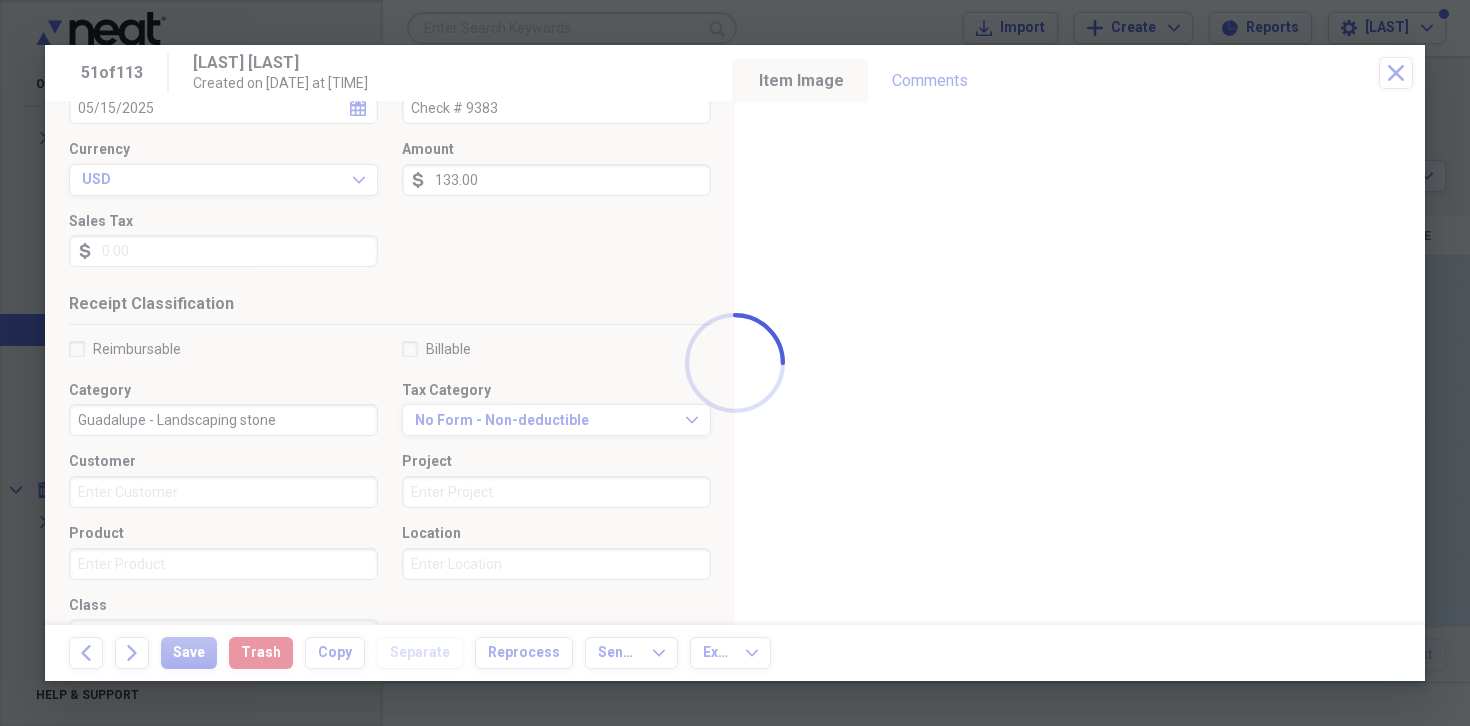 type on "Guadalupe - Landscaping stone" 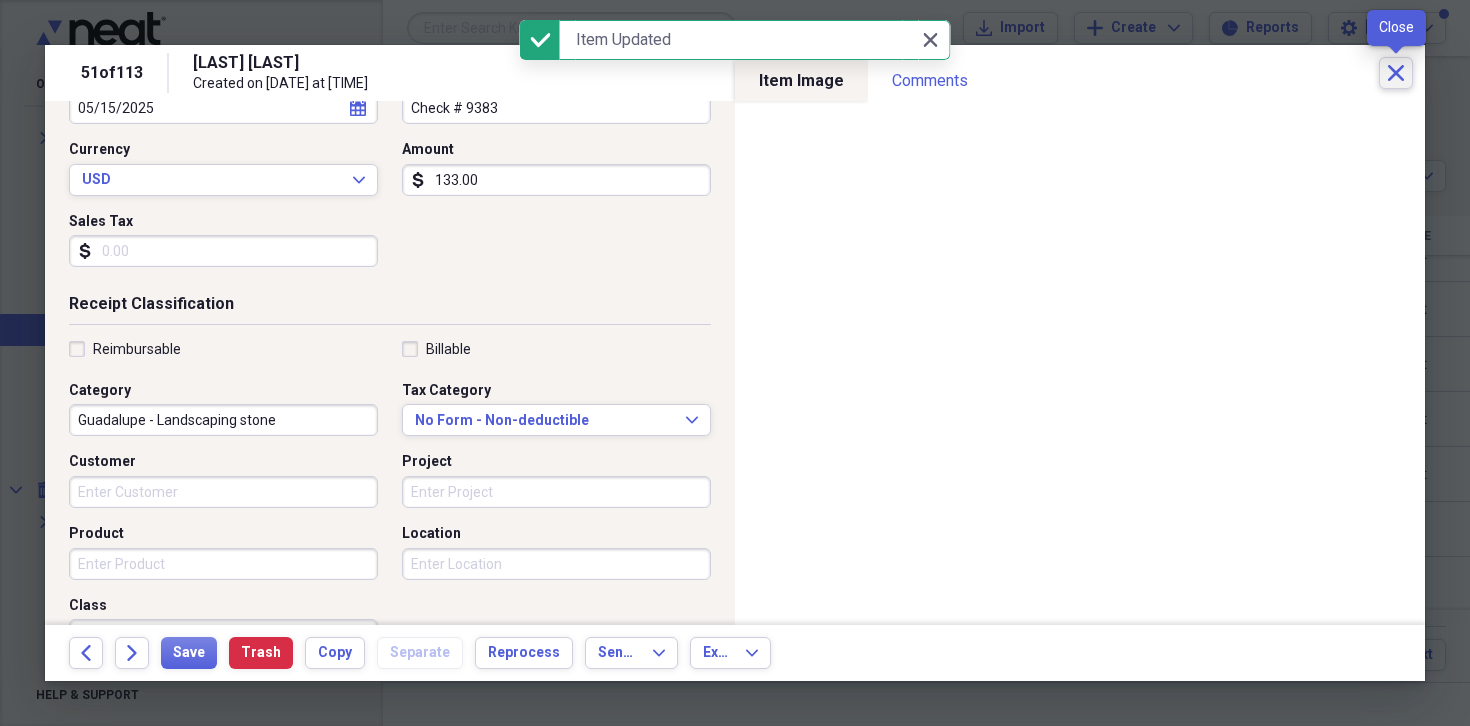 click 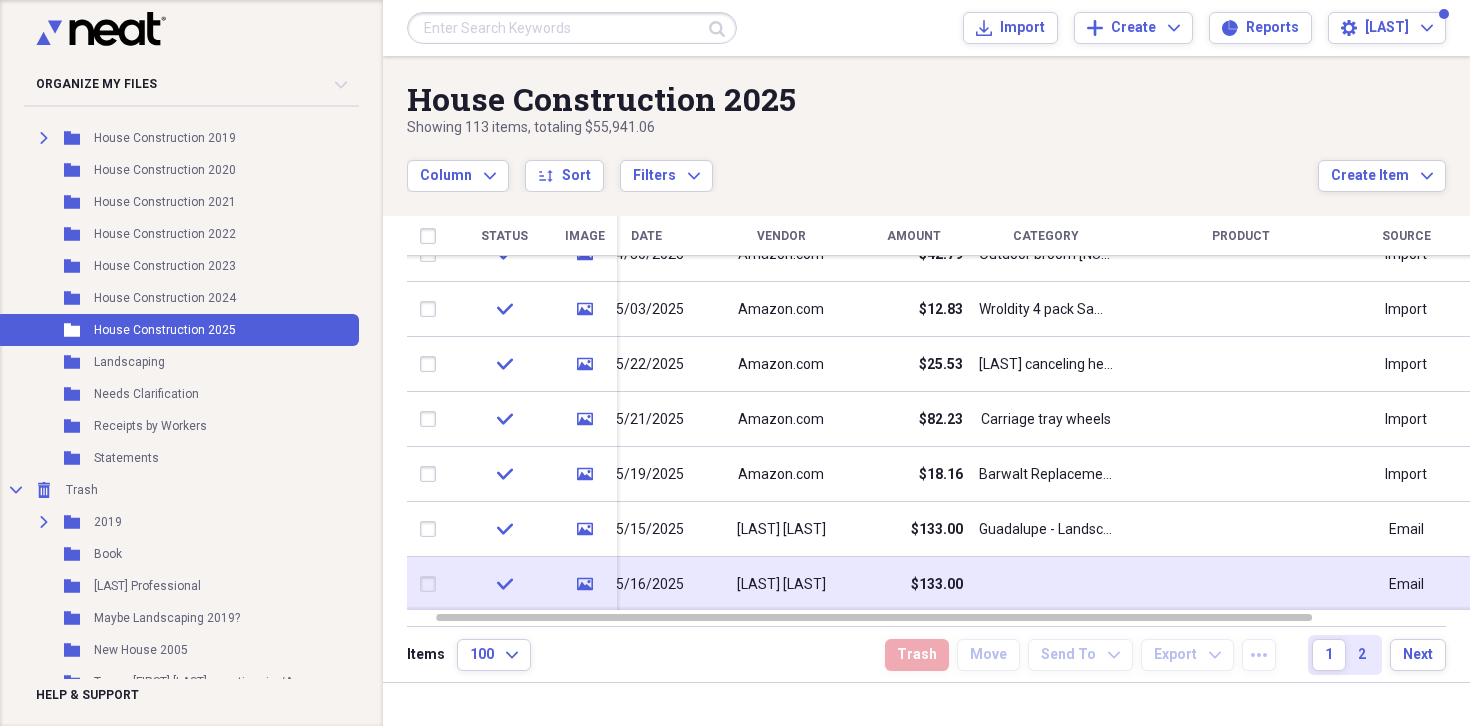 click on "$133.00" at bounding box center [913, 584] 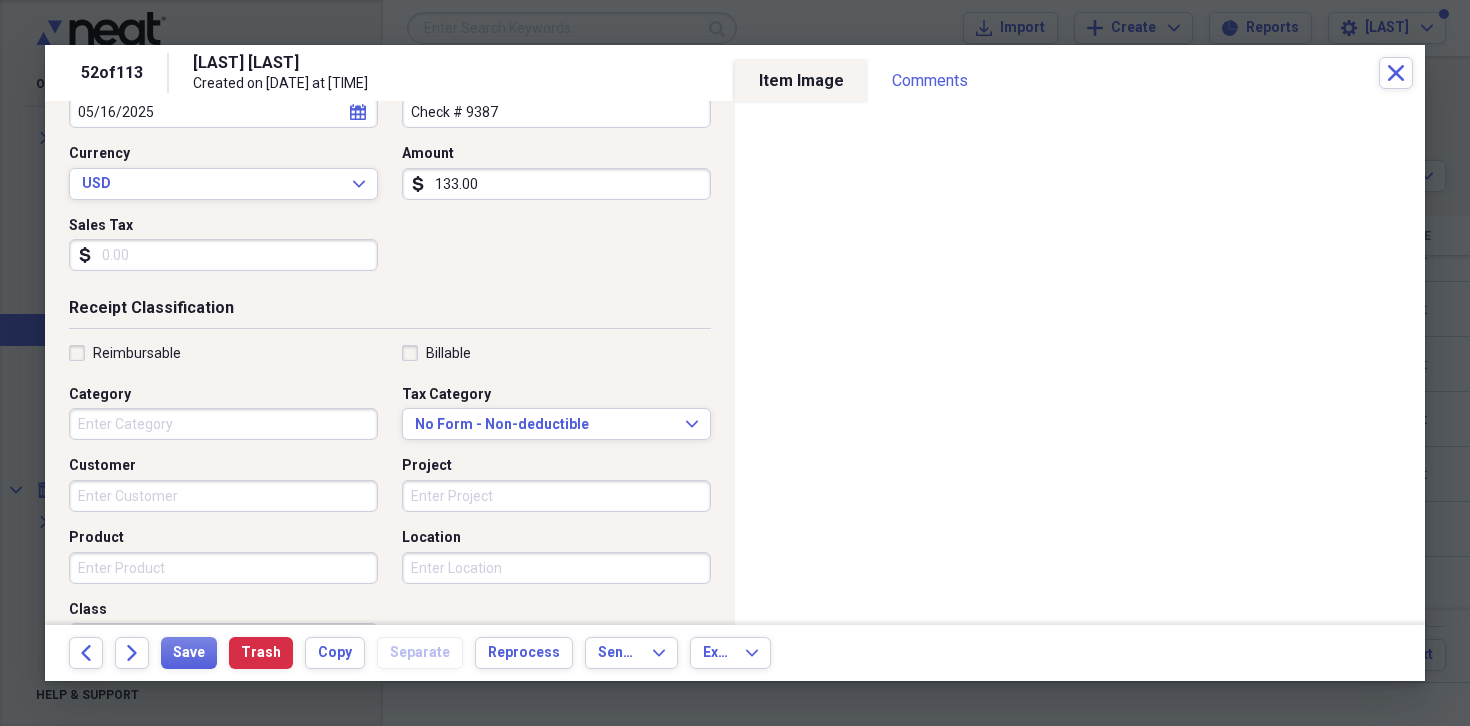 scroll, scrollTop: 254, scrollLeft: 0, axis: vertical 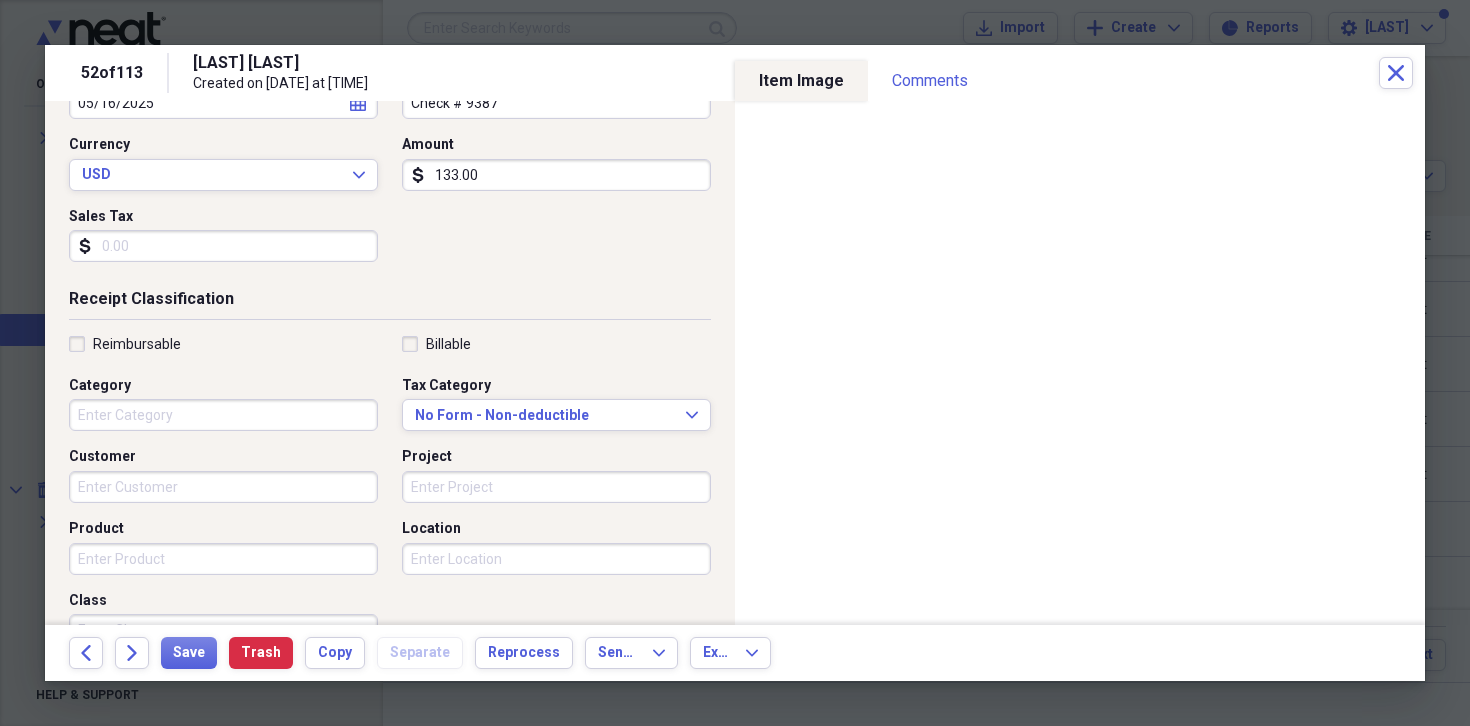 click on "Category" at bounding box center [223, 415] 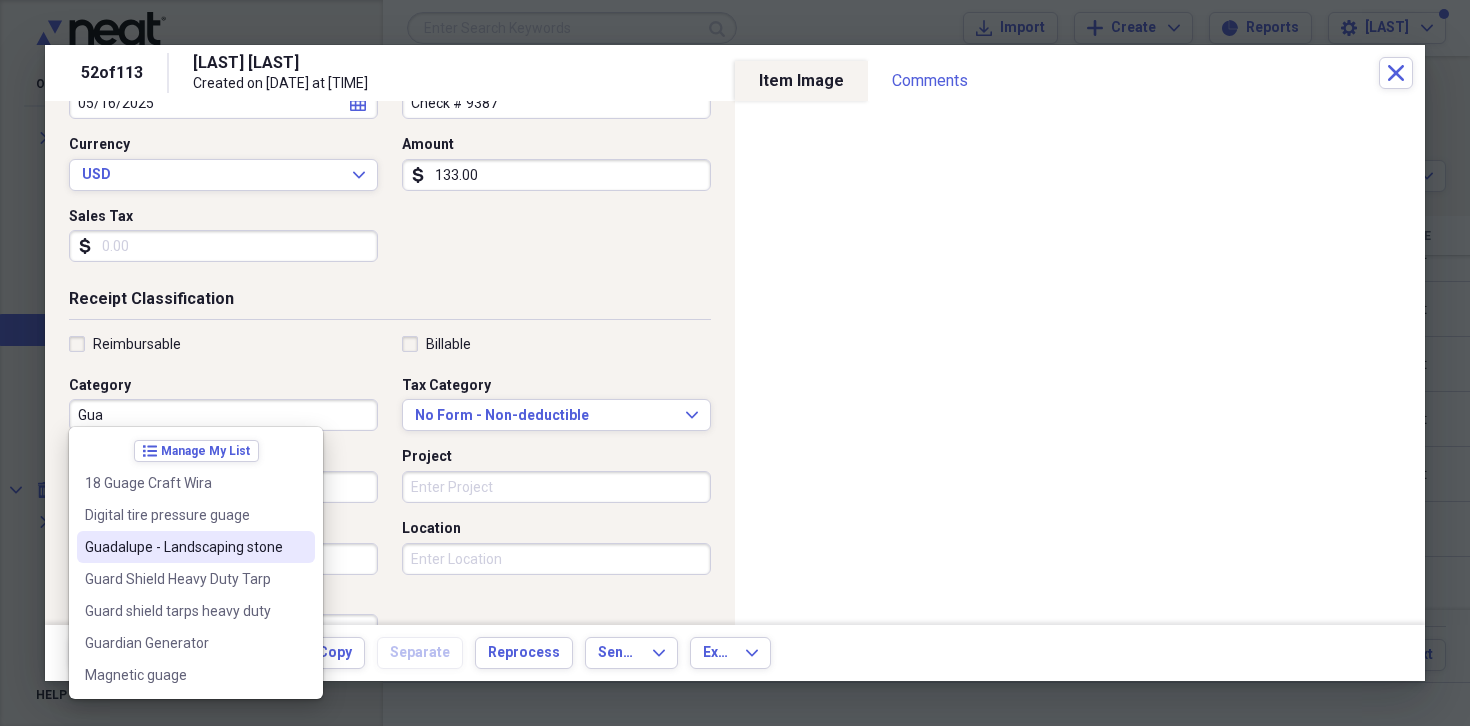 click on "Guadalupe - Landscaping stone" at bounding box center [184, 547] 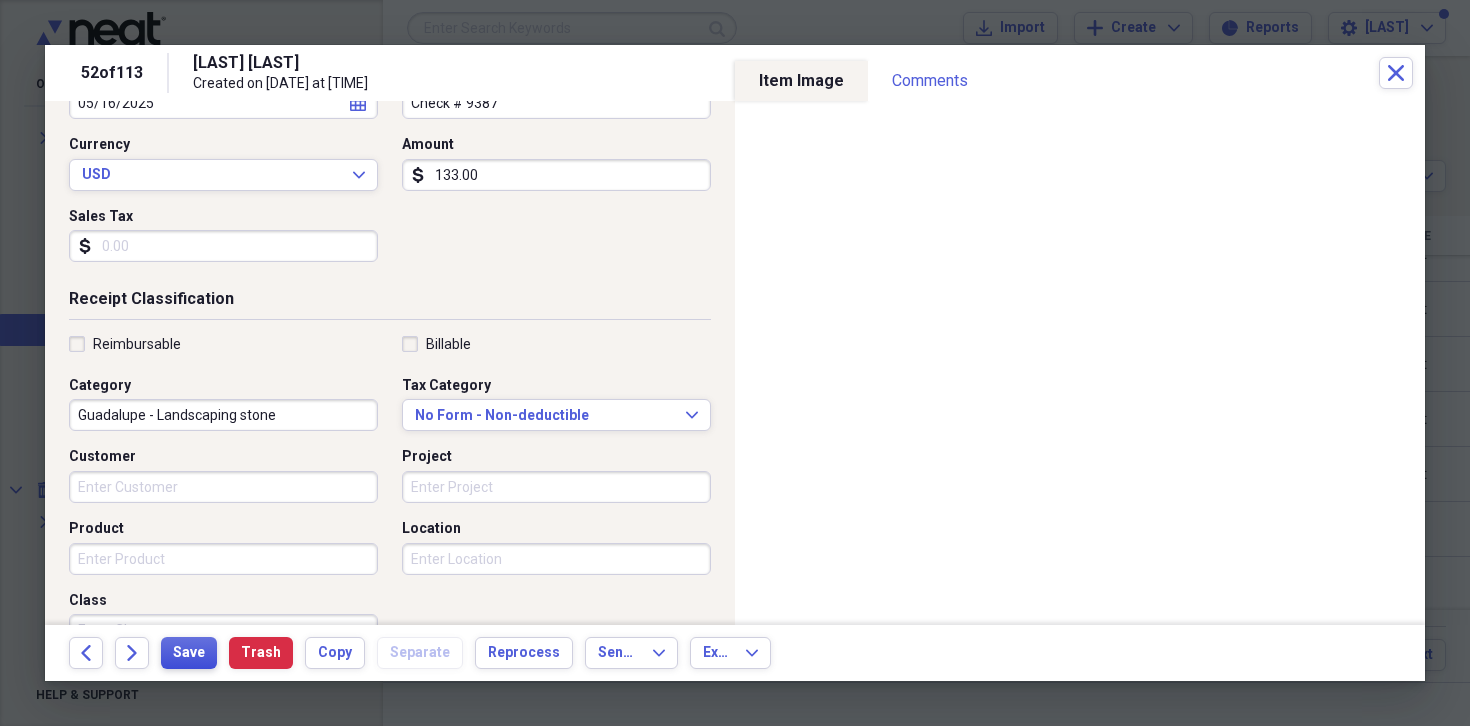 click on "Save" at bounding box center [189, 653] 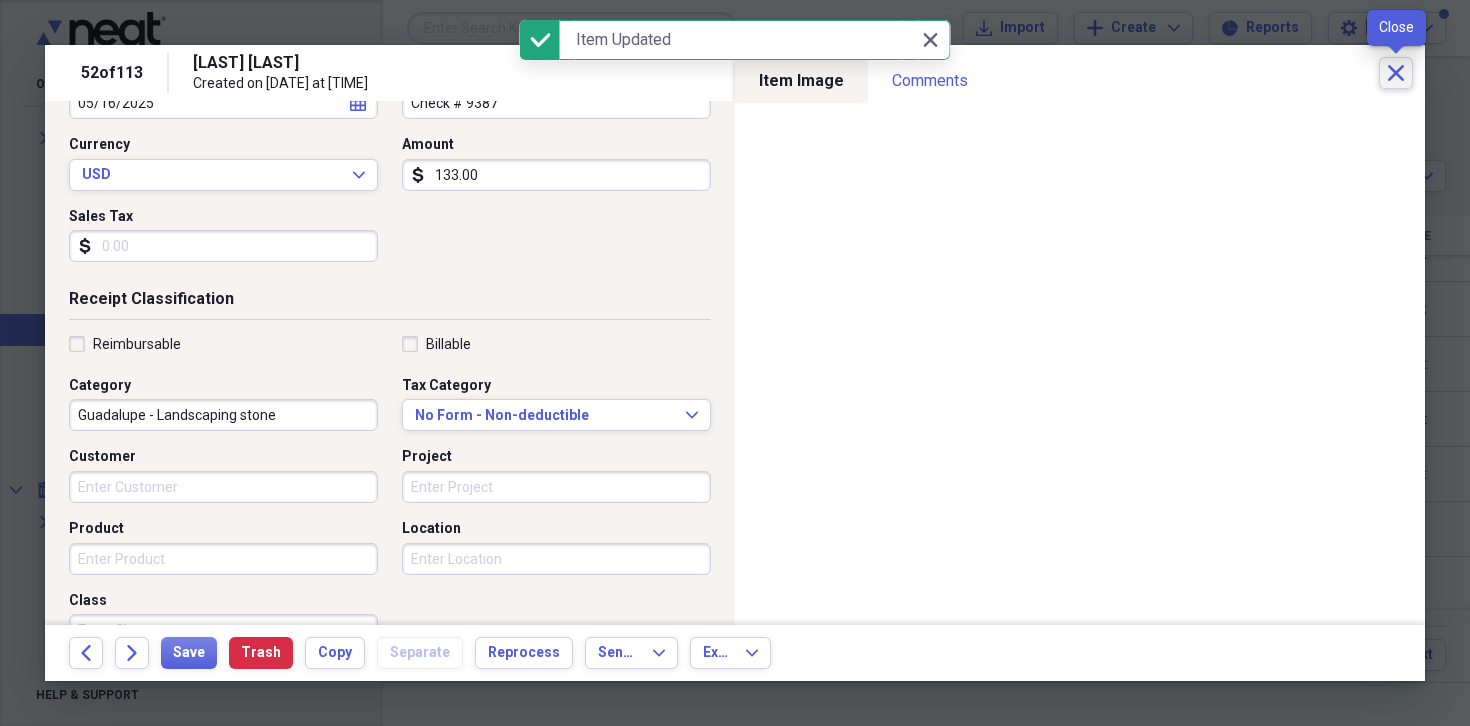 click on "Close" 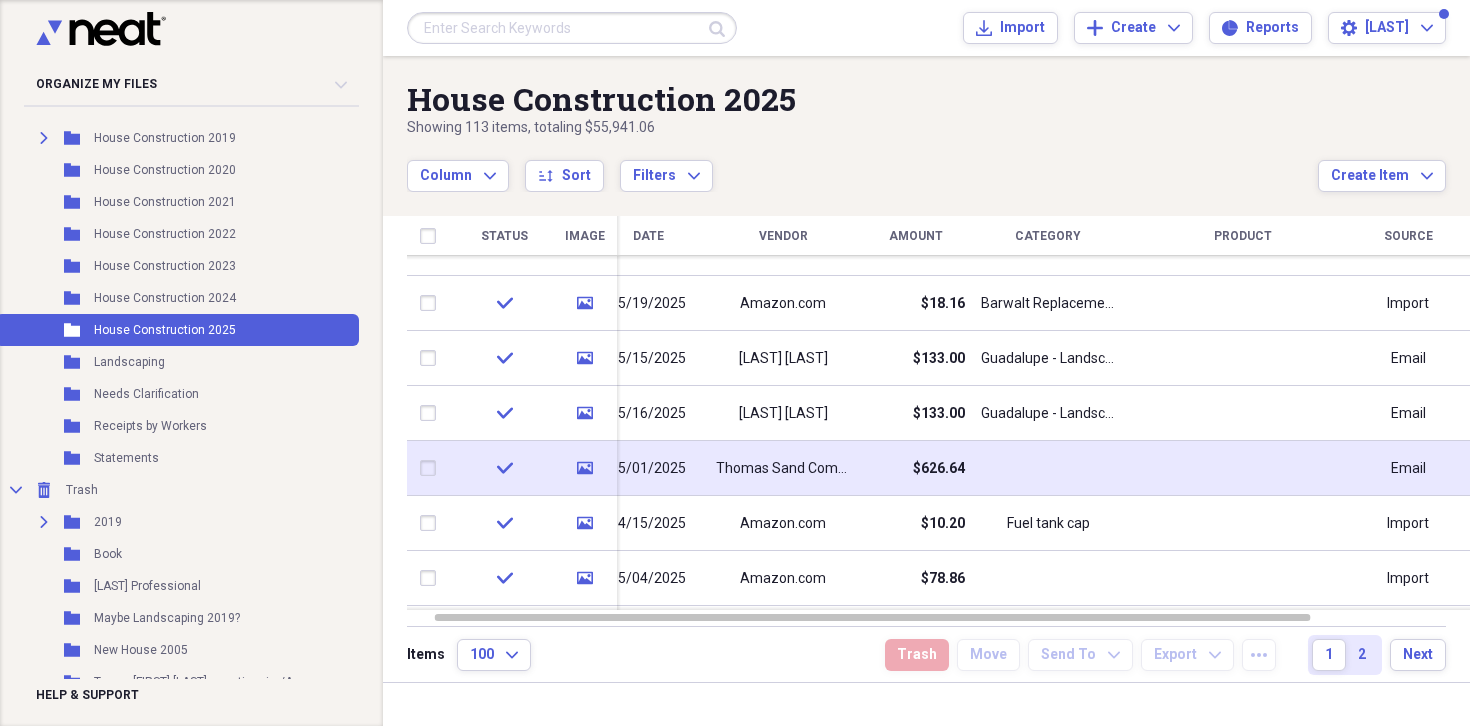 click on "$626.64" at bounding box center (915, 468) 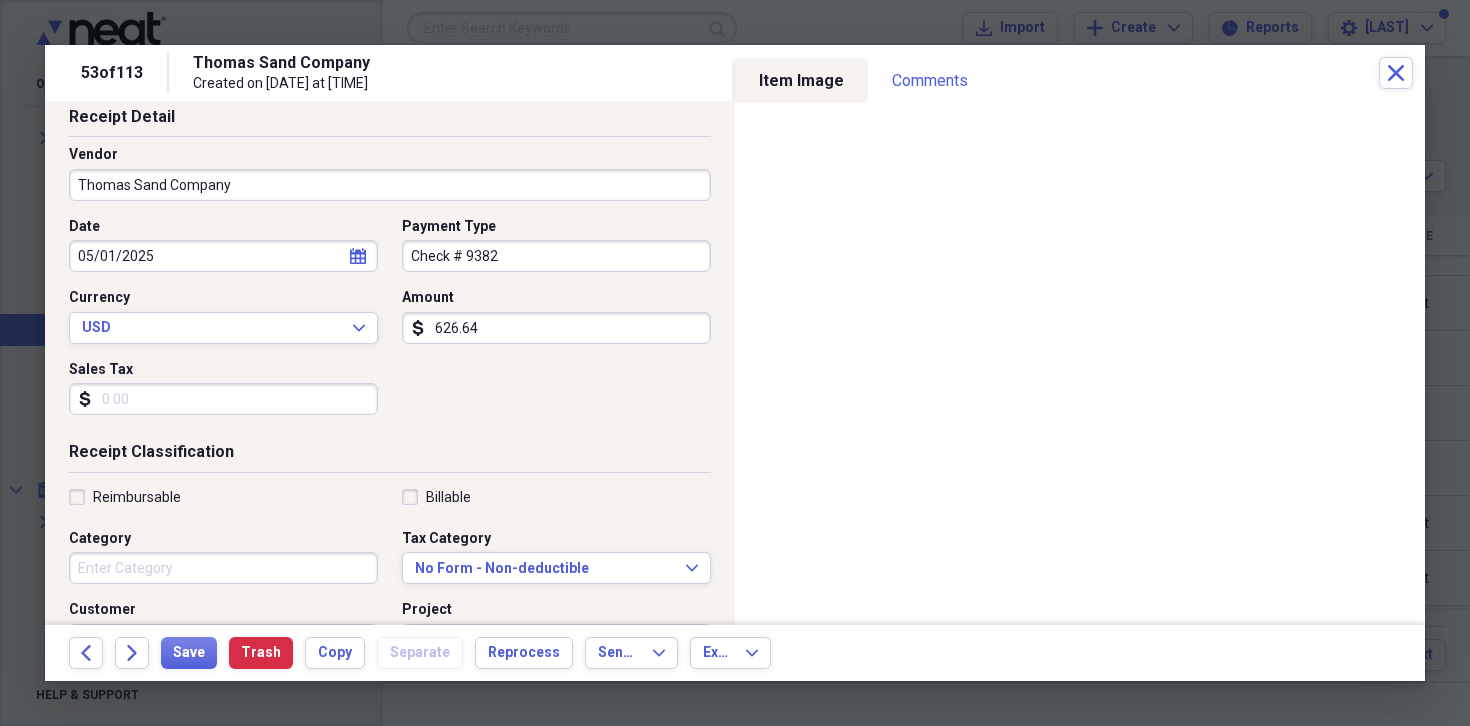 scroll, scrollTop: 104, scrollLeft: 0, axis: vertical 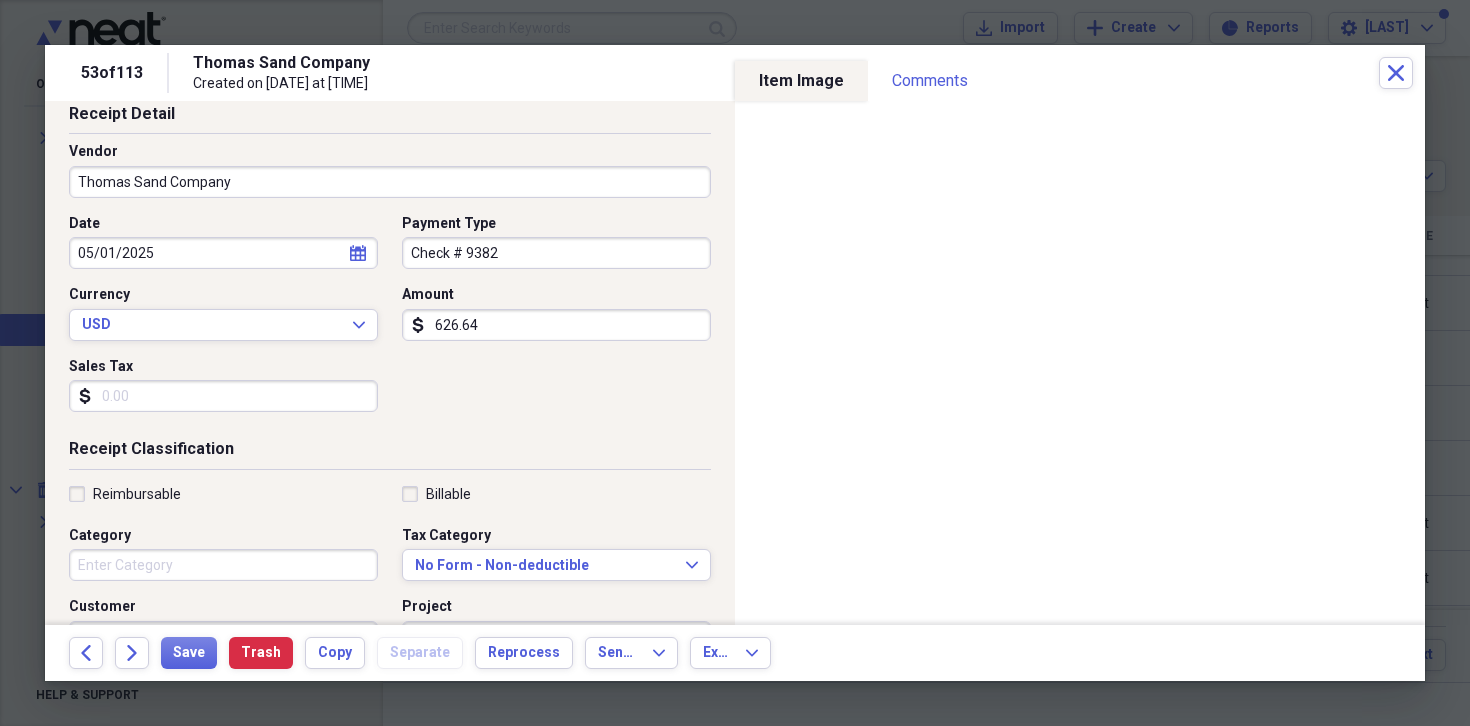 click on "Category" at bounding box center (223, 565) 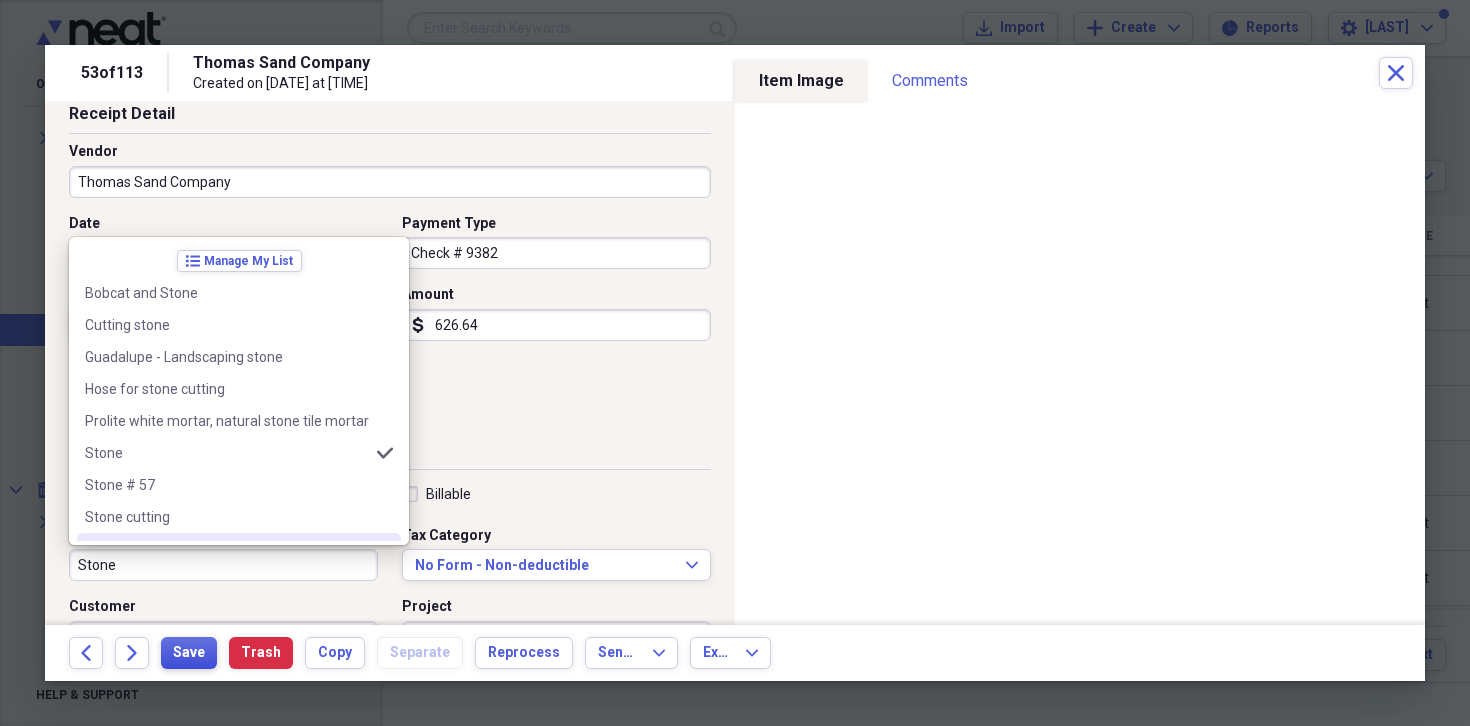 type on "Stone" 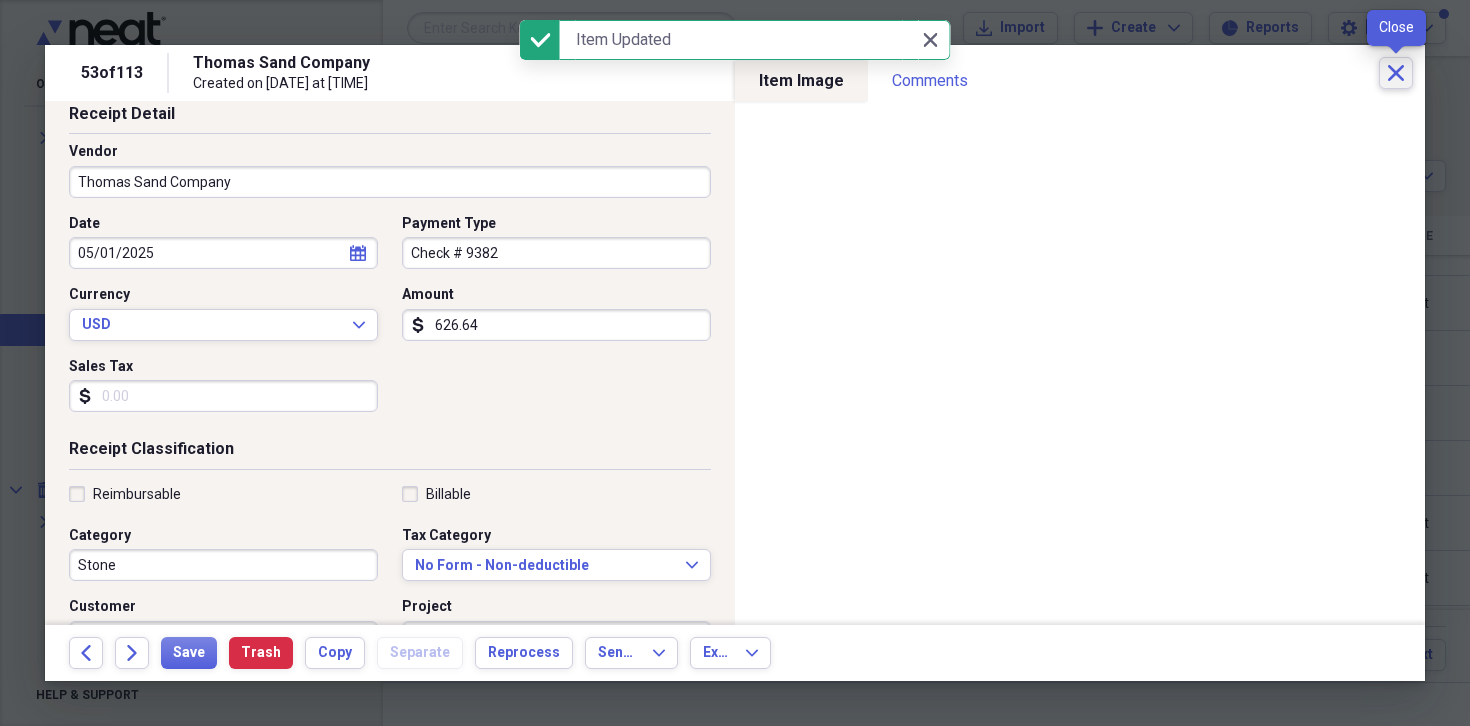 click on "Close" 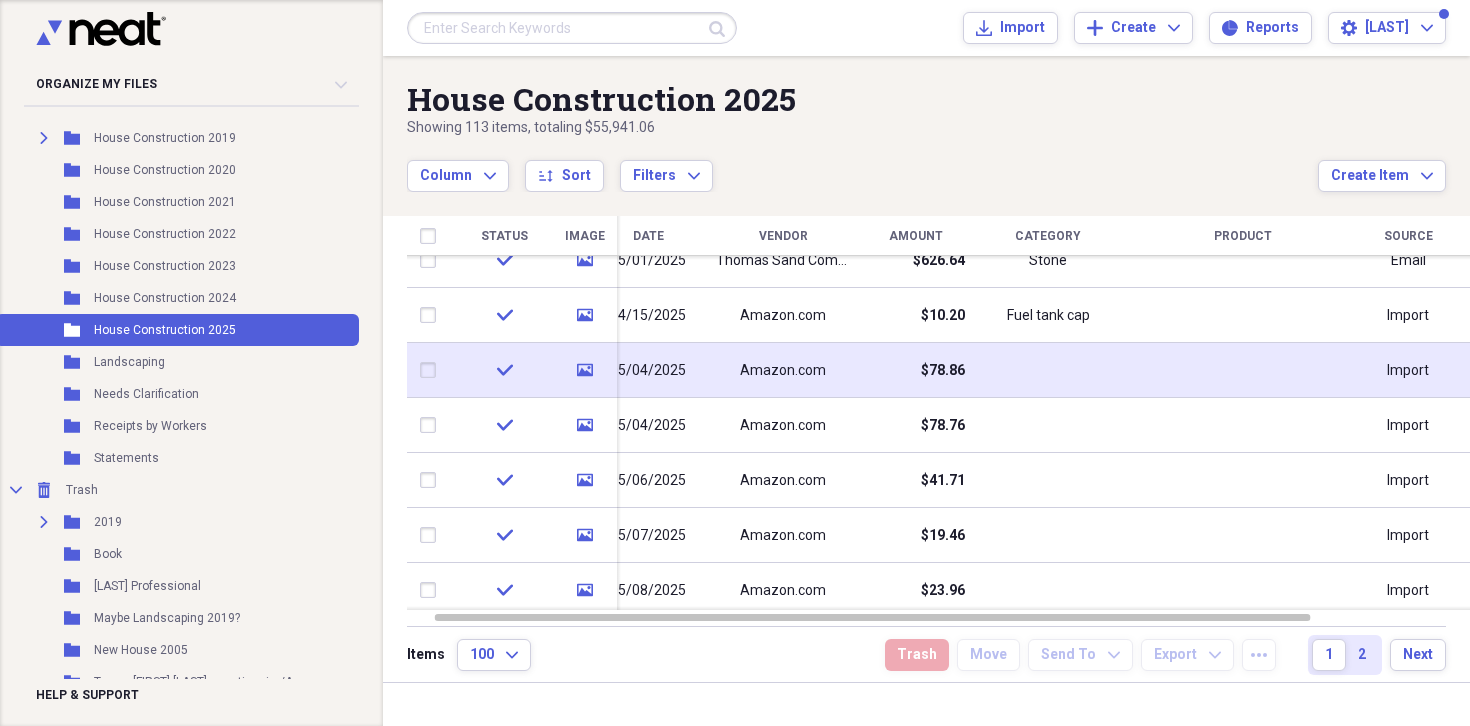 click on "$78.86" at bounding box center [943, 371] 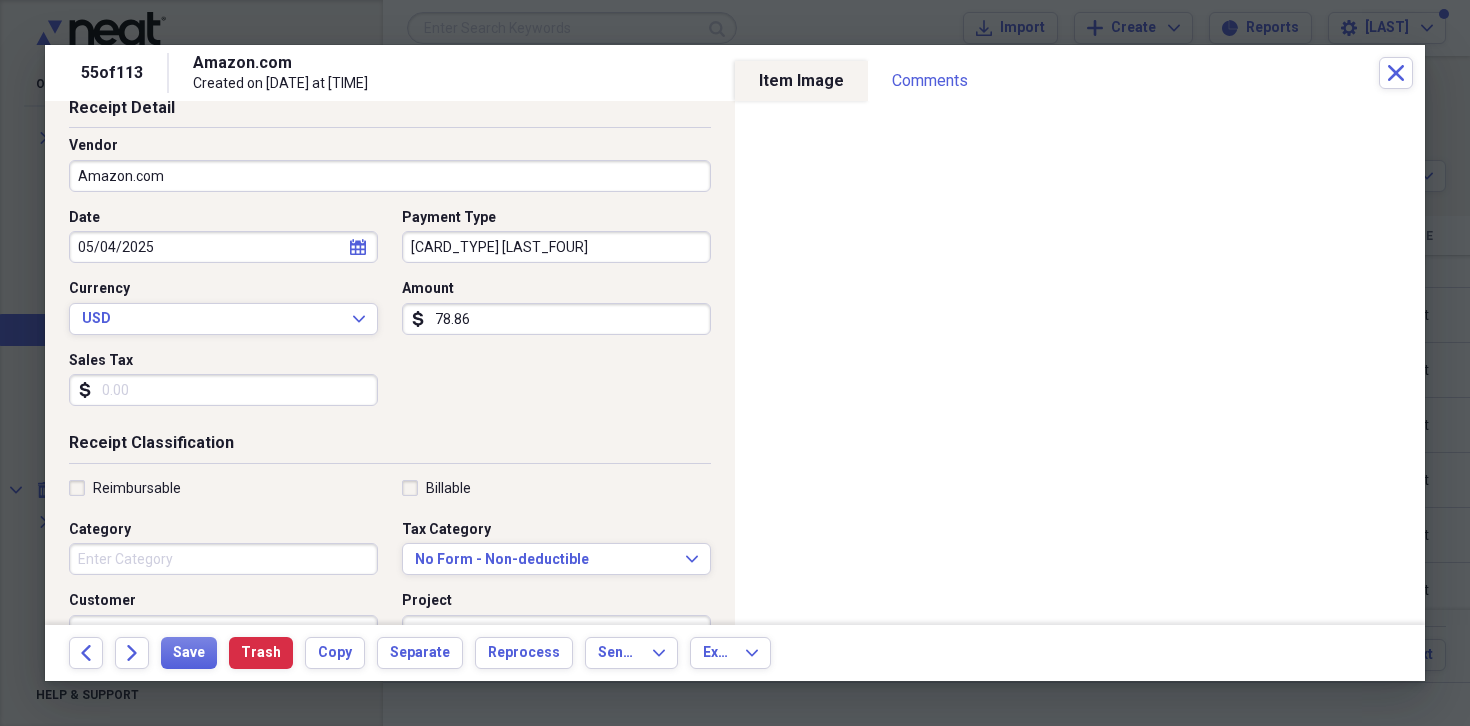 scroll, scrollTop: 123, scrollLeft: 0, axis: vertical 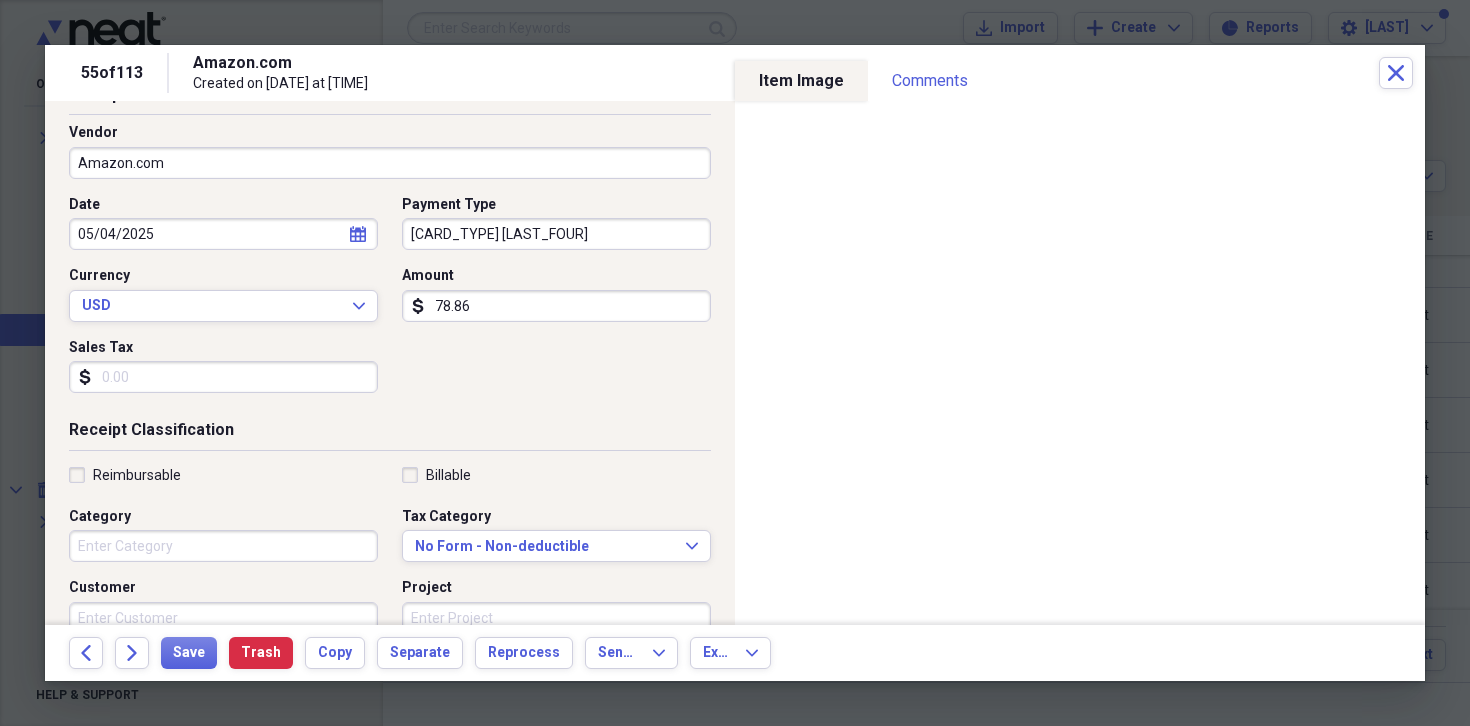 click on "Category" at bounding box center (223, 546) 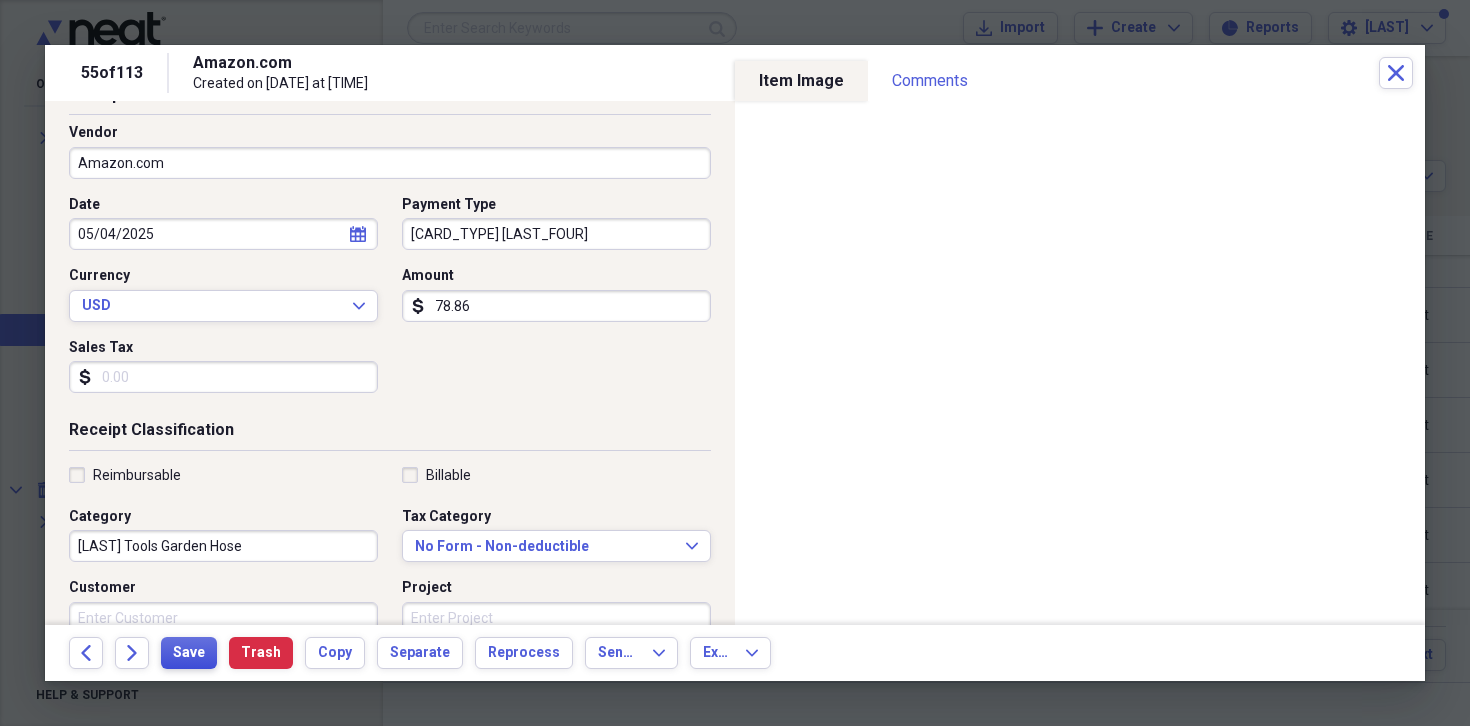 type on "[LAST] Tools Garden Hose" 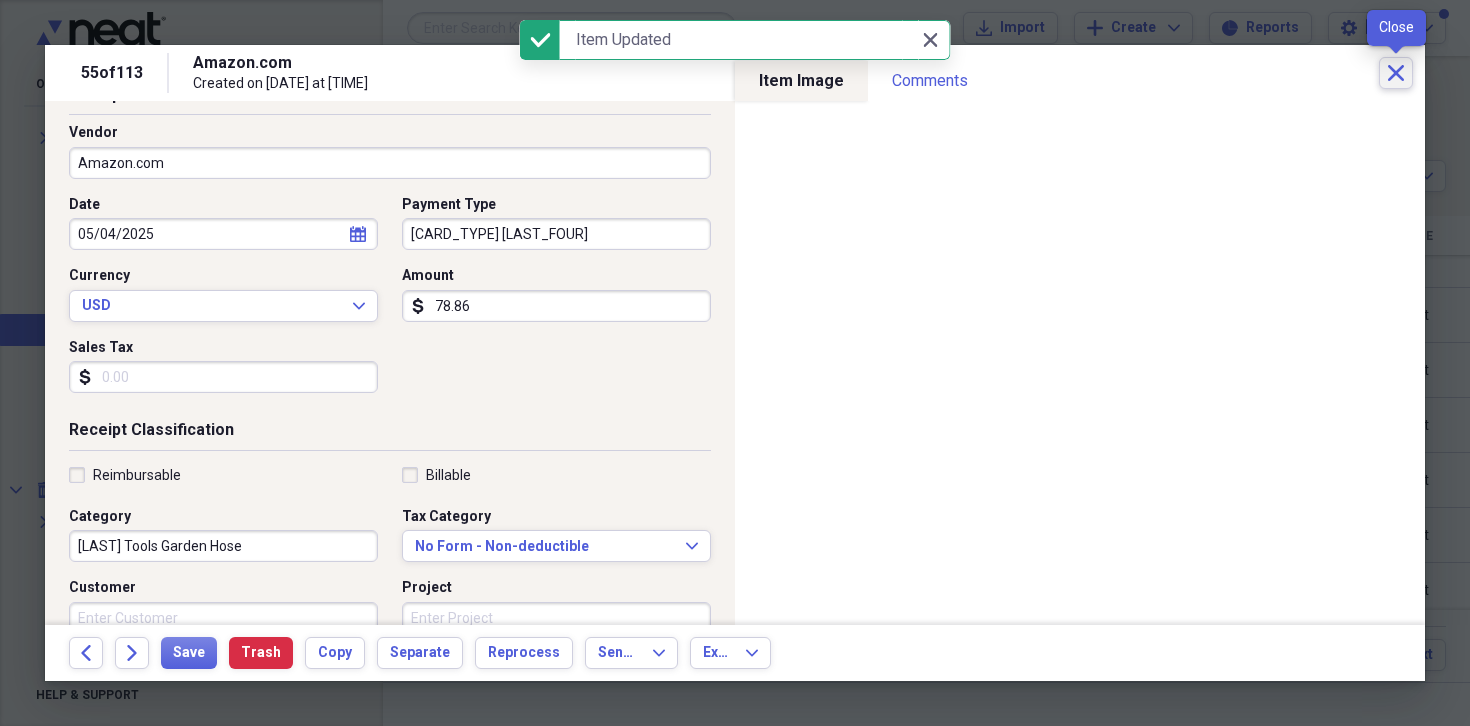 click on "Close" 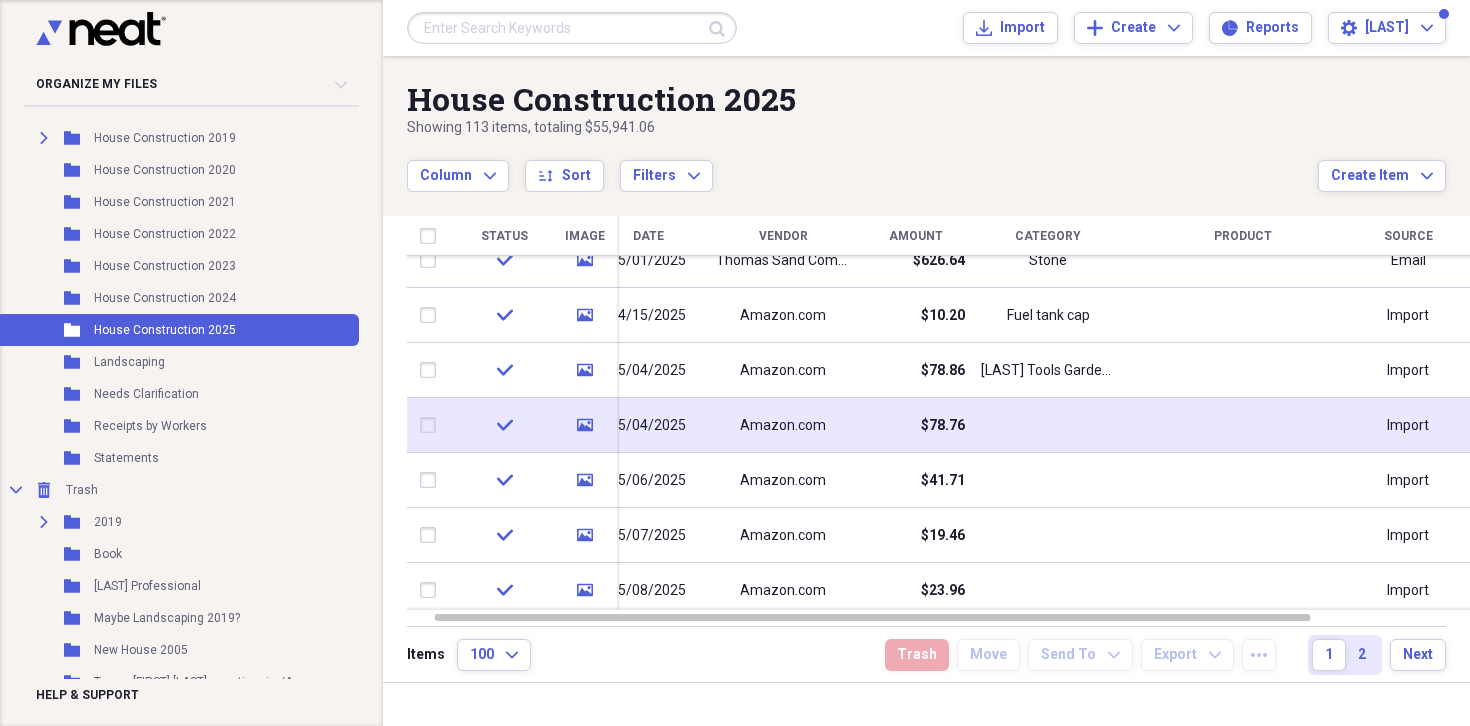 click on "$78.76" at bounding box center [943, 426] 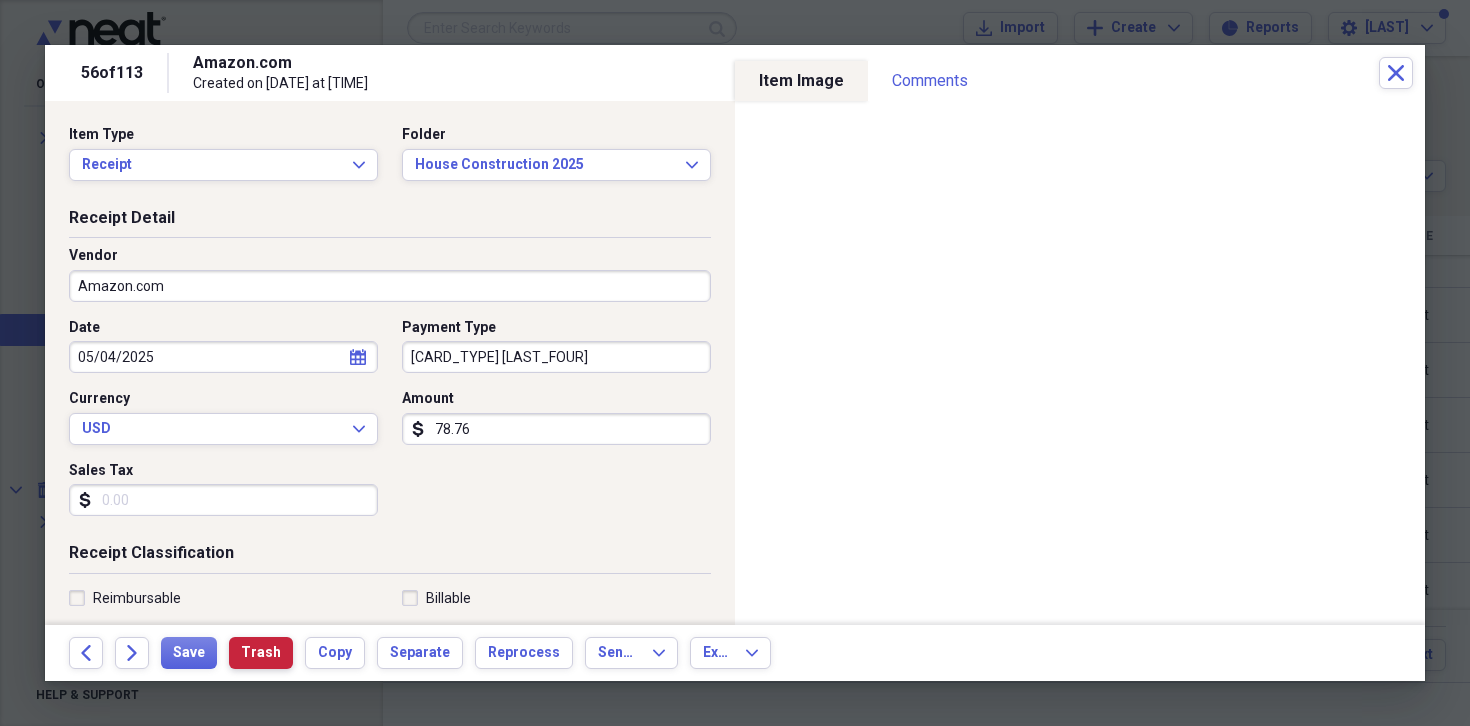 click on "Trash" at bounding box center [261, 653] 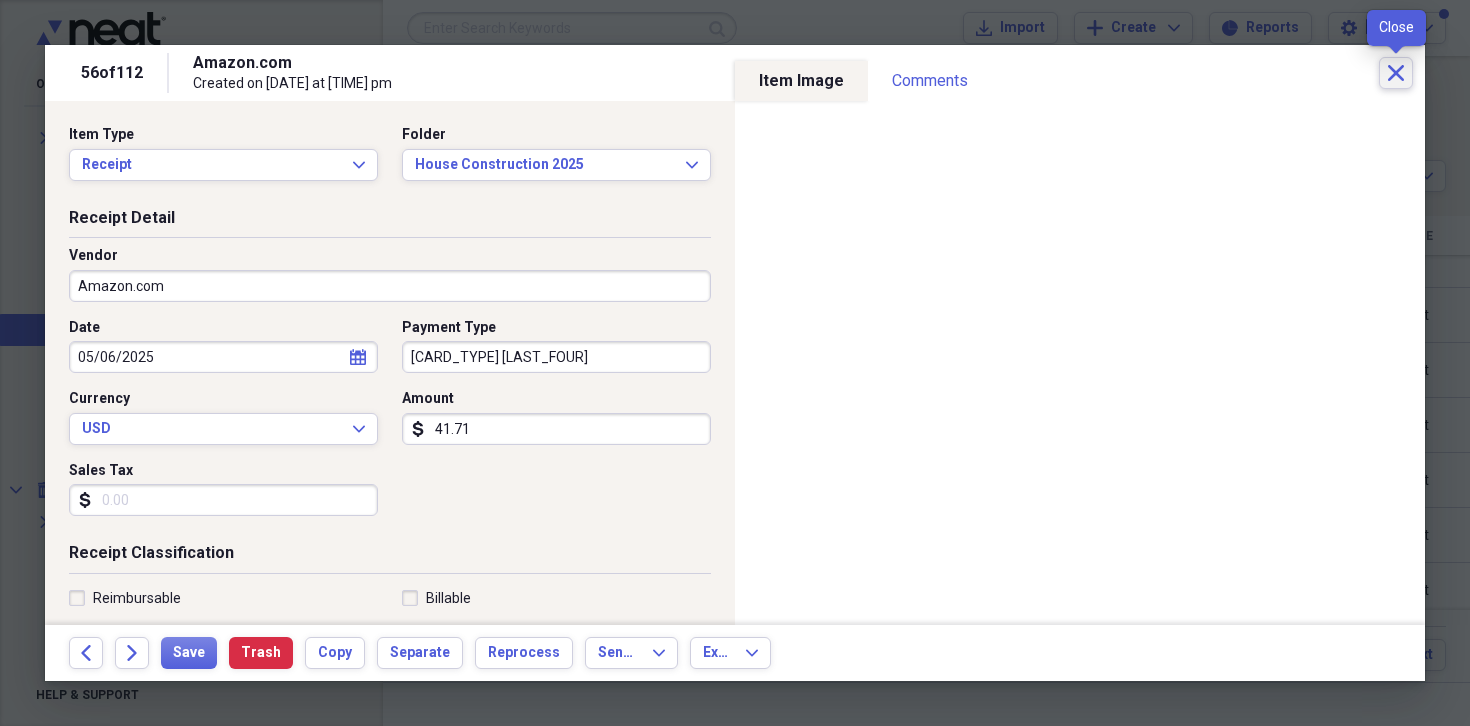 click on "Close" 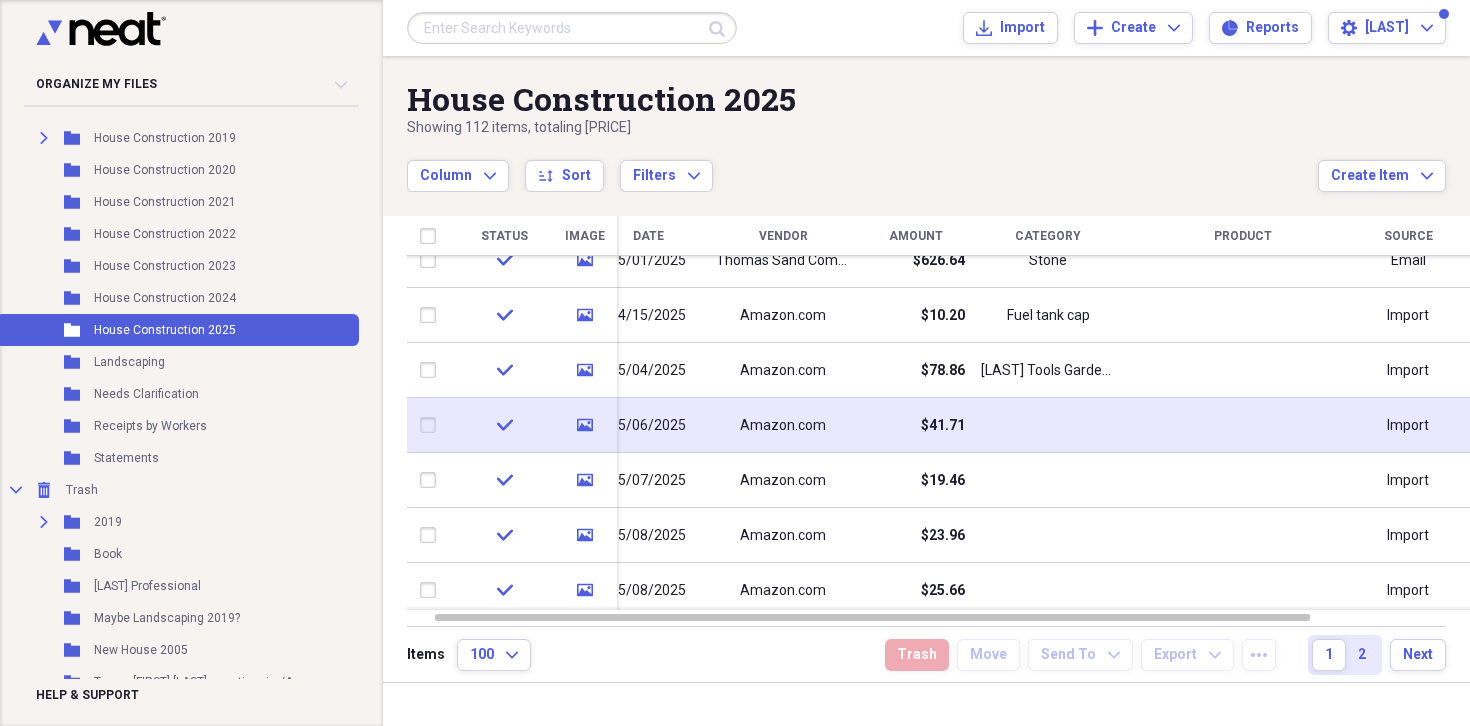 click on "$41.71" at bounding box center (943, 426) 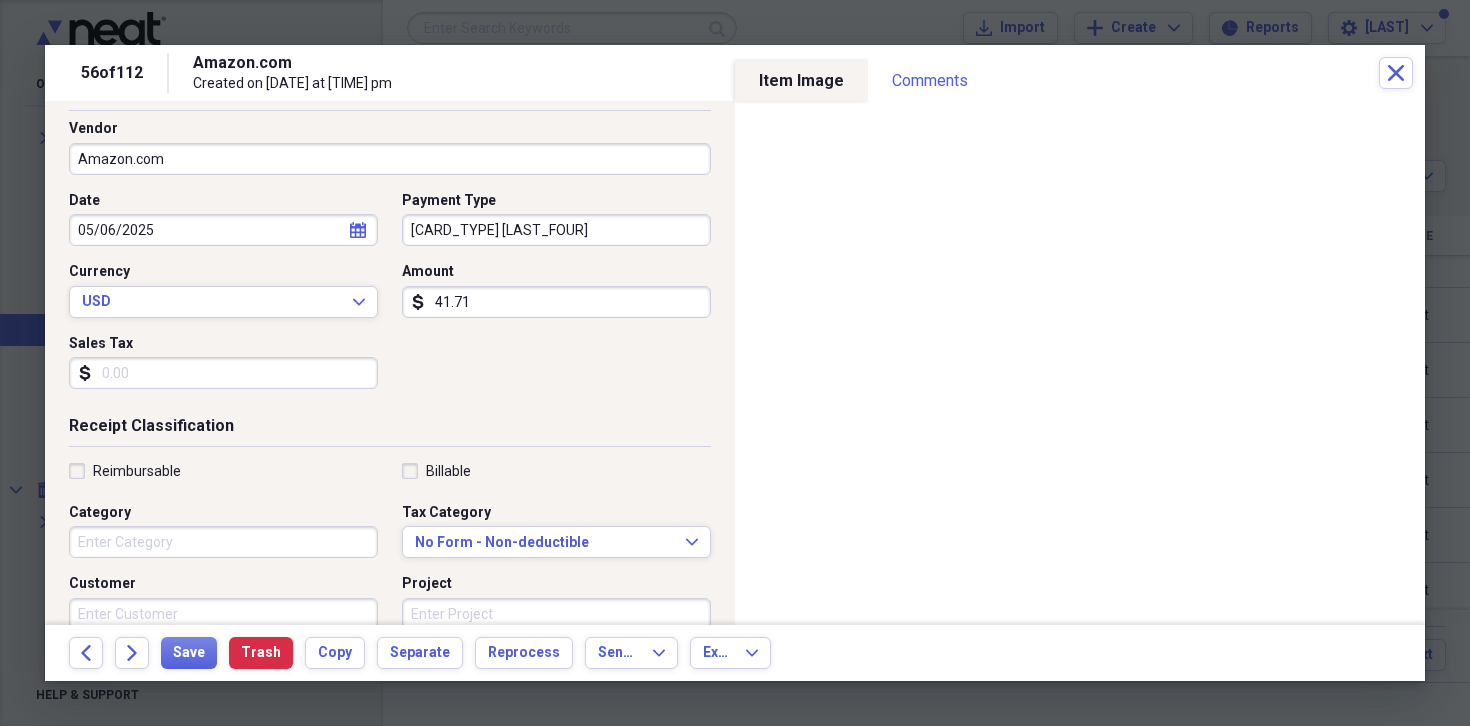 scroll, scrollTop: 133, scrollLeft: 0, axis: vertical 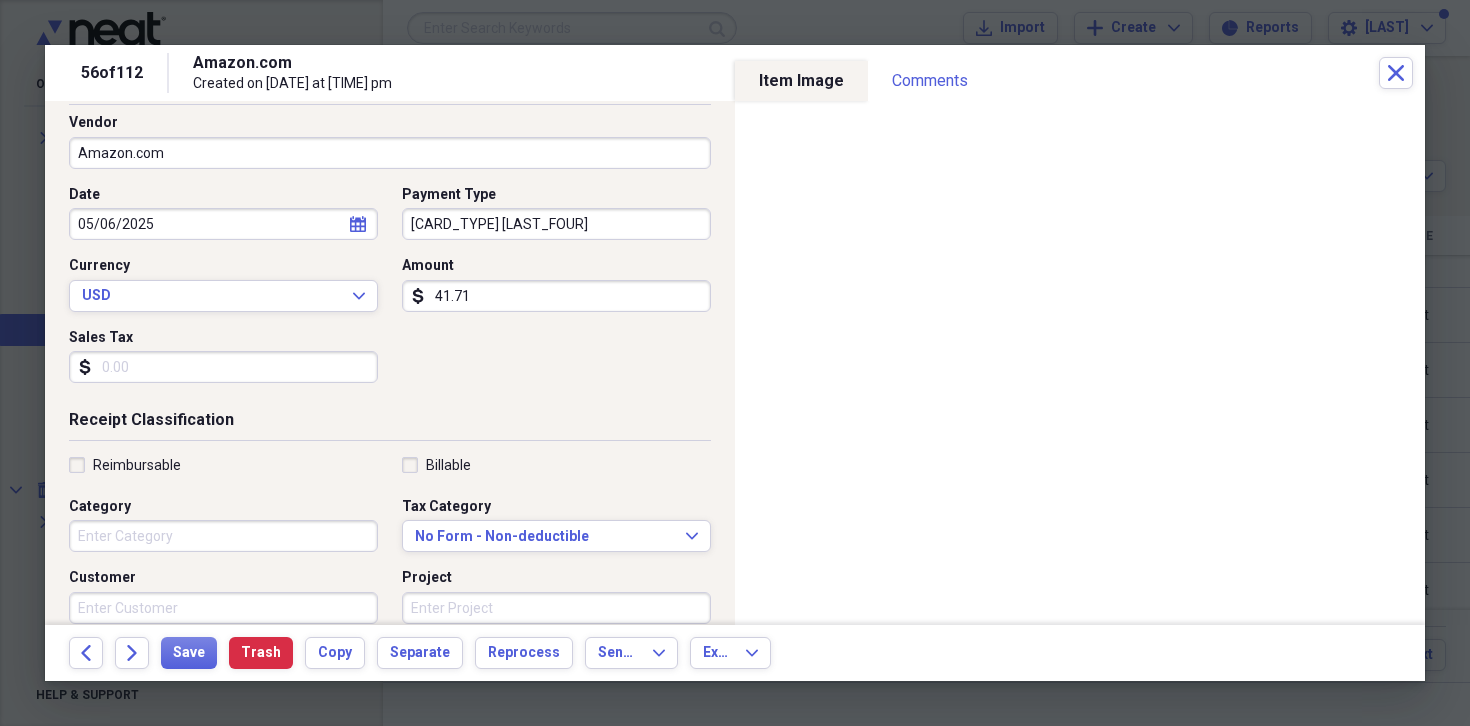 click on "Category" at bounding box center (223, 536) 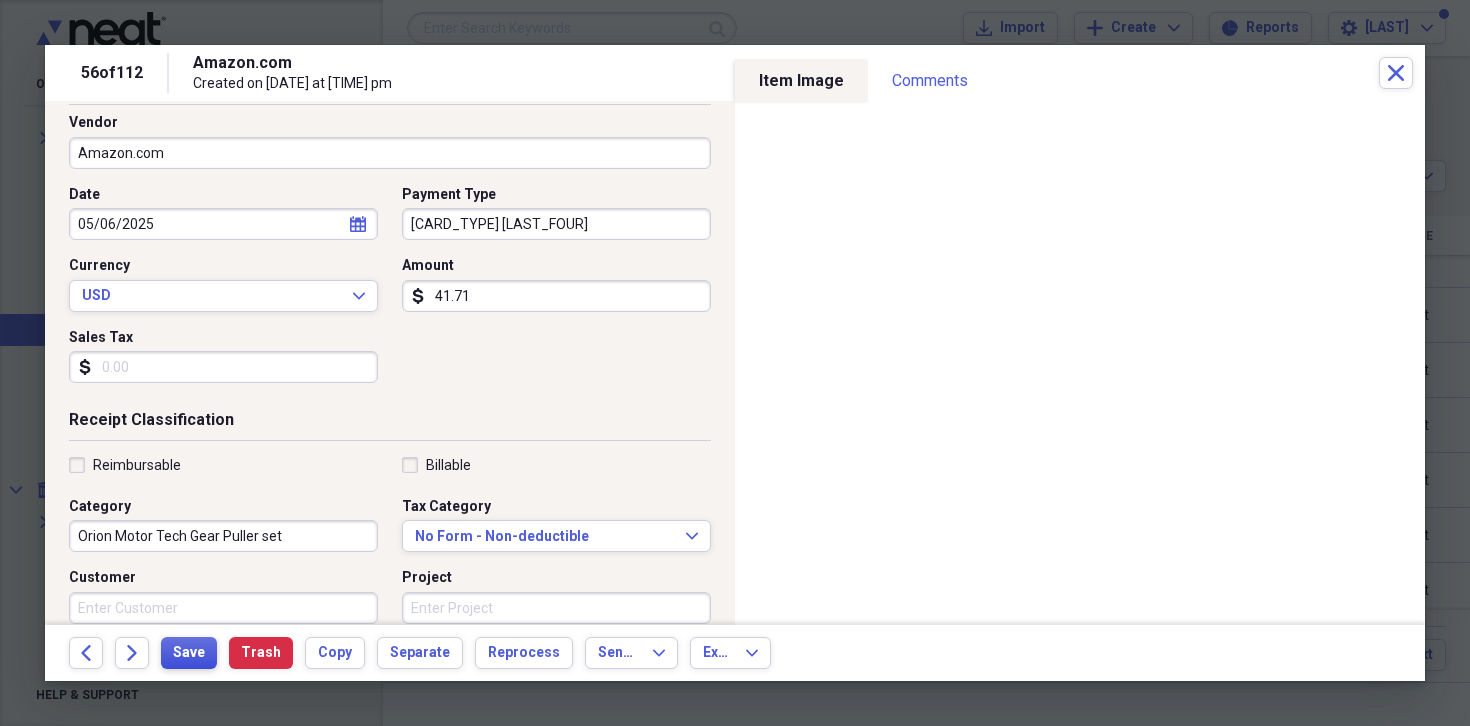 type on "Orion Motor Tech Gear Puller set" 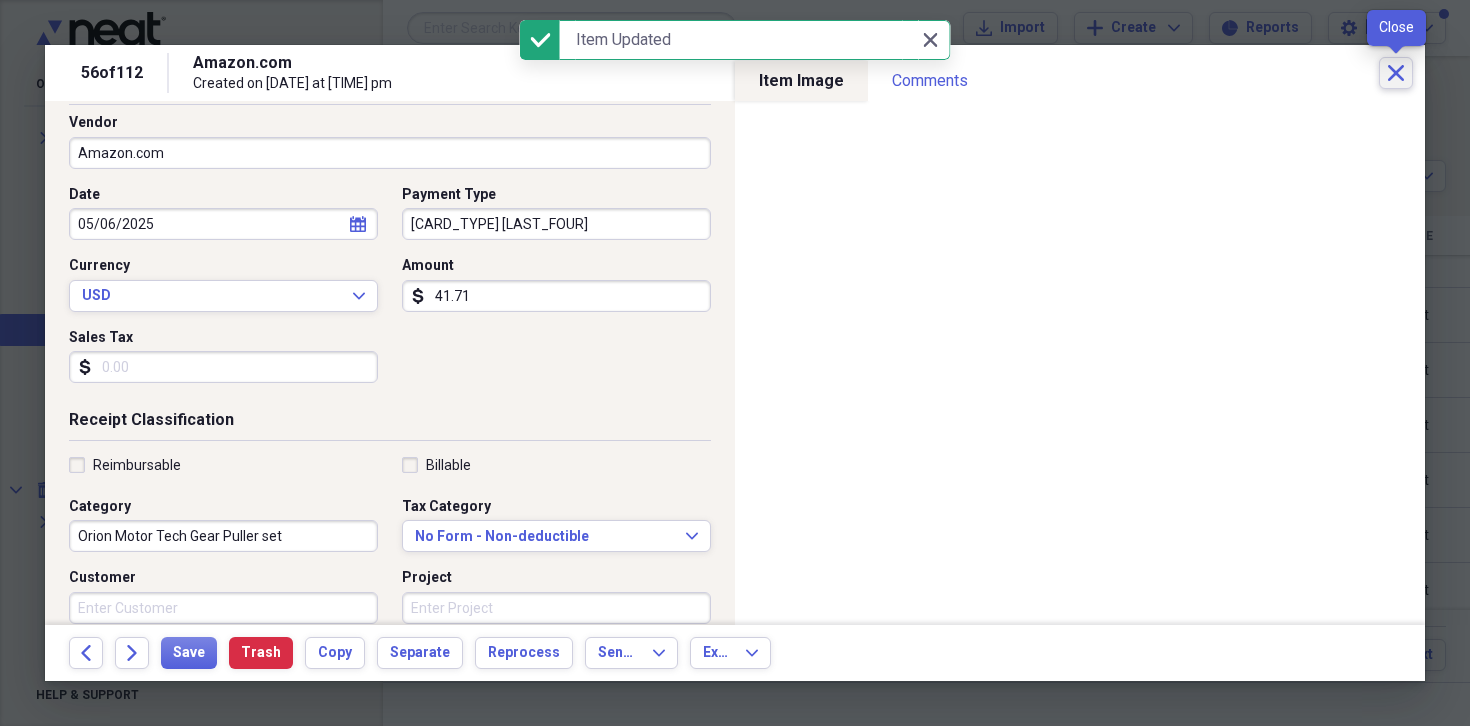 click on "Close" 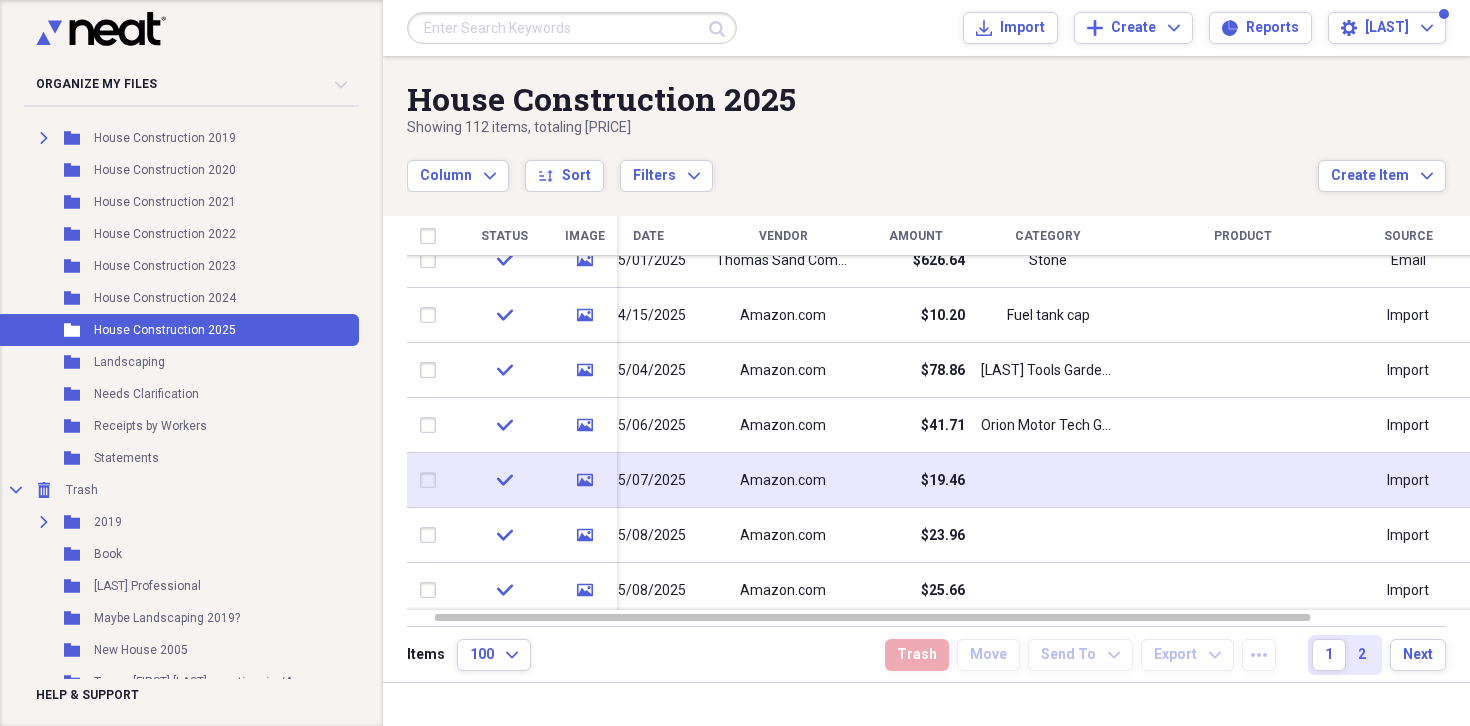 click on "$19.46" at bounding box center (943, 481) 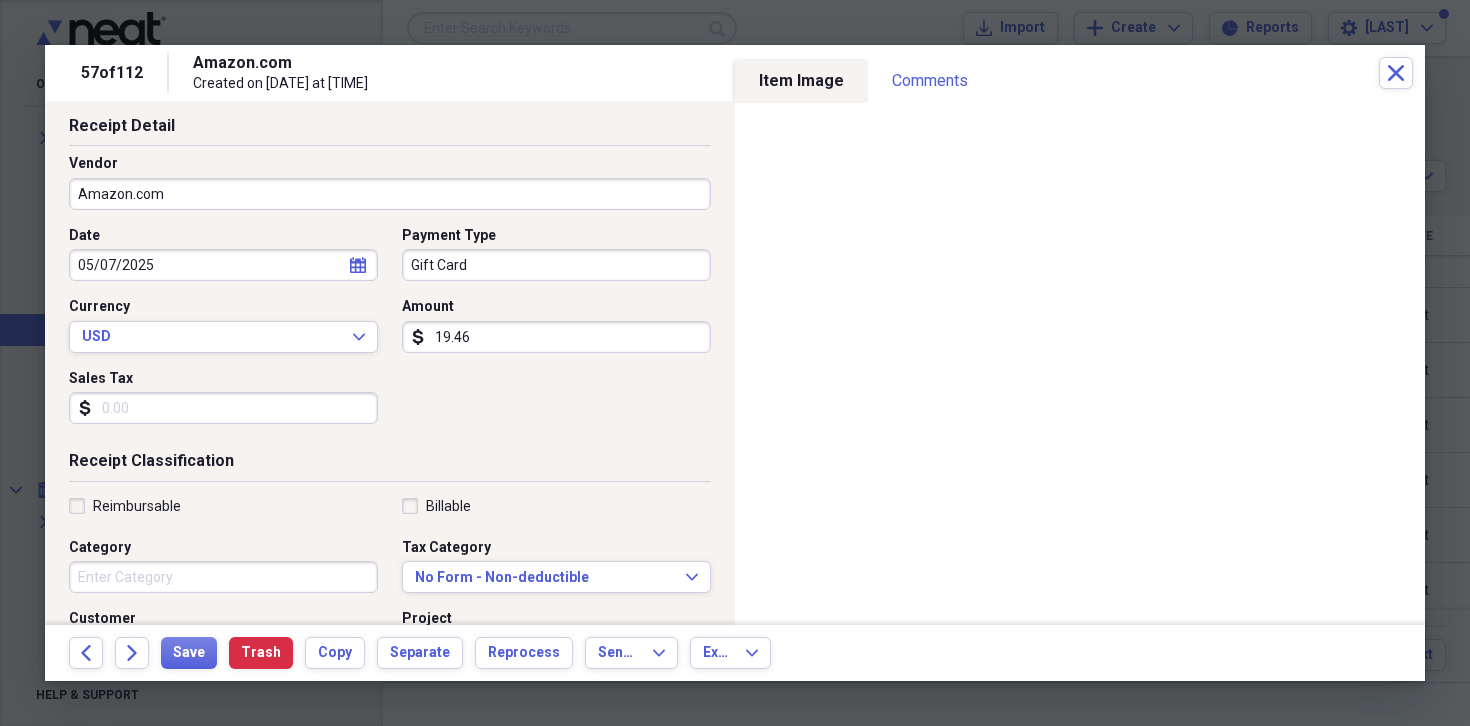 scroll, scrollTop: 102, scrollLeft: 0, axis: vertical 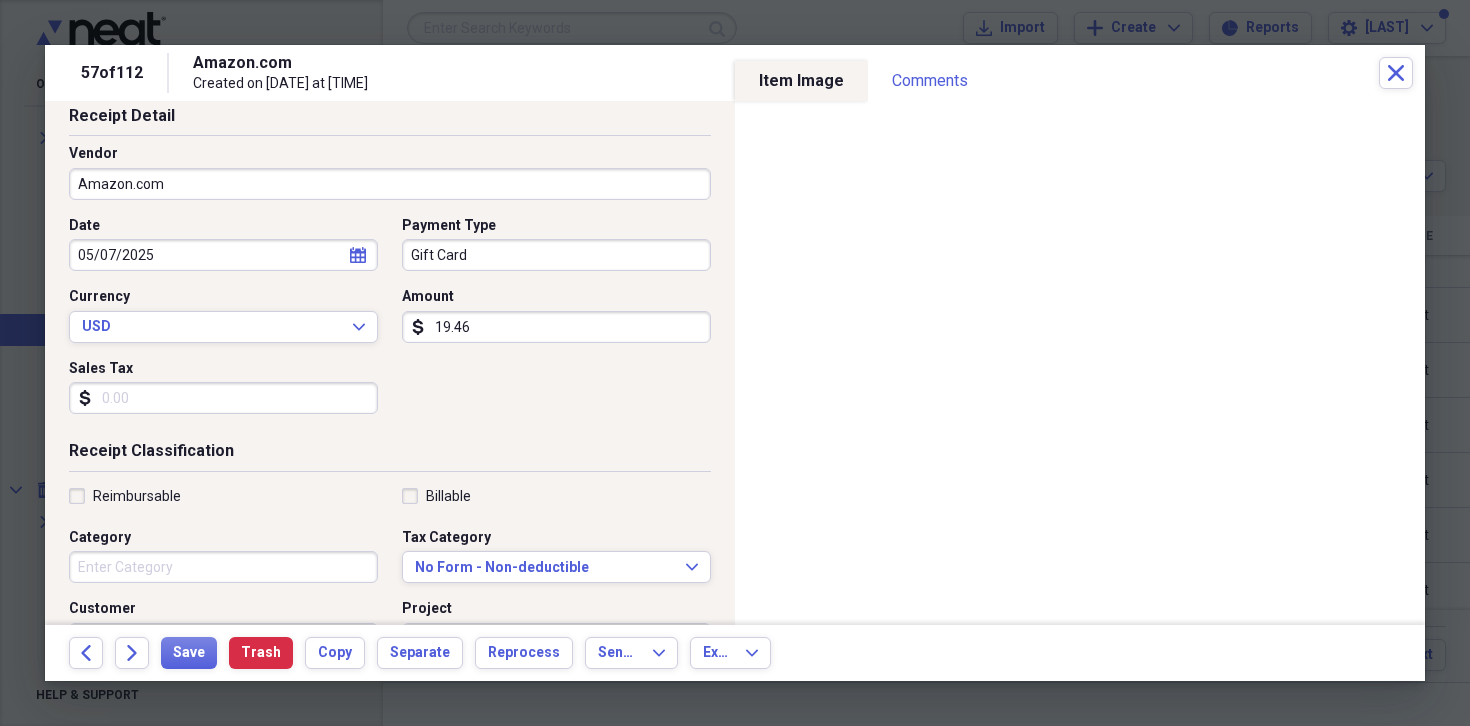 click on "Category" at bounding box center [223, 567] 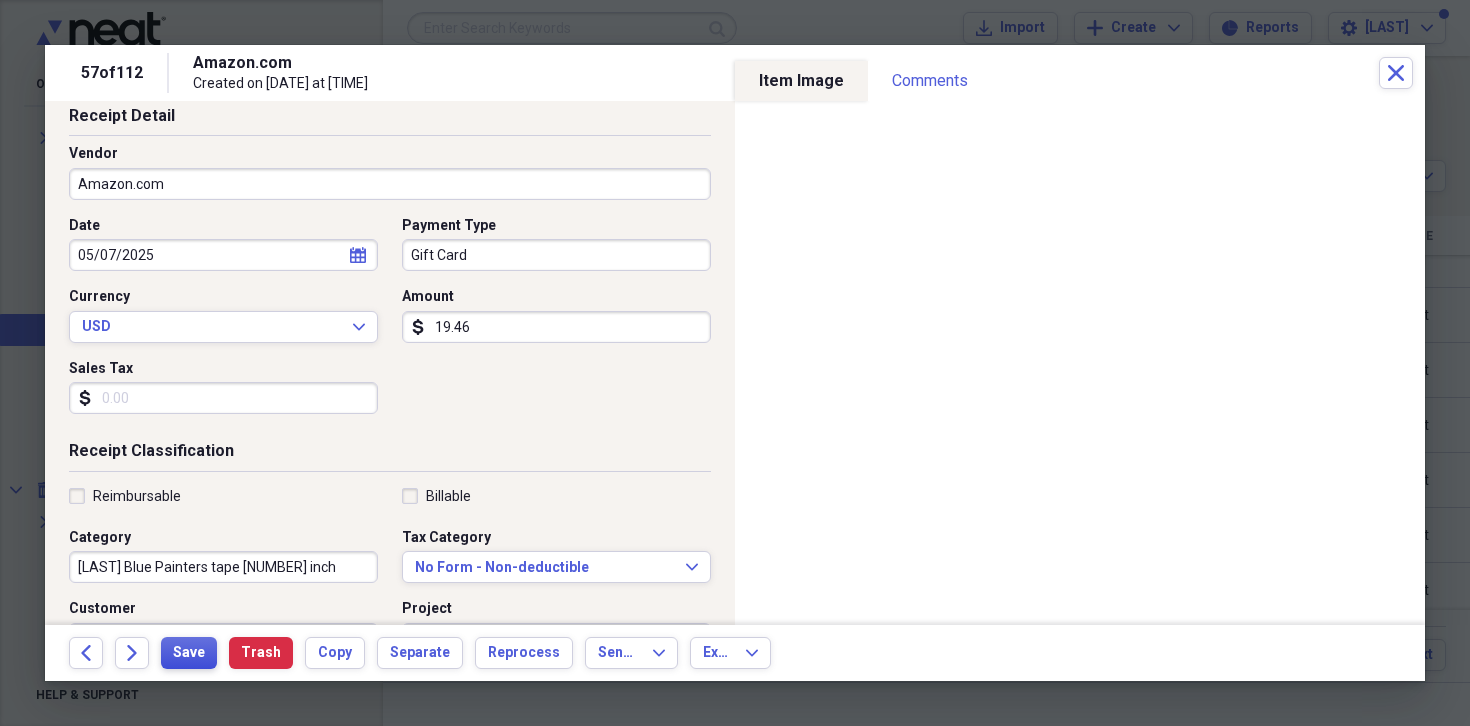type on "[LAST] Blue Painters tape [NUMBER] inch" 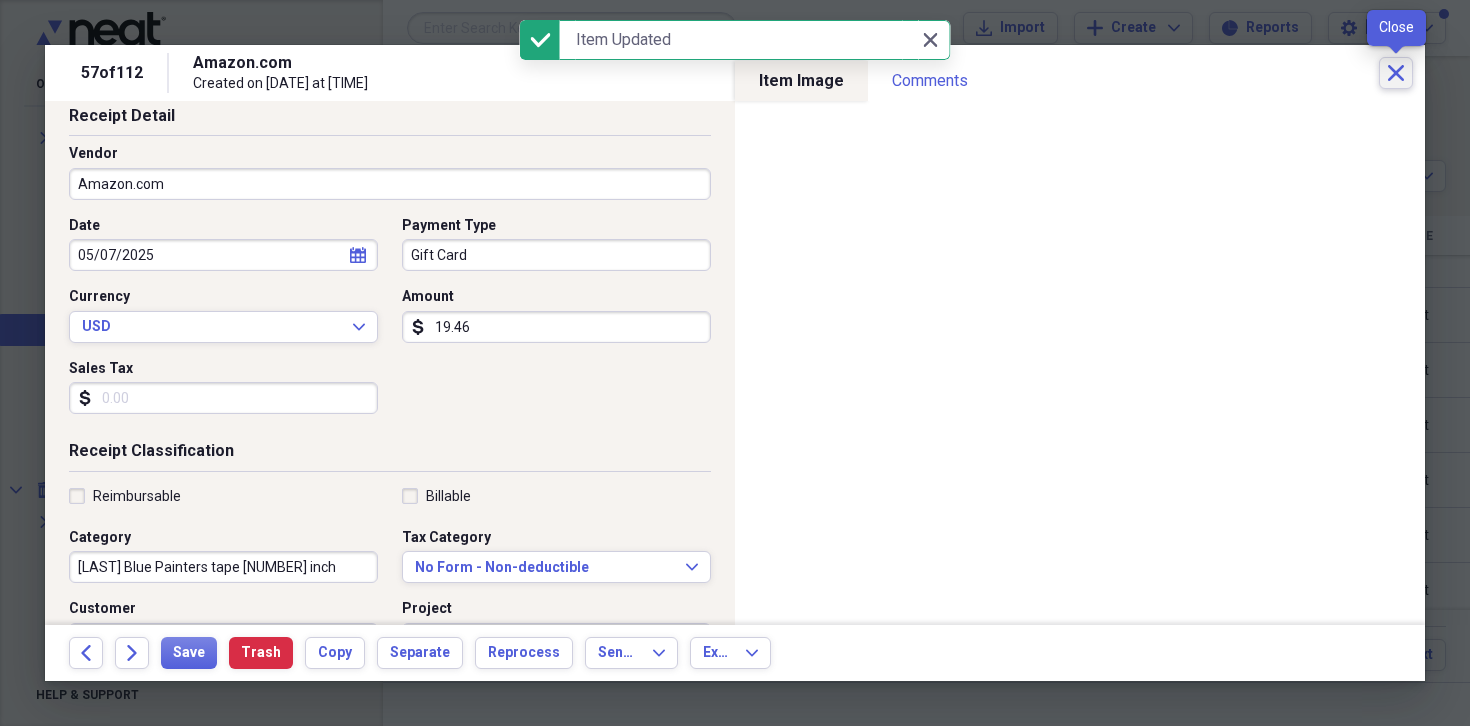click on "Close" 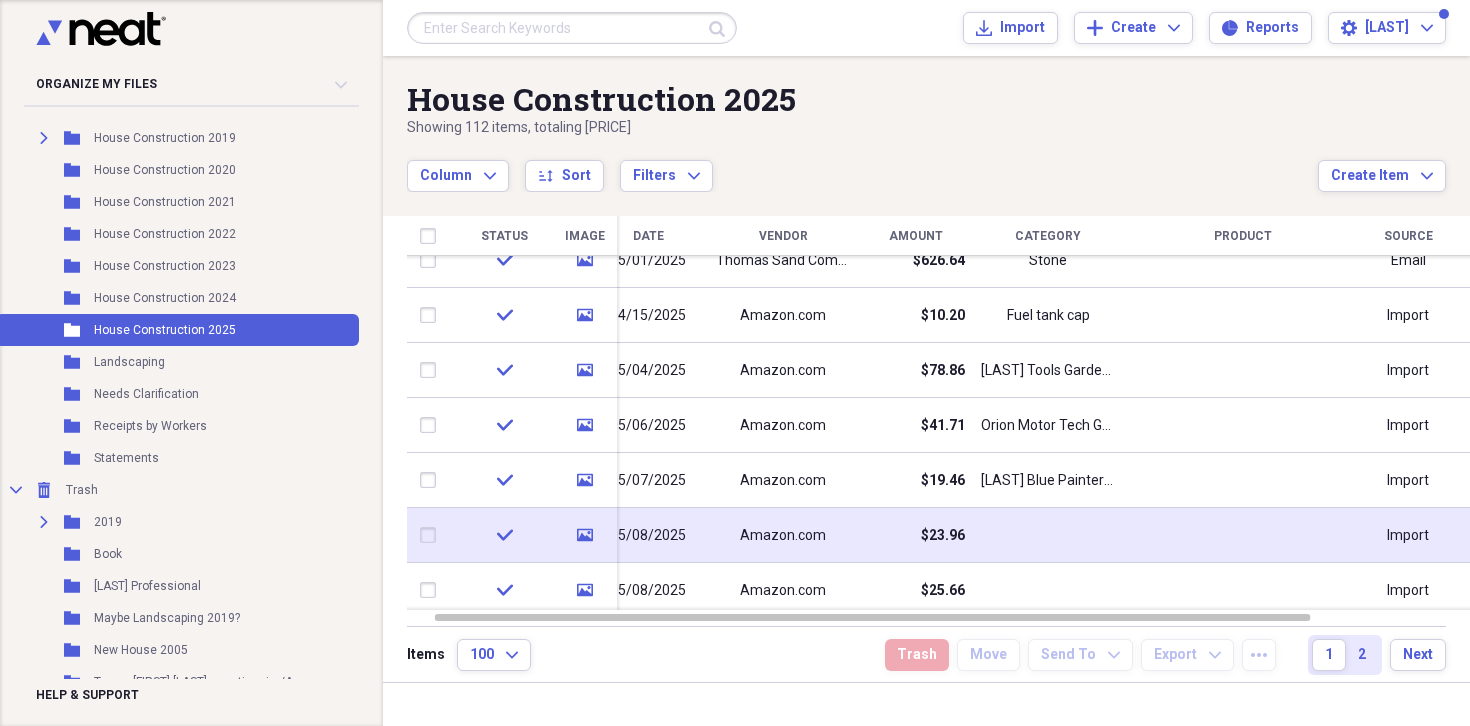 click on "$23.96" at bounding box center (943, 536) 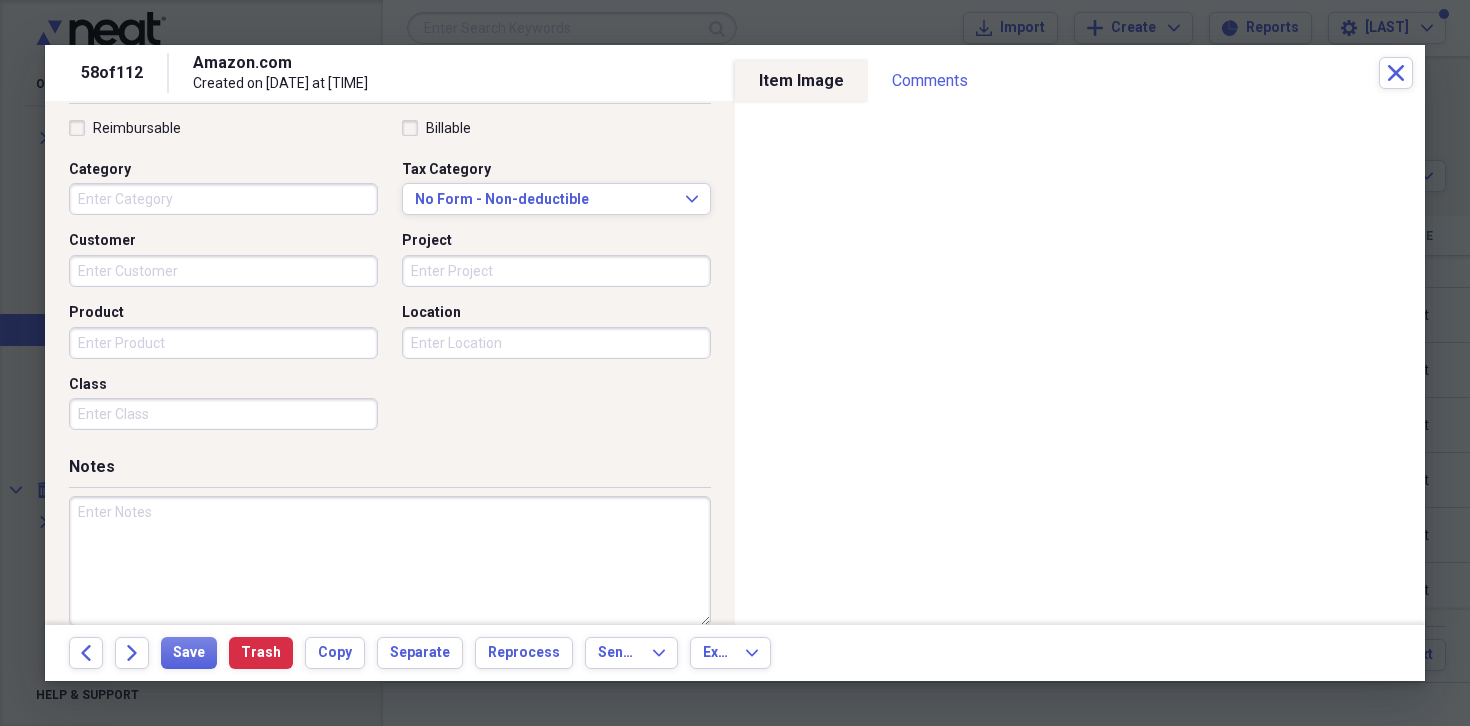 scroll, scrollTop: 472, scrollLeft: 0, axis: vertical 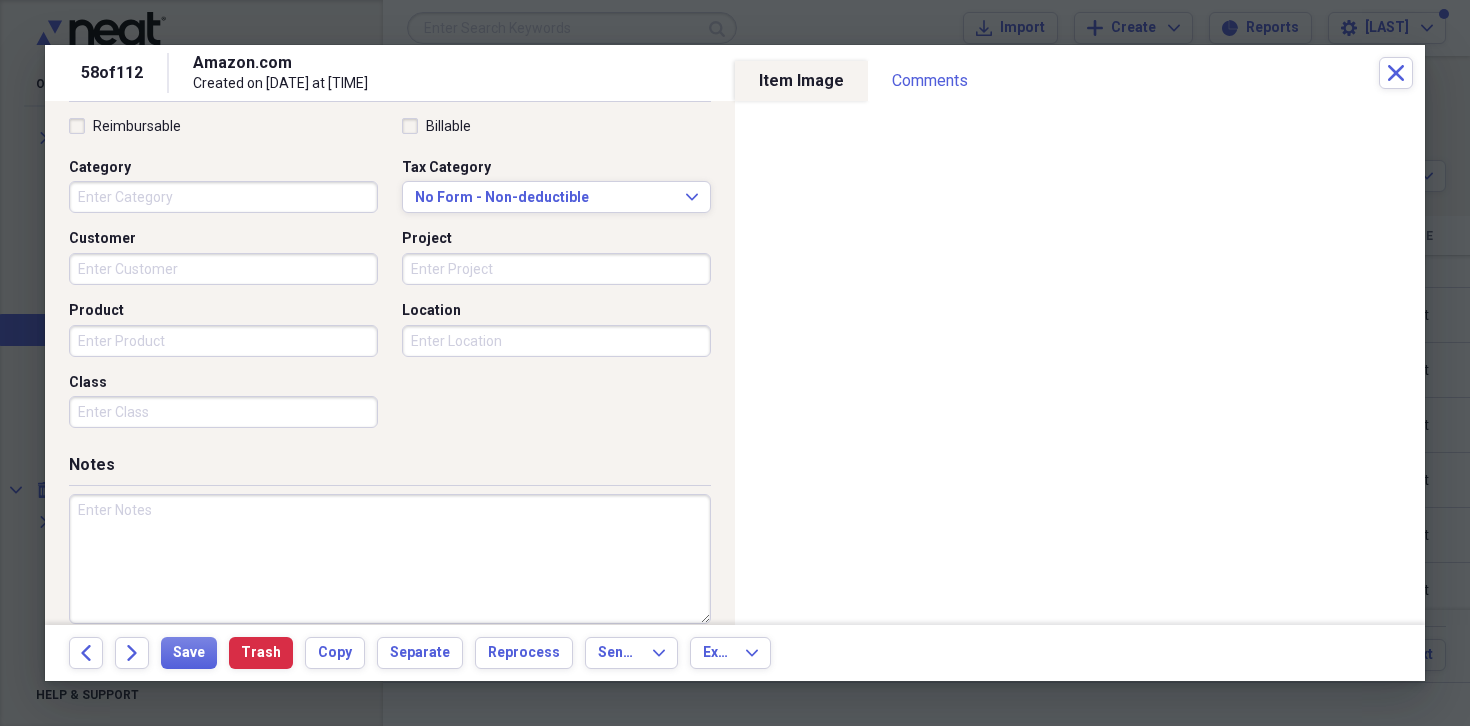 click on "Category" at bounding box center [223, 197] 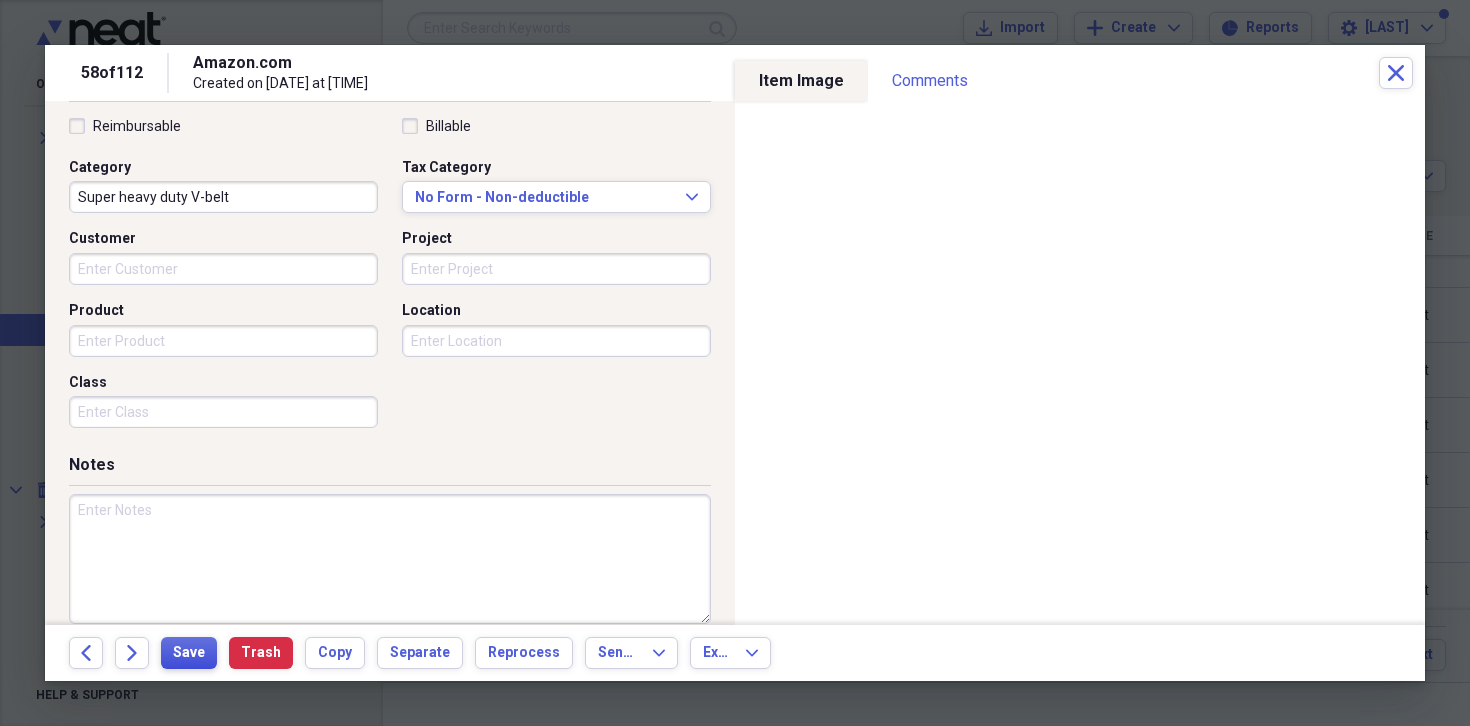 type on "Super heavy duty V-belt" 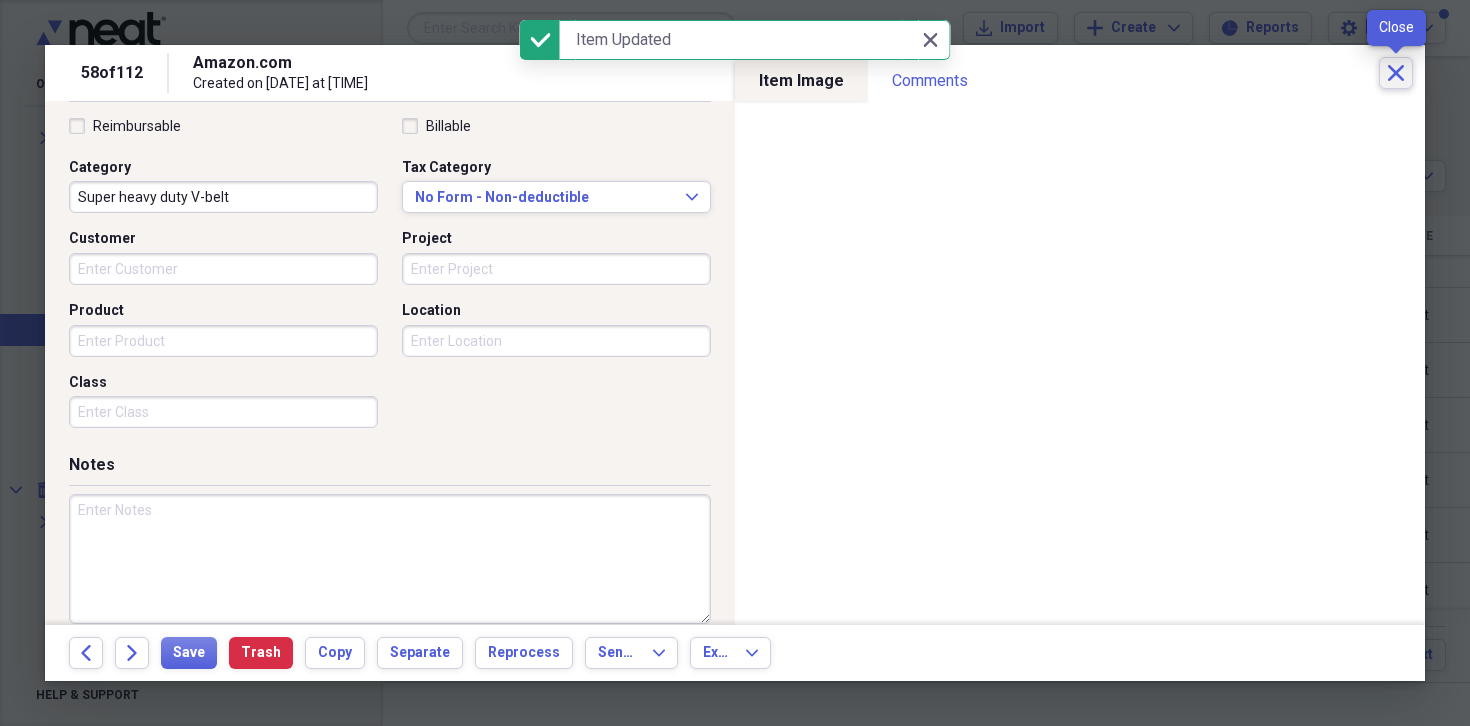 click 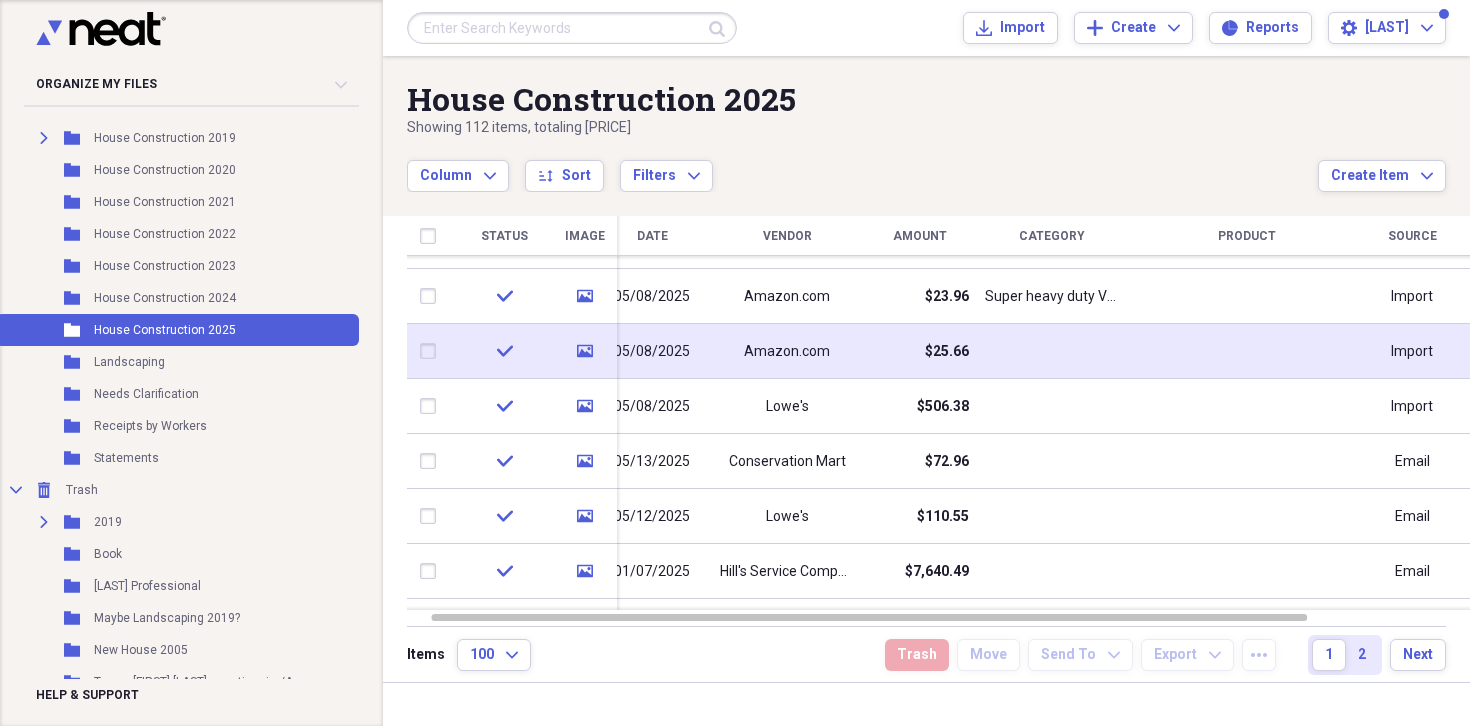 click on "$25.66" at bounding box center [947, 352] 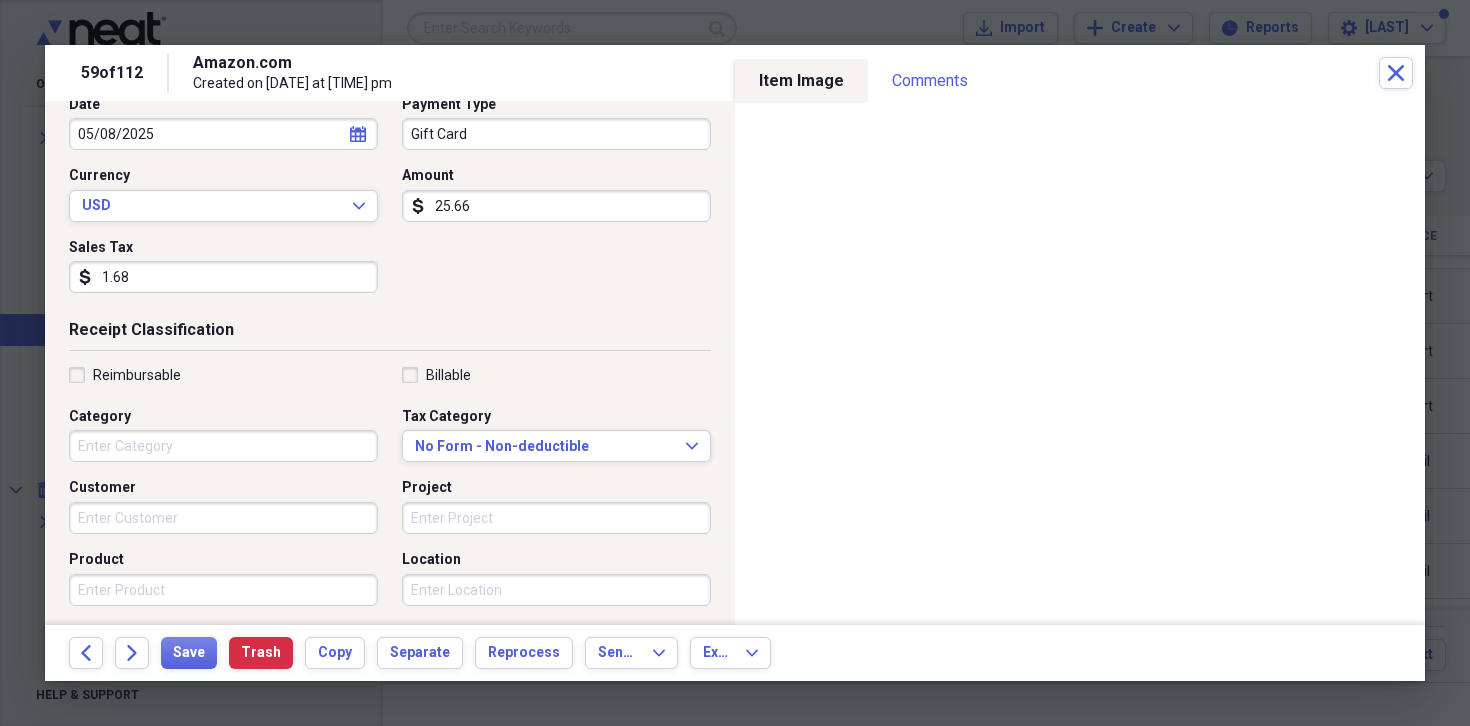 scroll, scrollTop: 233, scrollLeft: 0, axis: vertical 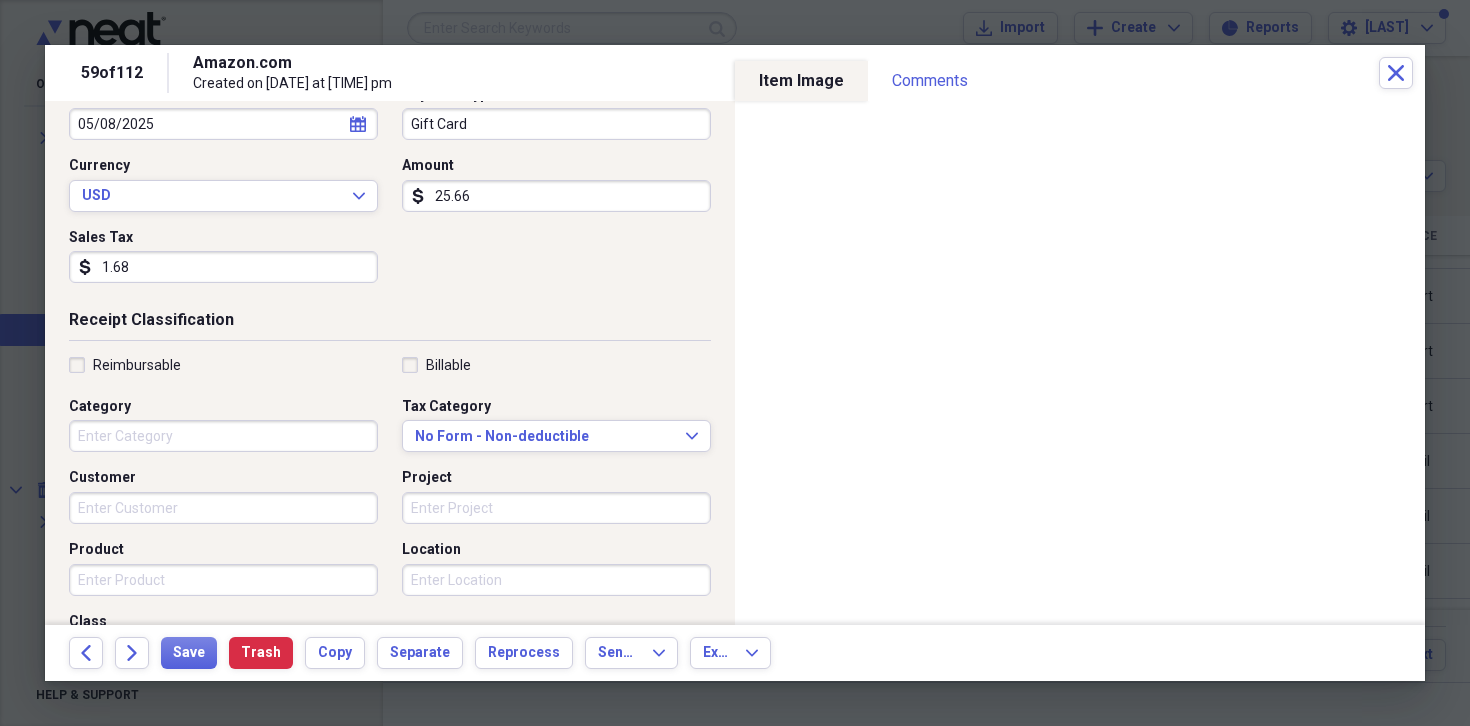 click on "Category" at bounding box center [223, 436] 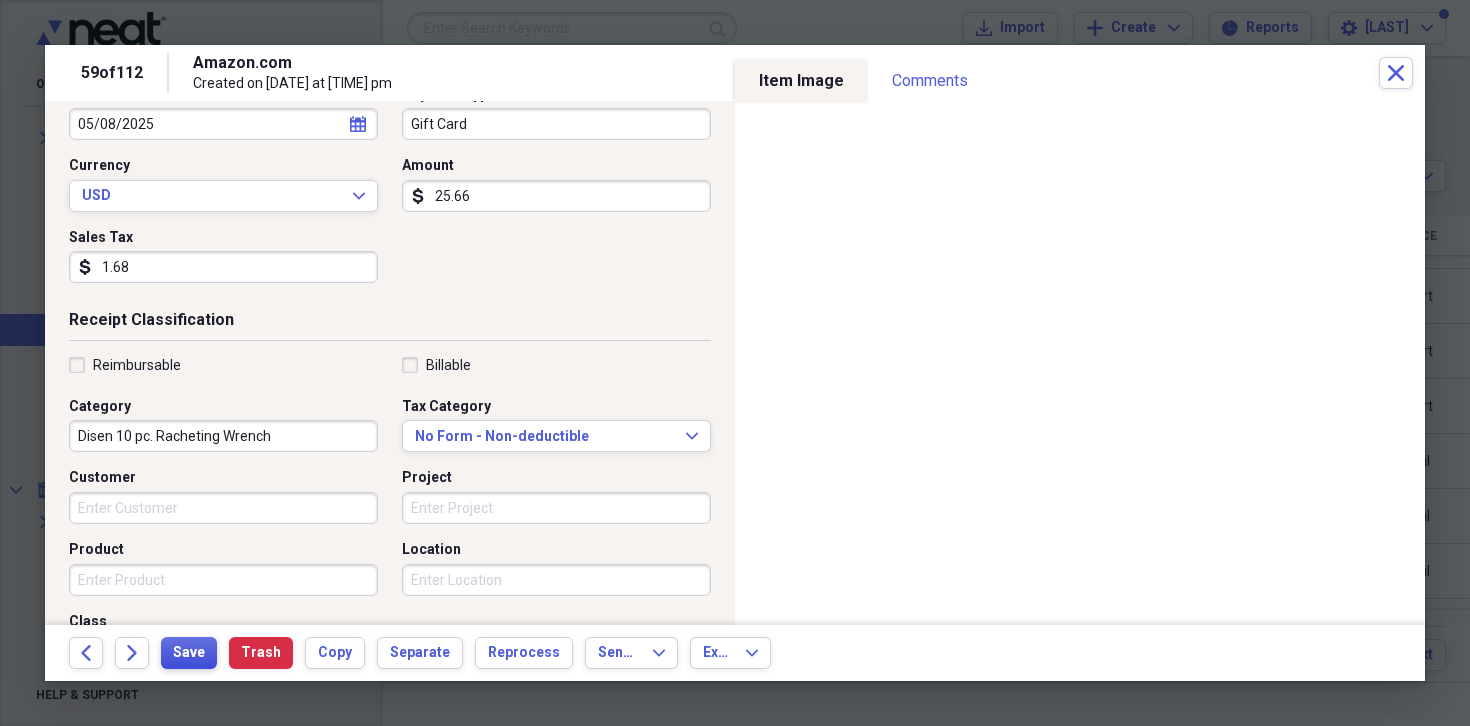 type on "Disen 10 pc. Racheting Wrench" 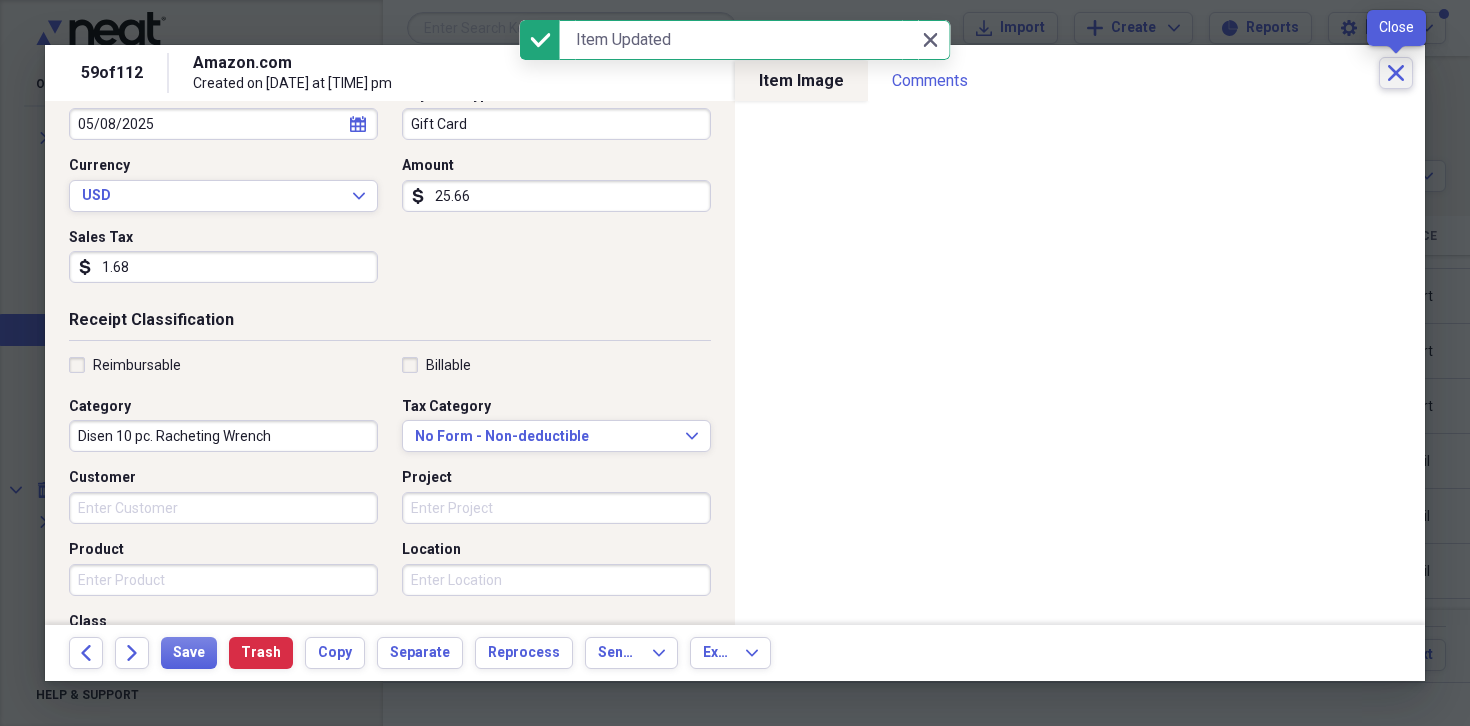 click 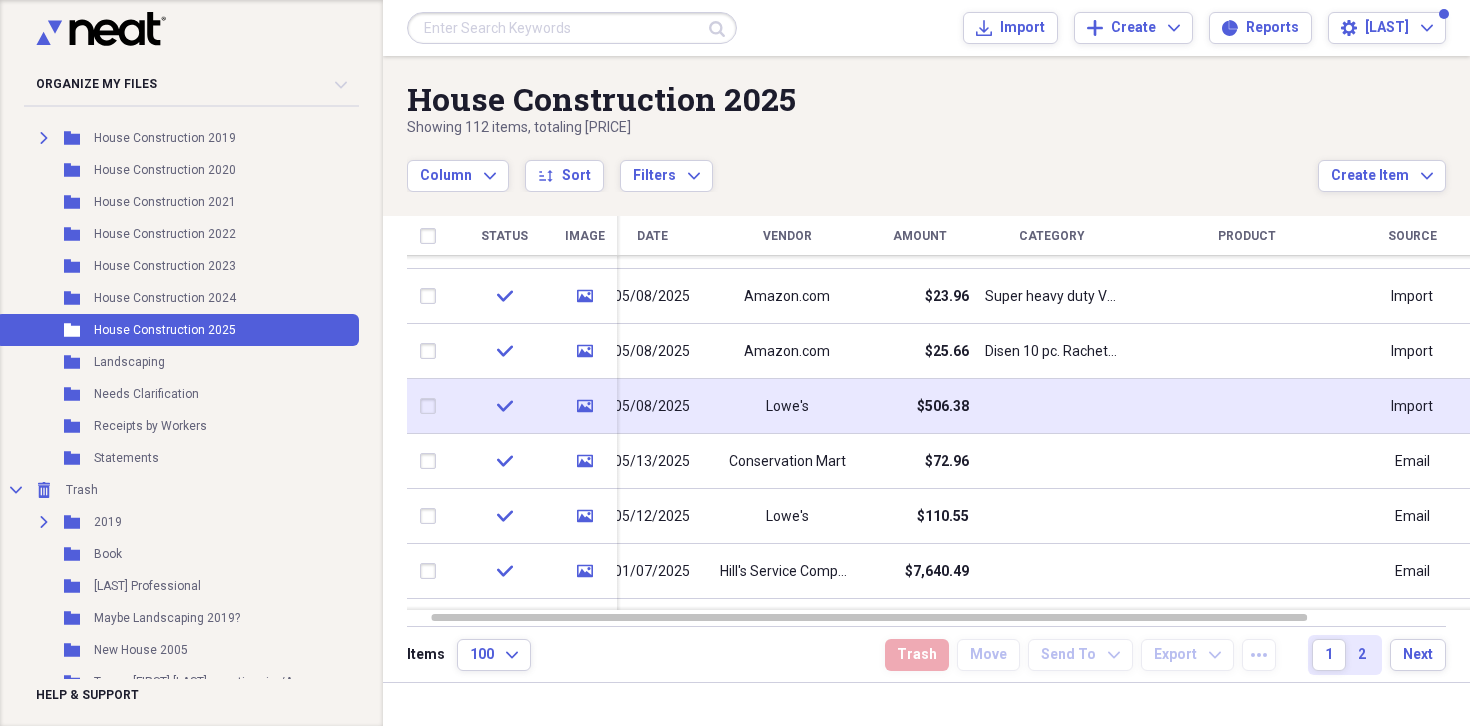 click on "$506.38" at bounding box center (943, 407) 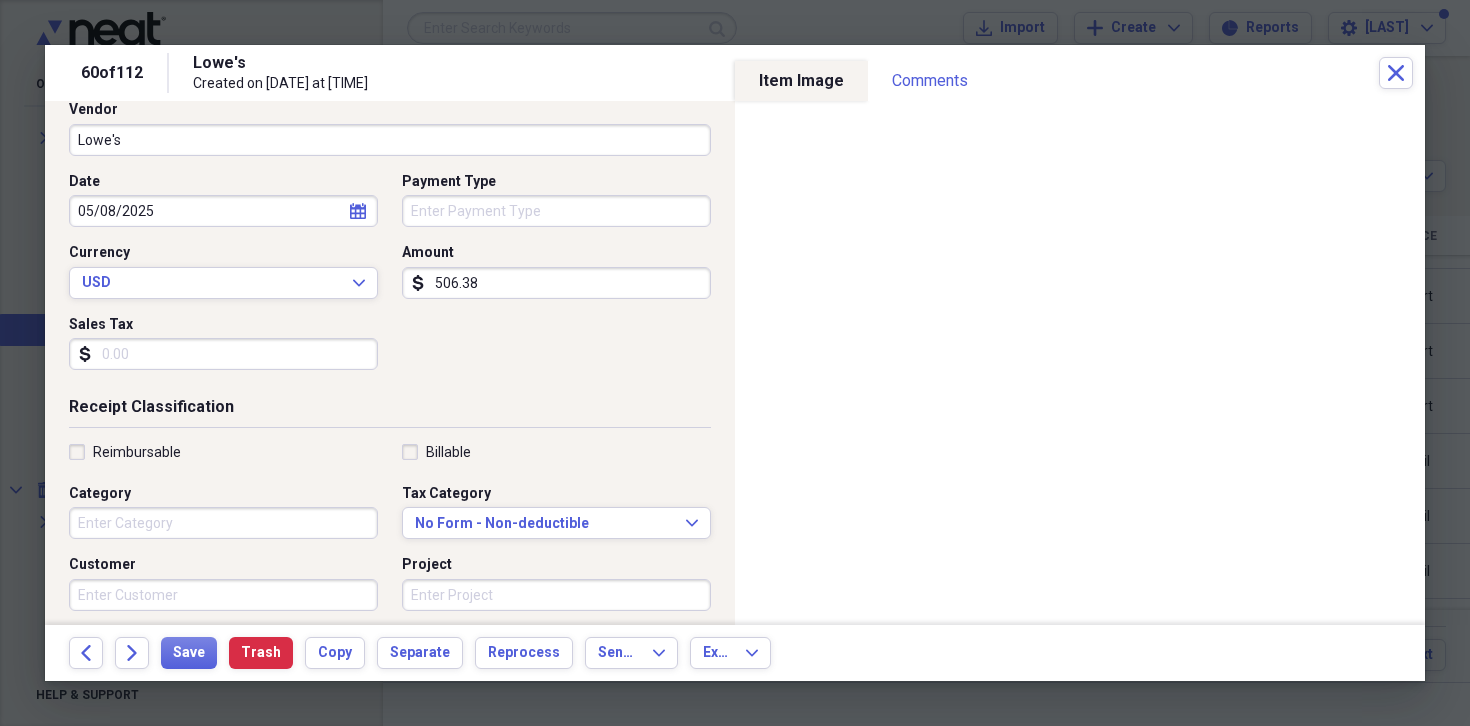 scroll, scrollTop: 149, scrollLeft: 0, axis: vertical 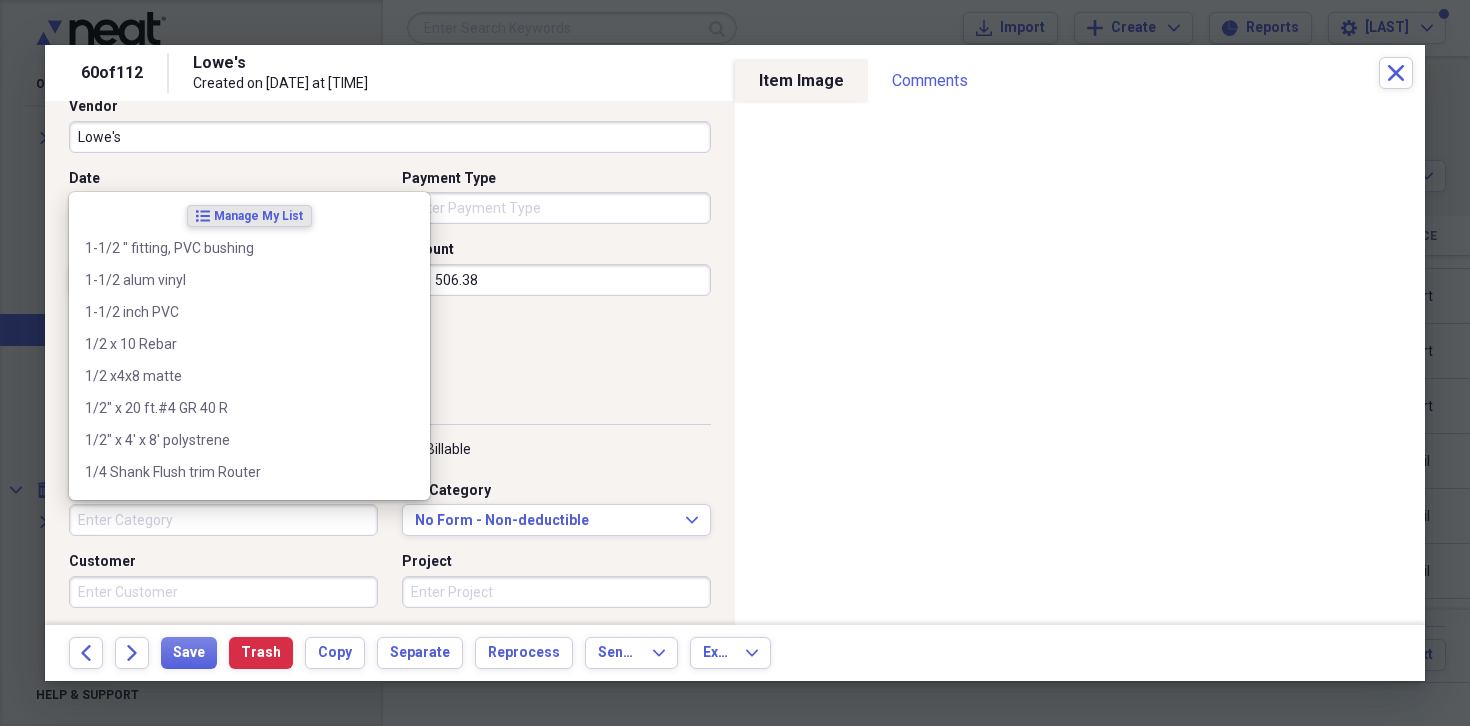 click on "Category" at bounding box center (223, 520) 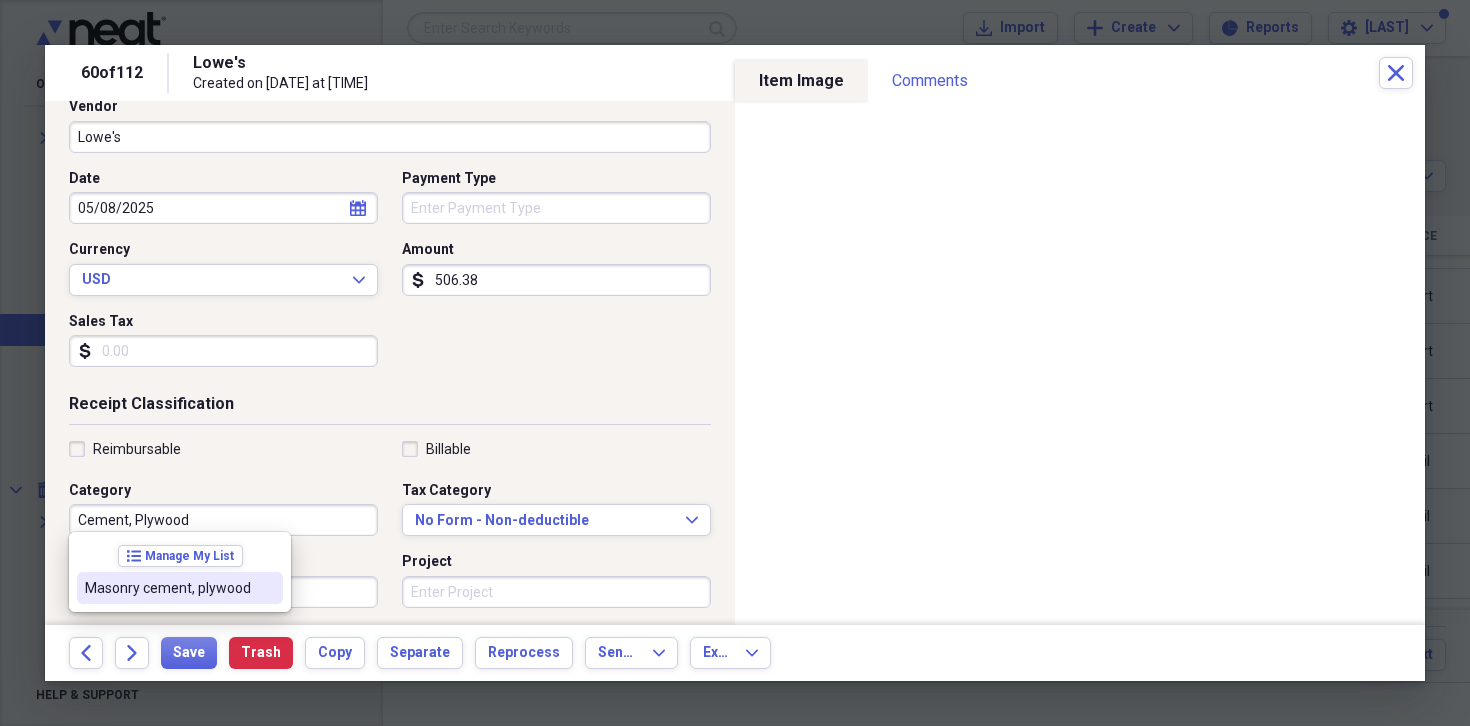 click on "Masonry cement, plywood" at bounding box center (168, 588) 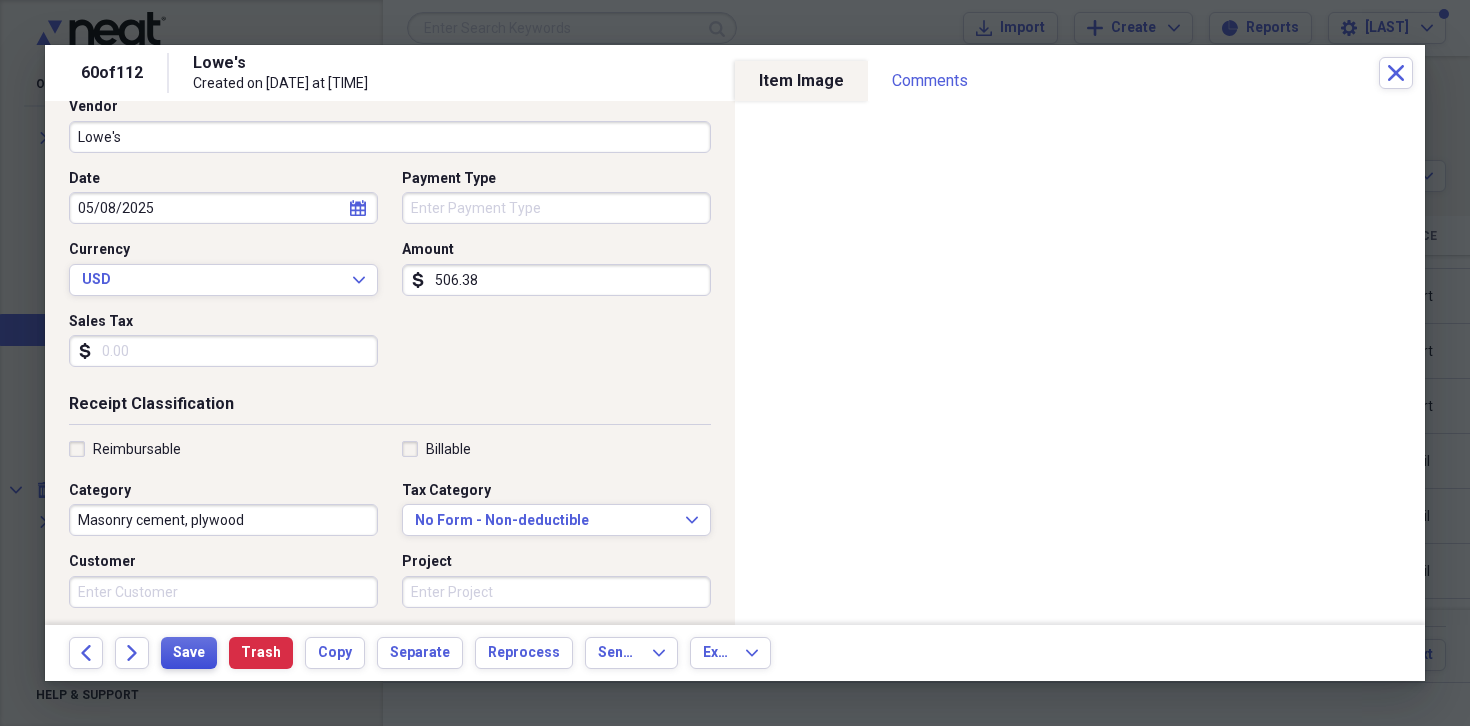 click on "Save" at bounding box center [189, 653] 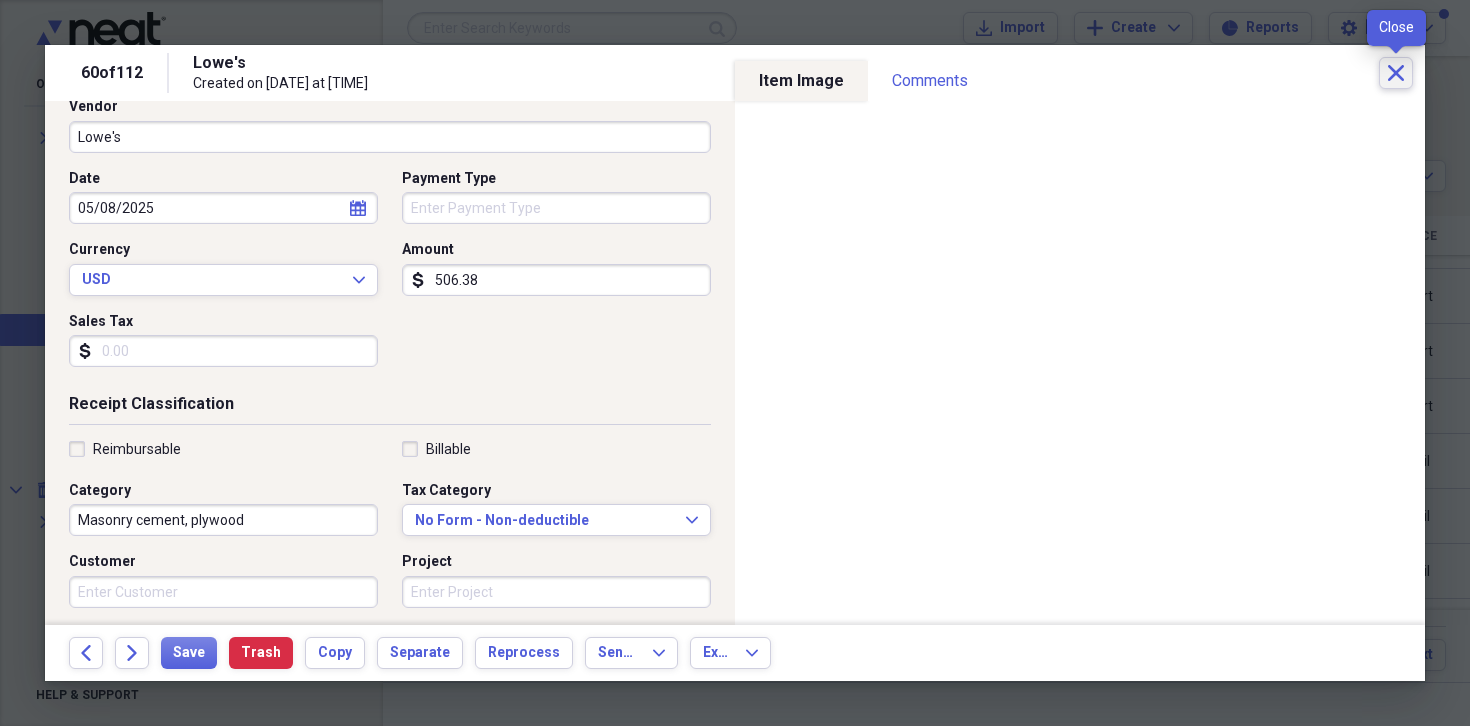 click on "Close" 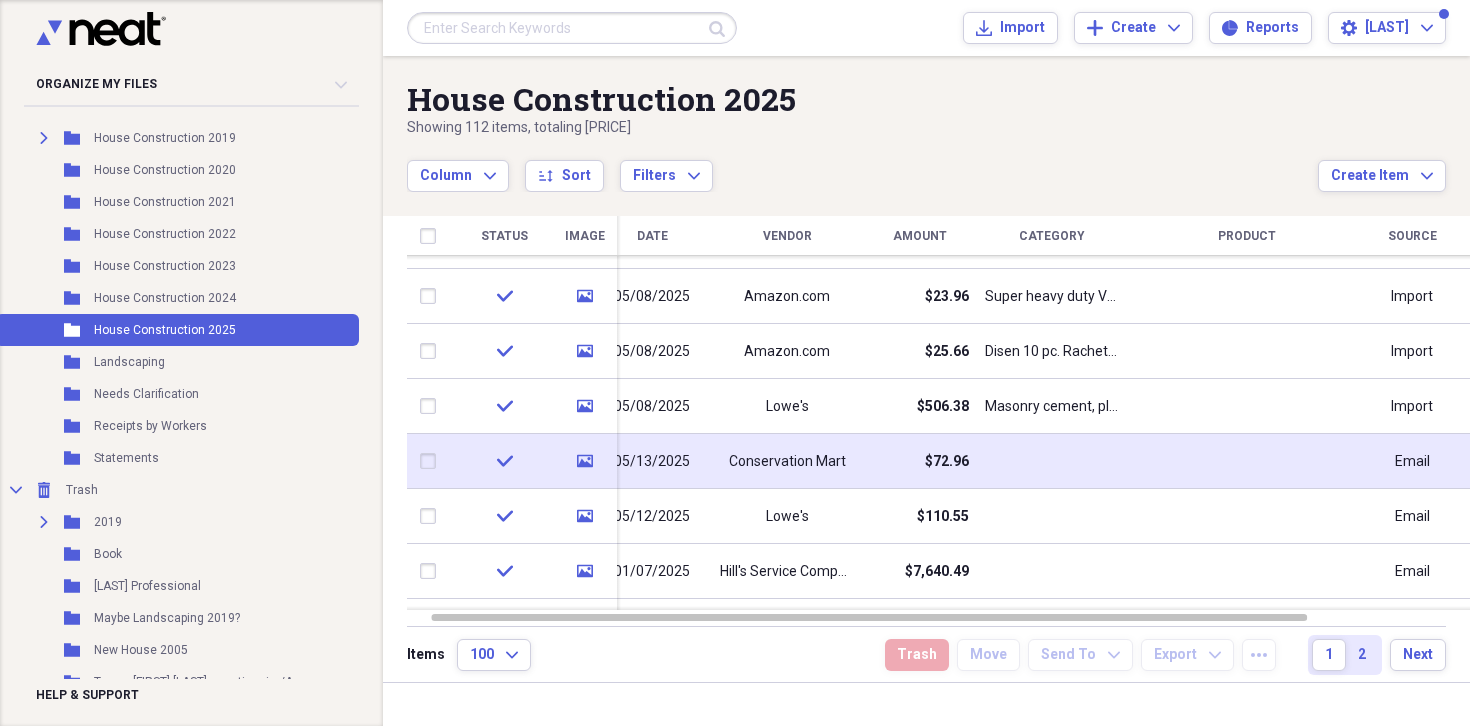 click on "$72.96" at bounding box center (947, 462) 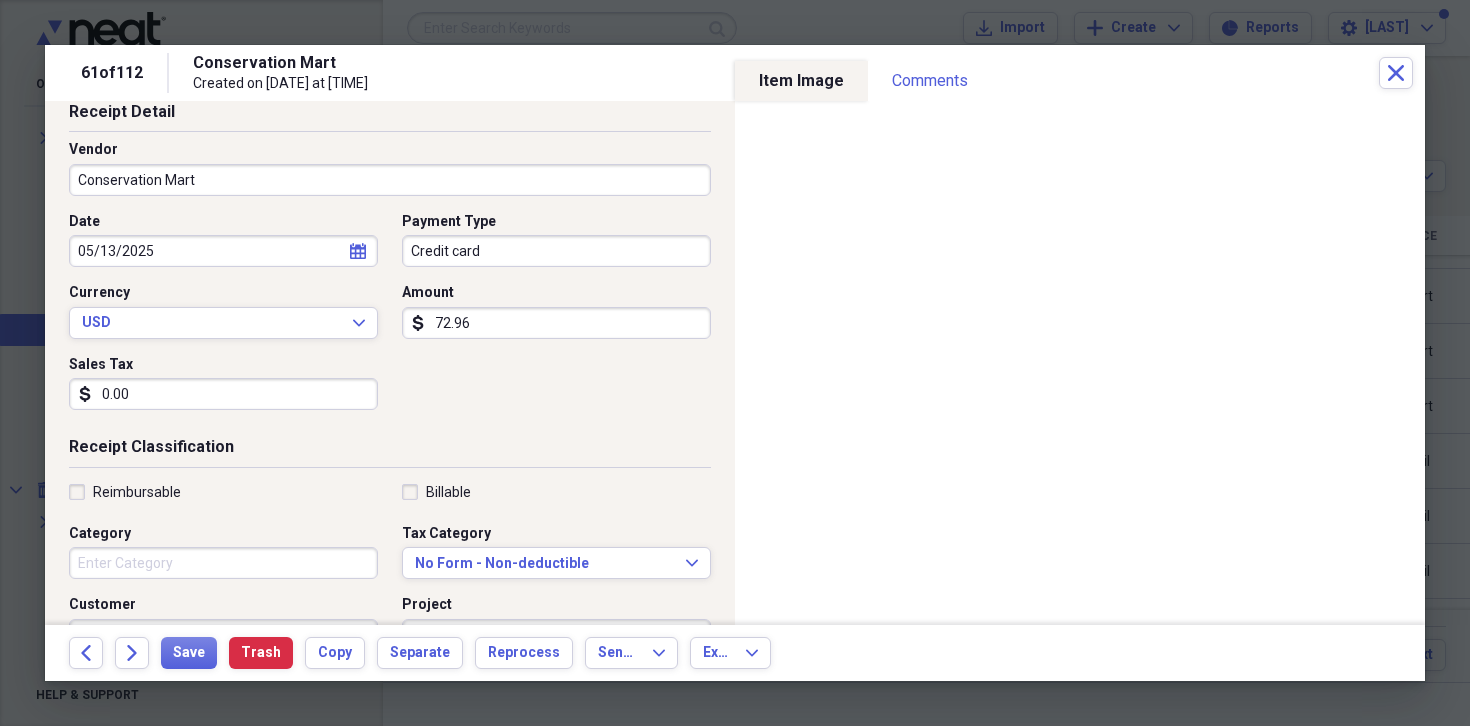 scroll, scrollTop: 124, scrollLeft: 0, axis: vertical 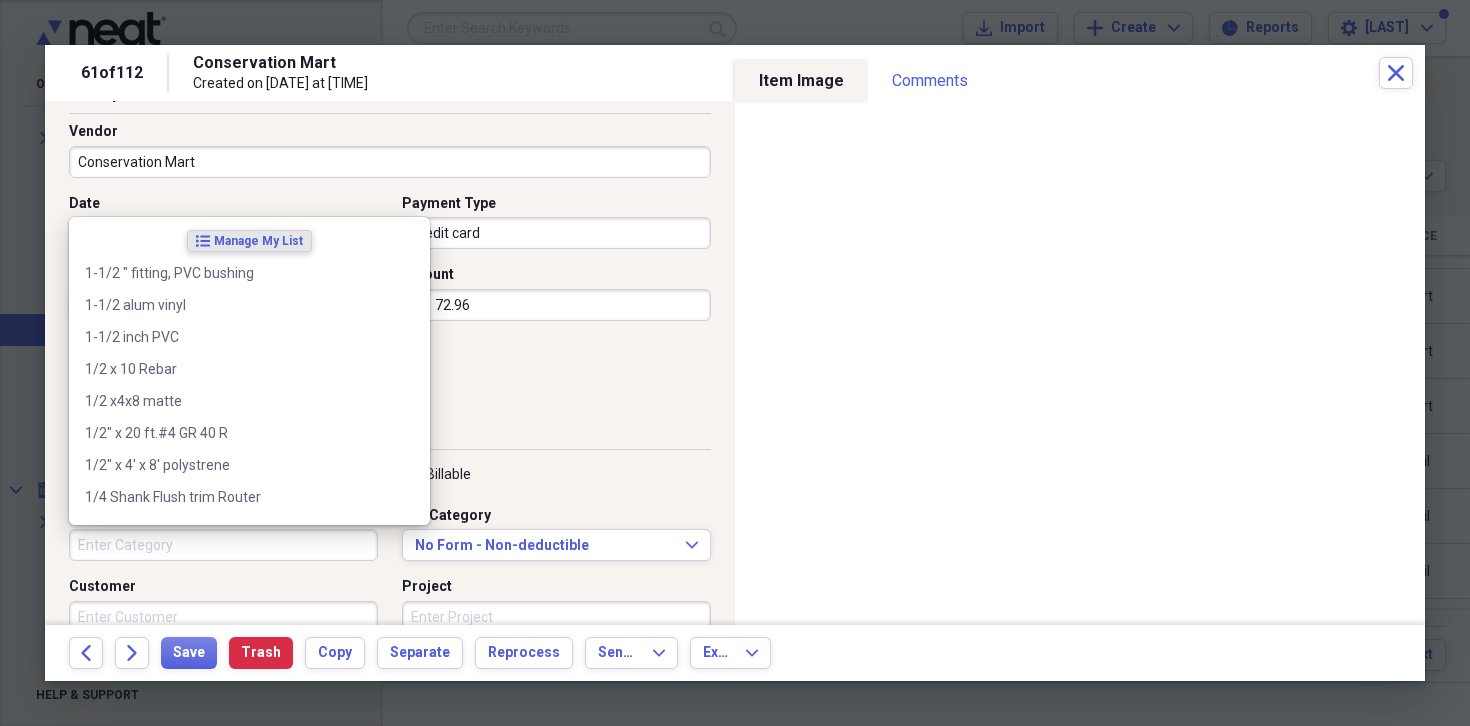 click on "Category" at bounding box center (223, 545) 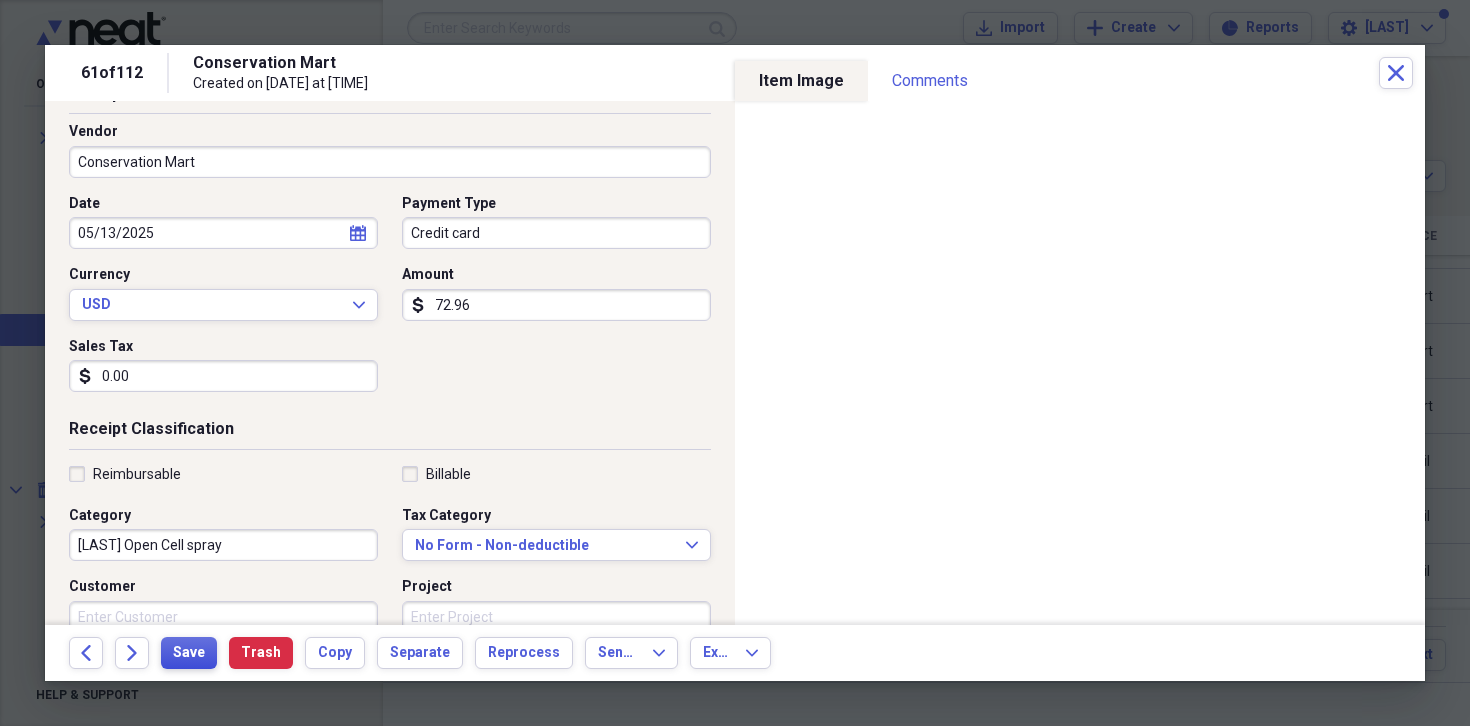 type on "[LAST] Open Cell spray" 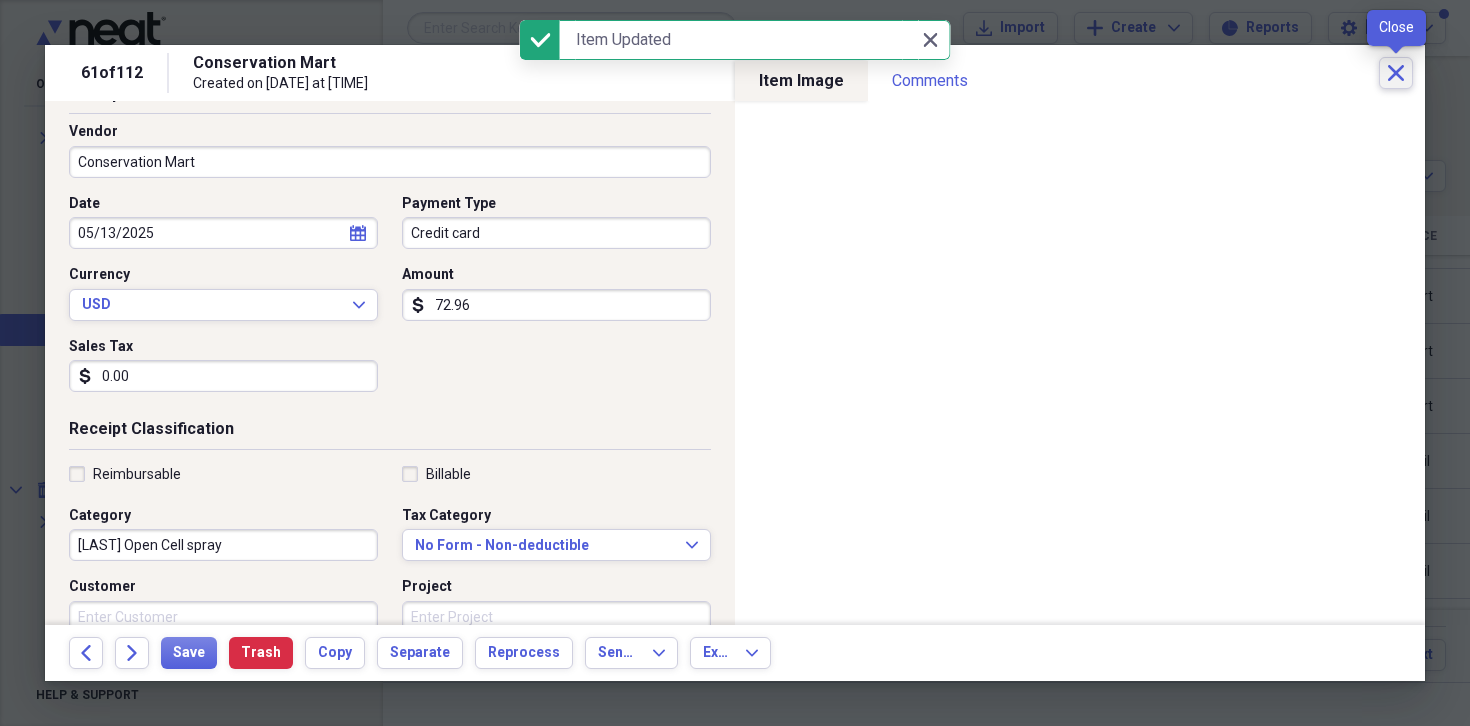 click on "Close" 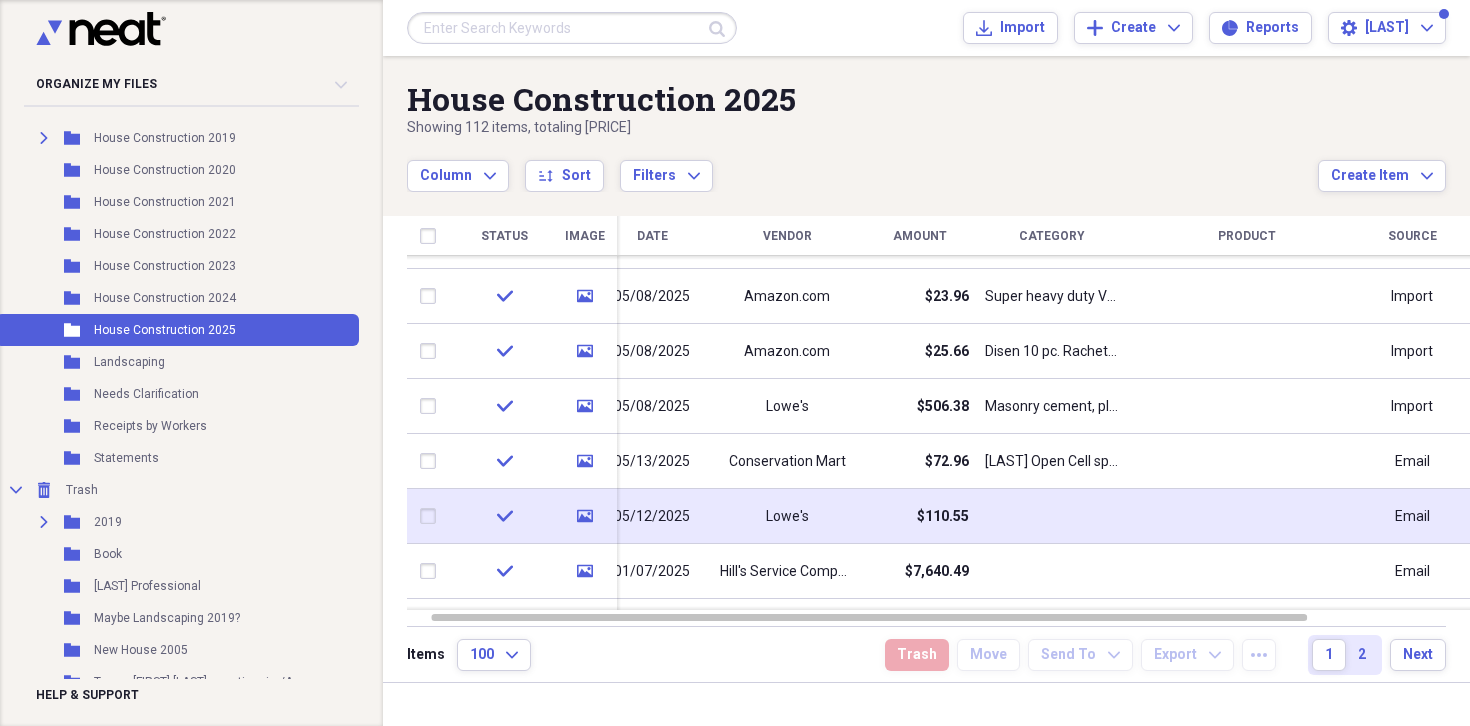click on "$110.55" at bounding box center [919, 516] 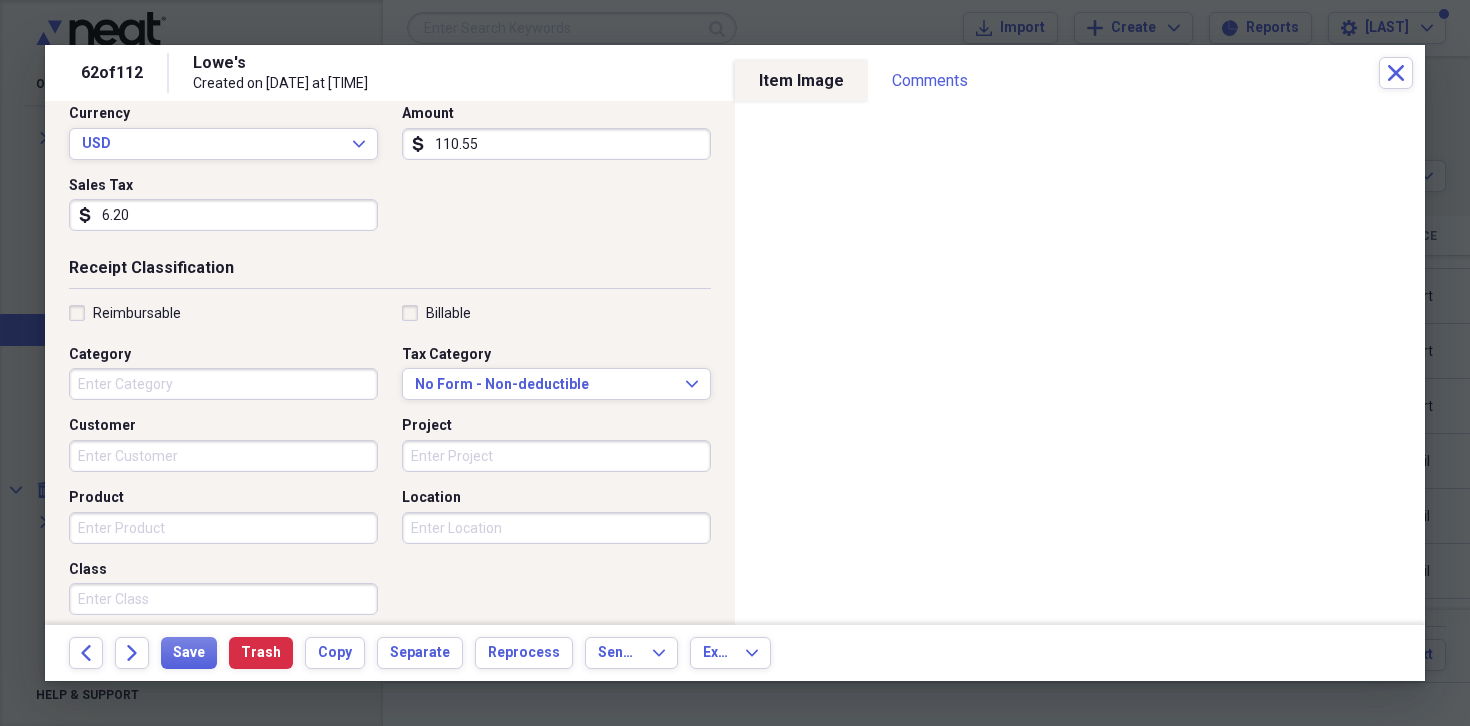 scroll, scrollTop: 313, scrollLeft: 0, axis: vertical 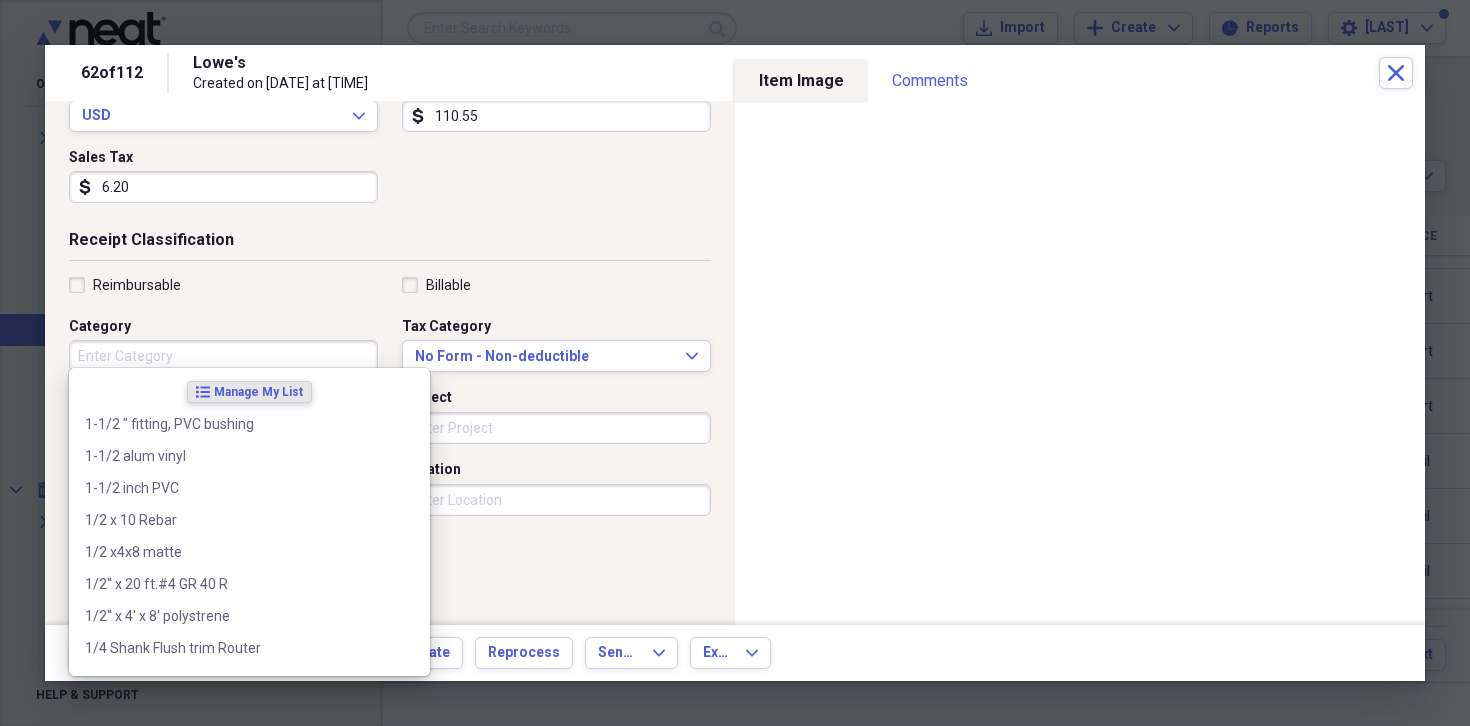 click on "Category" at bounding box center [223, 356] 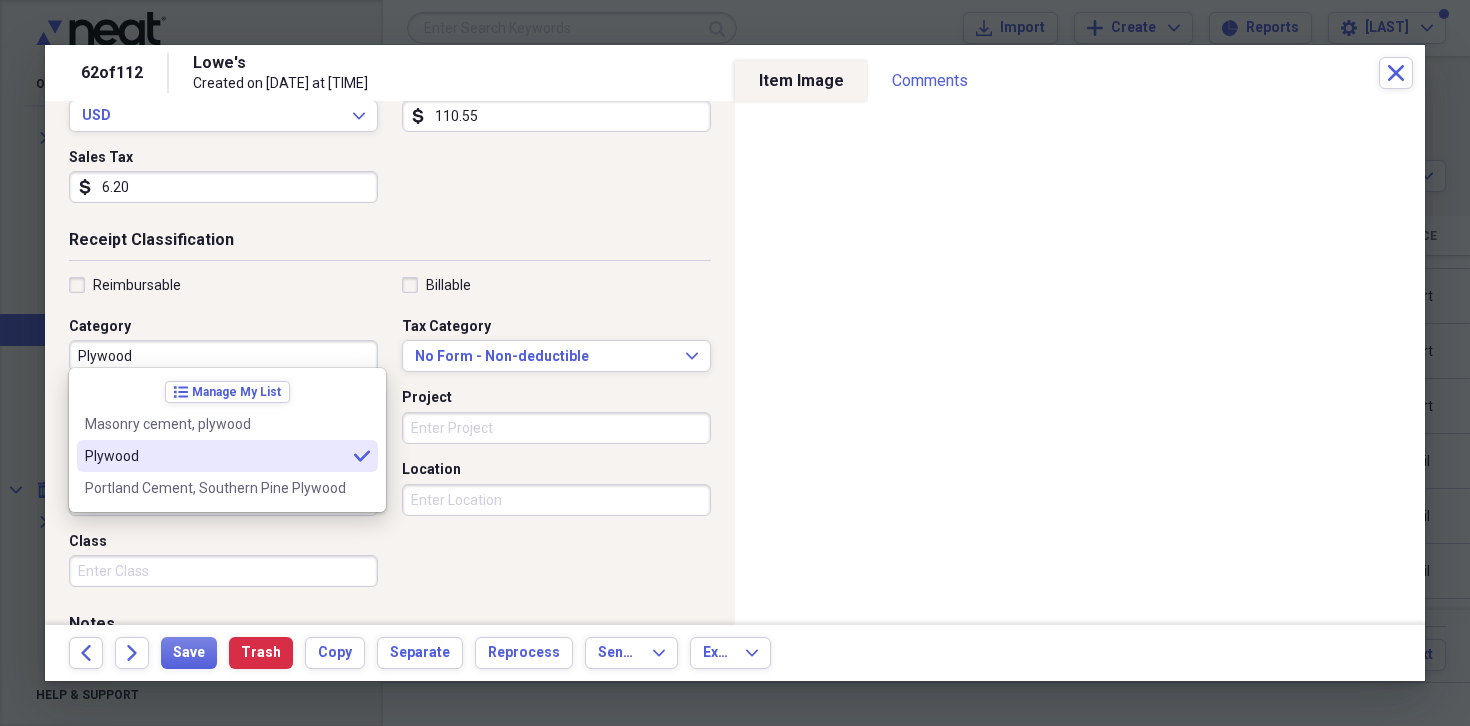 type on "Plywood" 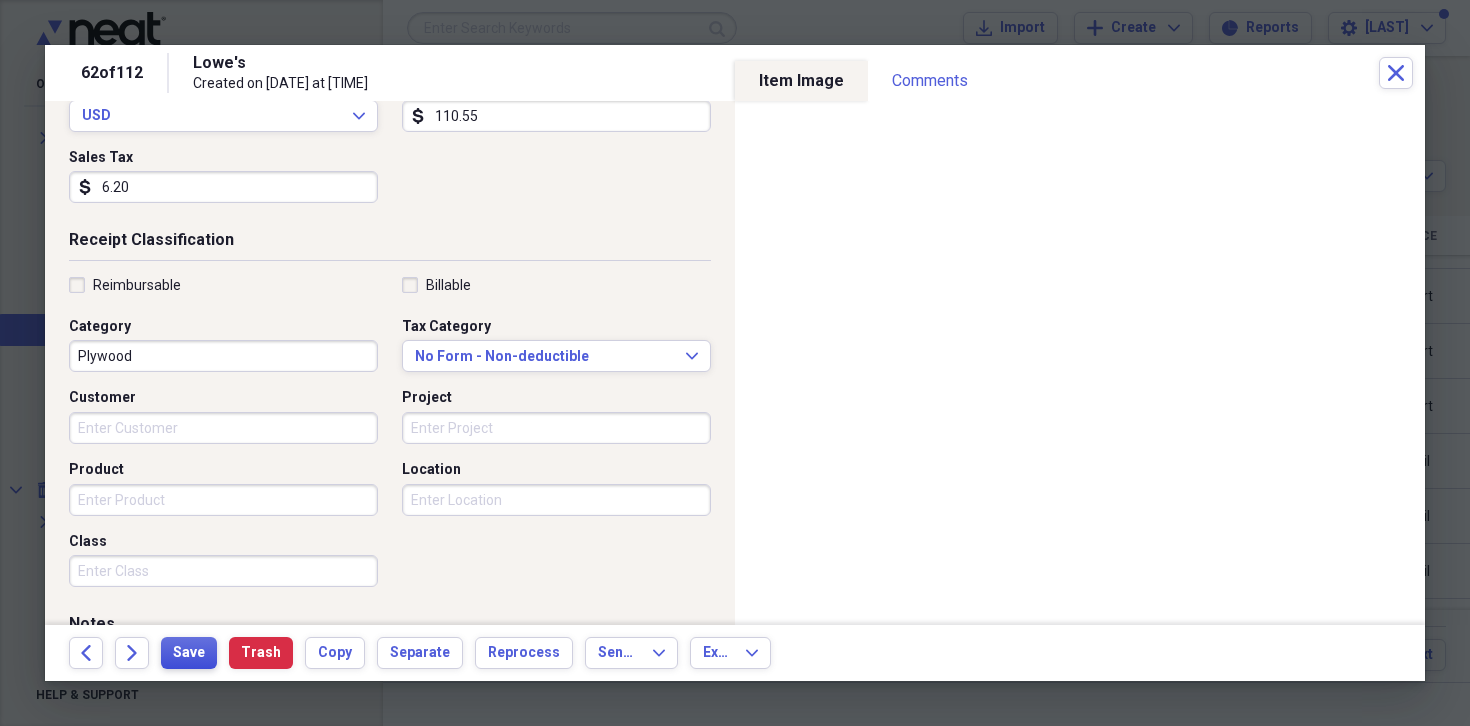 click on "Save" at bounding box center (189, 653) 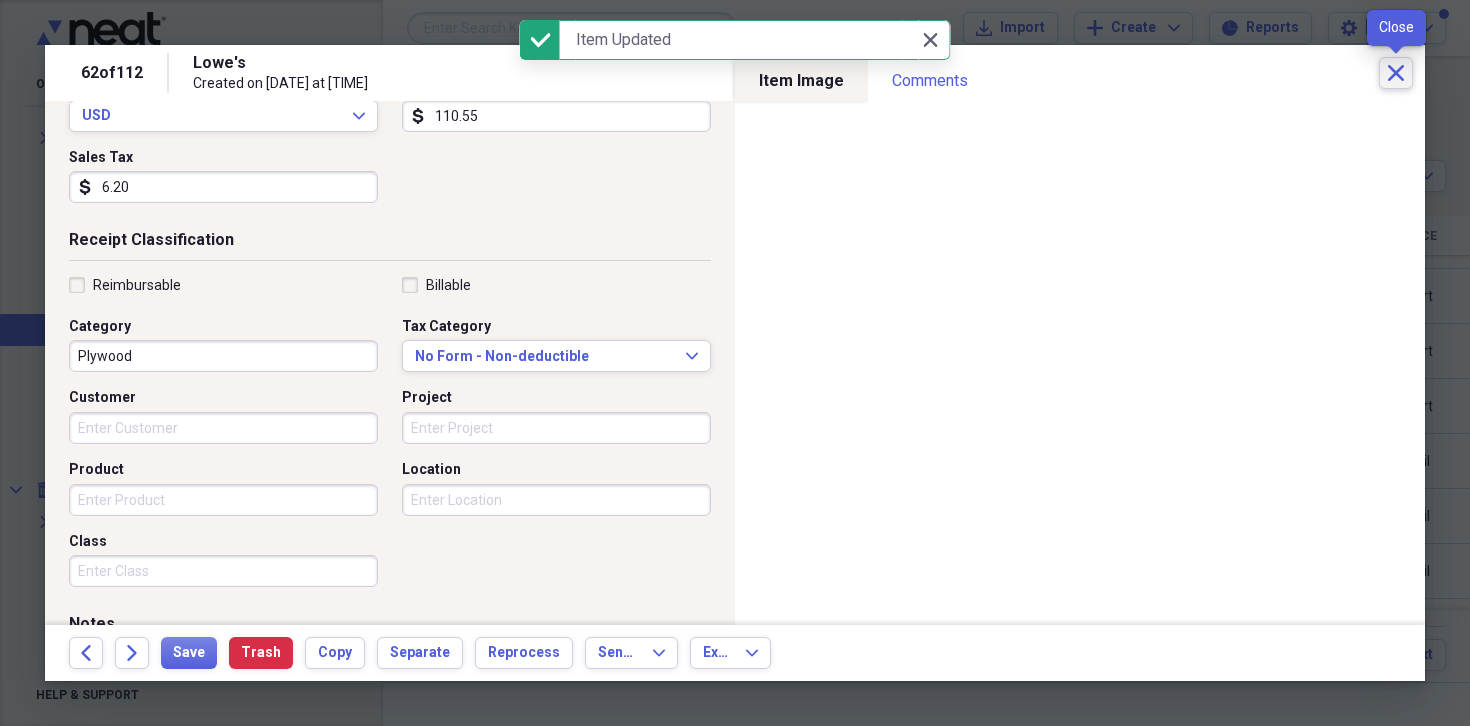 click on "Close" 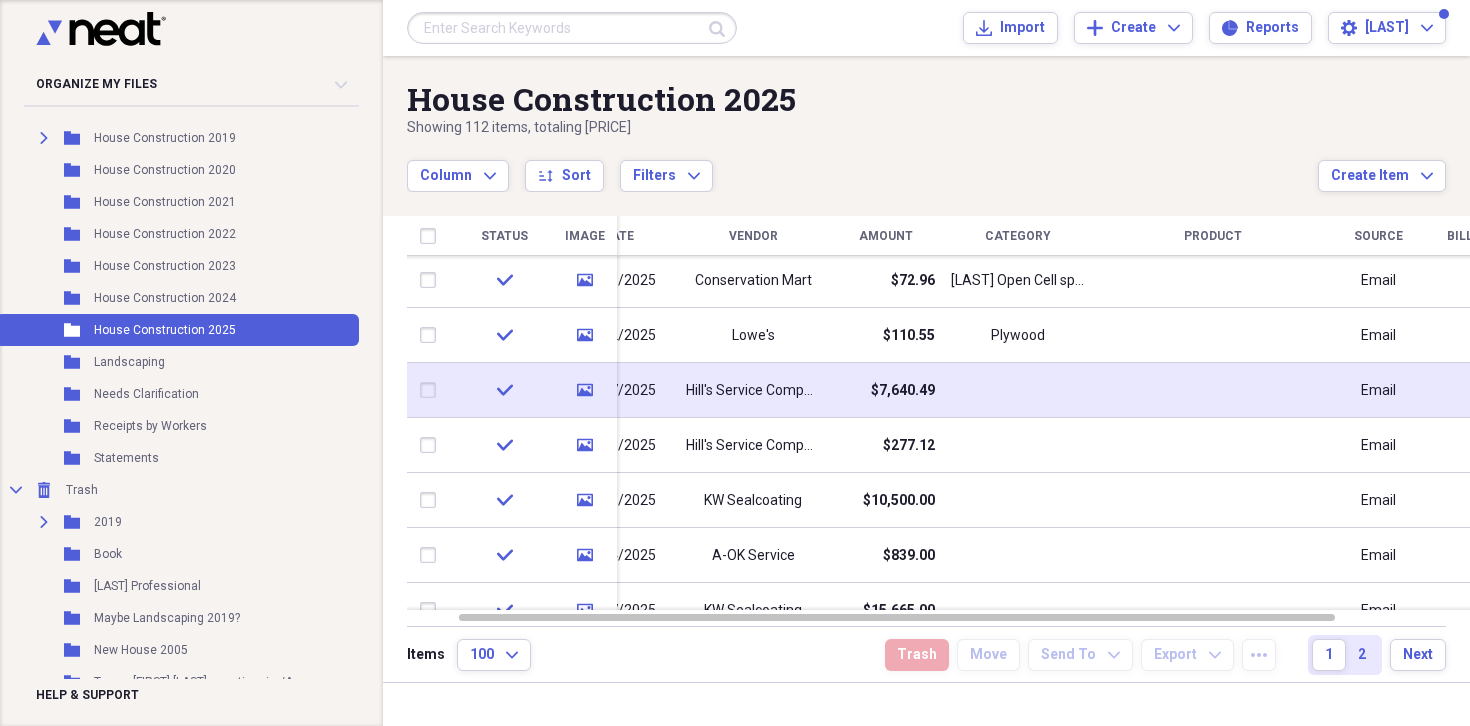 click on "$7,640.49" at bounding box center [903, 391] 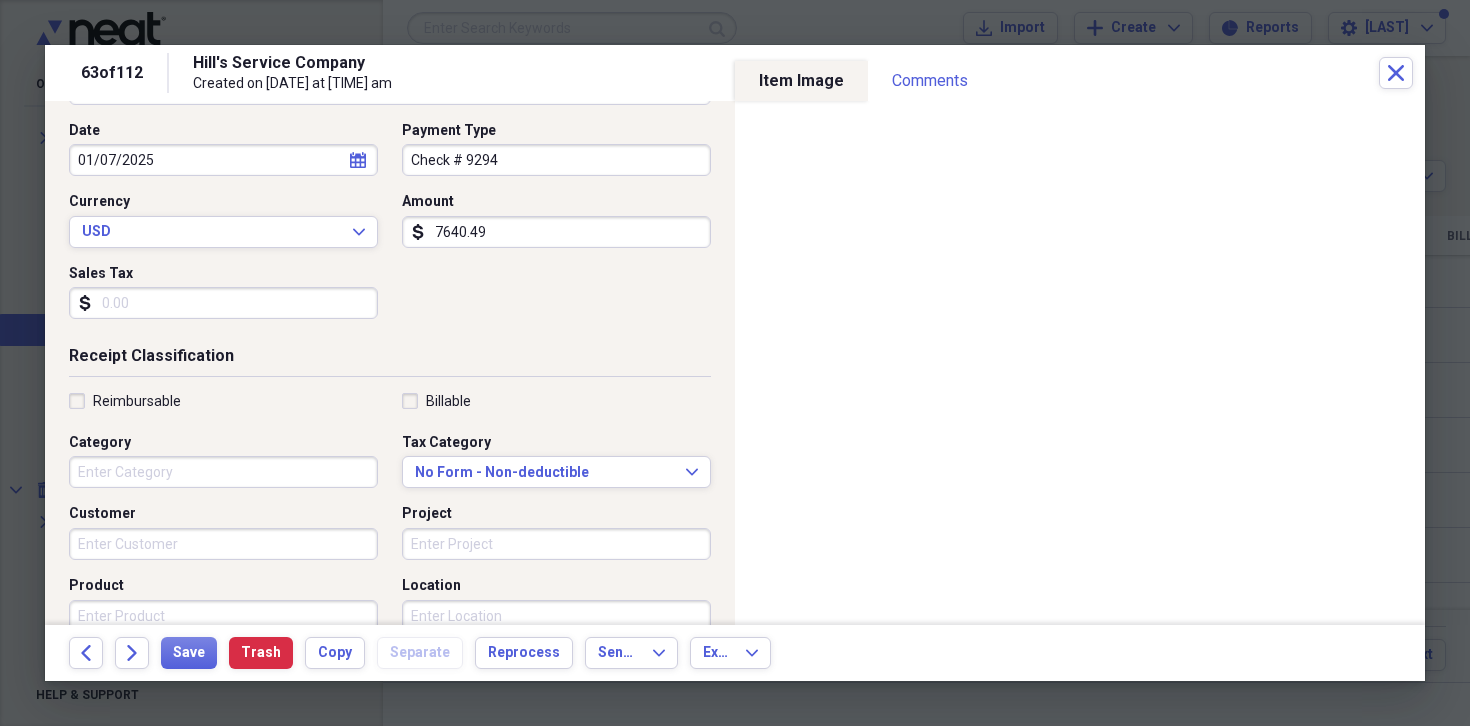 scroll, scrollTop: 198, scrollLeft: 0, axis: vertical 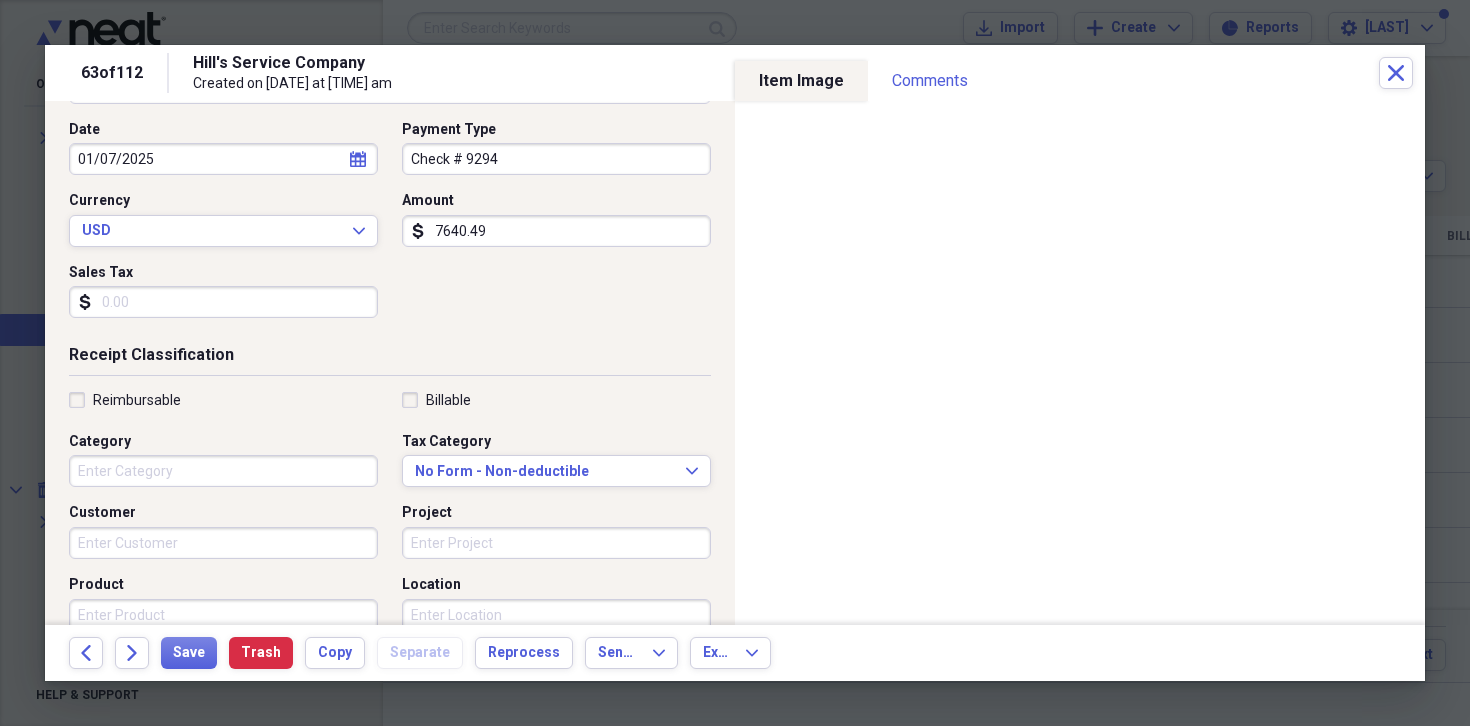 click on "Category" at bounding box center [223, 471] 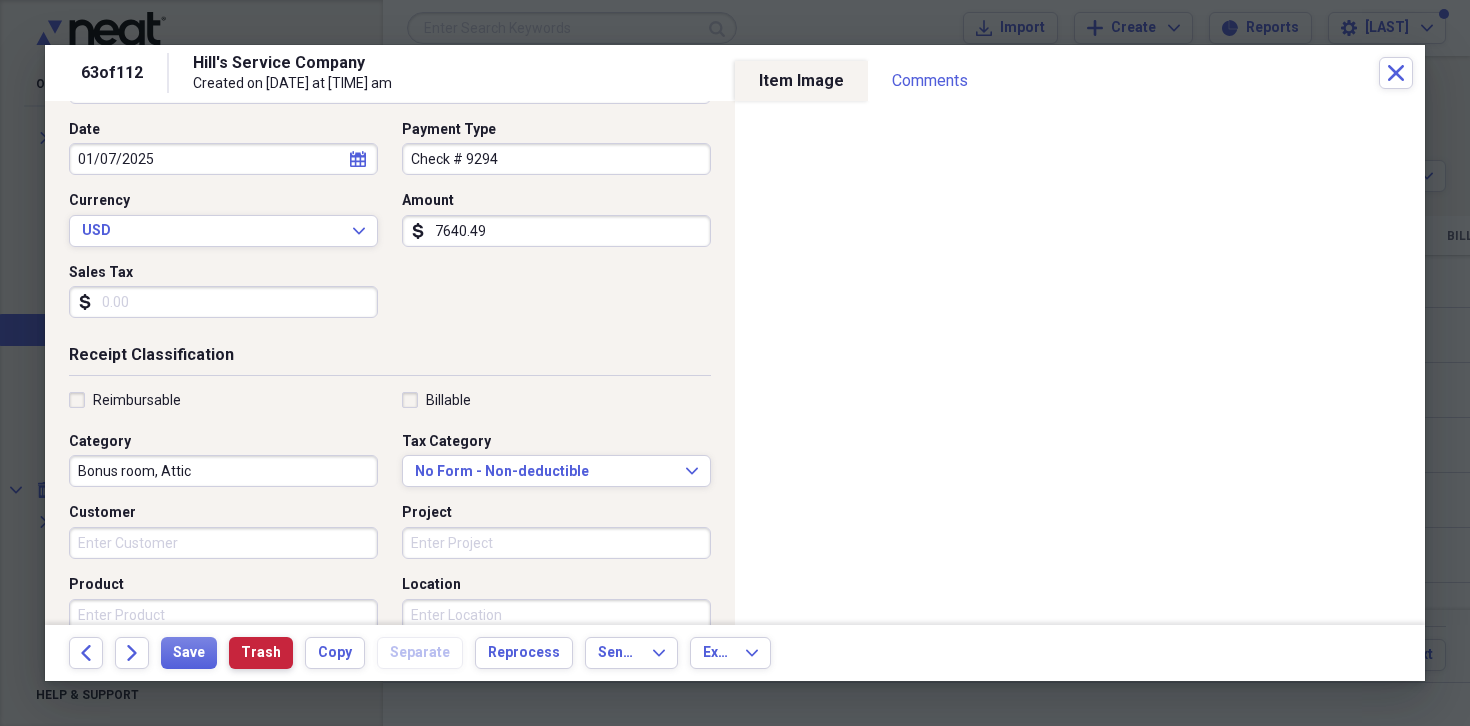 type on "Bonus room, Attic" 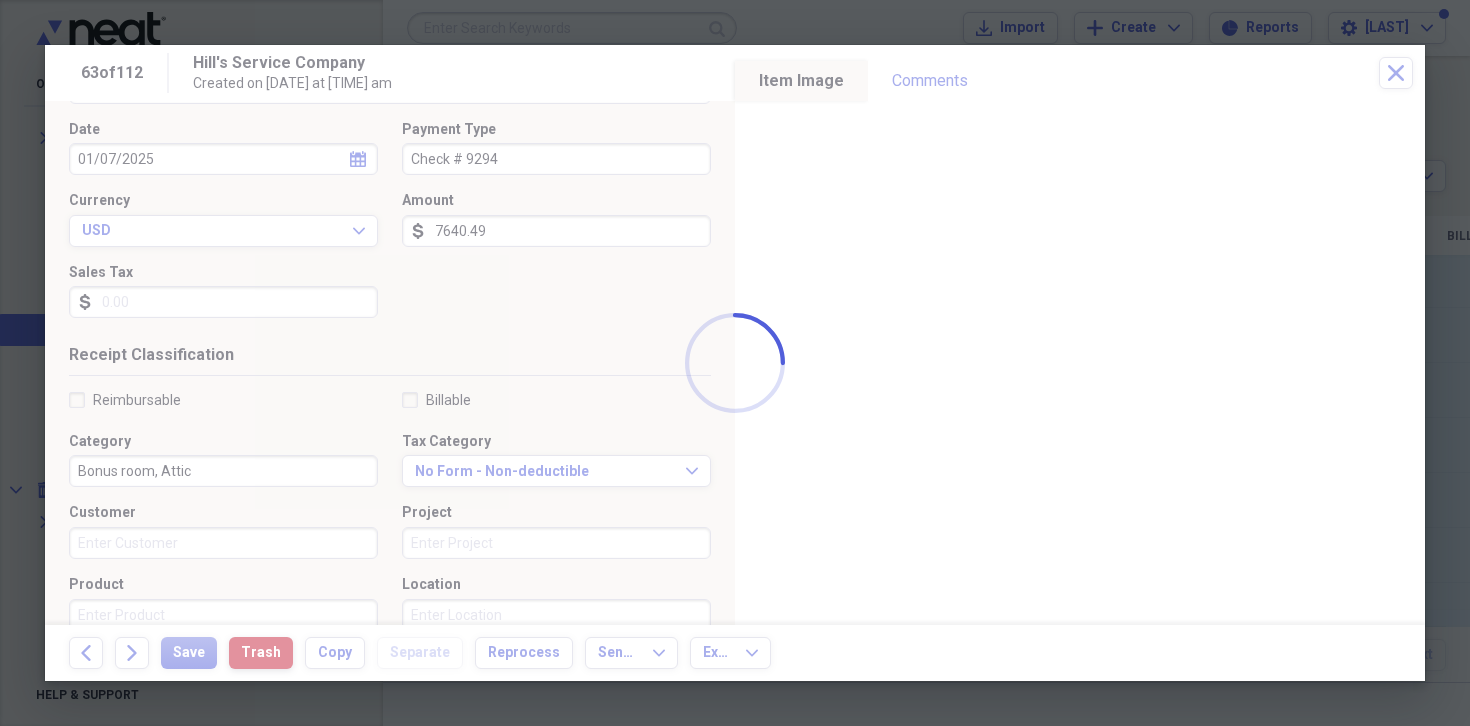 type 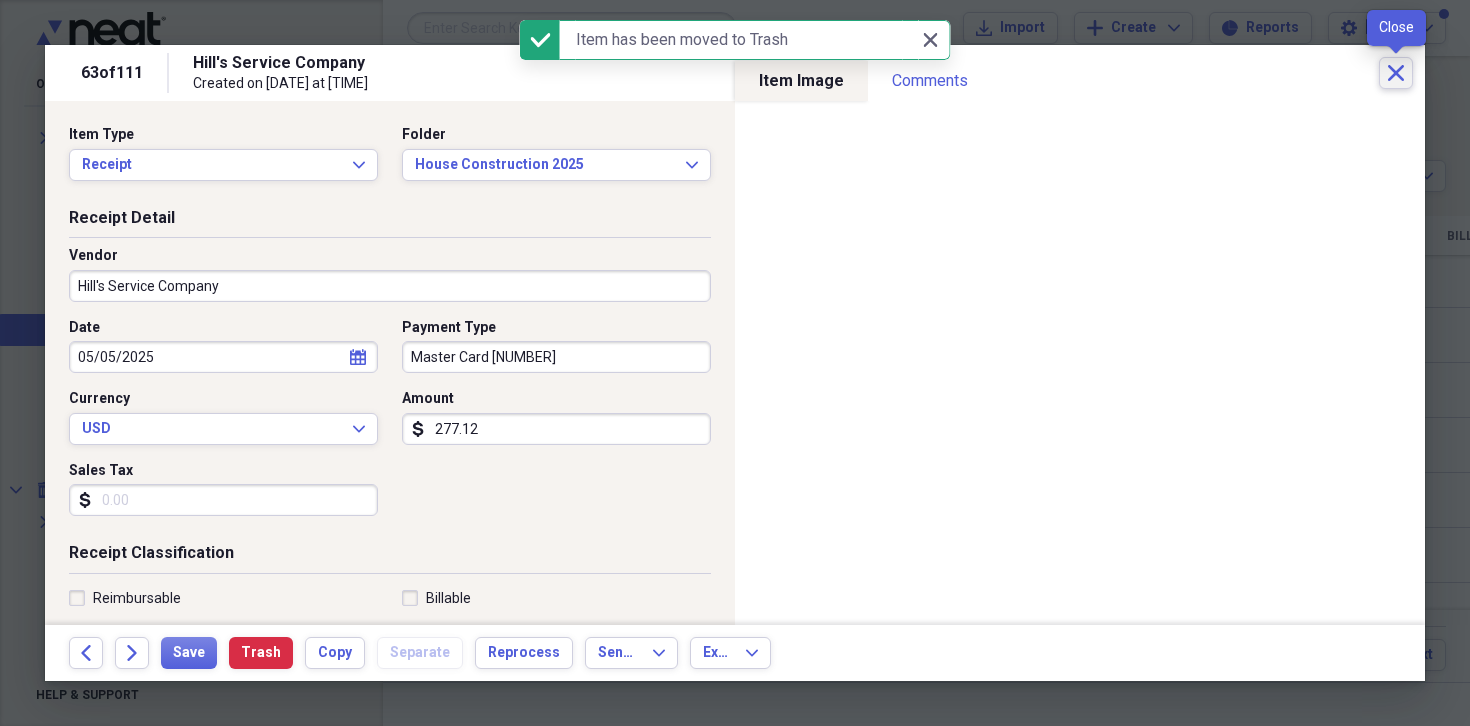 click on "Close" at bounding box center (1396, 73) 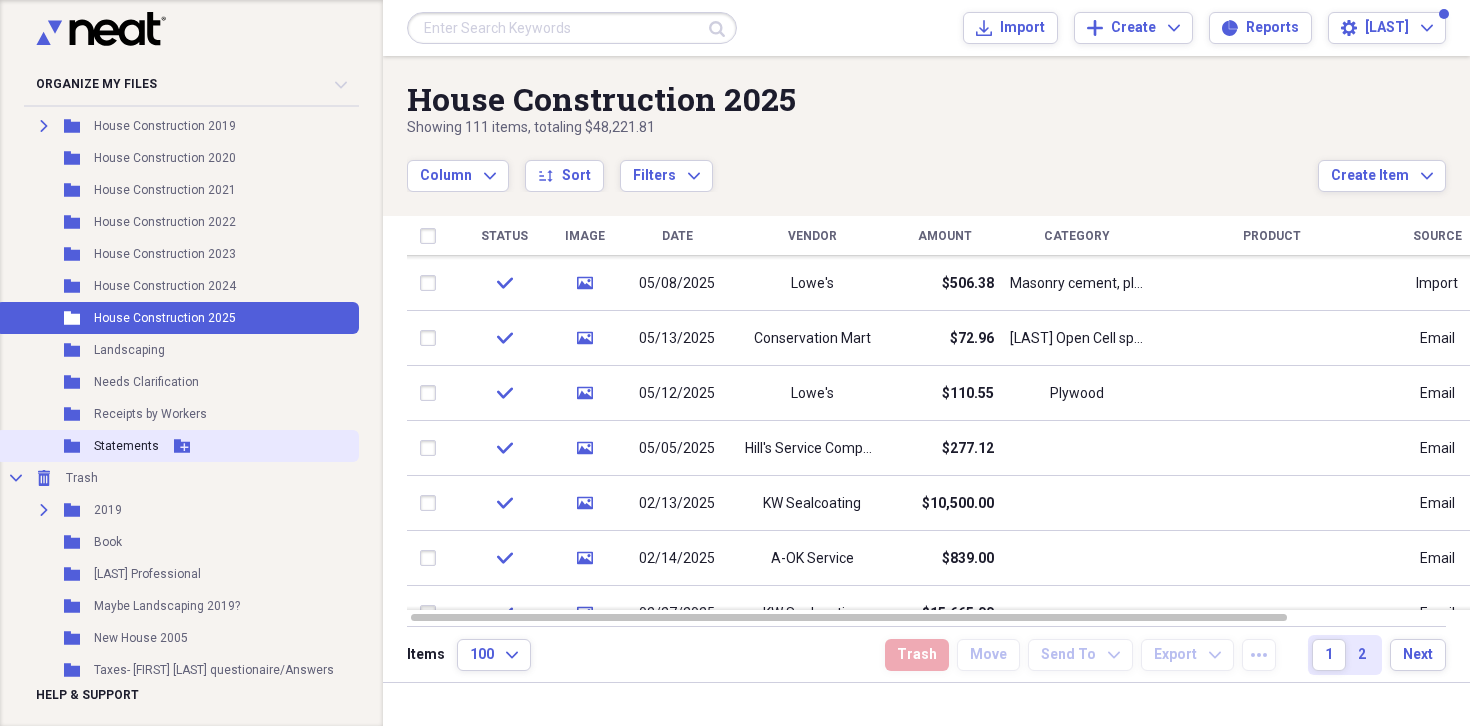 scroll, scrollTop: 1252, scrollLeft: 0, axis: vertical 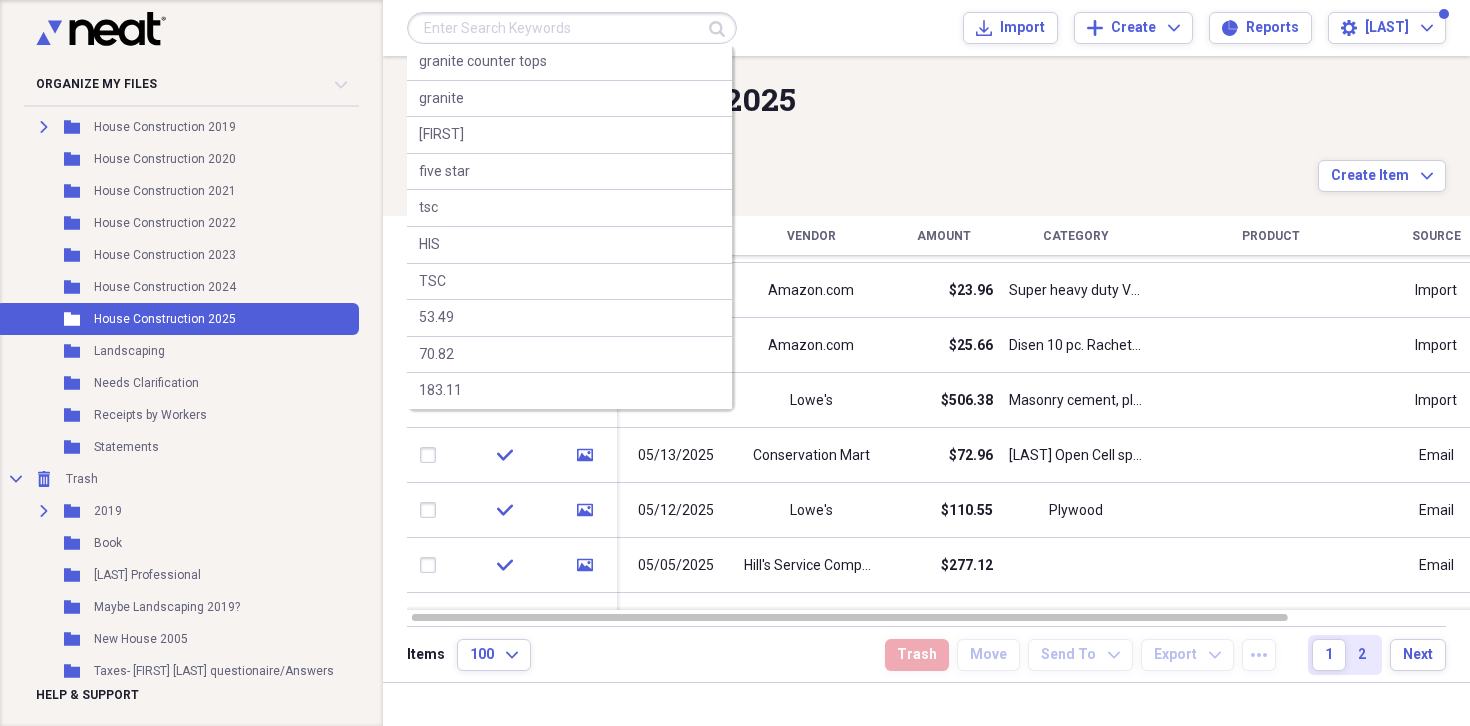 click at bounding box center (572, 28) 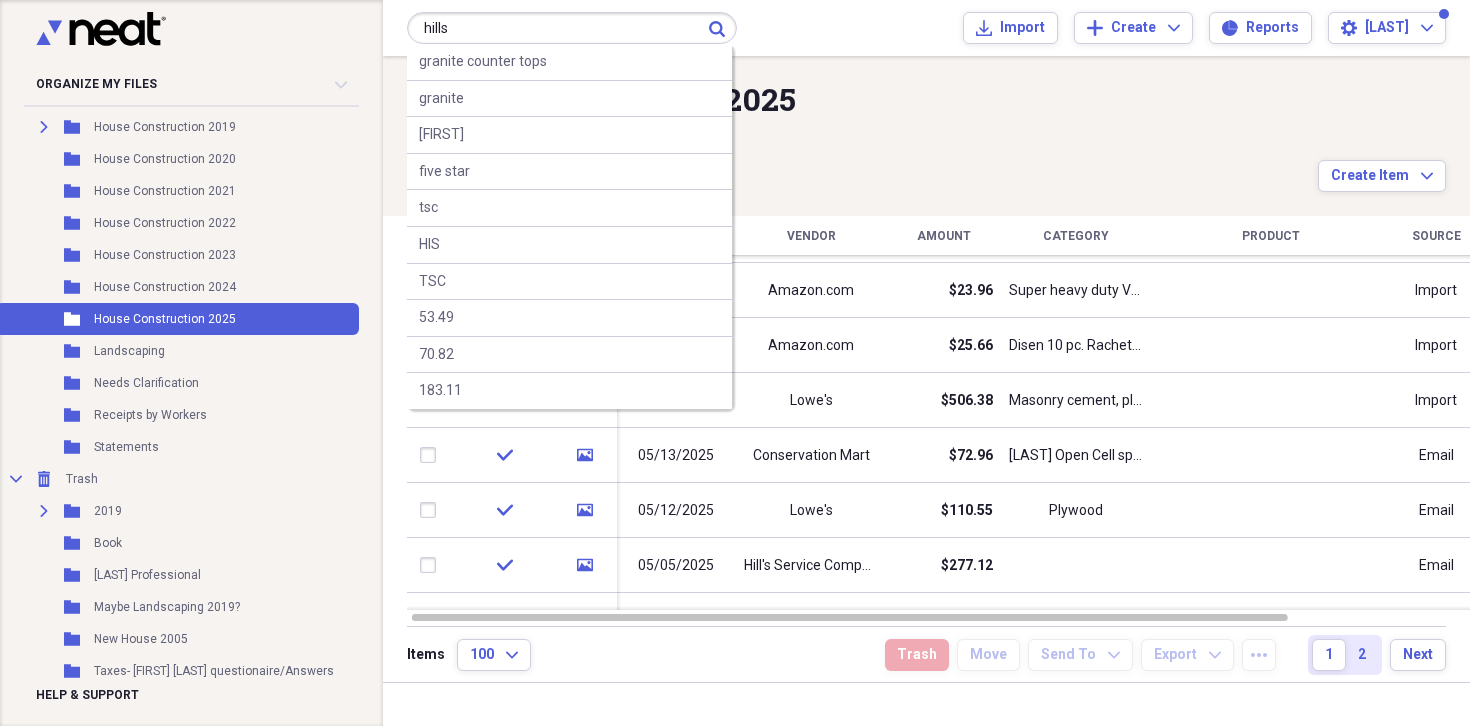 type on "hills" 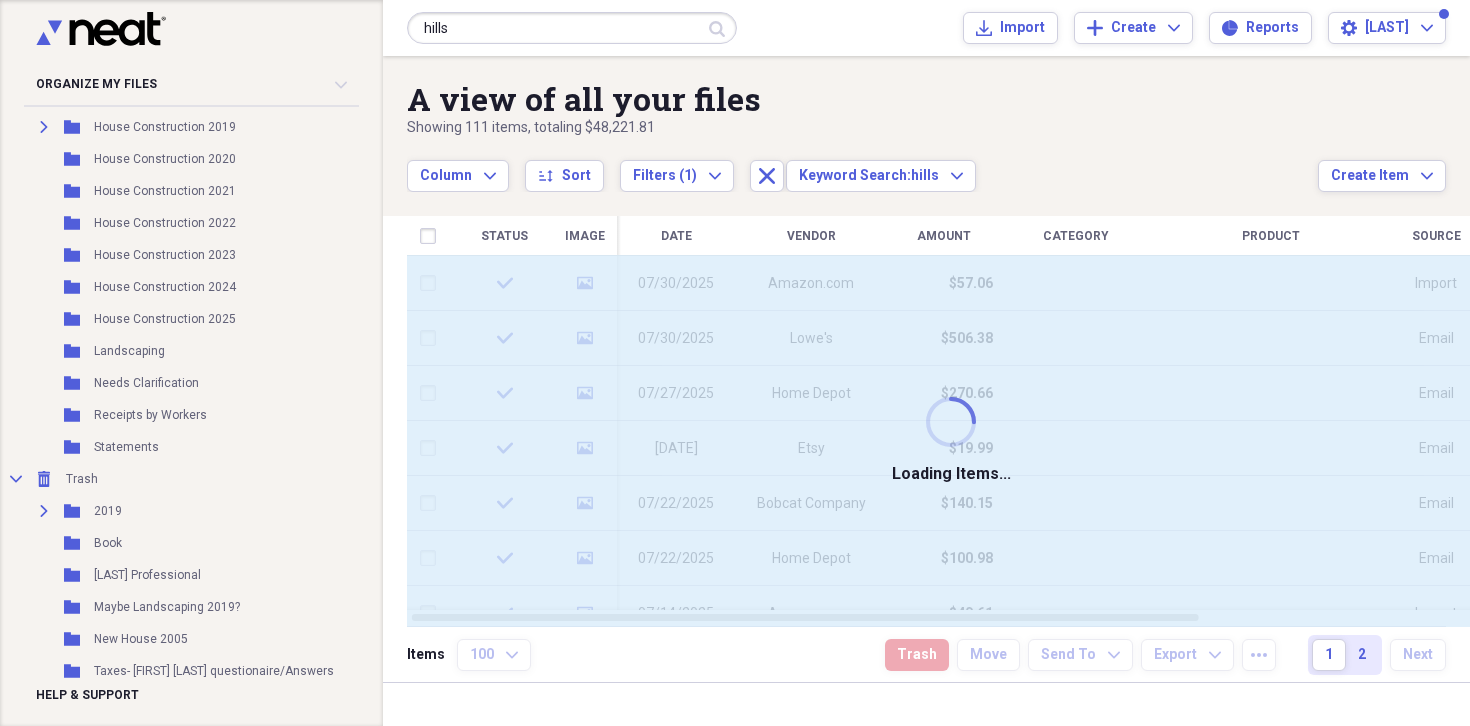 type 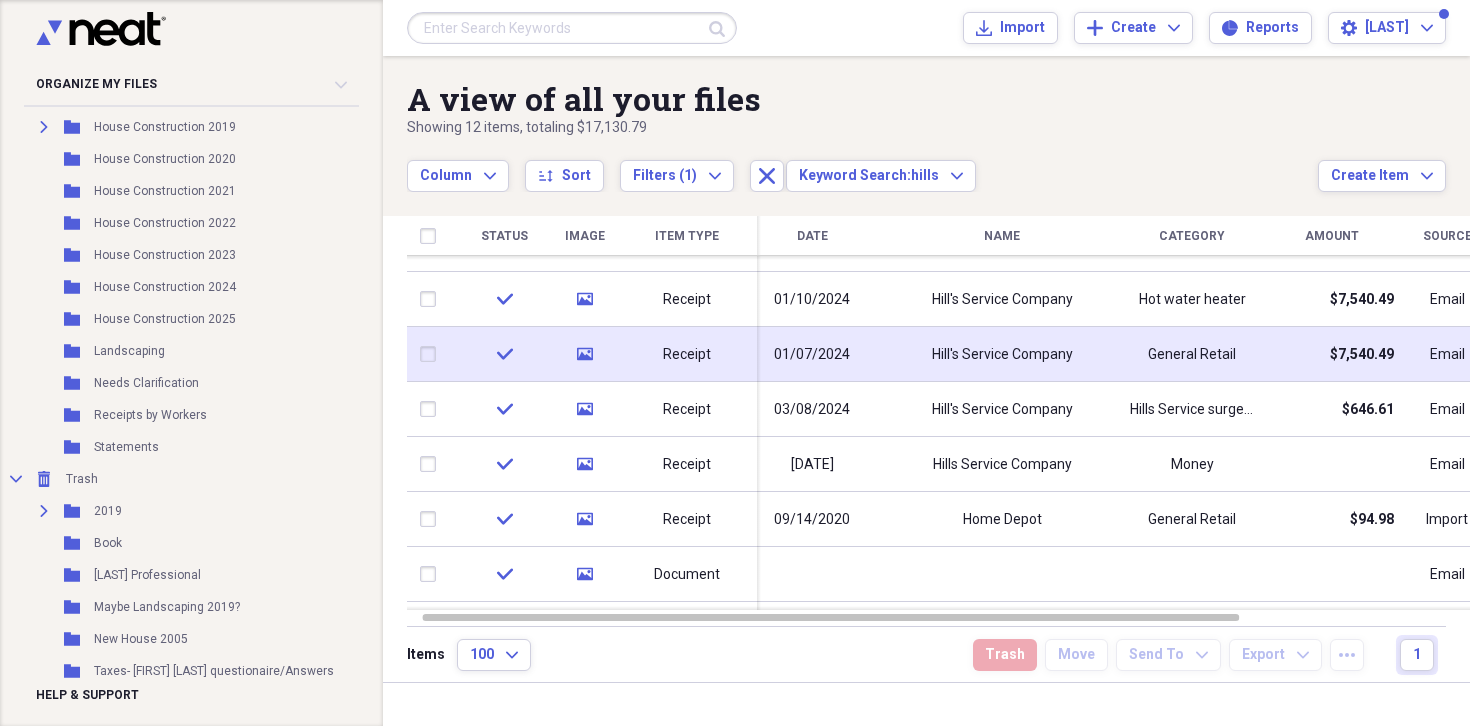 click on "01/07/2024" at bounding box center (812, 355) 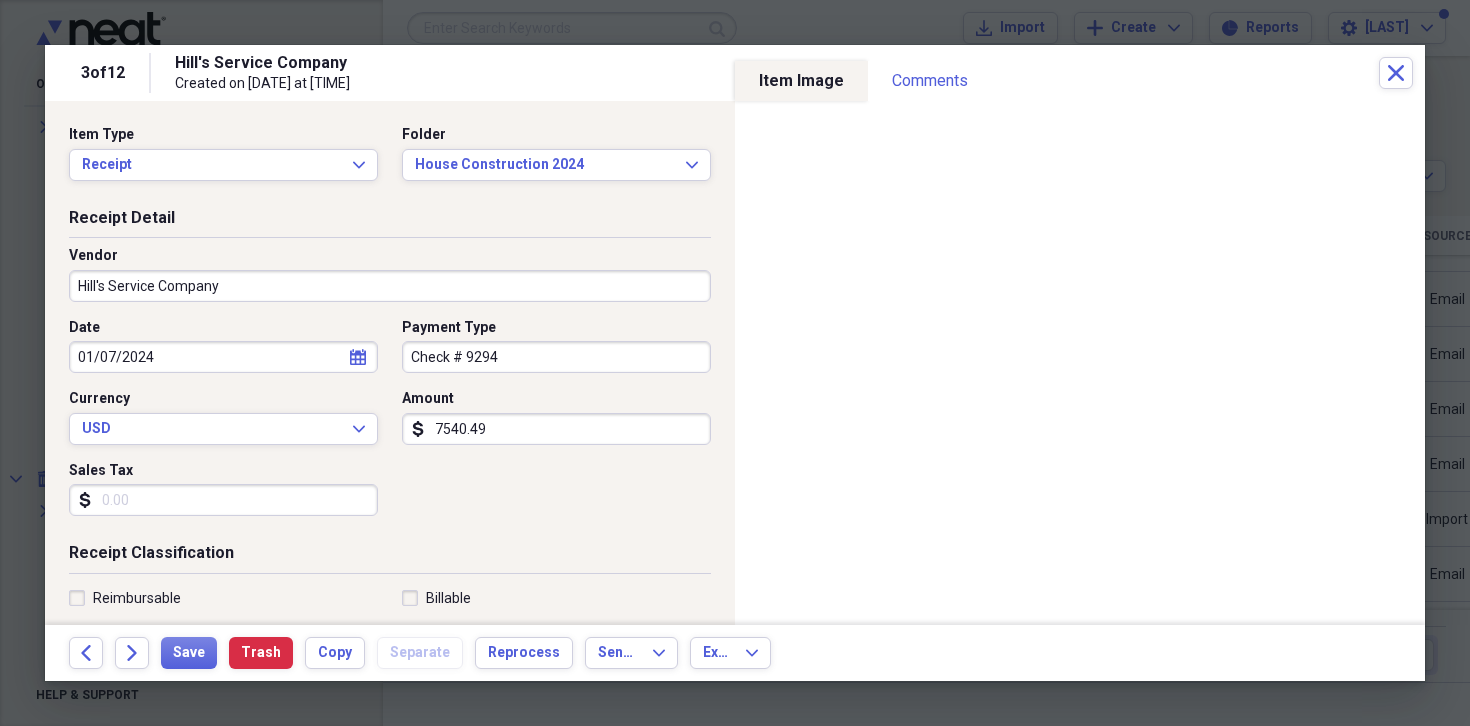 click on "[NUMBER] of [NUMBER] [COMPANY] Created on [DATE] at [TIME] Close" at bounding box center [735, 73] 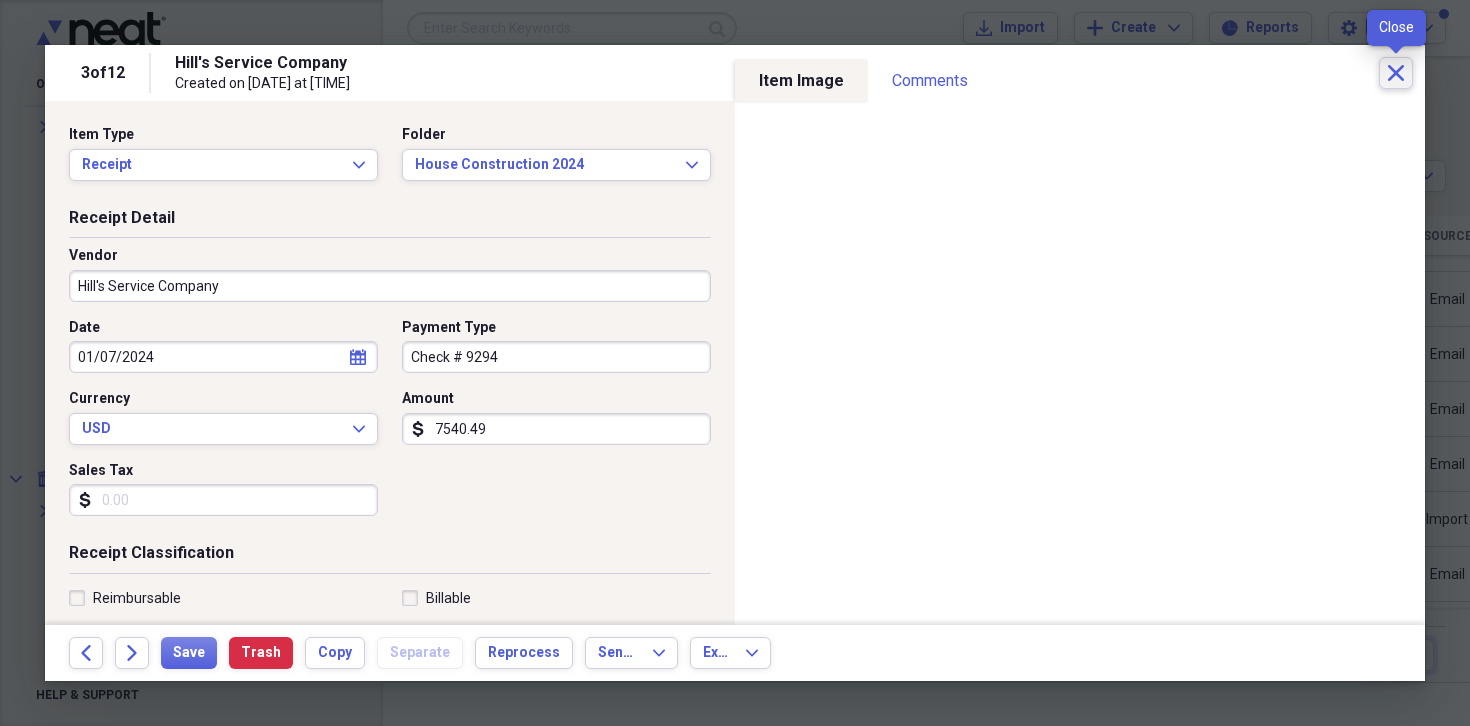 click on "Close" 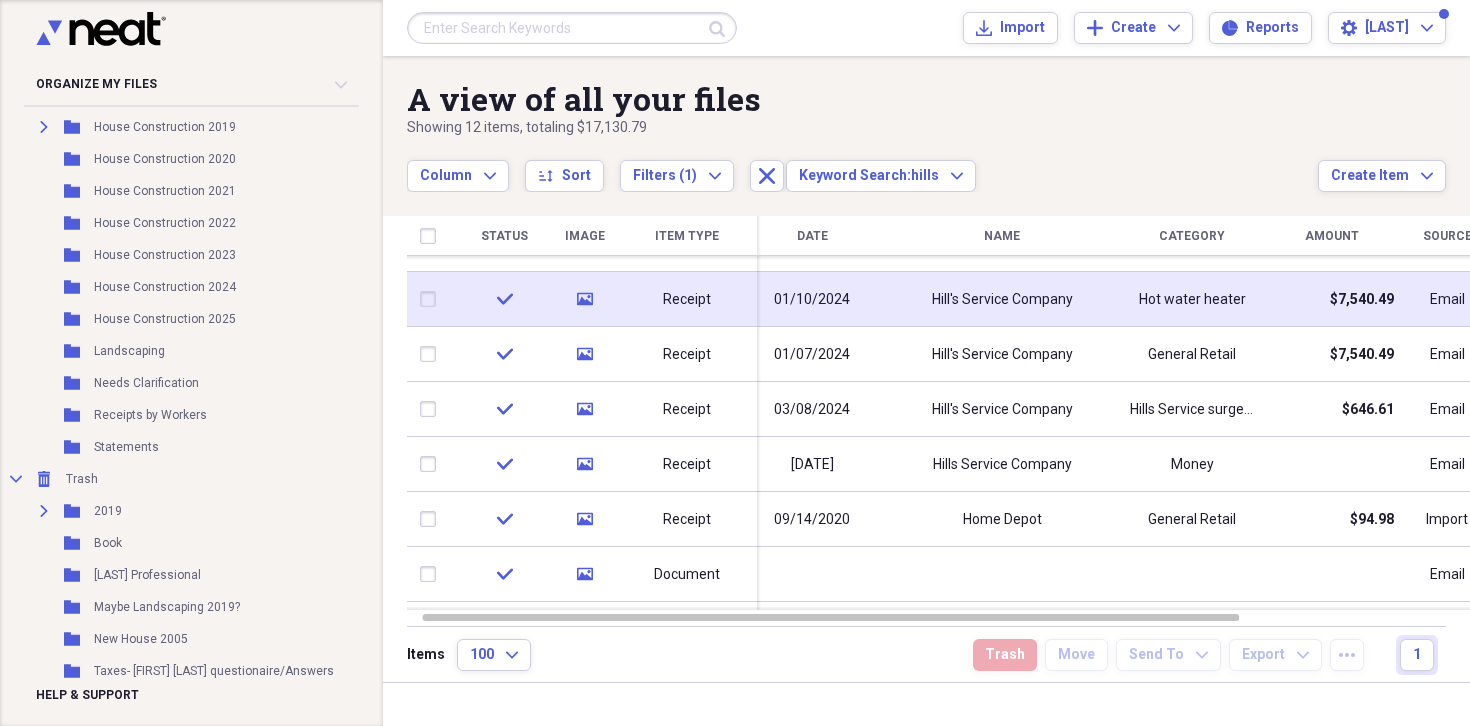 click on "01/10/2024" at bounding box center [812, 300] 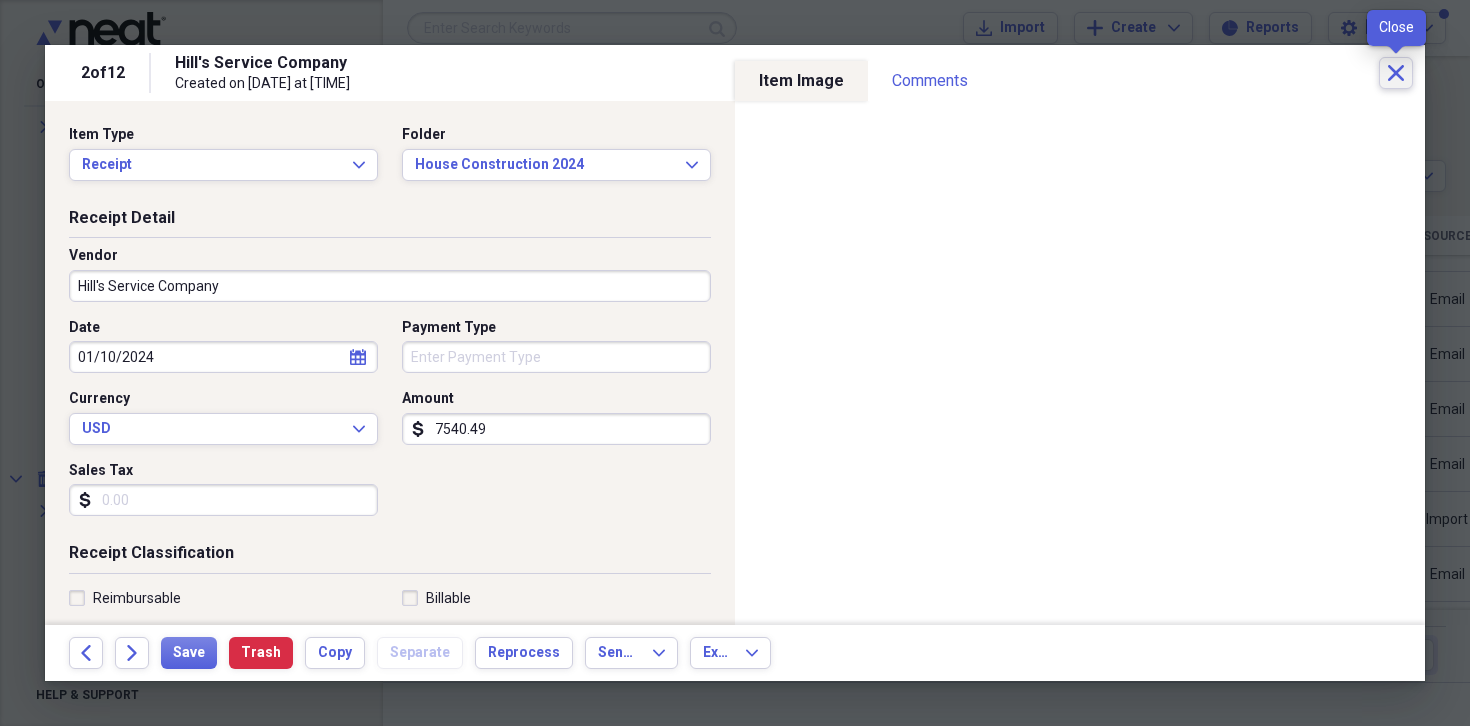 click 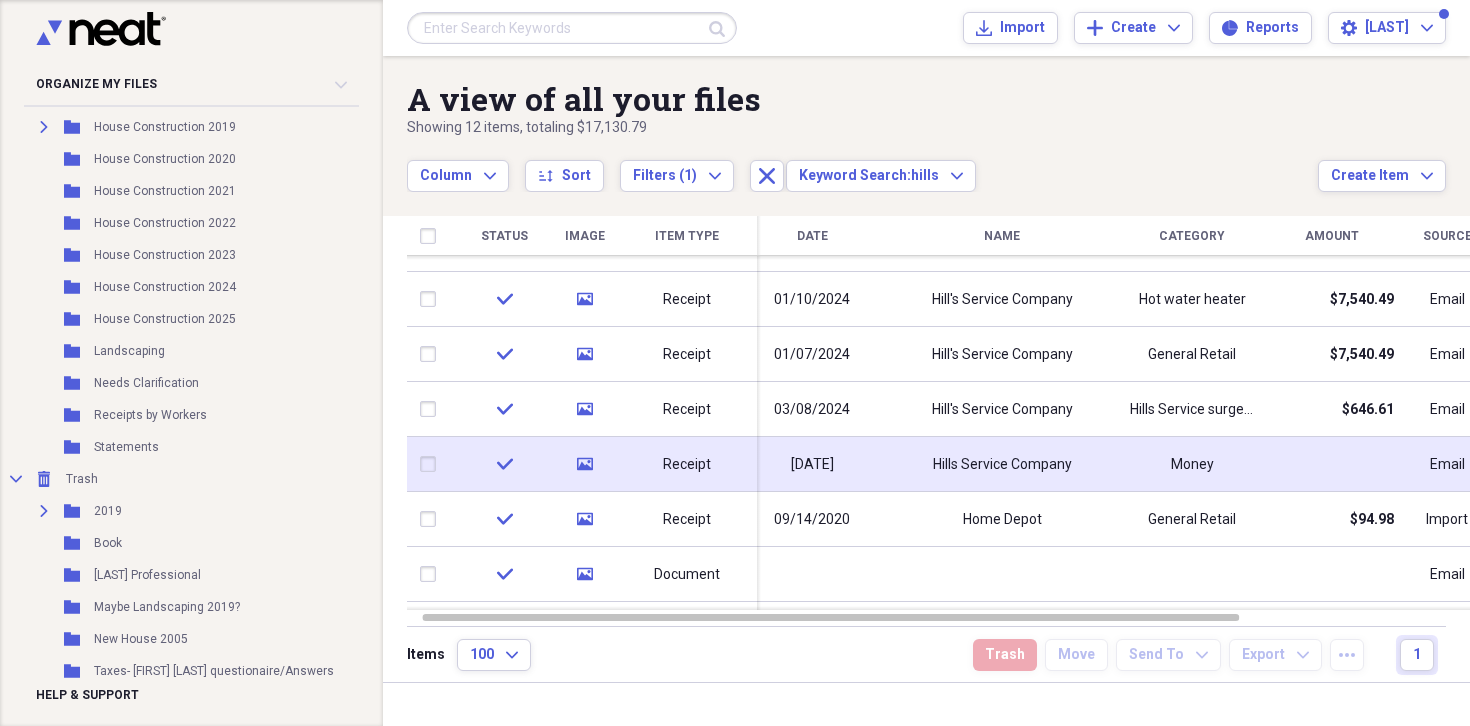 click on "Hills Service Company" at bounding box center (1002, 465) 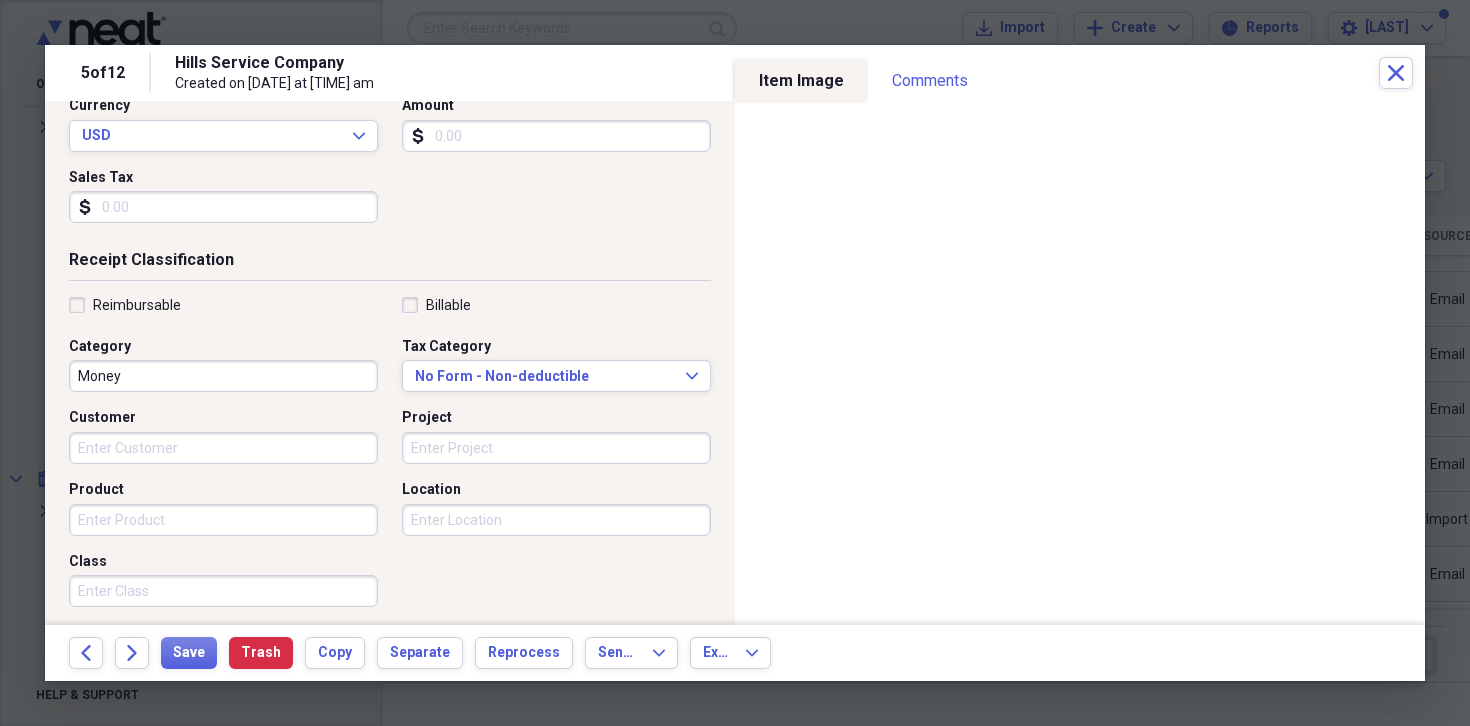 scroll, scrollTop: 295, scrollLeft: 0, axis: vertical 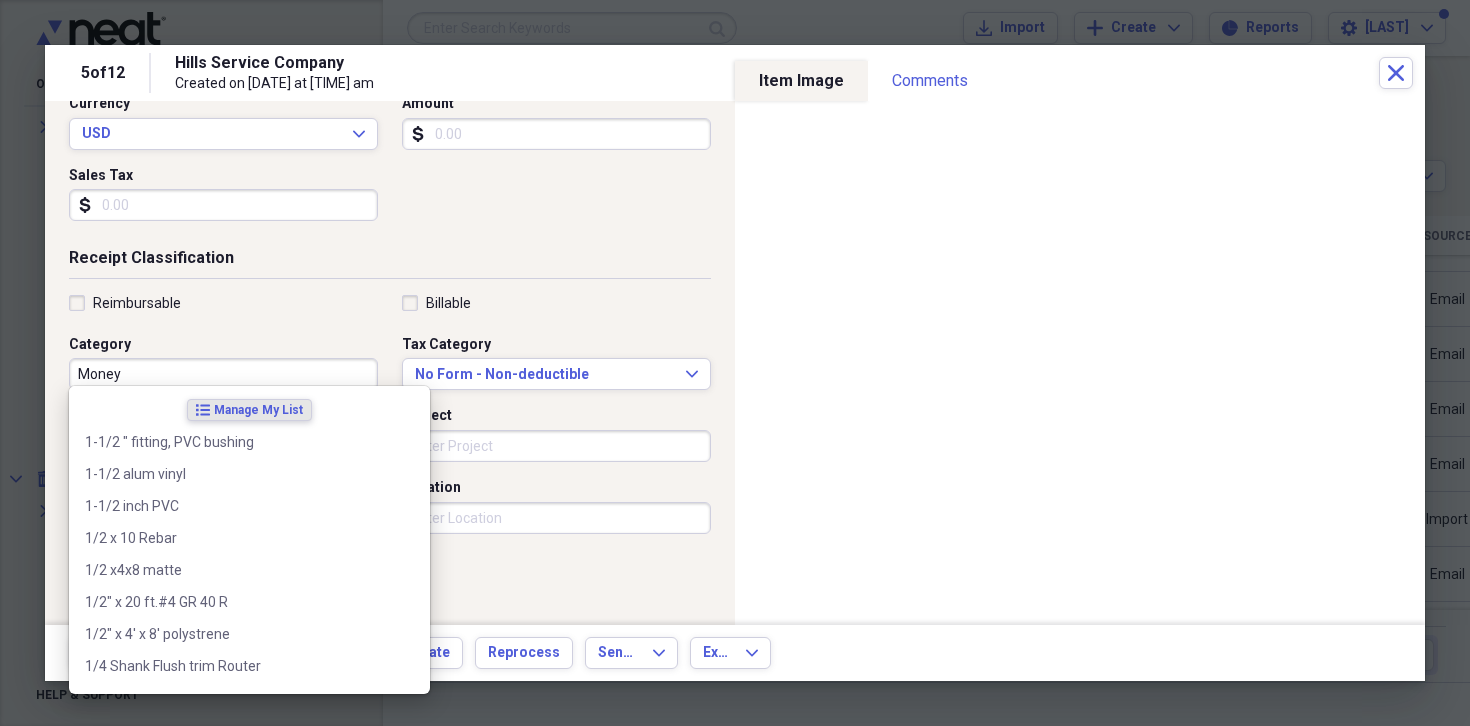 click on "Money" at bounding box center [223, 374] 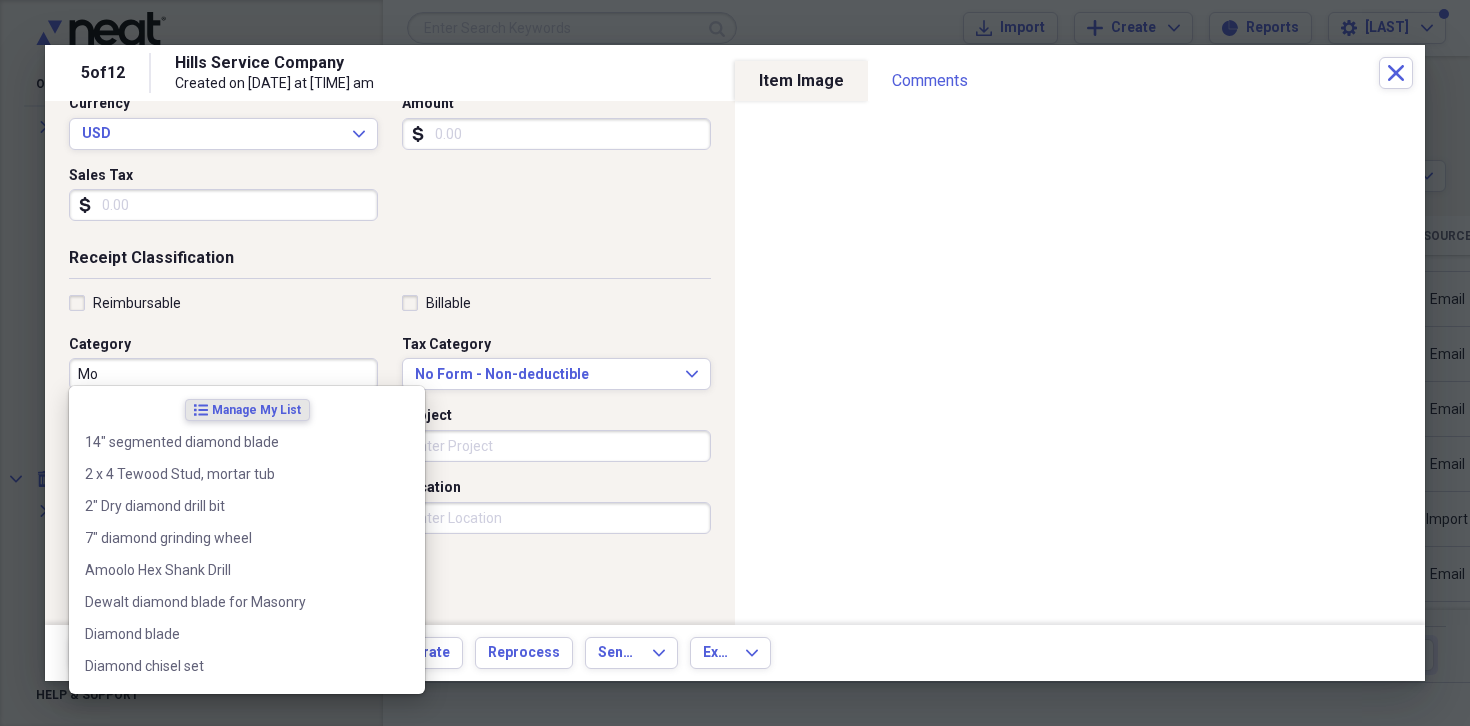 type on "M" 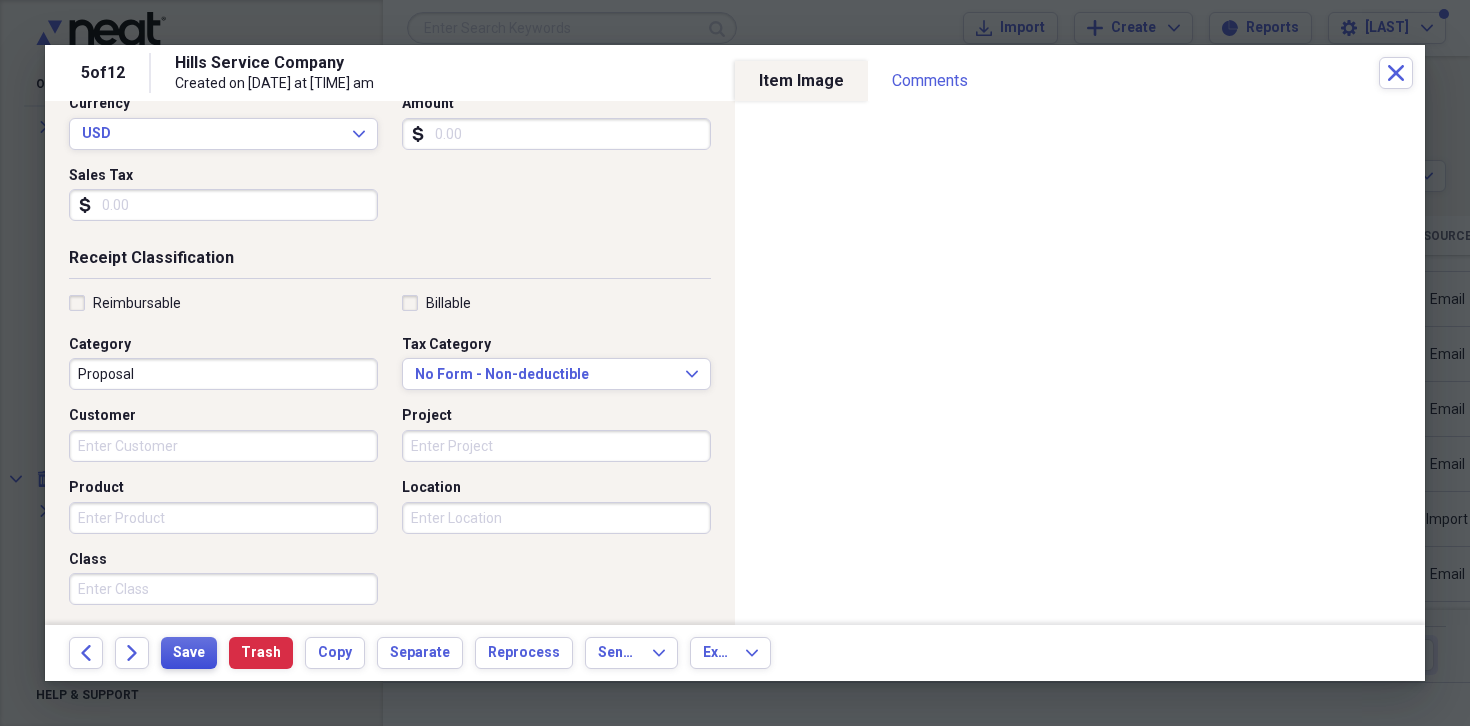 type on "Proposal" 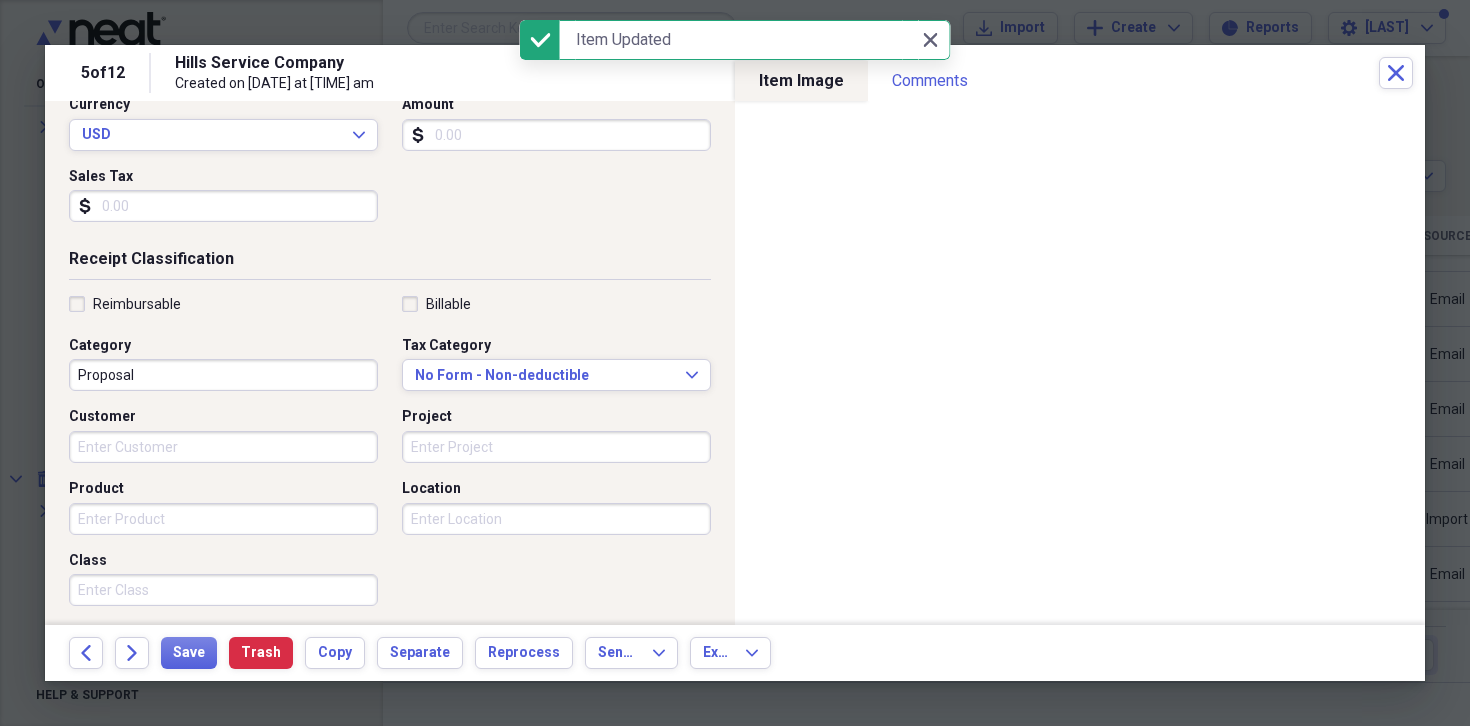 scroll, scrollTop: 292, scrollLeft: 0, axis: vertical 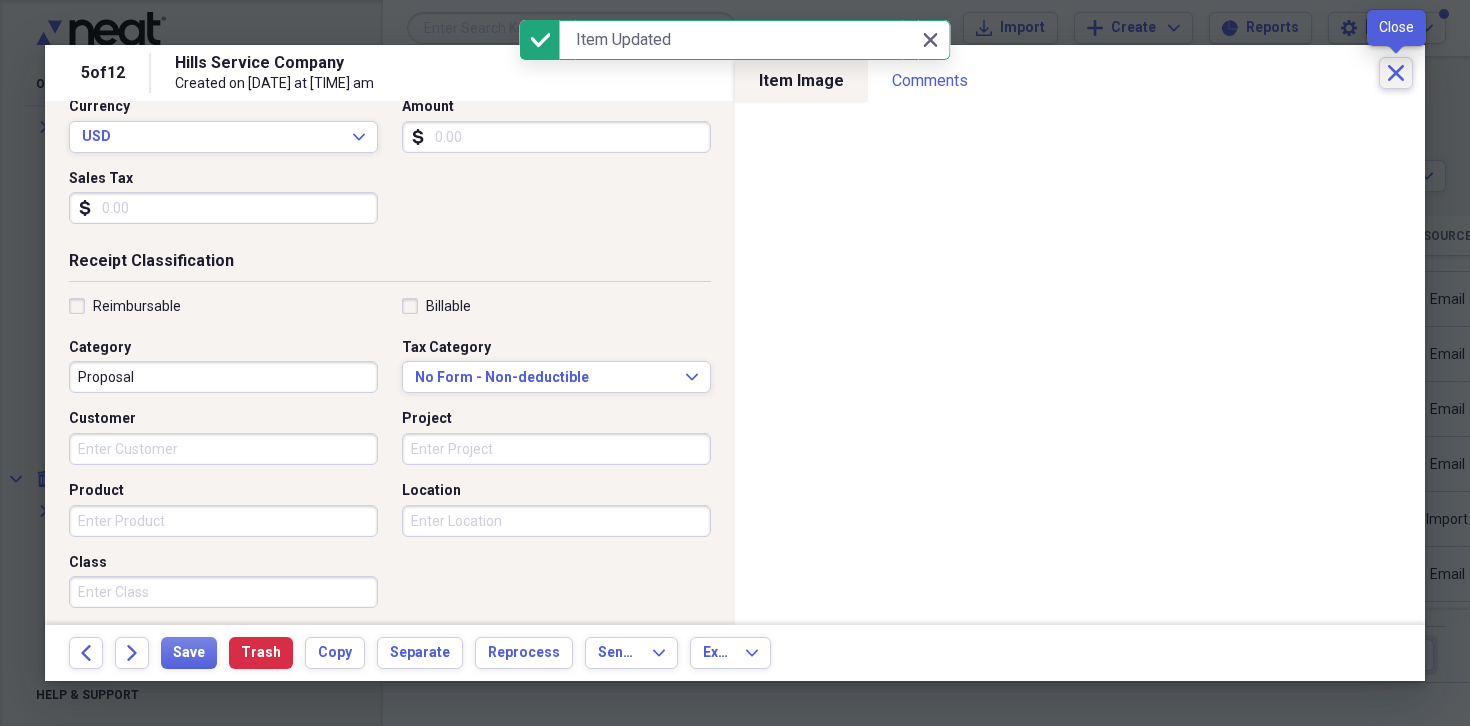 click on "Close" at bounding box center (1396, 73) 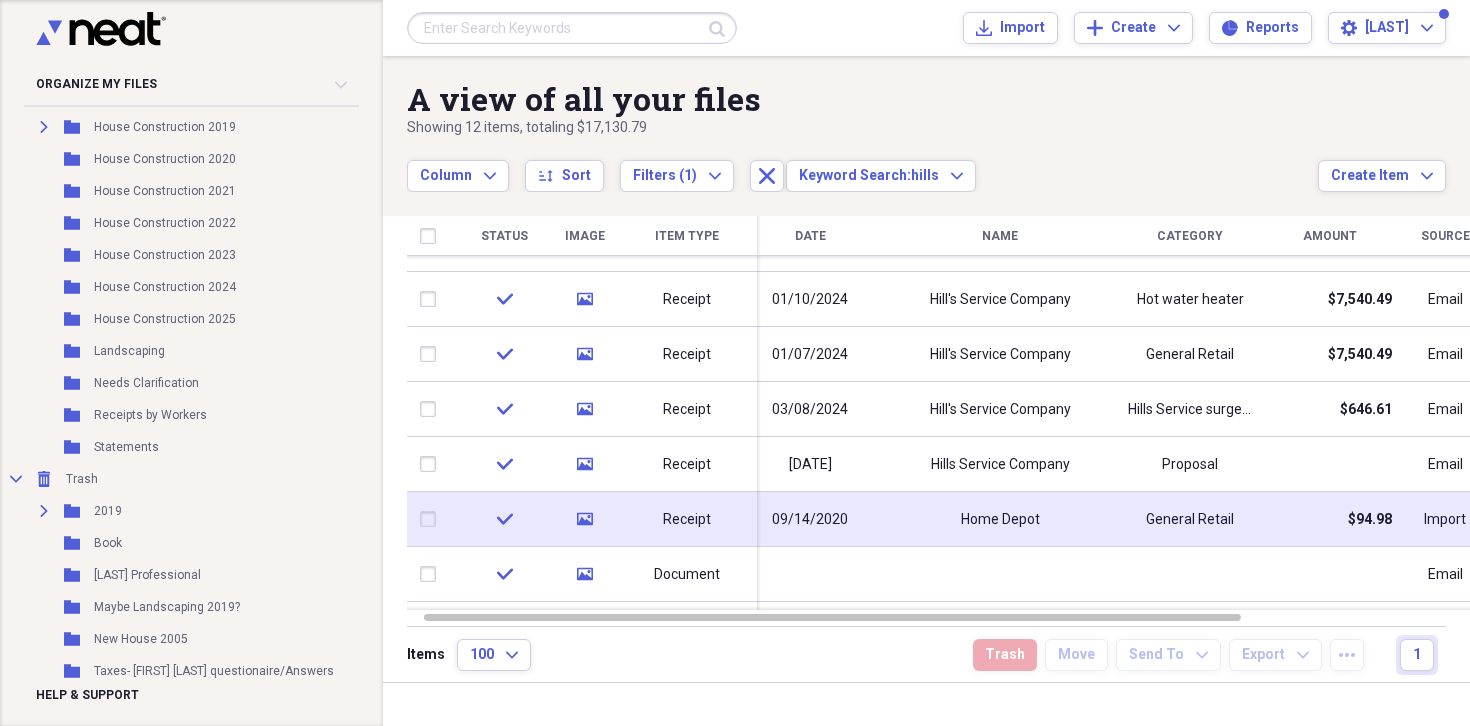 click on "General Retail" at bounding box center [1190, 520] 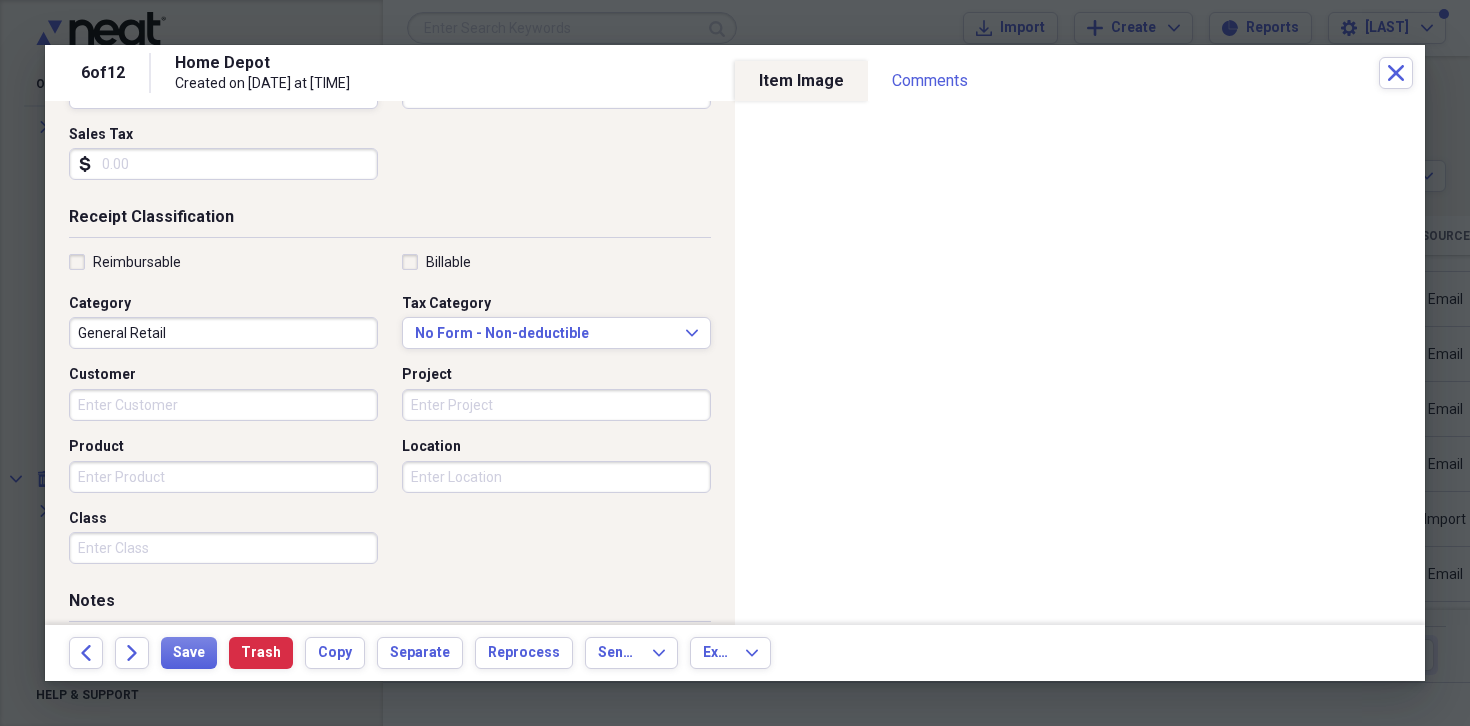 scroll, scrollTop: 344, scrollLeft: 0, axis: vertical 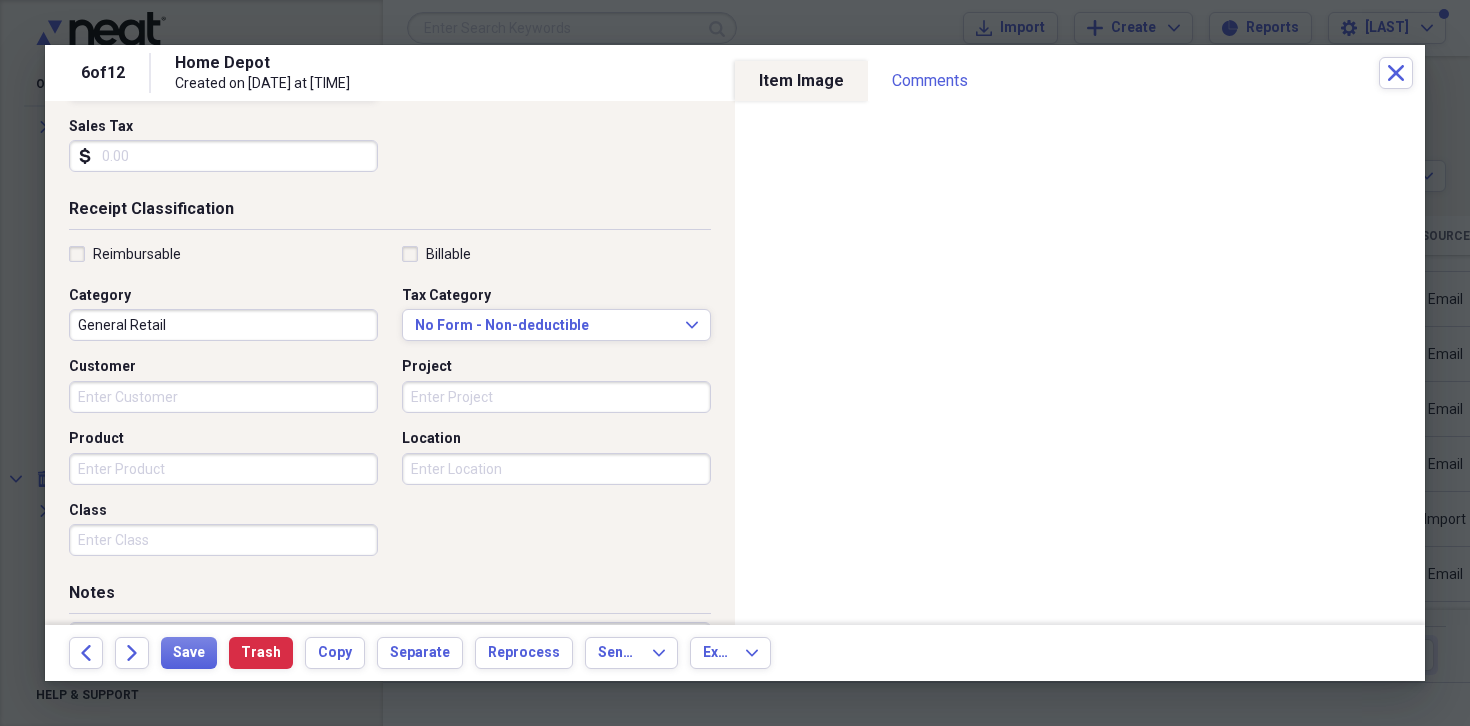 click on "General Retail" at bounding box center [223, 325] 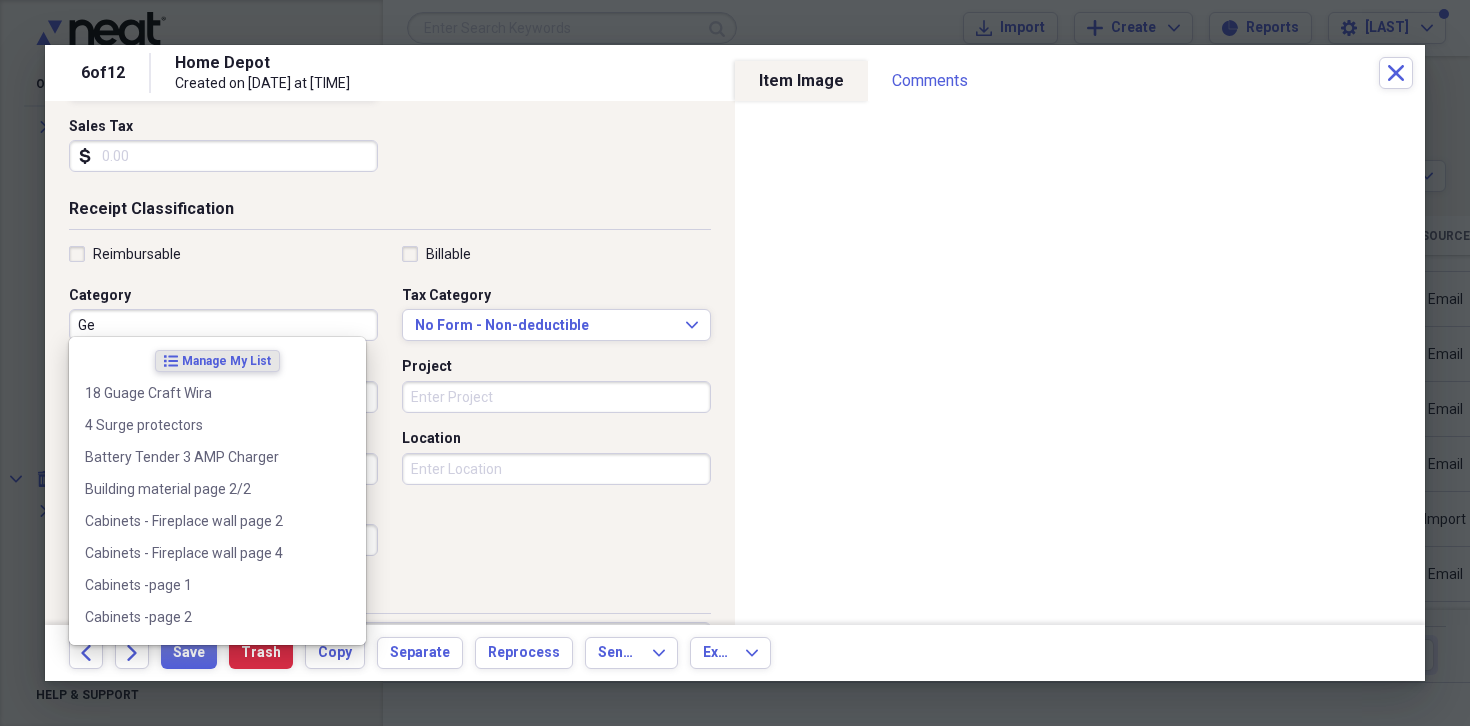 type on "G" 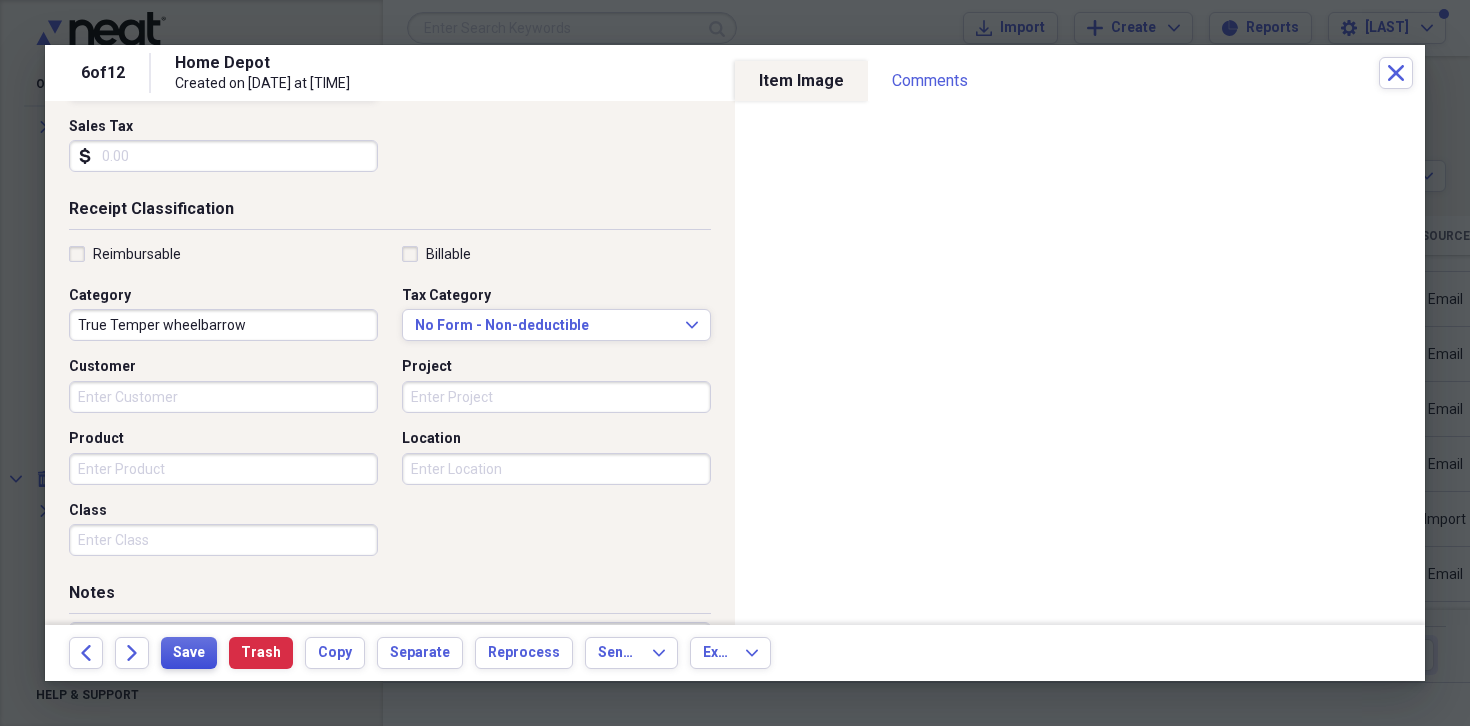 type on "True Temper wheelbarrow" 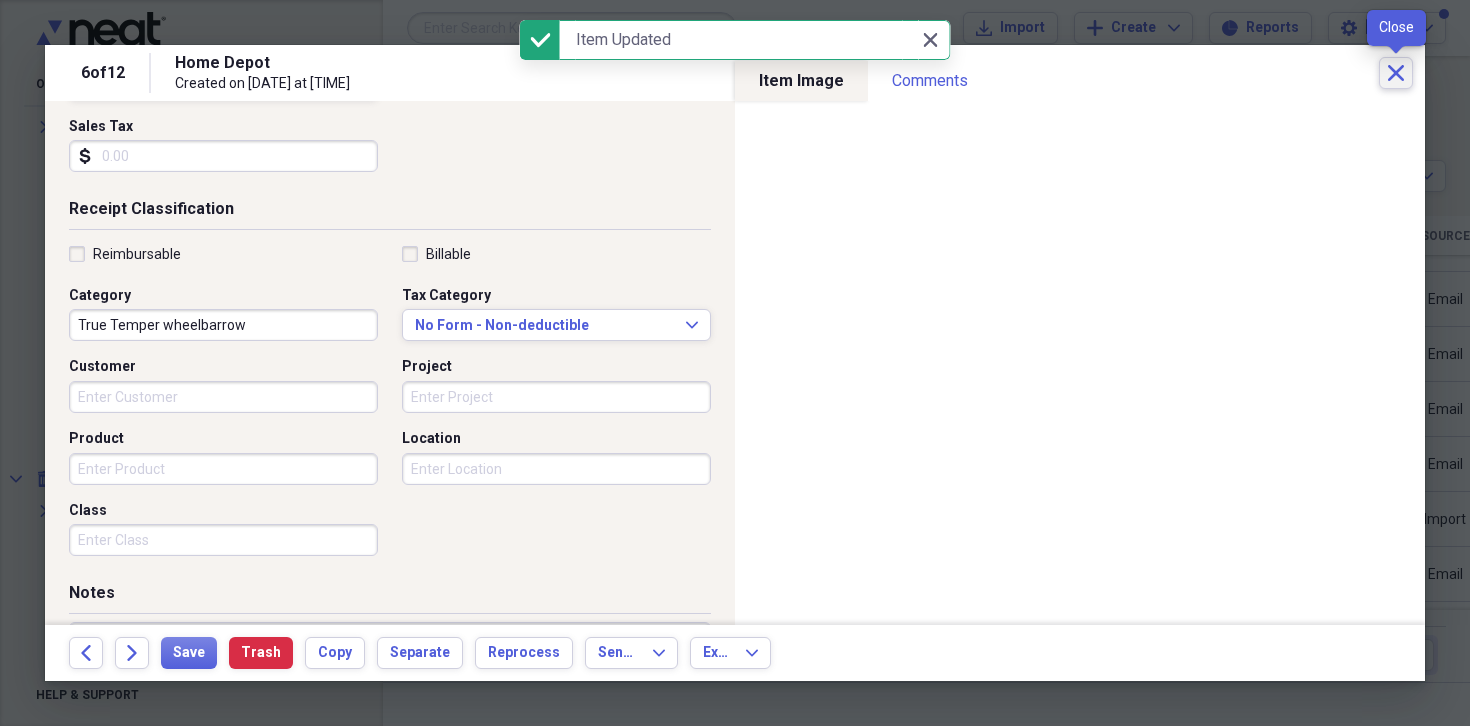 click on "Close" 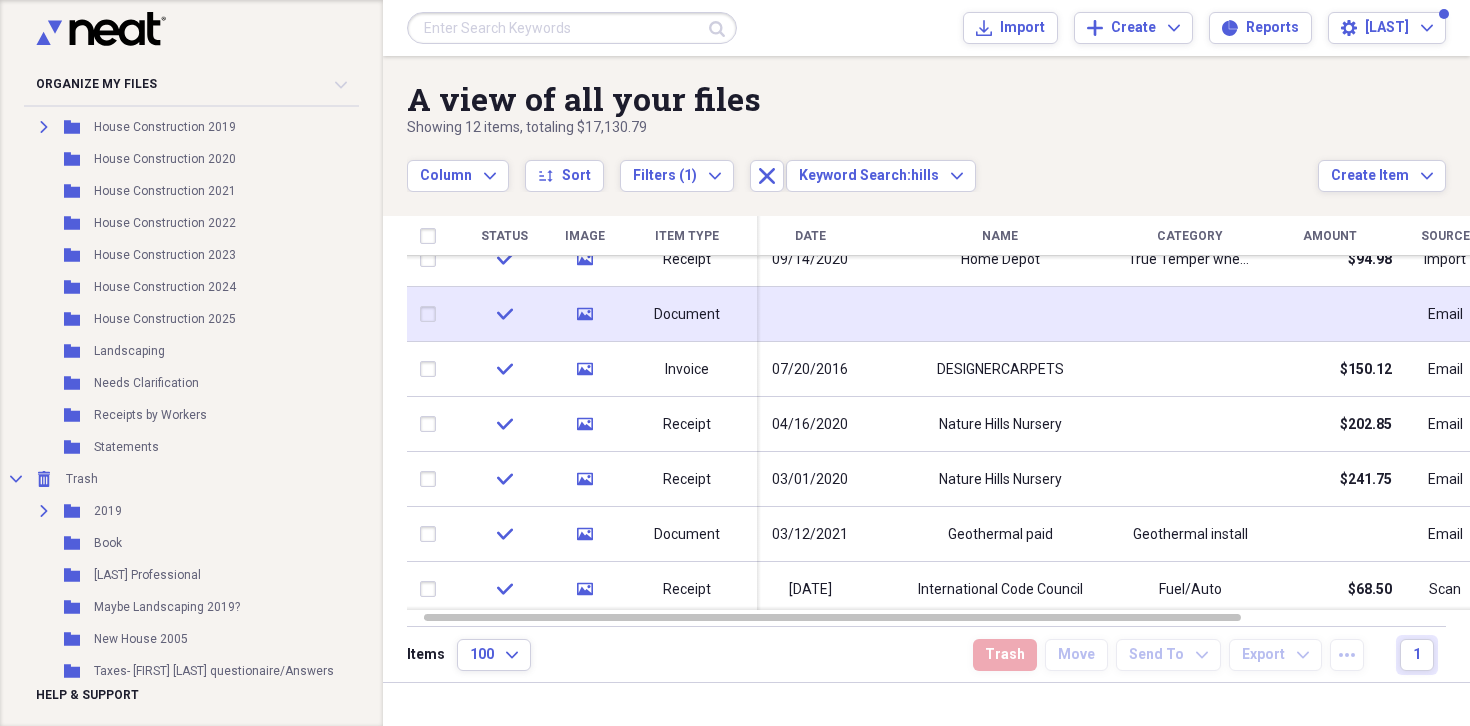click on "Document" at bounding box center (687, 315) 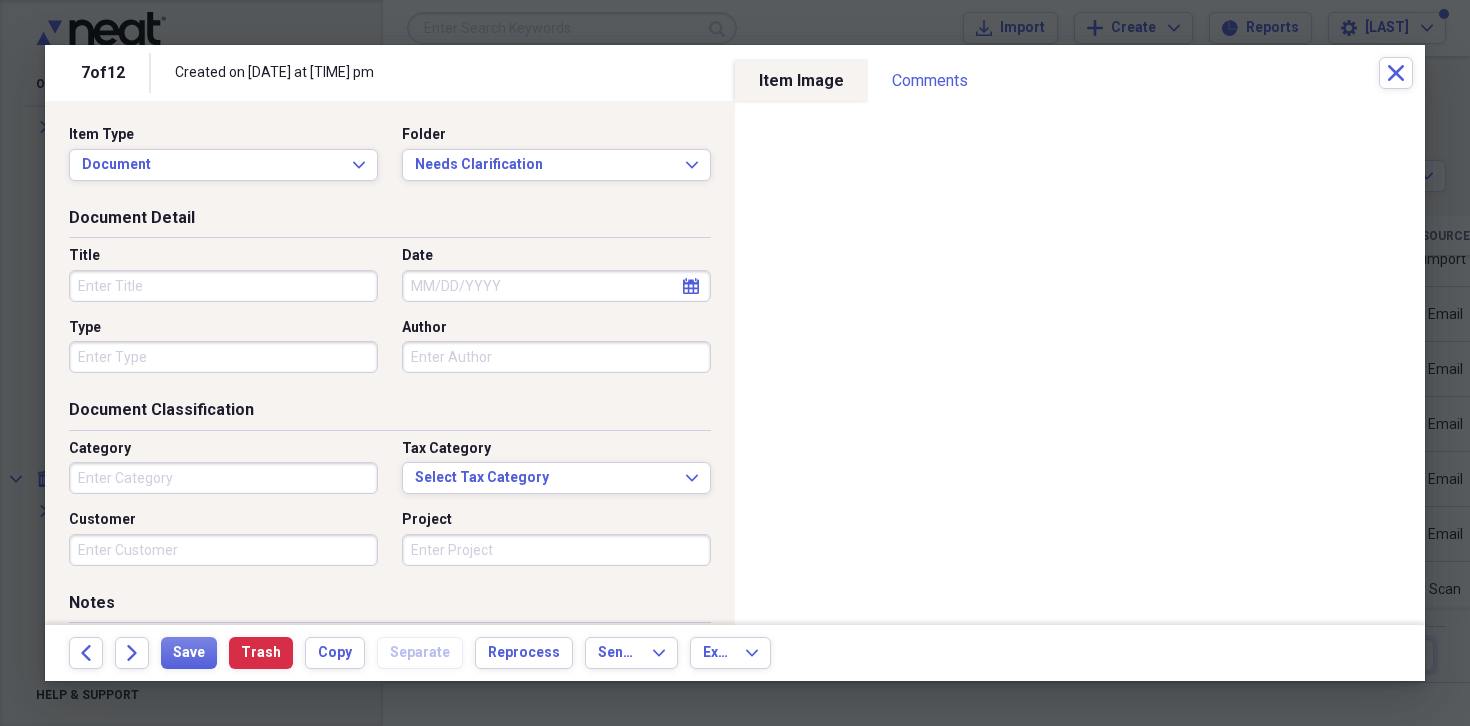 click on "Title" at bounding box center [223, 286] 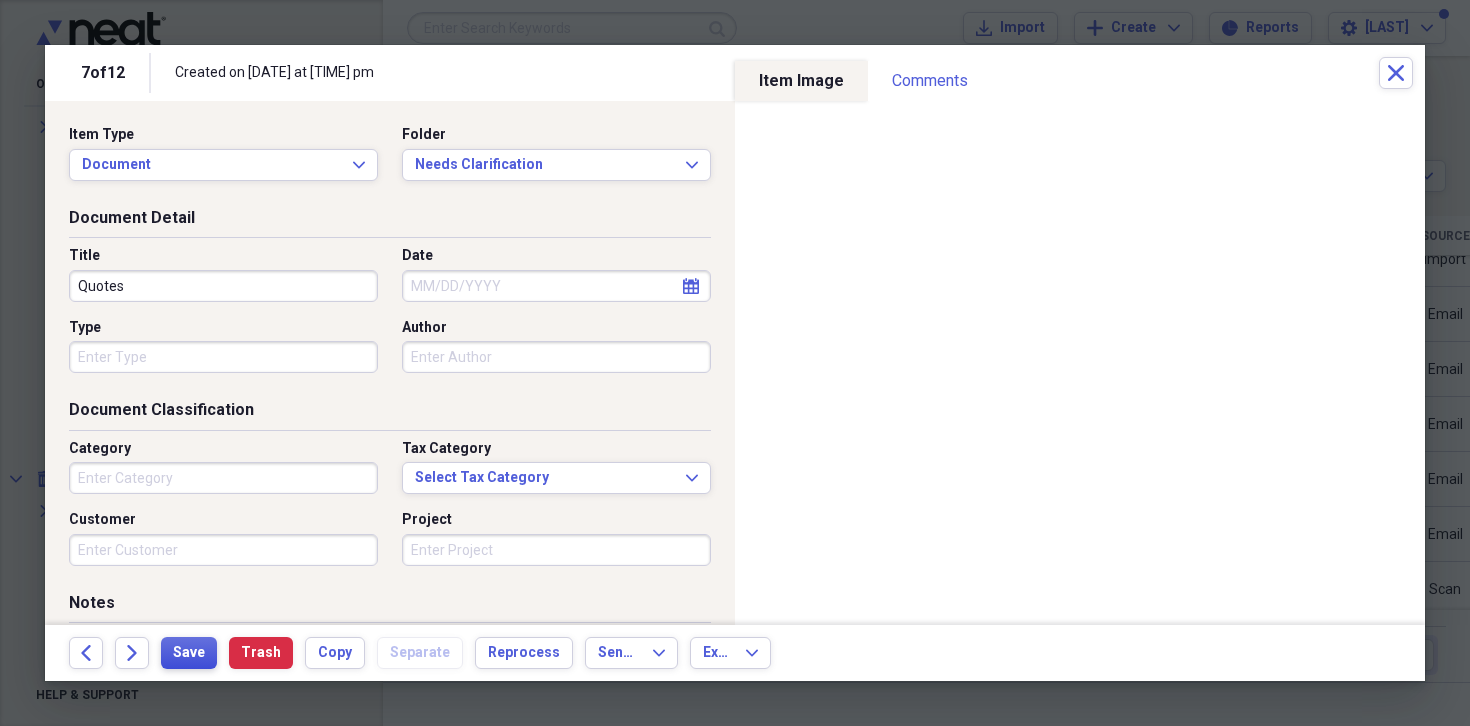 type on "Quotes" 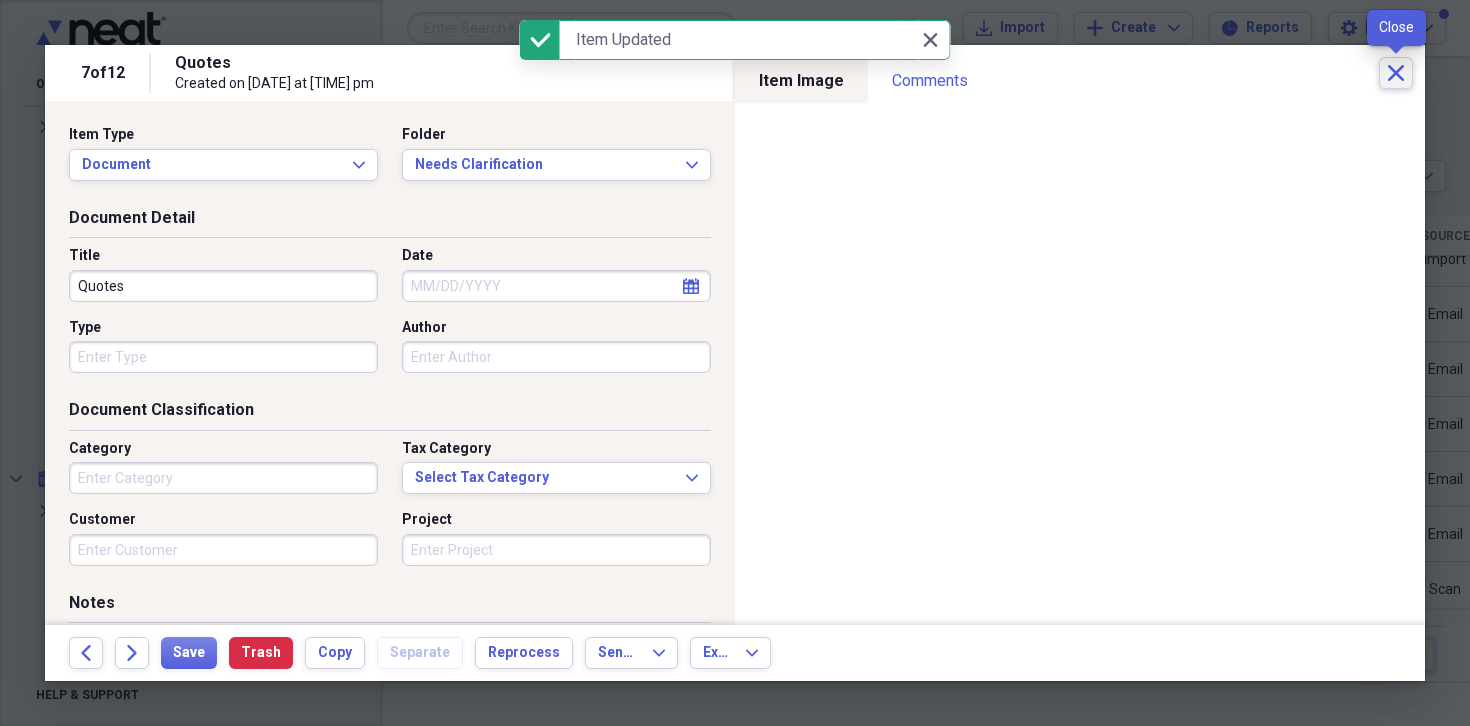 click on "Close" 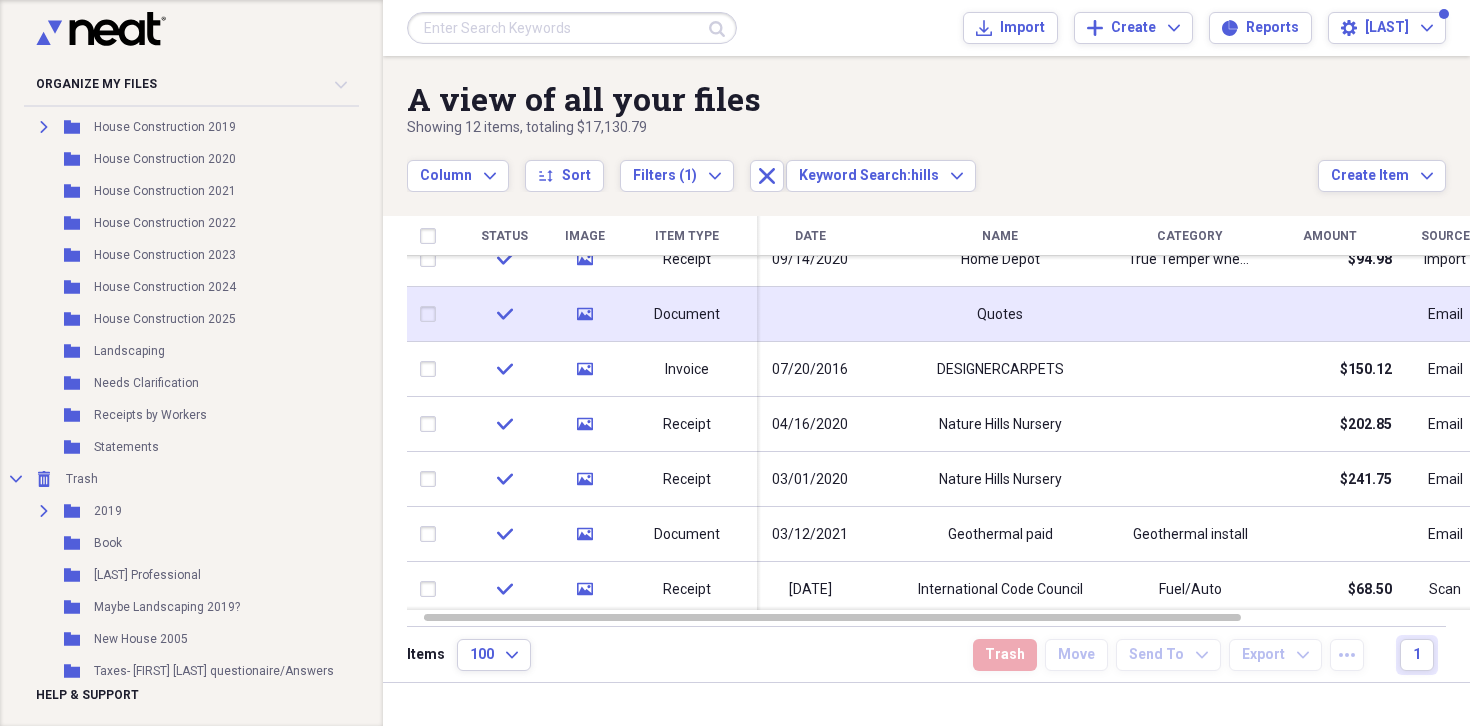 click at bounding box center [810, 314] 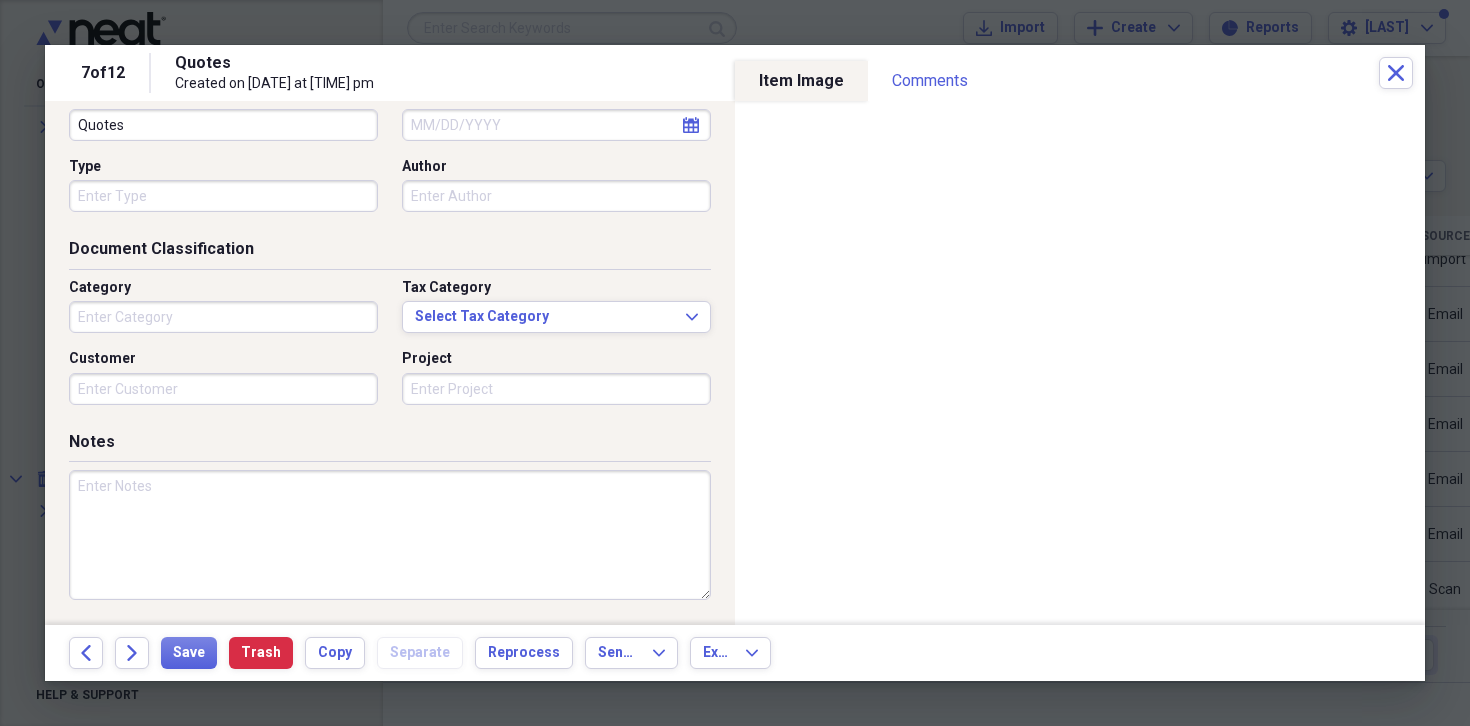 scroll, scrollTop: 0, scrollLeft: 0, axis: both 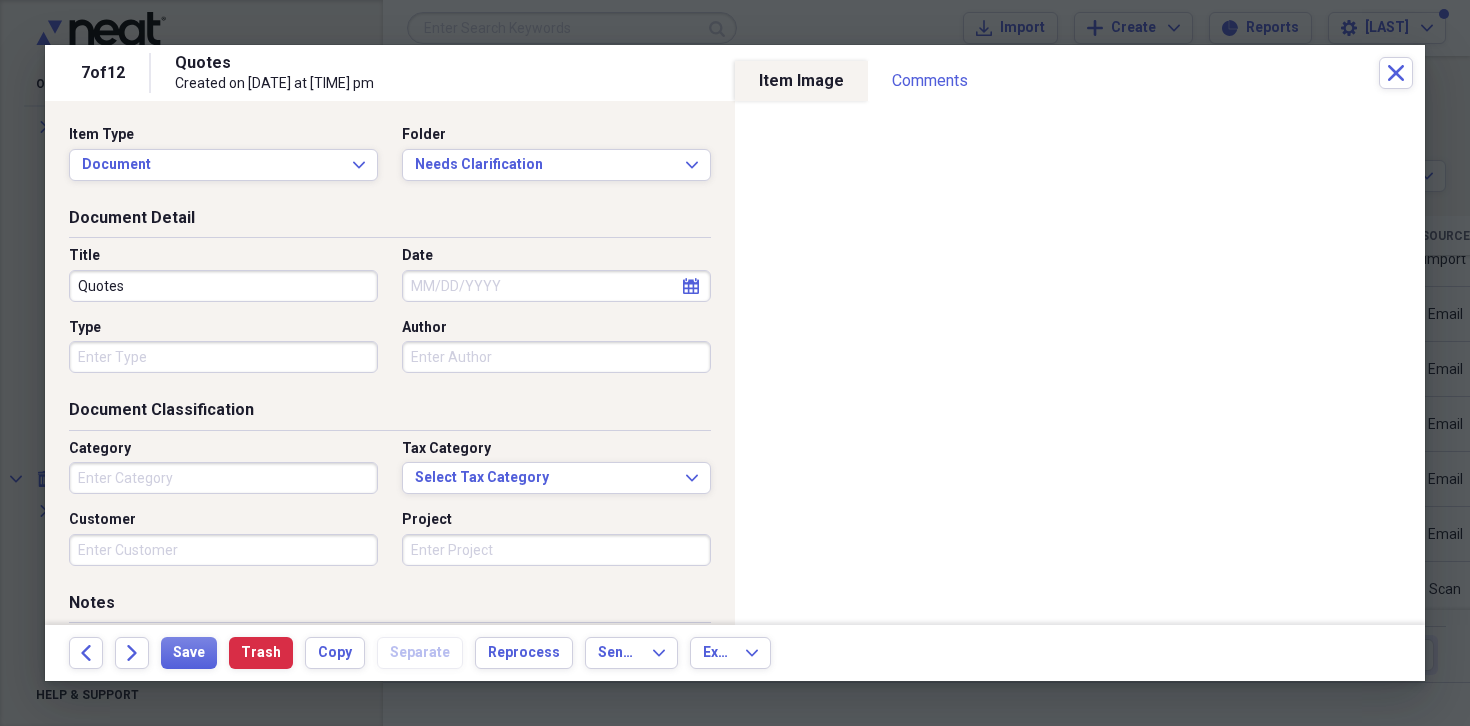 select on "7" 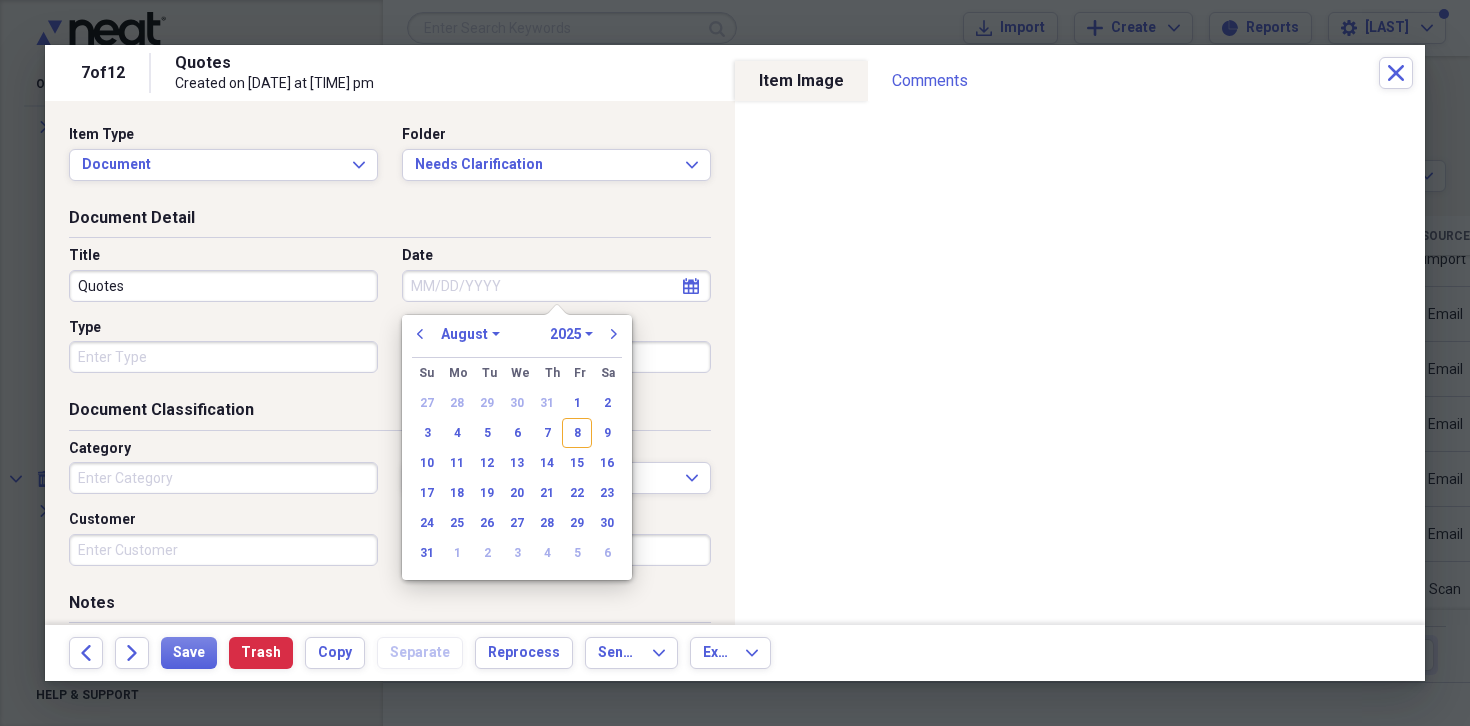 click on "Date" at bounding box center (556, 286) 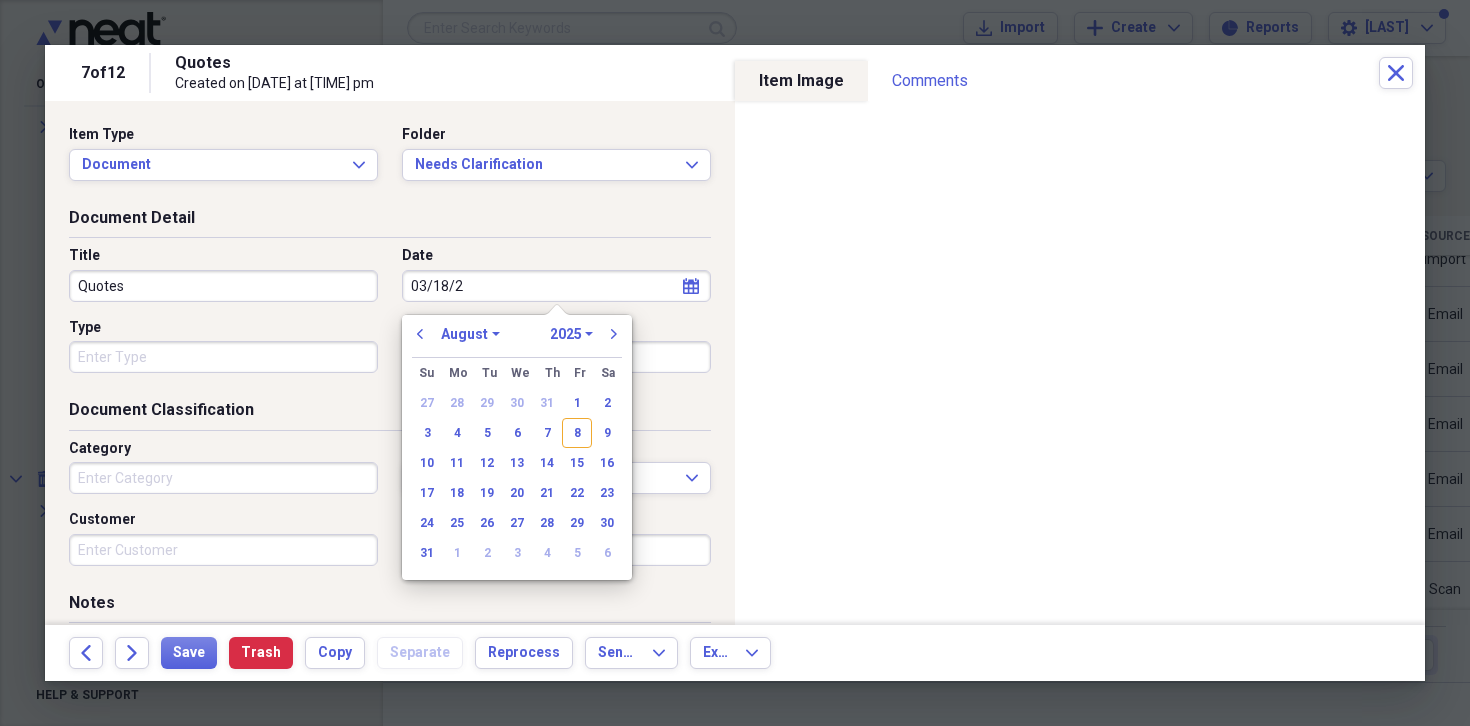 type on "03/18/20" 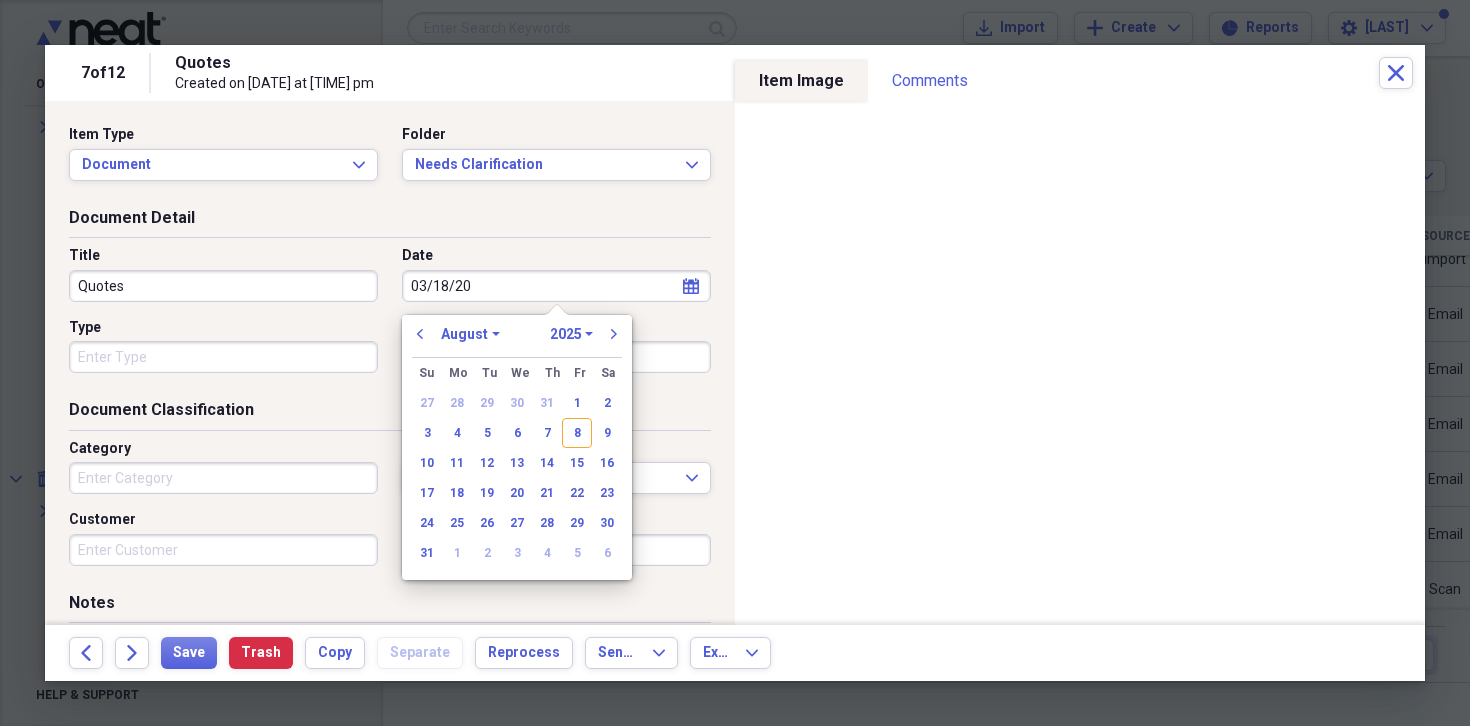 select on "2" 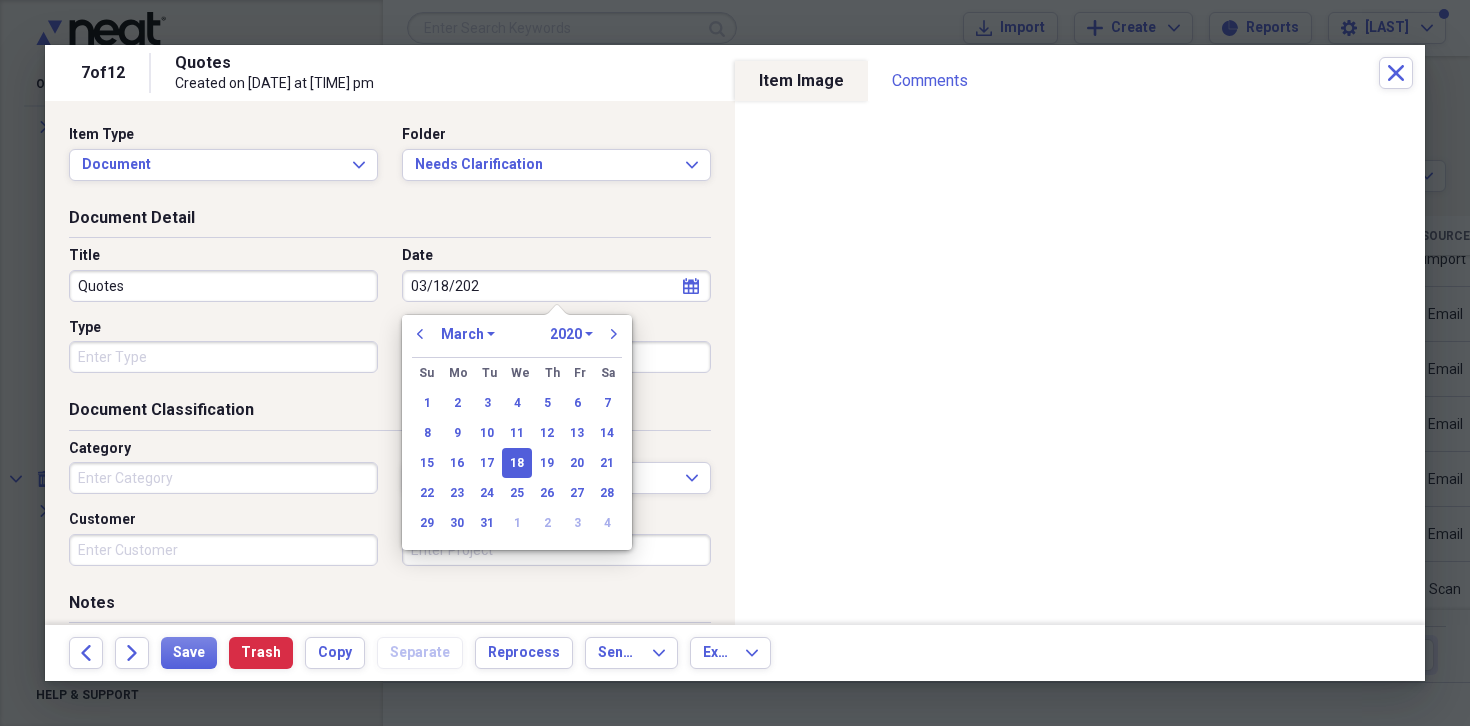 type on "03/18/2021" 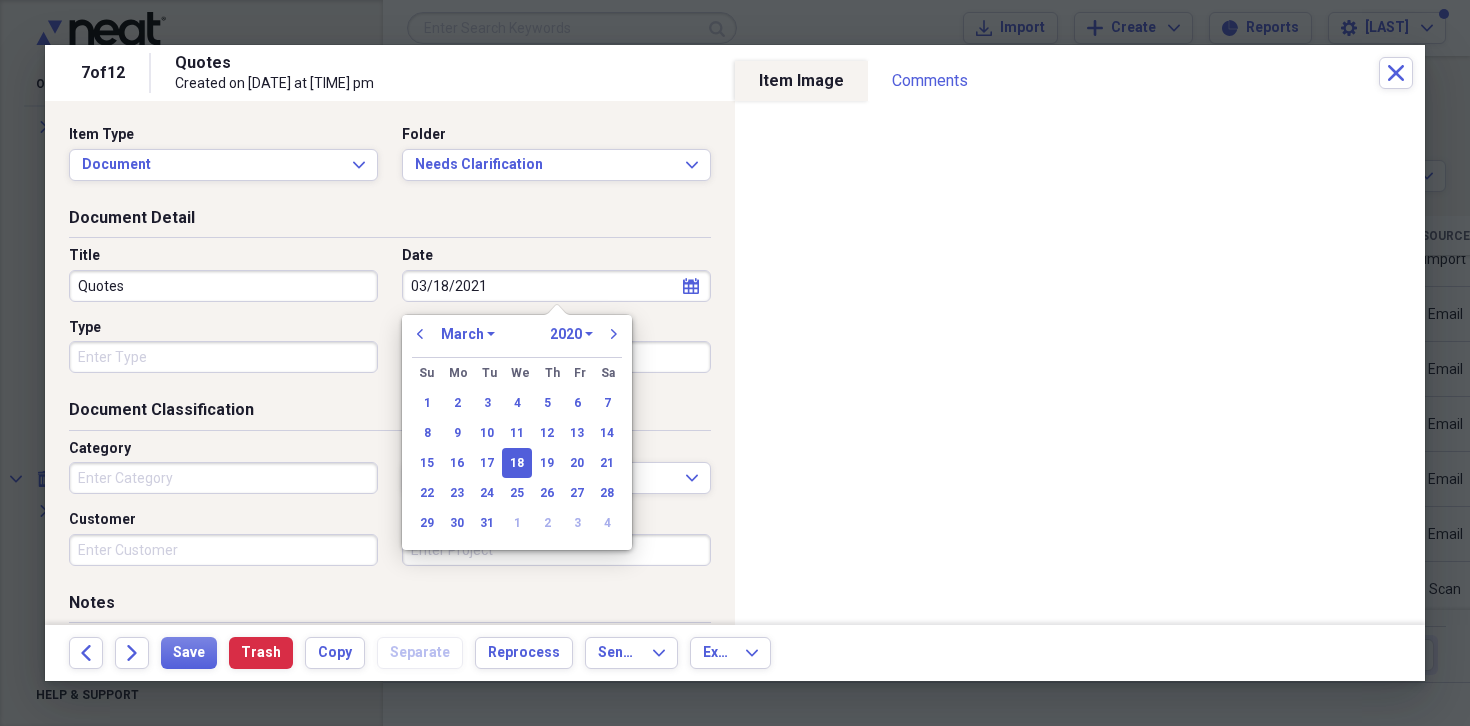 select on "2021" 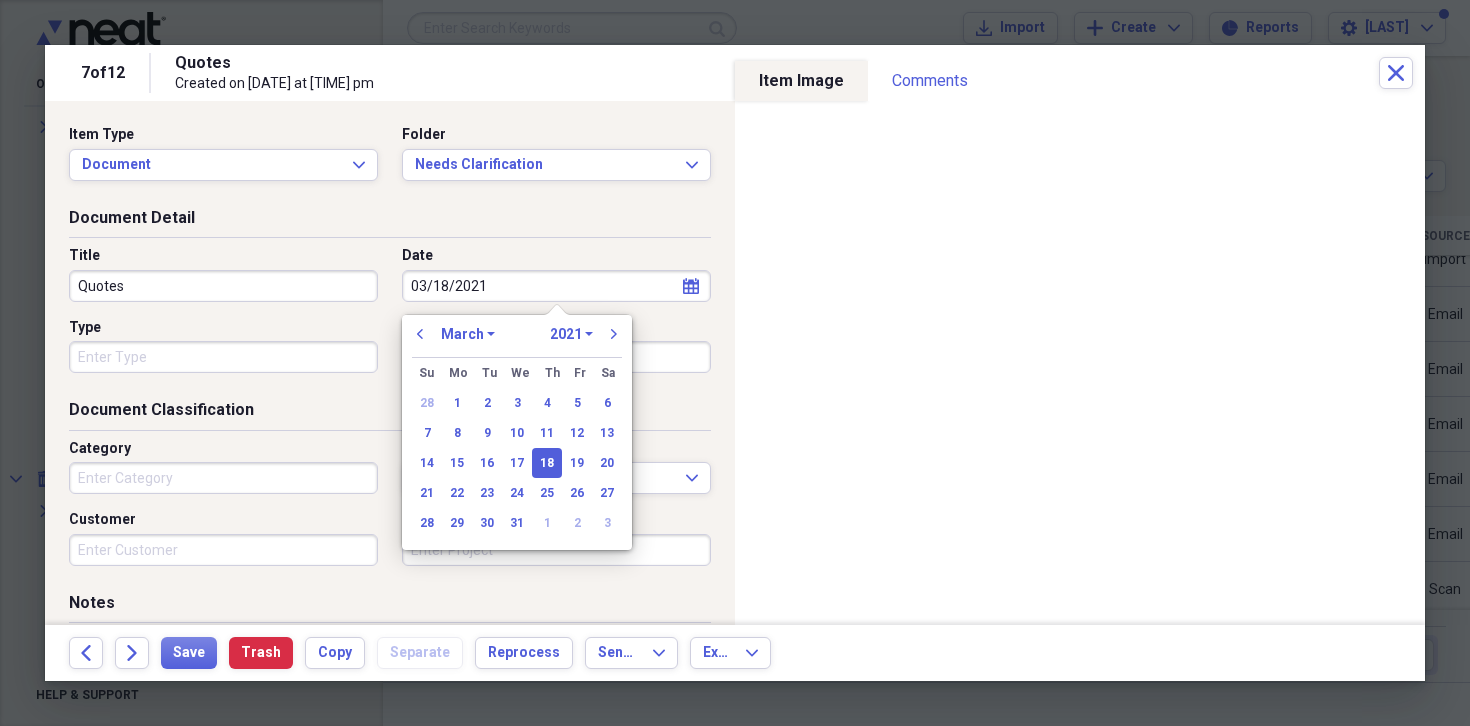 type on "03/18/2021" 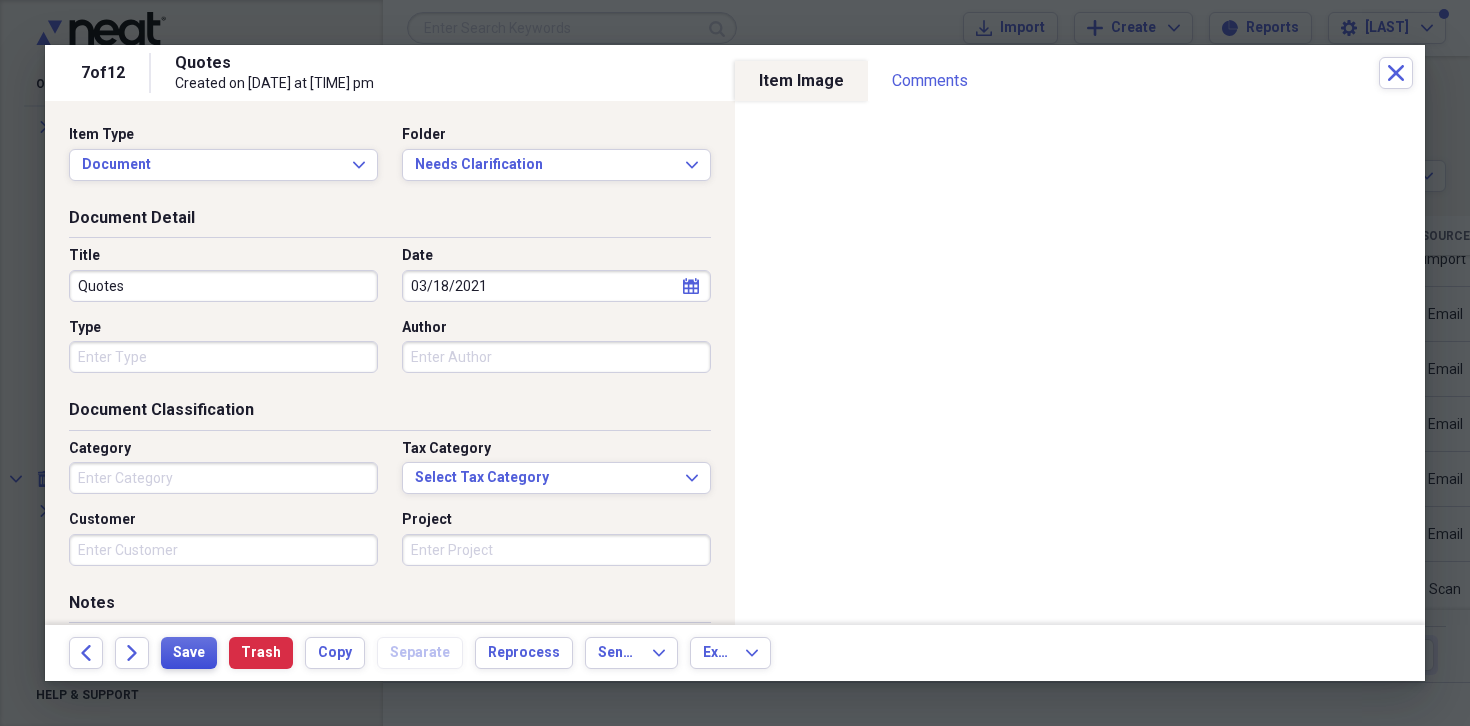 click on "Save" at bounding box center [189, 653] 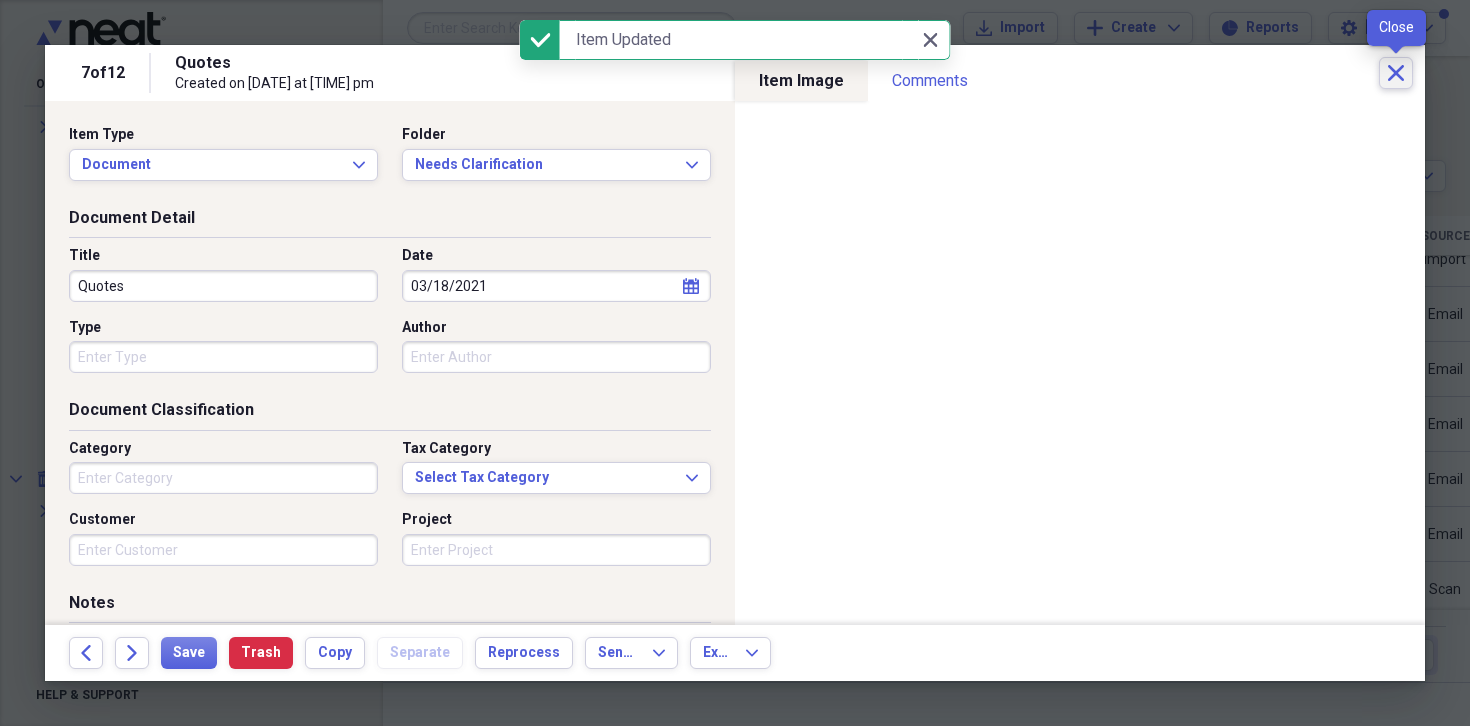 click on "Close" 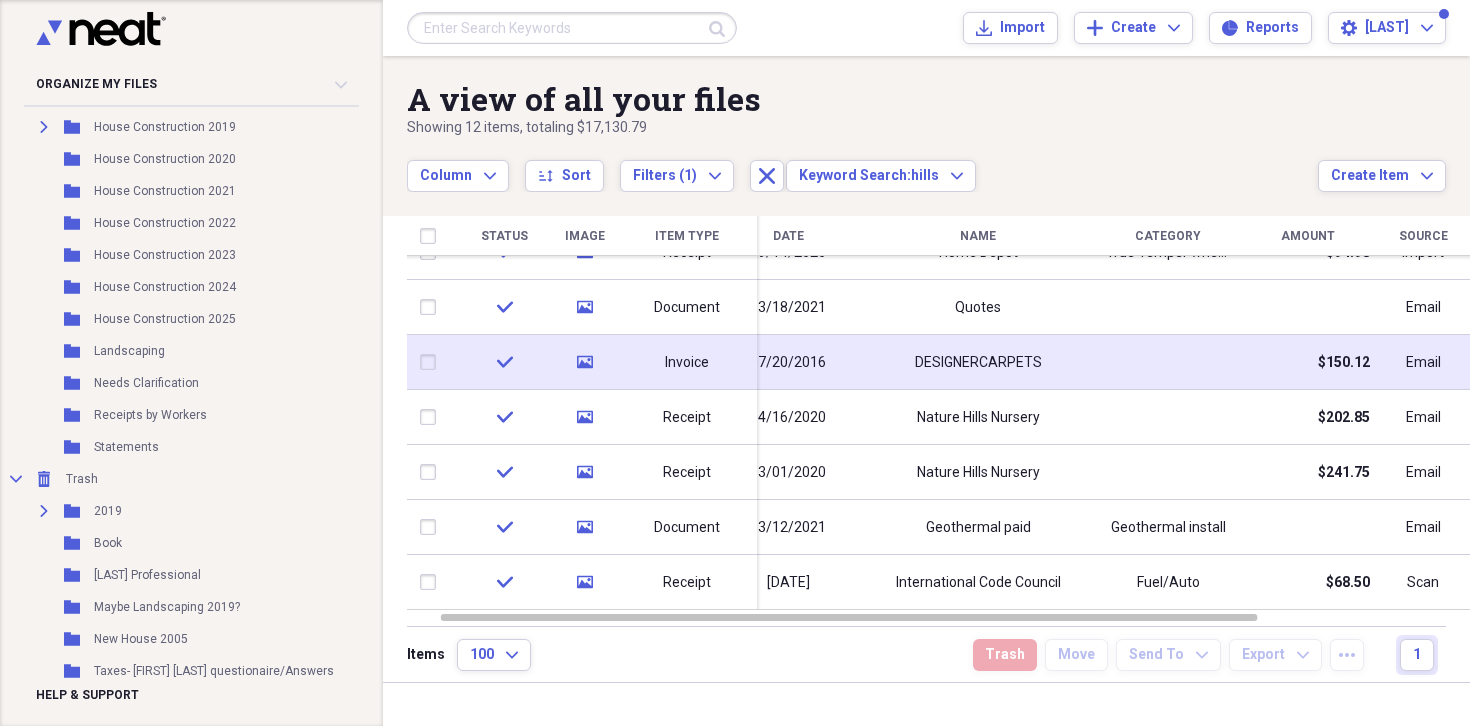 click on "DESIGNERCARPETS" at bounding box center [978, 362] 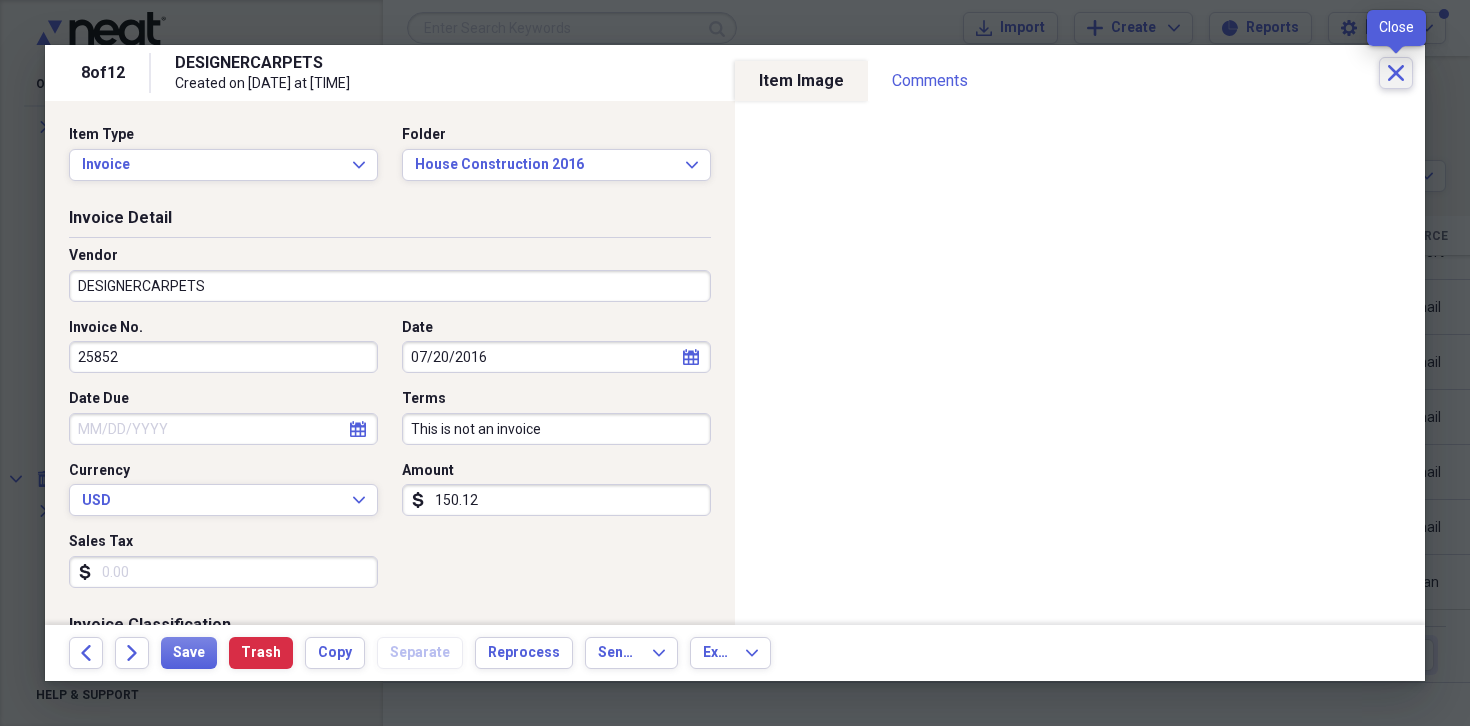 click 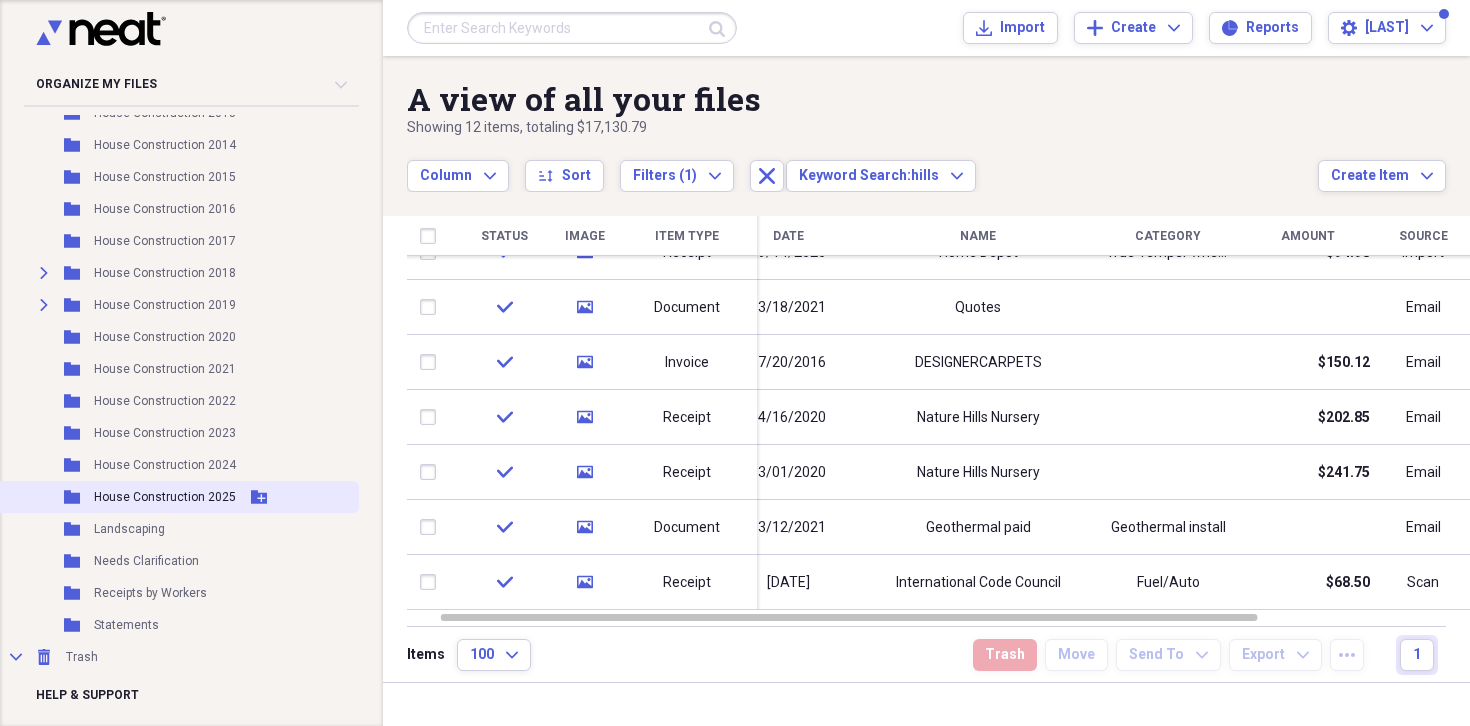 scroll, scrollTop: 1073, scrollLeft: 0, axis: vertical 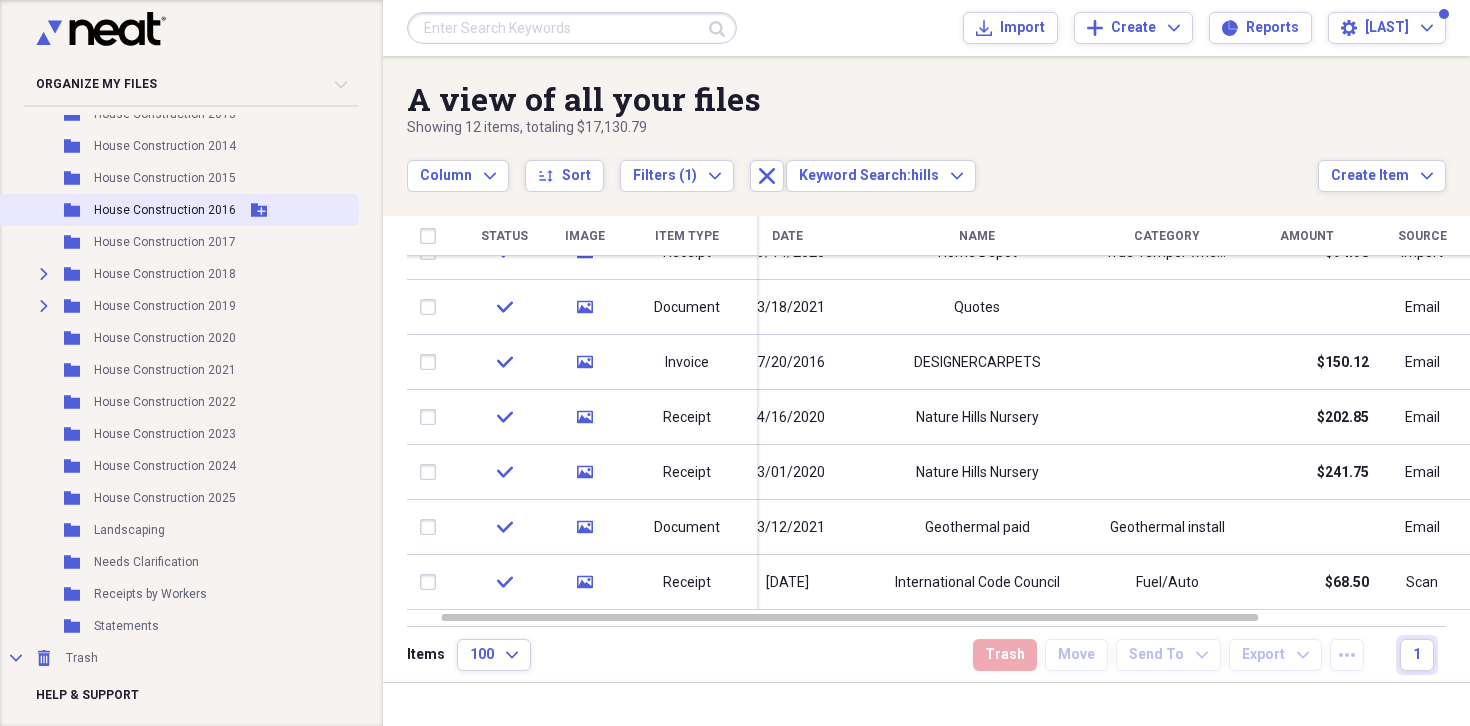 click on "House Construction 2016" at bounding box center [165, 210] 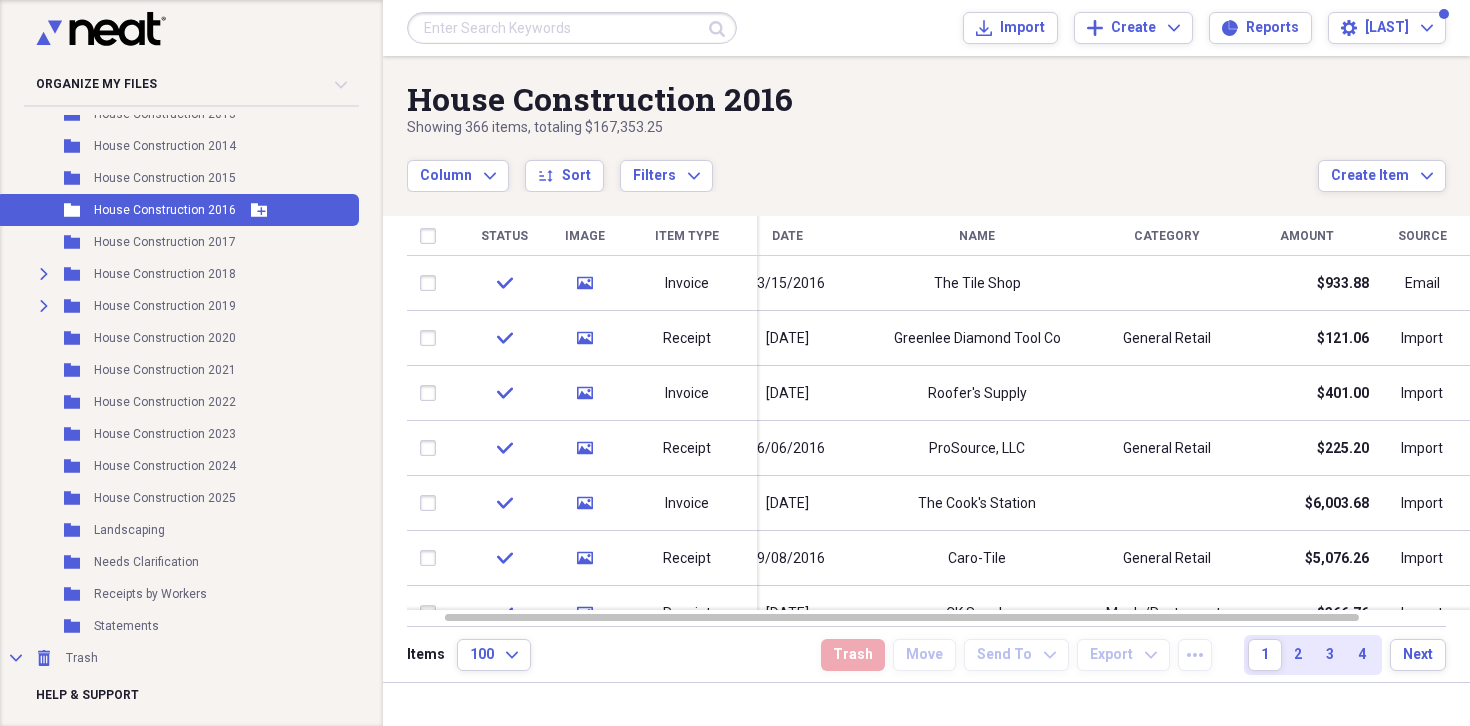 scroll, scrollTop: 1078, scrollLeft: 0, axis: vertical 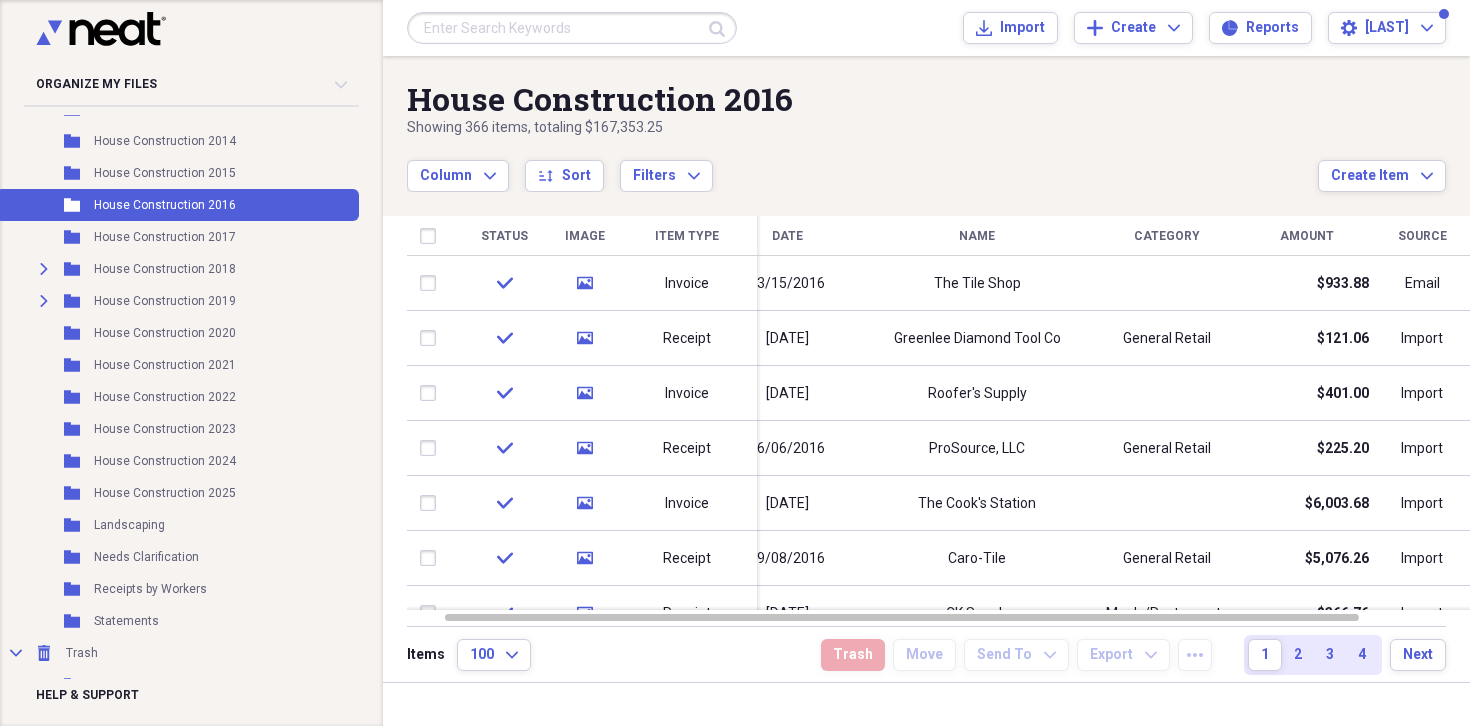 click at bounding box center (572, 28) 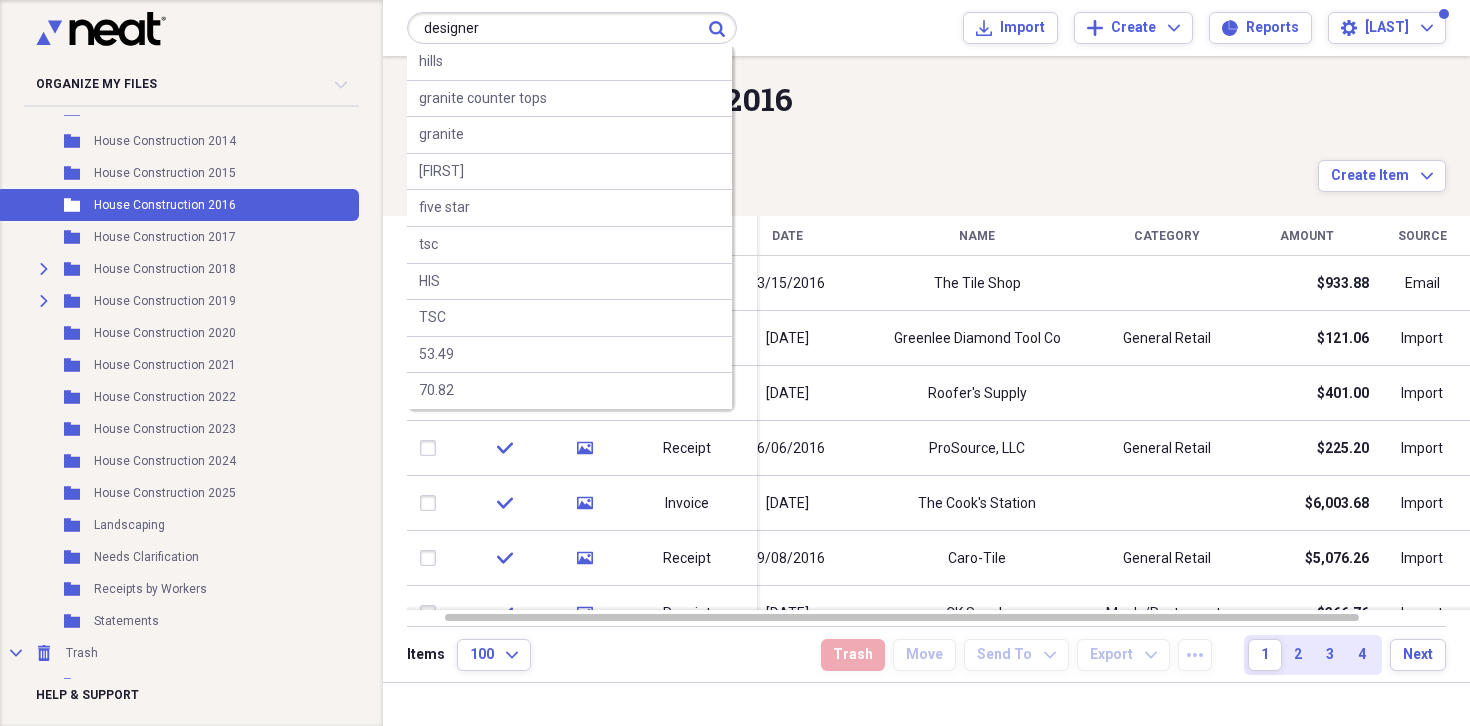 type on "designer" 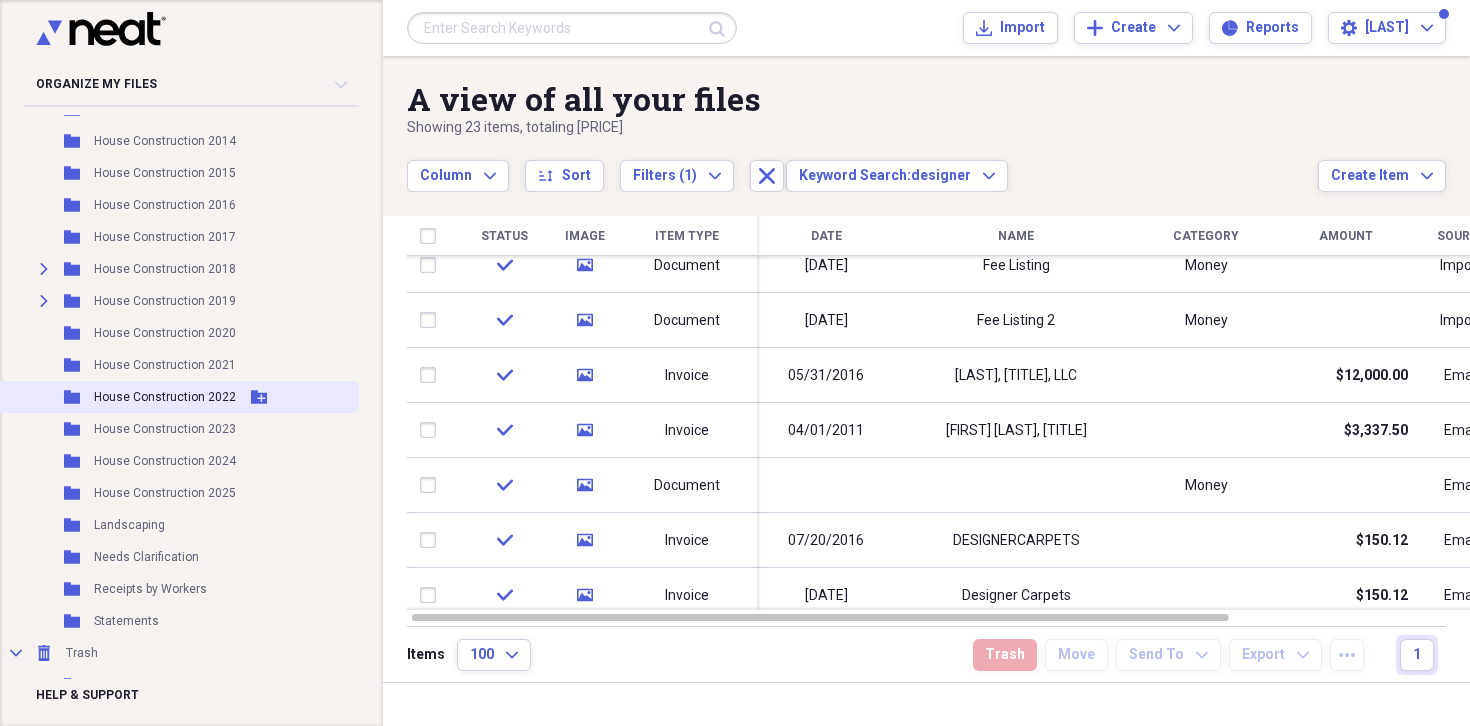 click on "House Construction 2022" at bounding box center [165, 397] 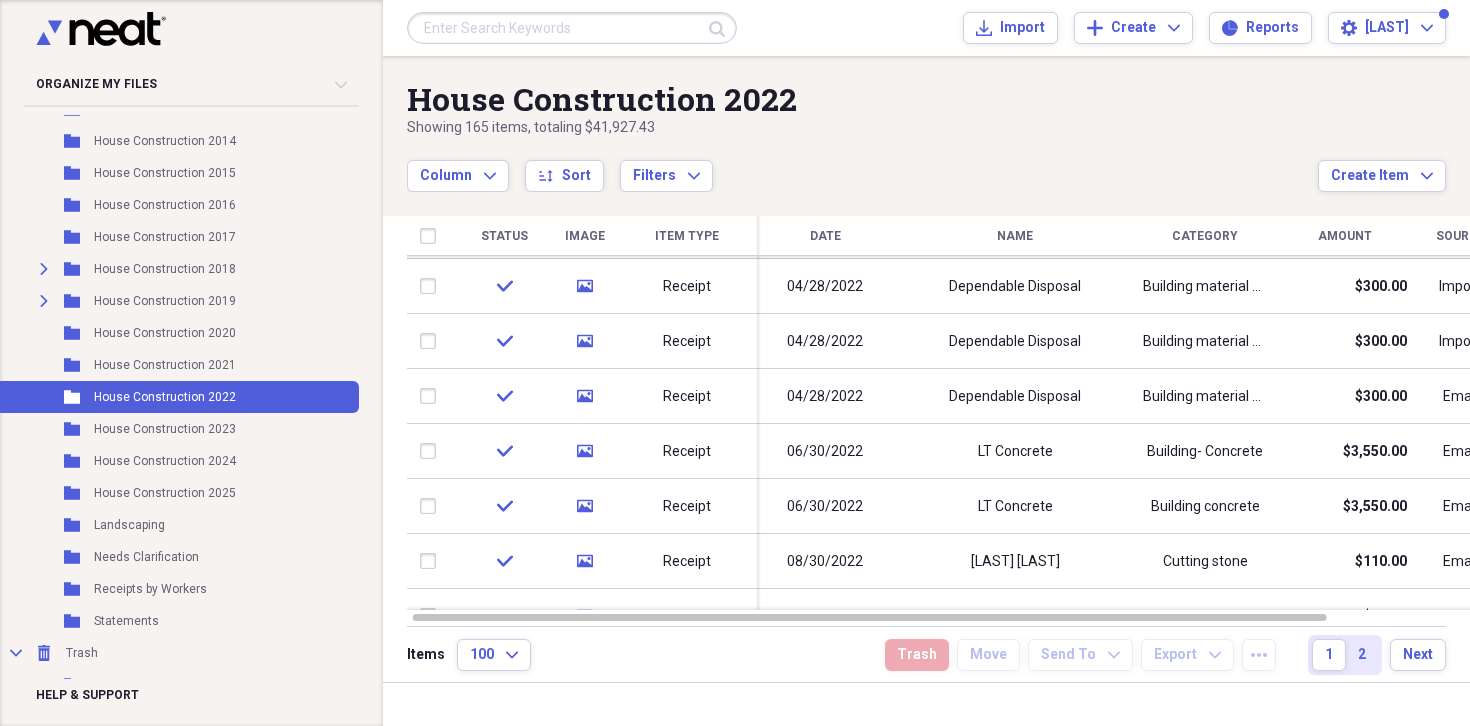 click at bounding box center (572, 28) 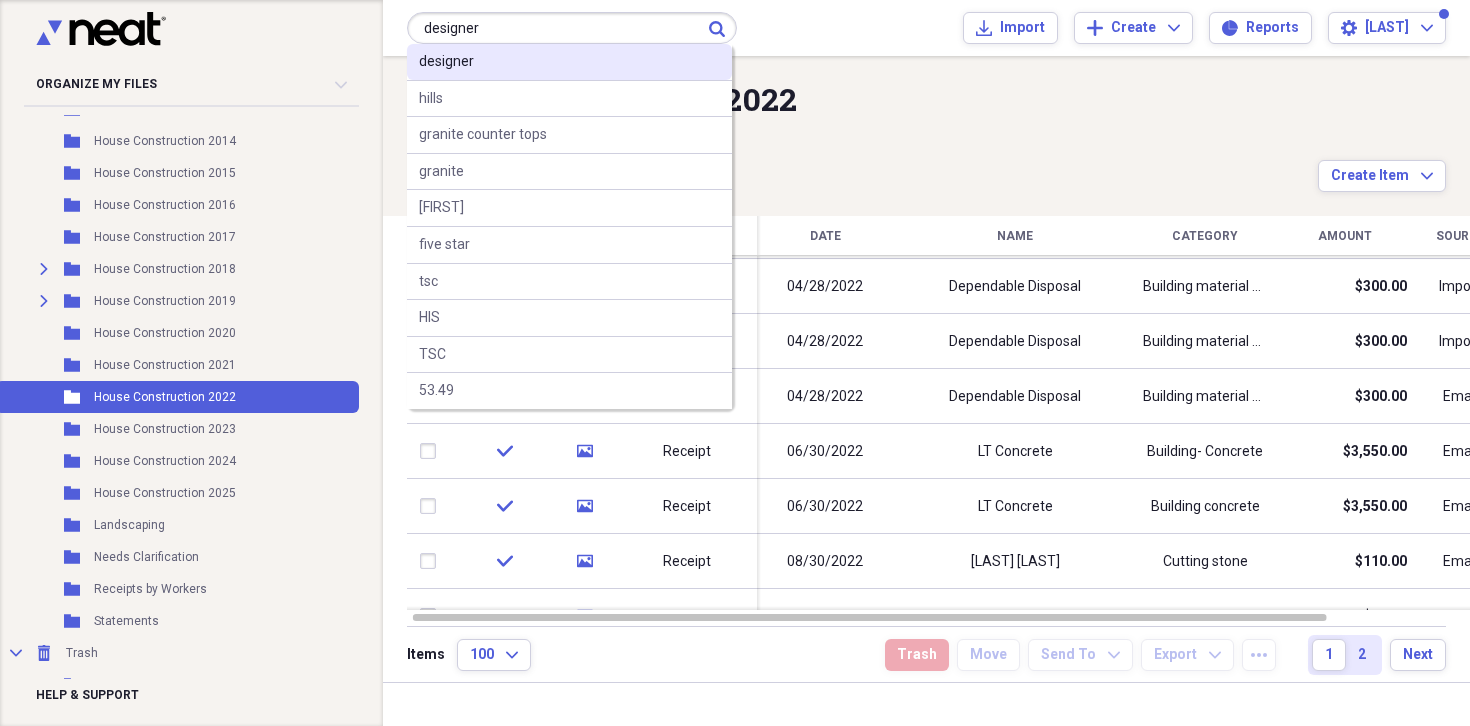 type on "designer" 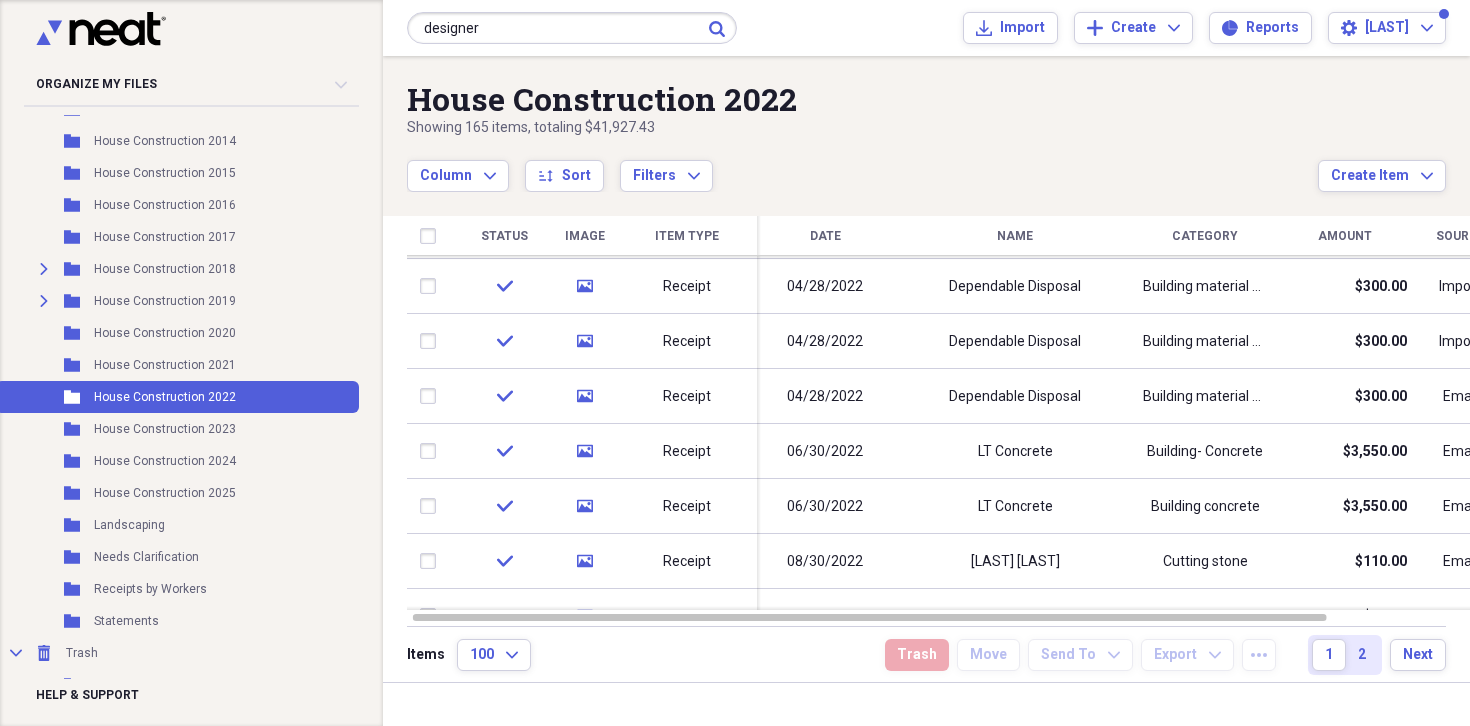click on "designer Submit designer hills granite counter tops granite [LAST] five star tsc HIS TSC 53.49 Import Import Add Create Expand Reports Reports Settings [LAST] Expand" at bounding box center [926, 28] 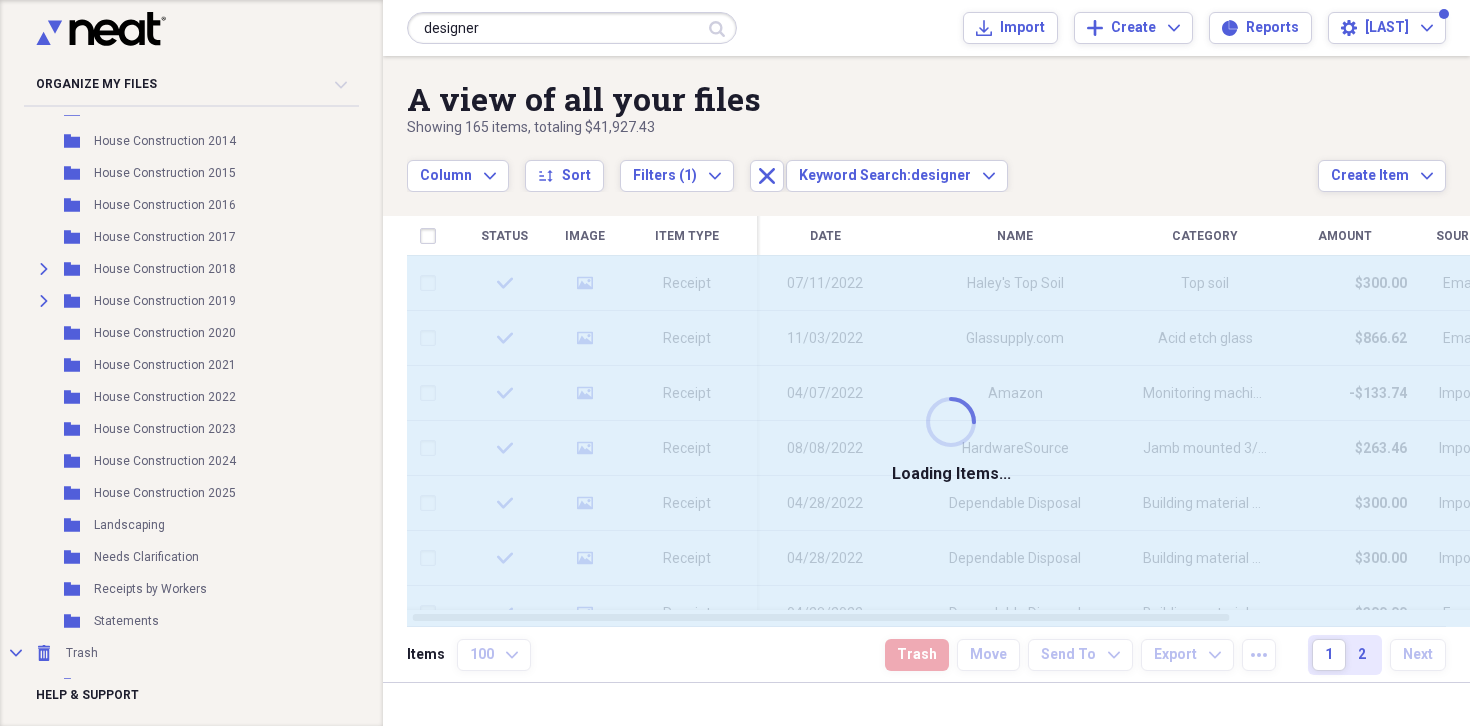 type 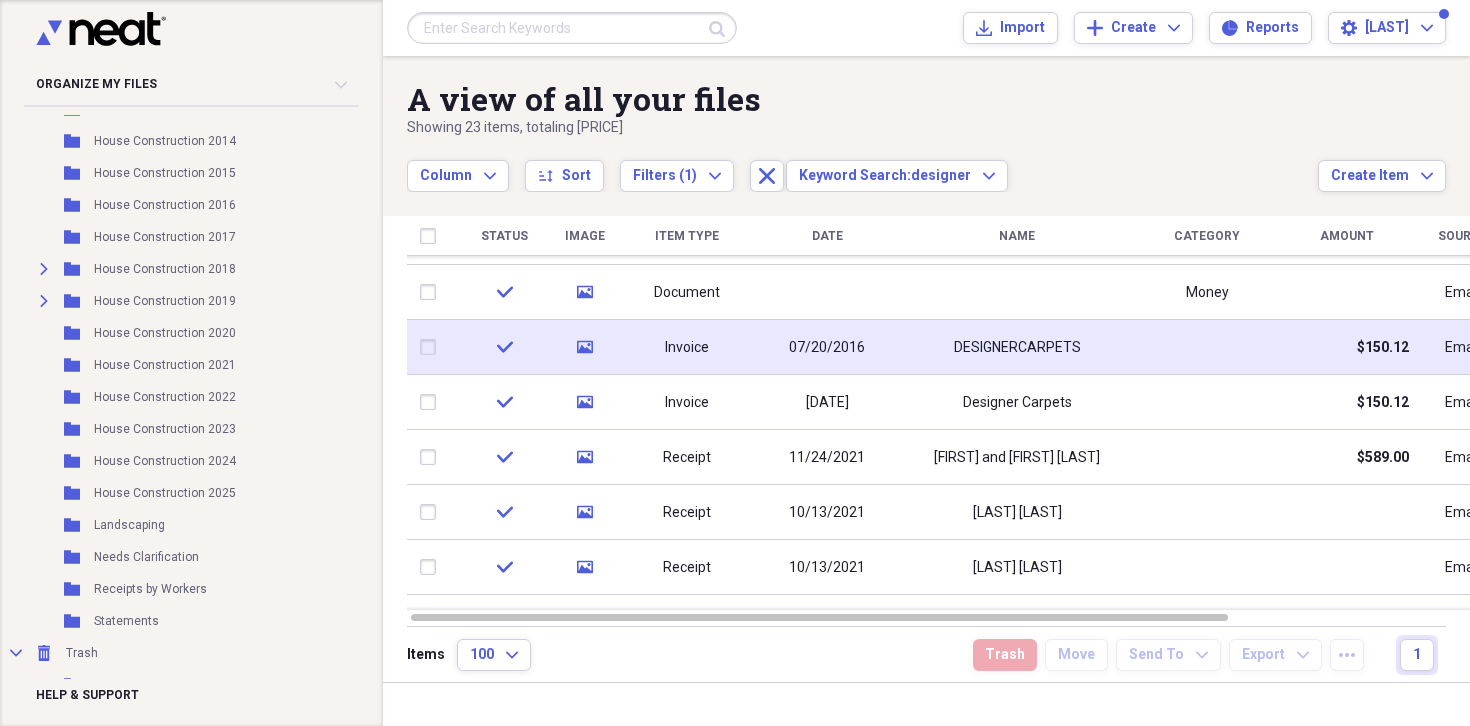 click on "07/20/2016" at bounding box center (827, 347) 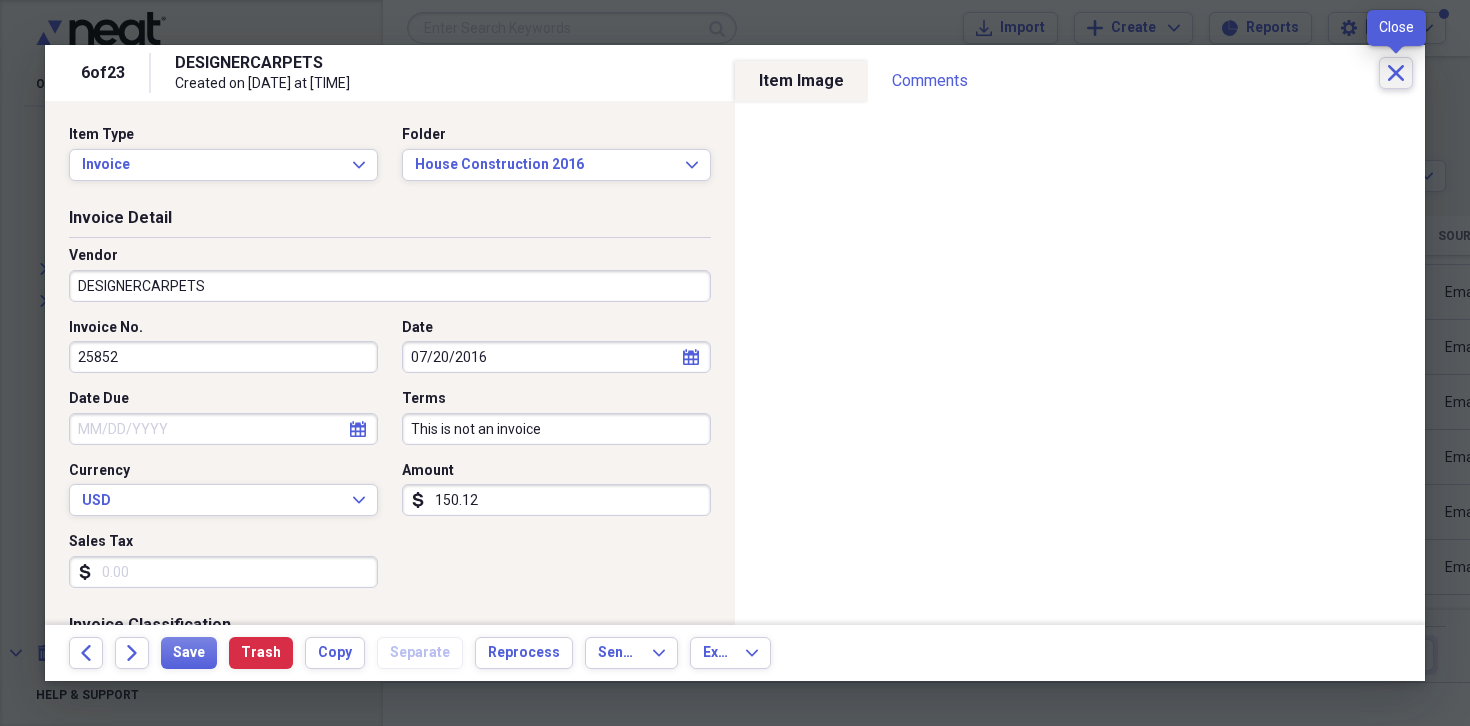 click on "Close" 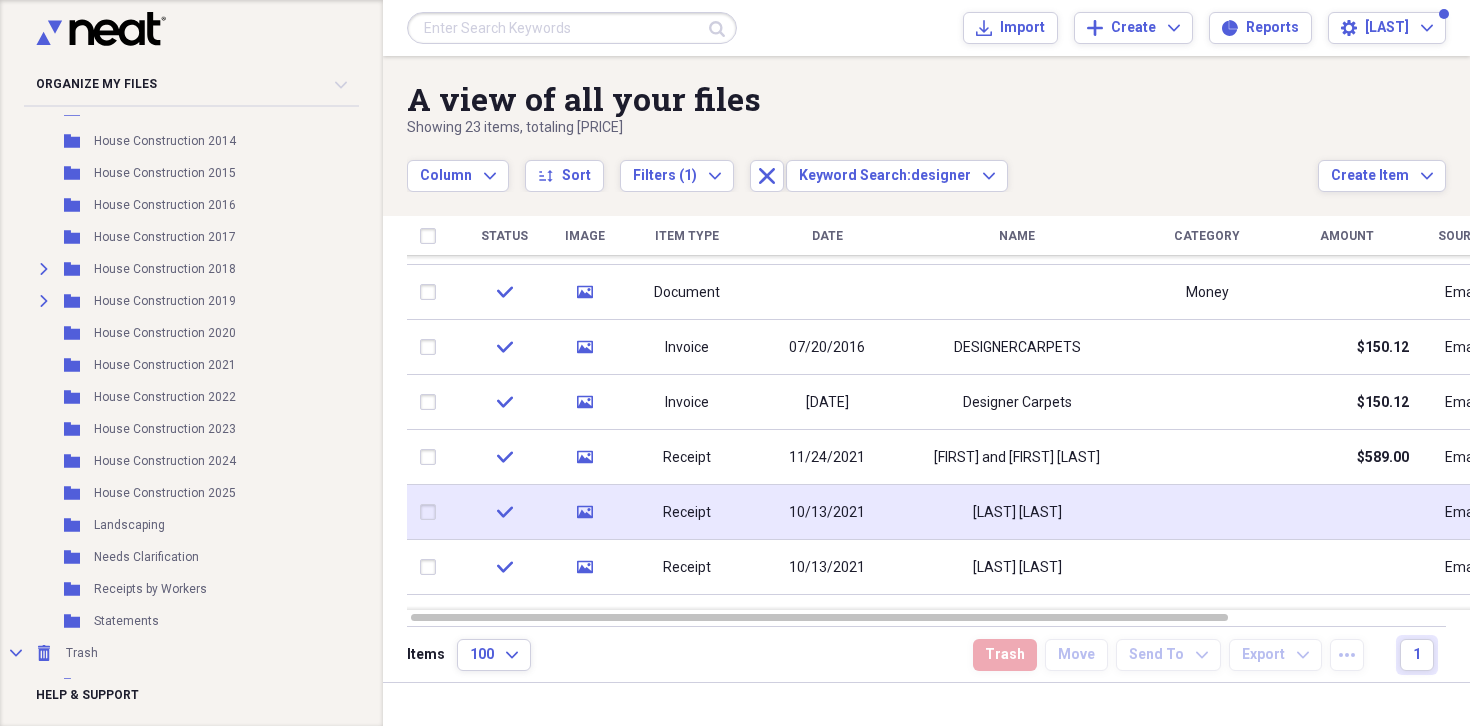 click on "Receipt" at bounding box center (687, 513) 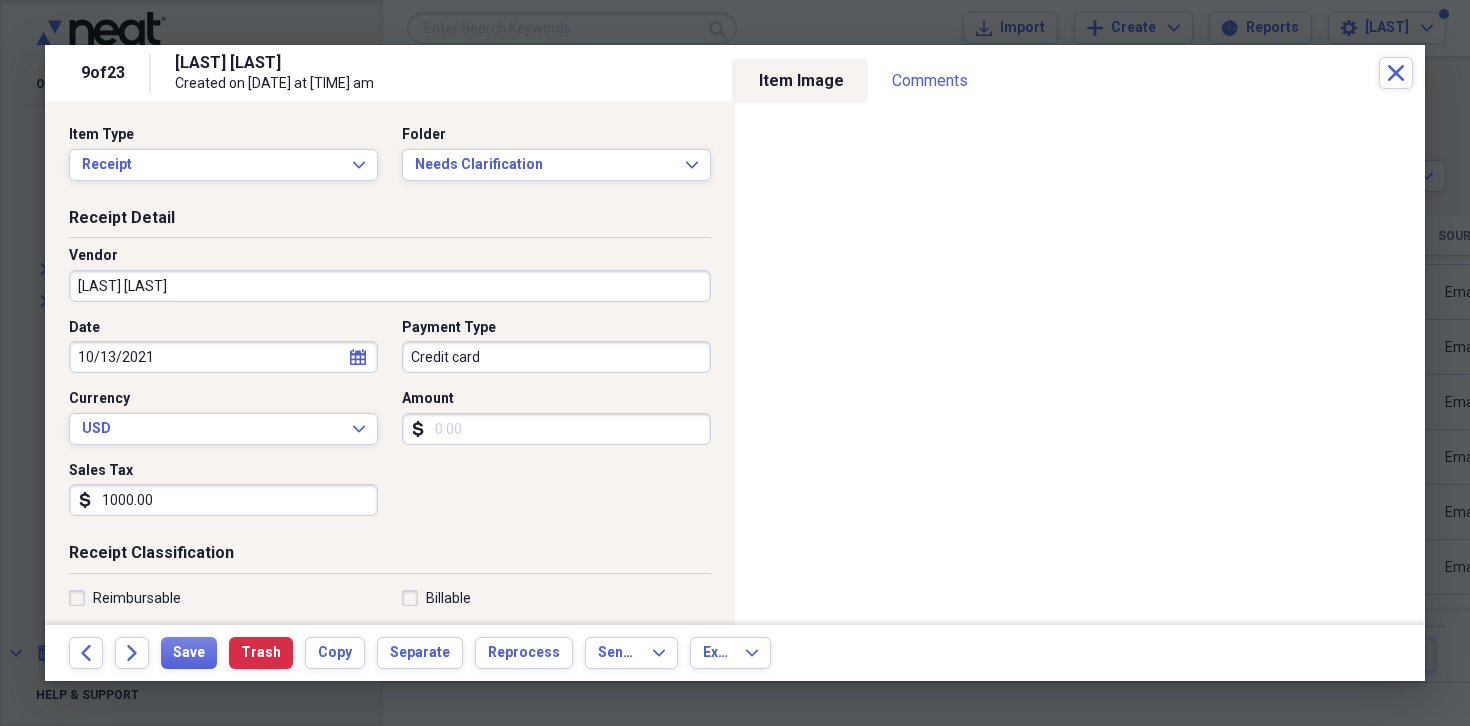 scroll, scrollTop: 0, scrollLeft: 0, axis: both 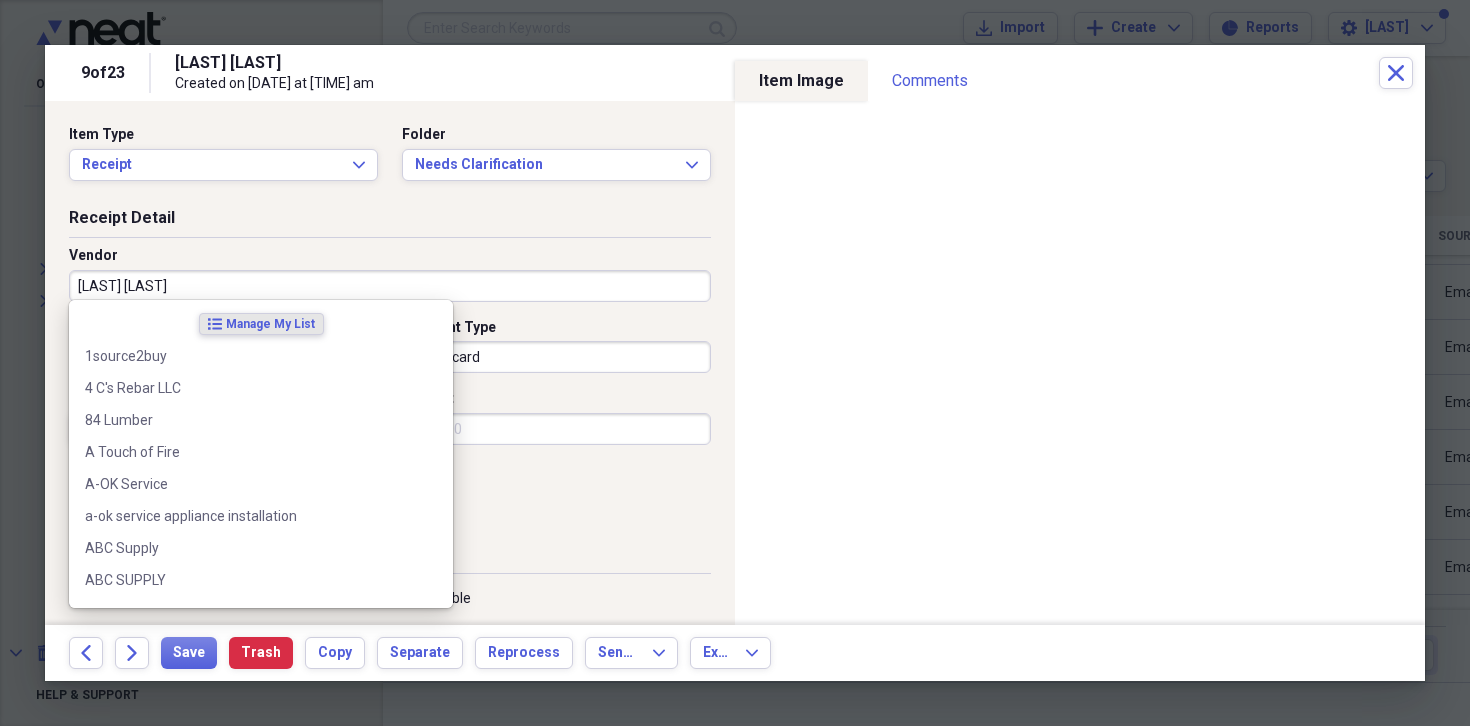 click on "[LAST] [LAST]" at bounding box center [390, 286] 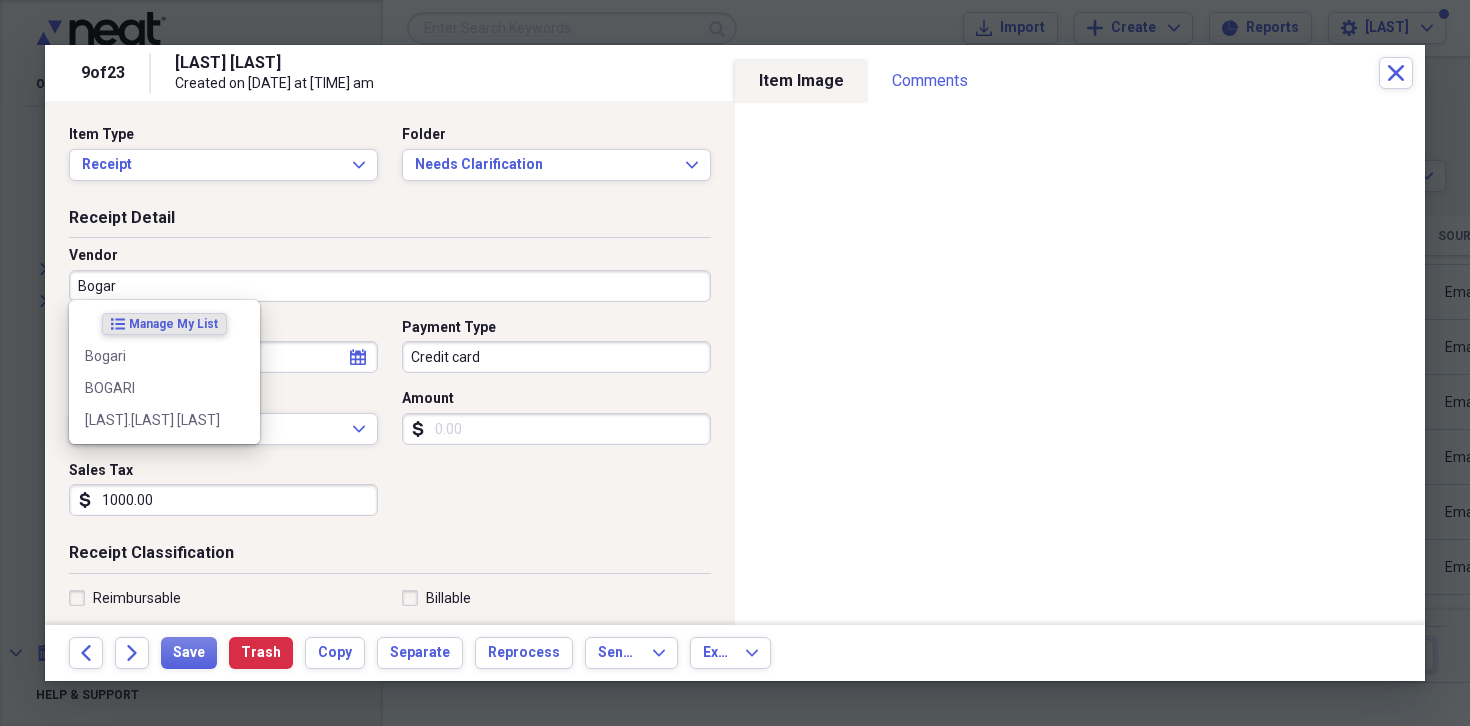 type on "Bogari" 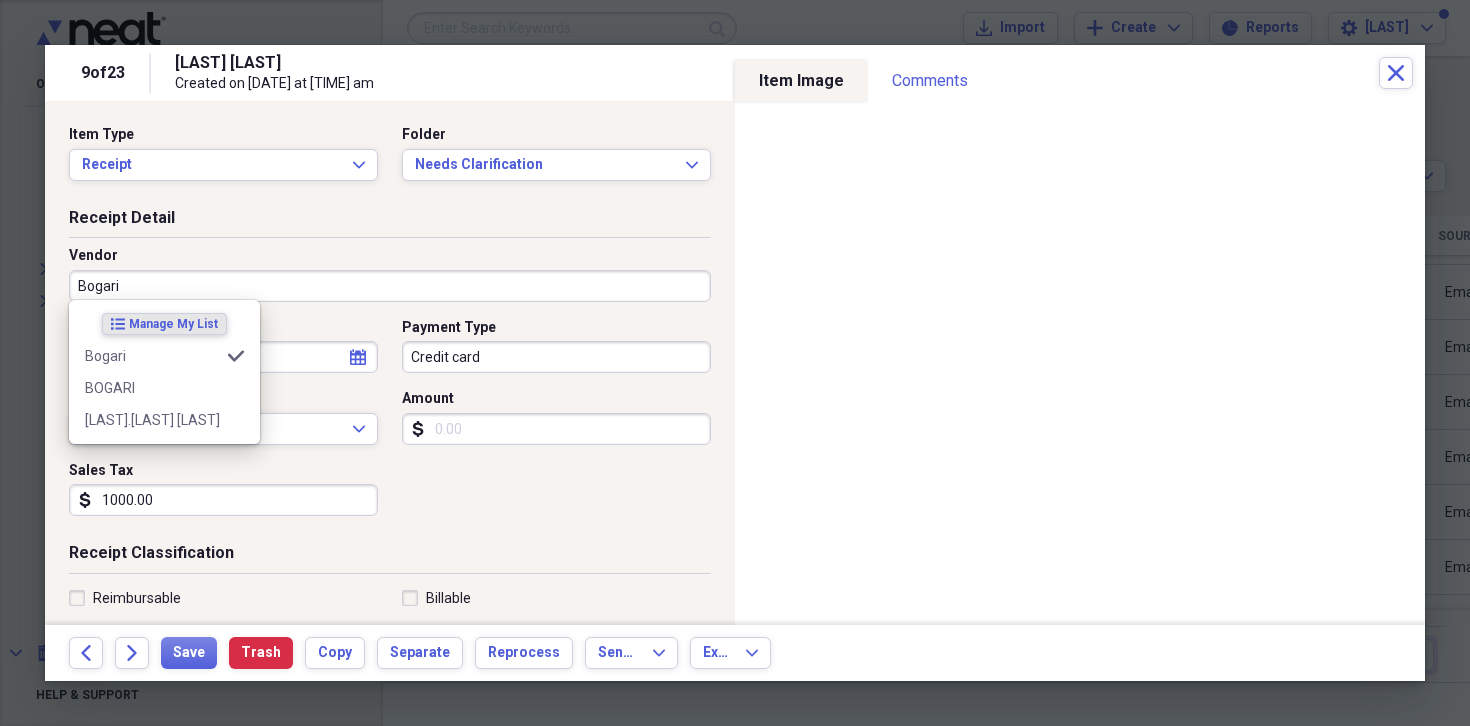 type on "Meals/Restaurants" 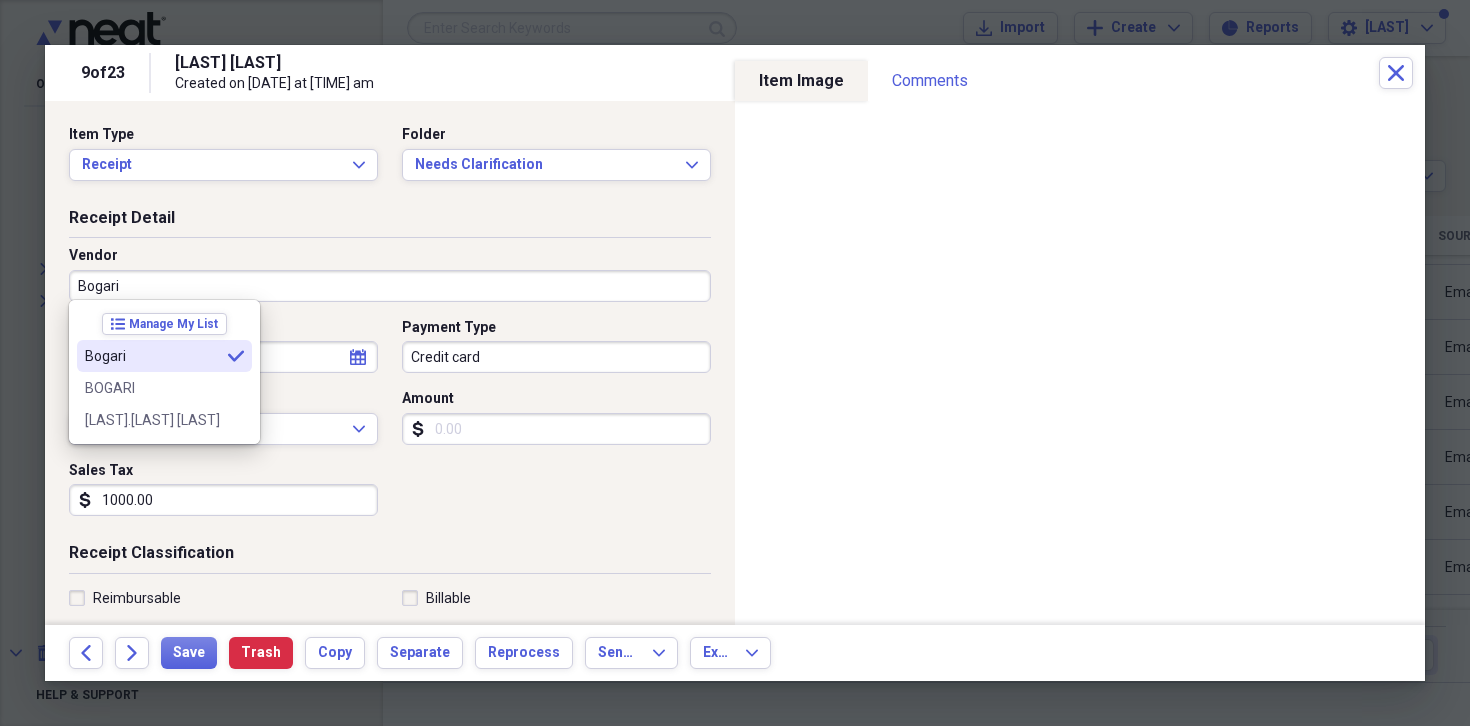 type on "Bogari" 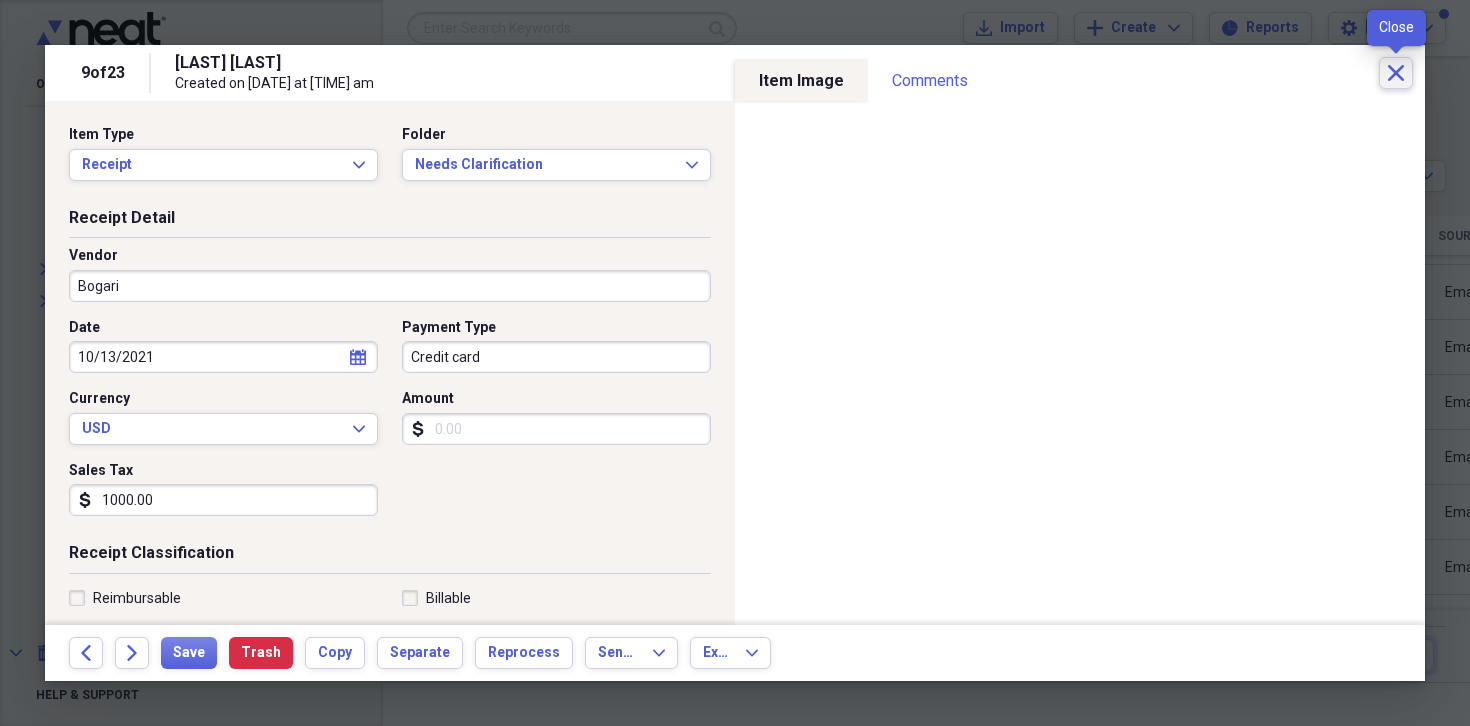 click on "Close" 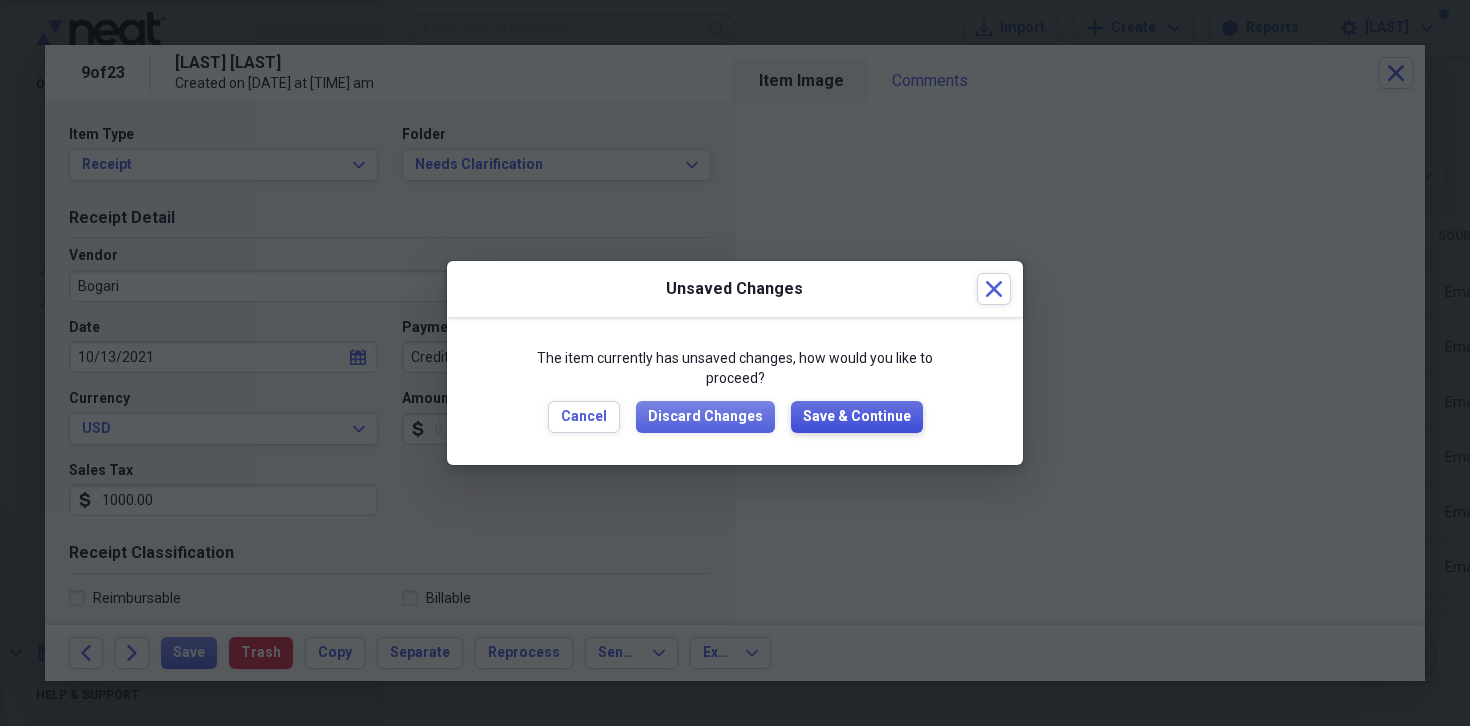 click on "Save & Continue" at bounding box center (857, 417) 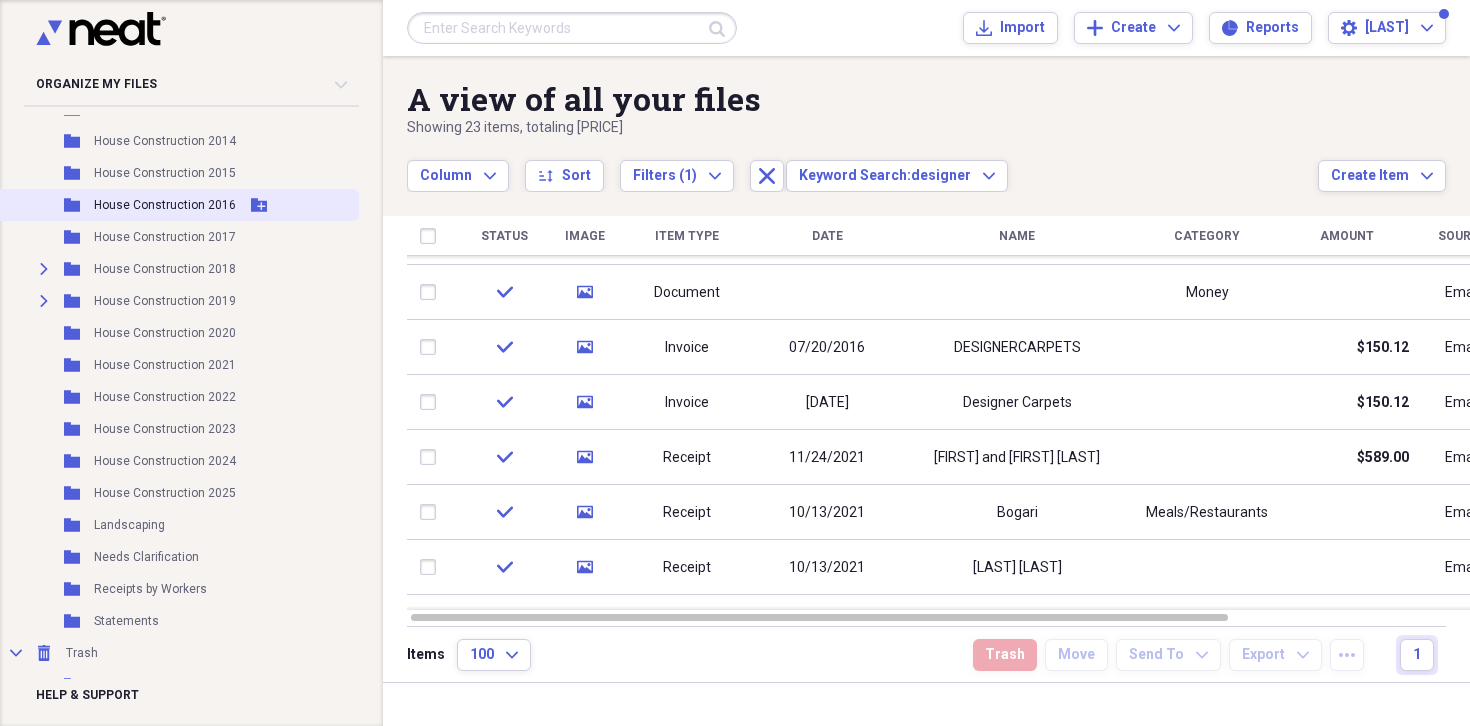 click on "House Construction 2016" at bounding box center [165, 205] 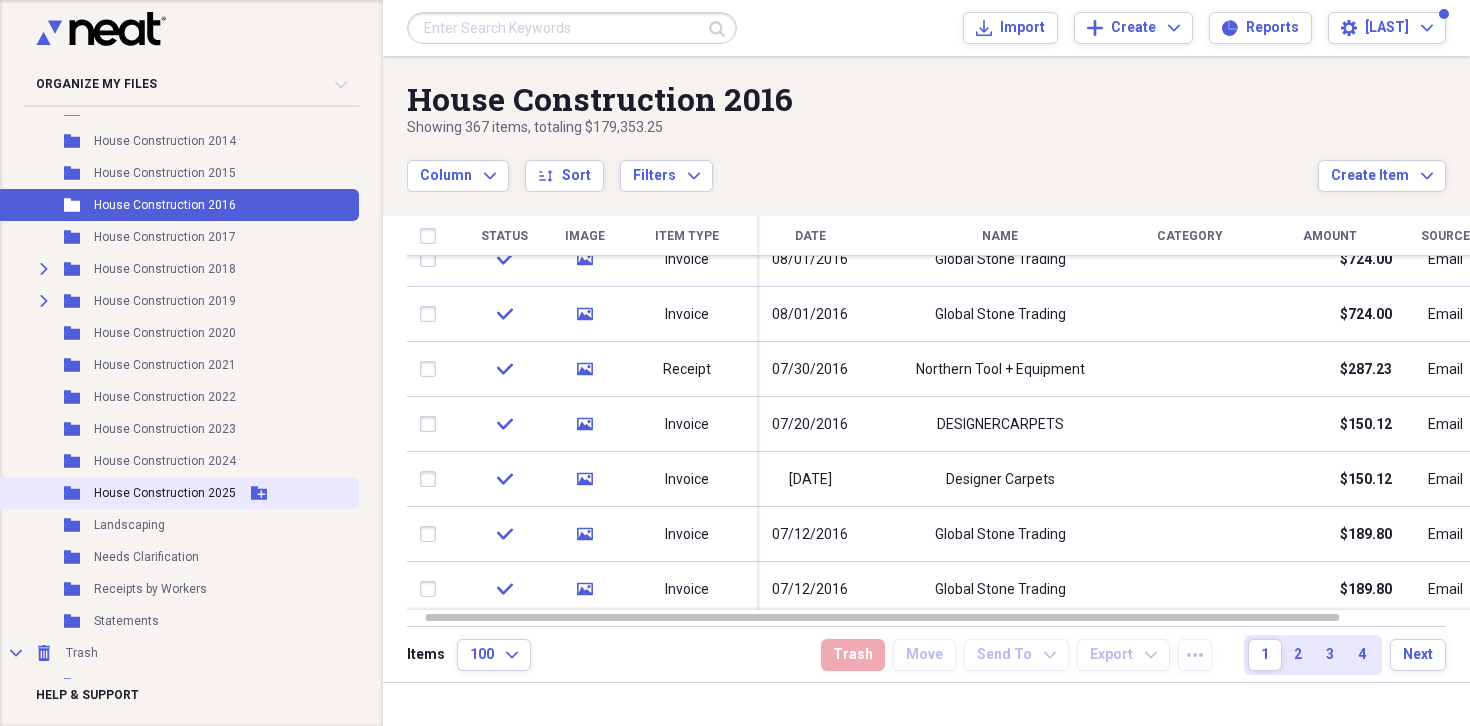 click on "House Construction 2025" at bounding box center [165, 493] 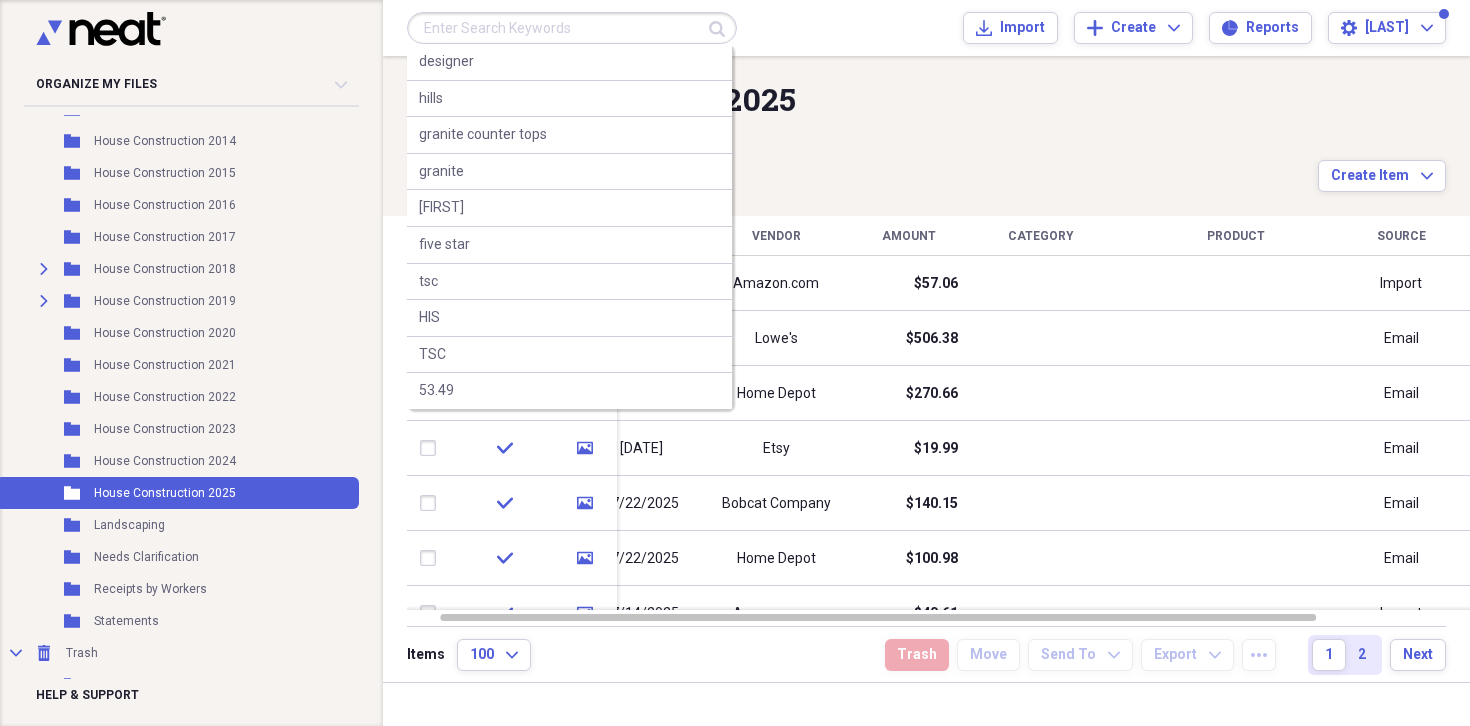 click at bounding box center [572, 28] 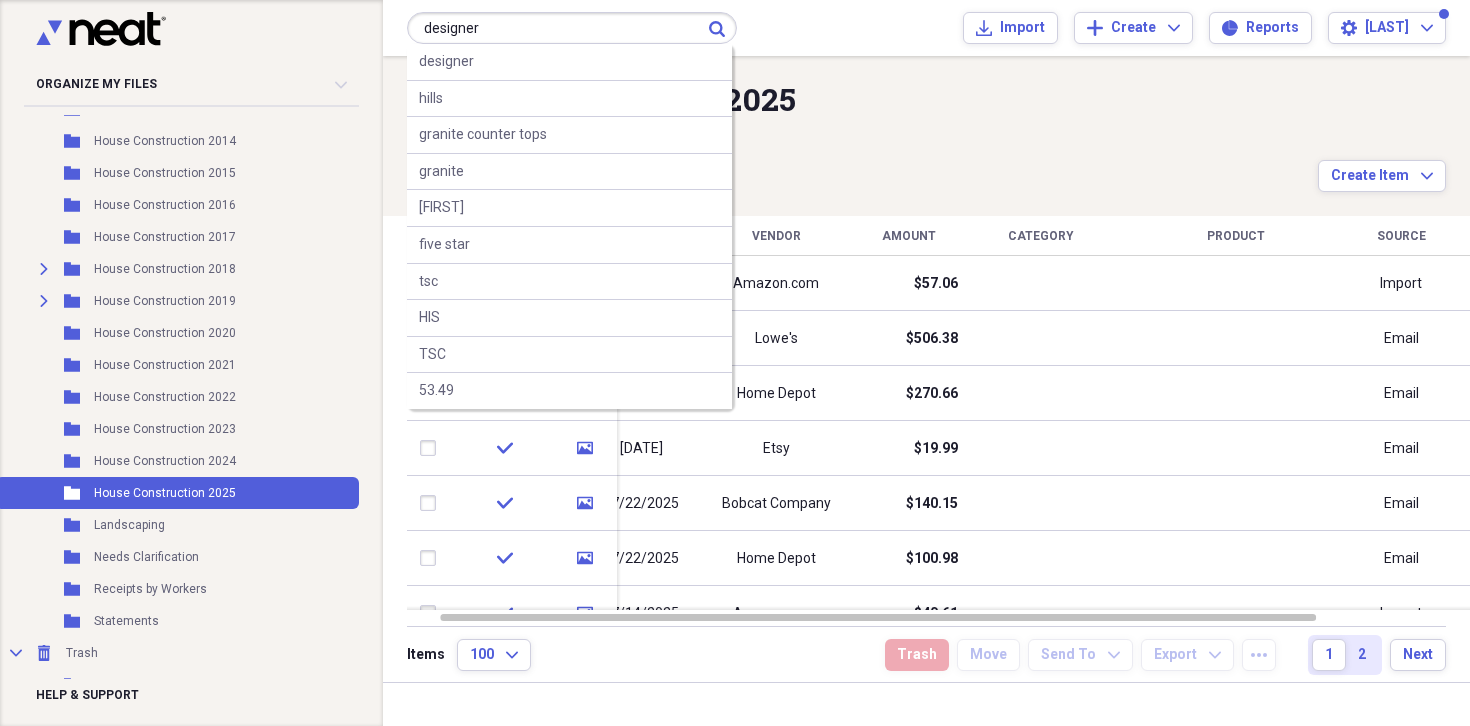 type on "designer" 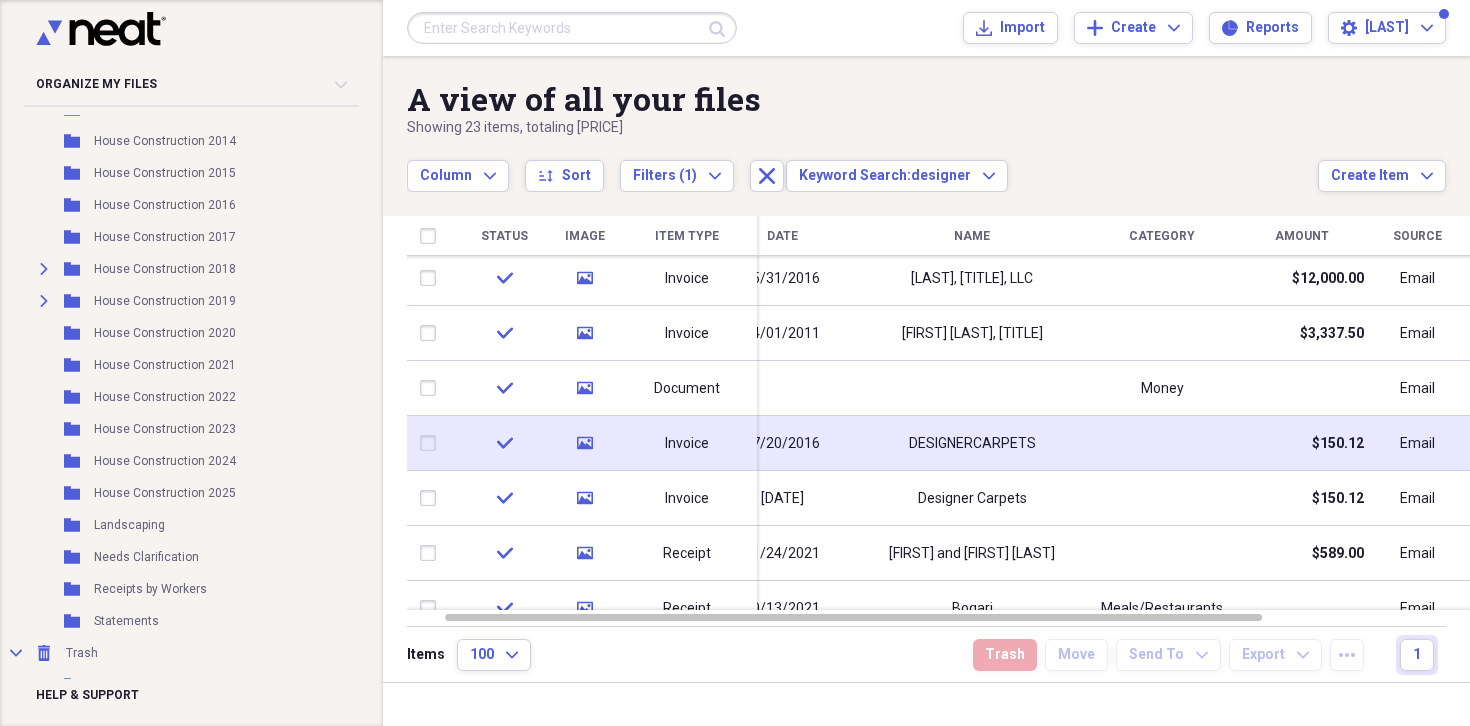 click on "DESIGNERCARPETS" at bounding box center (972, 443) 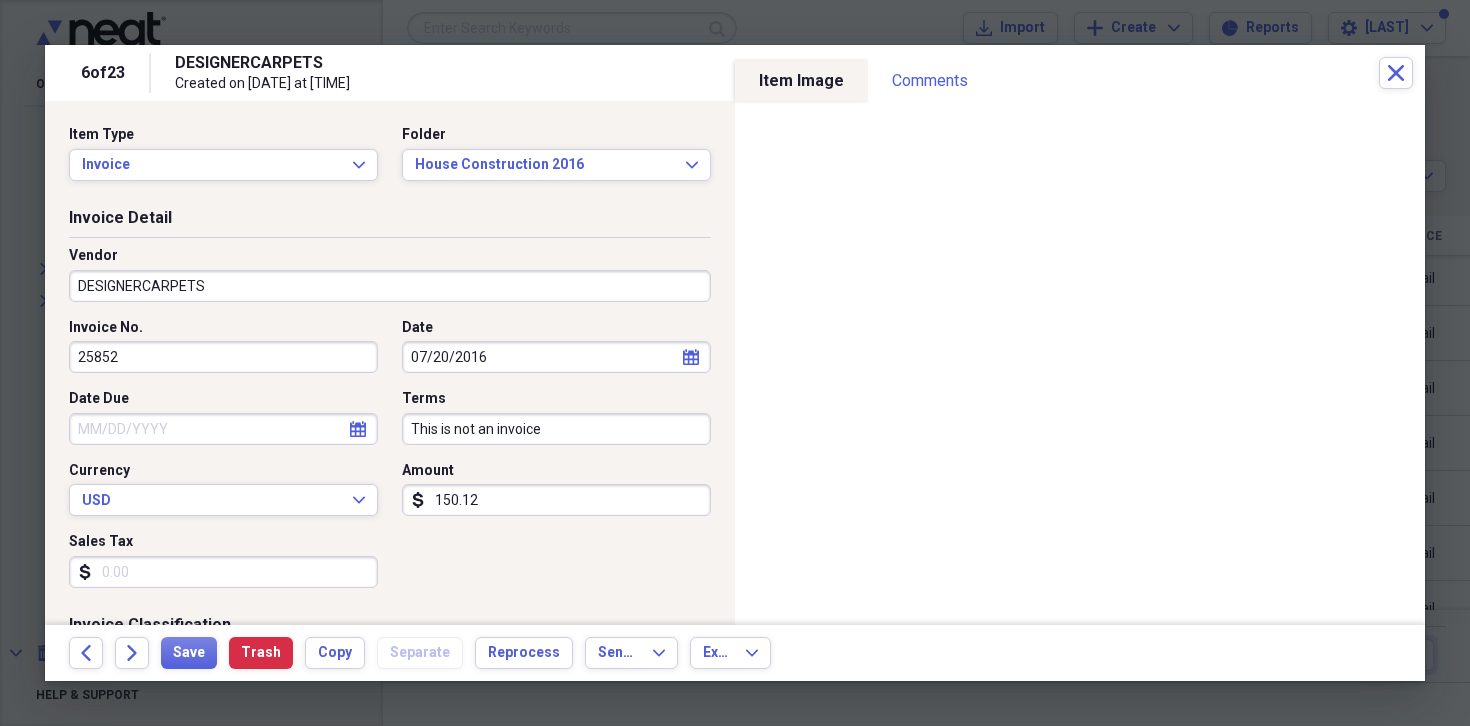 drag, startPoint x: 552, startPoint y: 428, endPoint x: 381, endPoint y: 420, distance: 171.18703 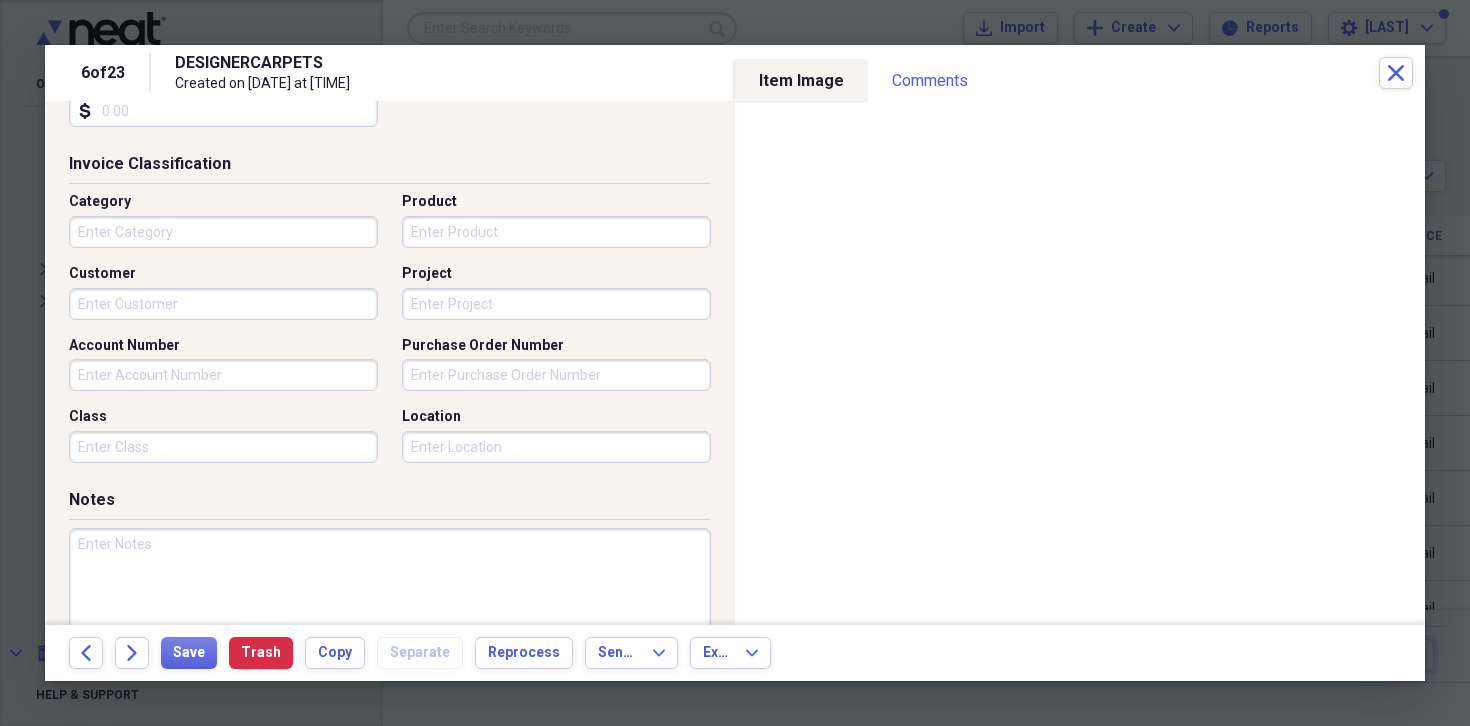 scroll, scrollTop: 466, scrollLeft: 0, axis: vertical 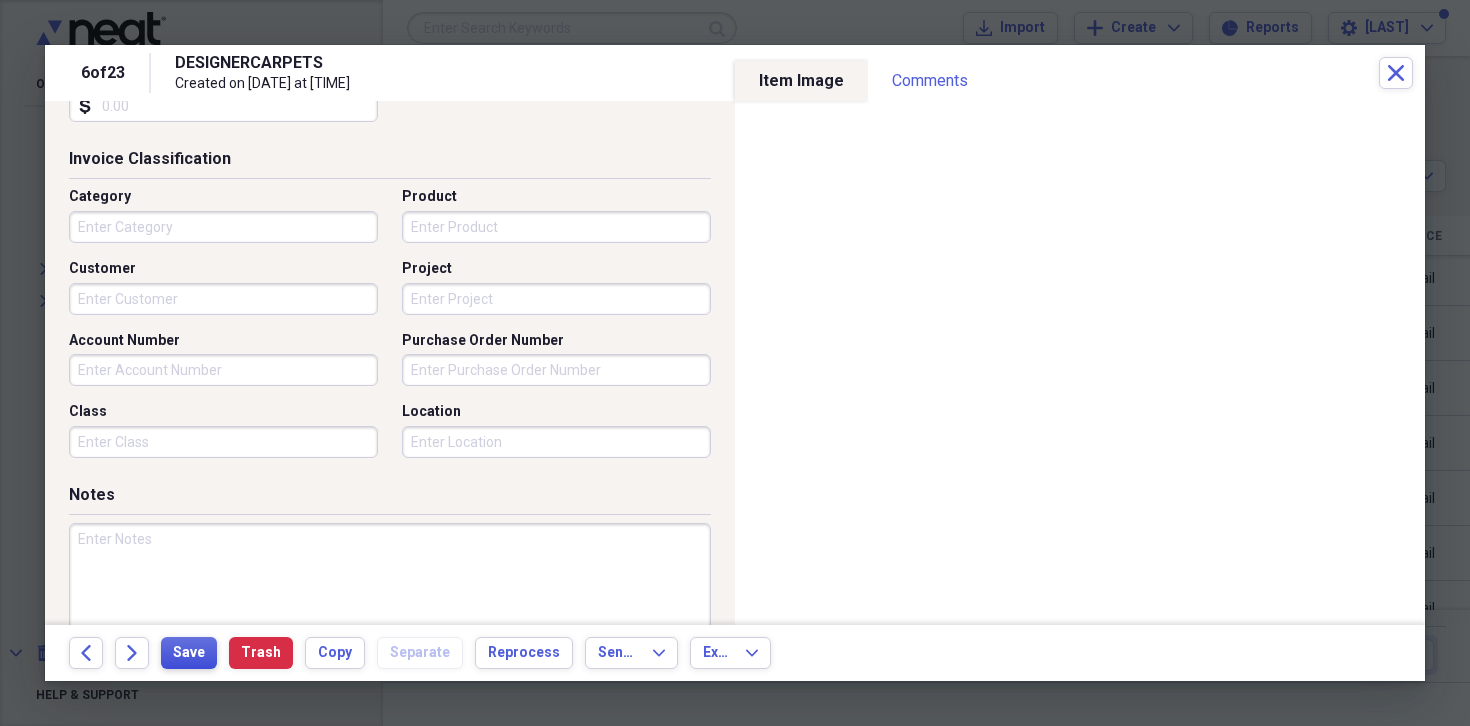 type 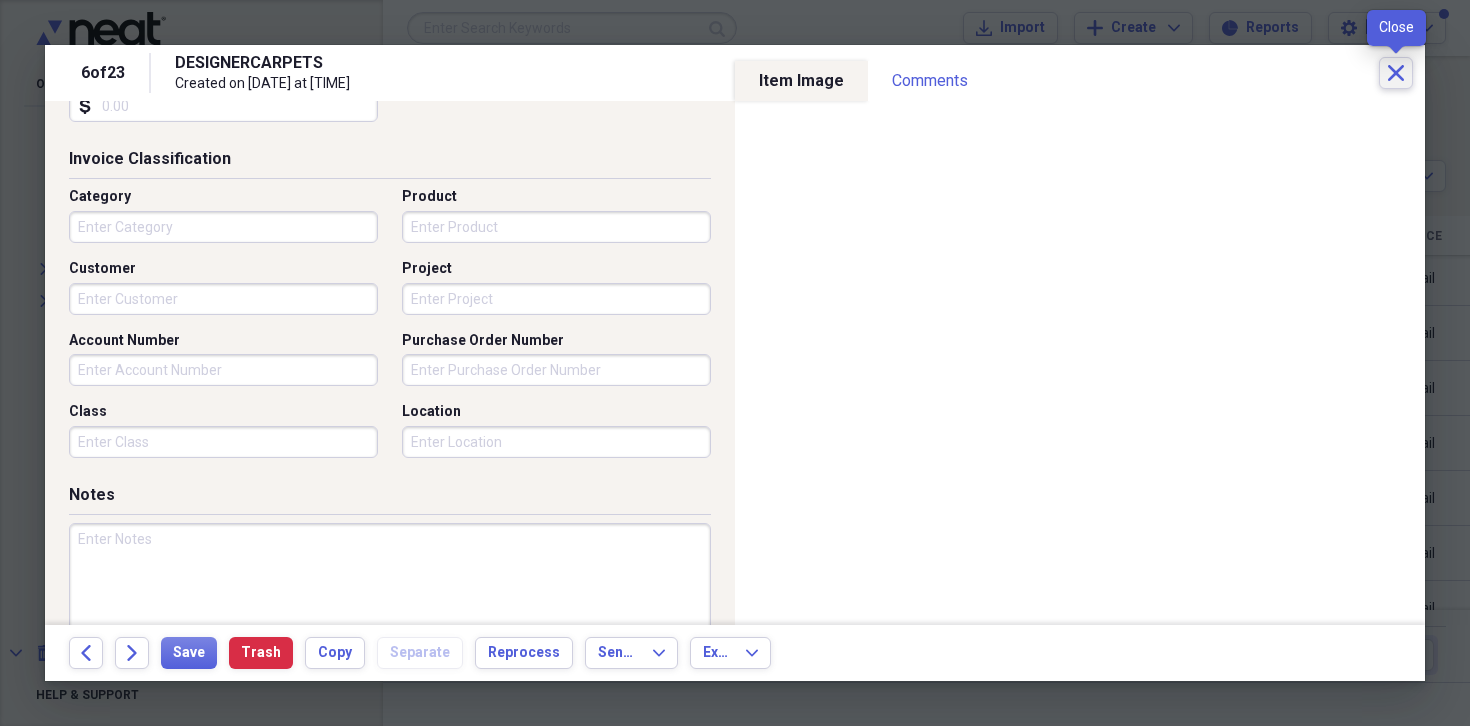 click on "Close" 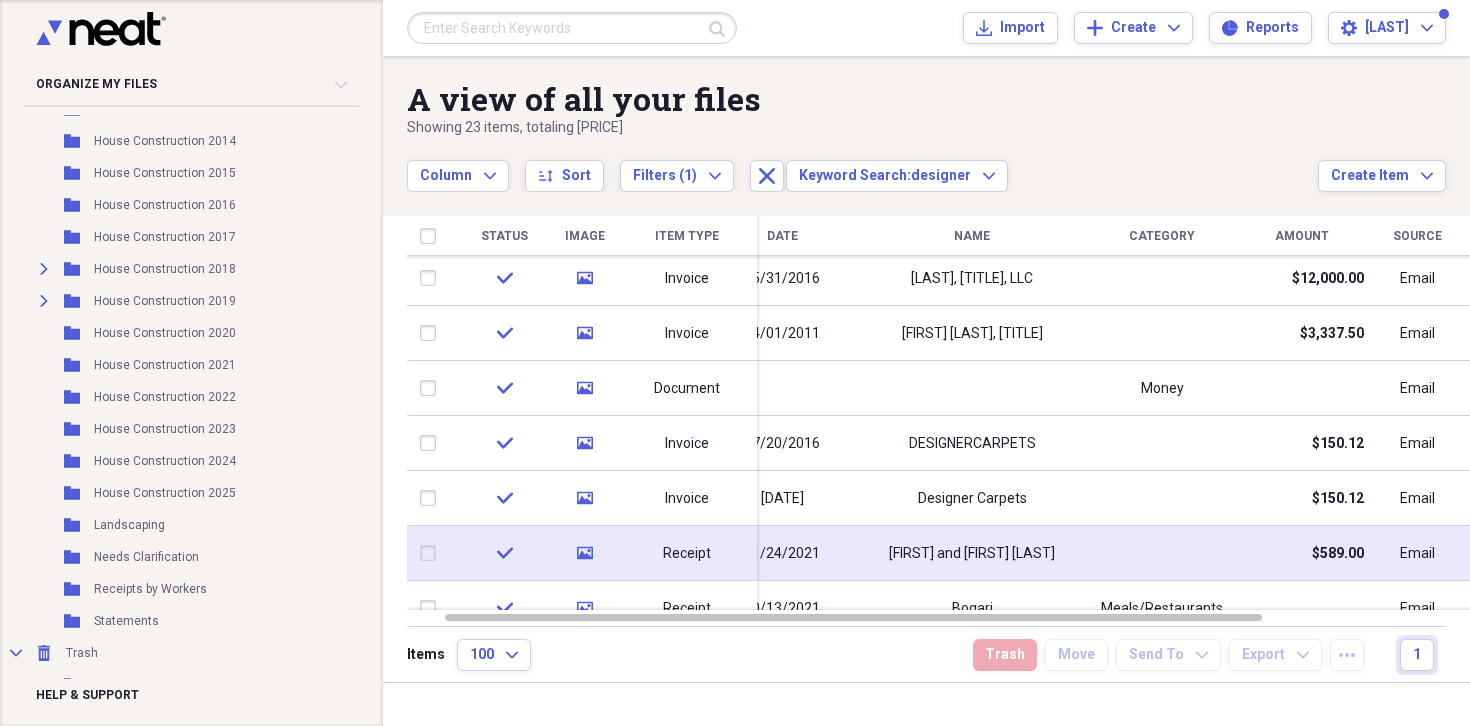 click on "[FIRST] and [FIRST] [LAST]" at bounding box center (972, 554) 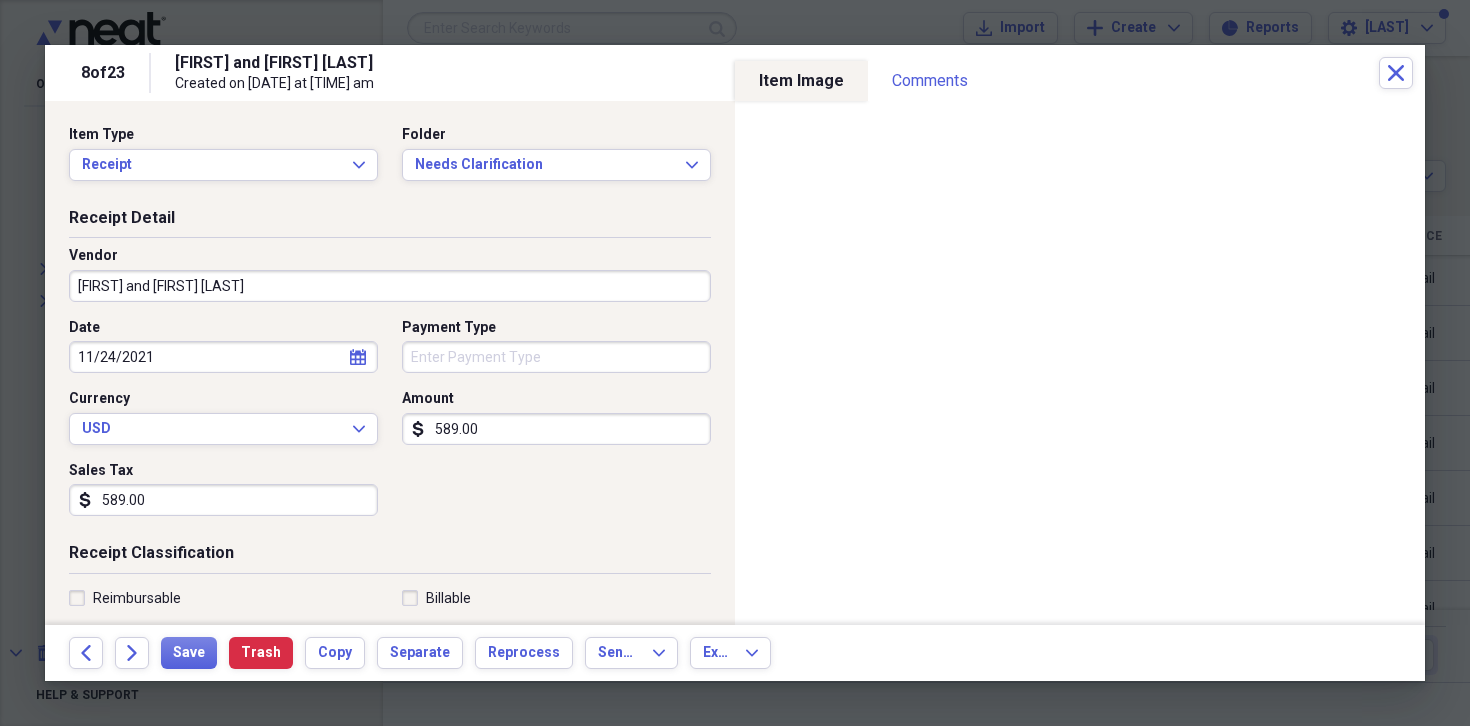 scroll, scrollTop: 3, scrollLeft: 0, axis: vertical 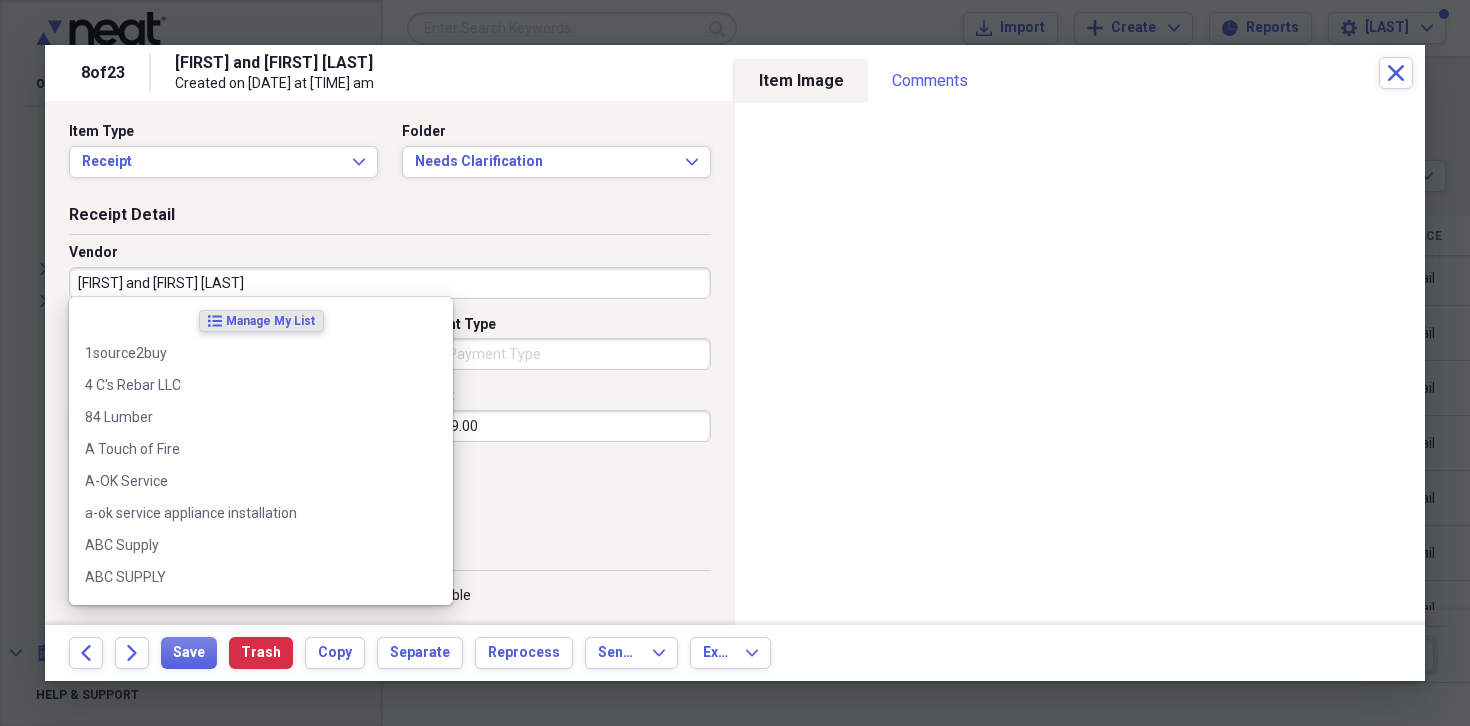 drag, startPoint x: 225, startPoint y: 282, endPoint x: 50, endPoint y: 282, distance: 175 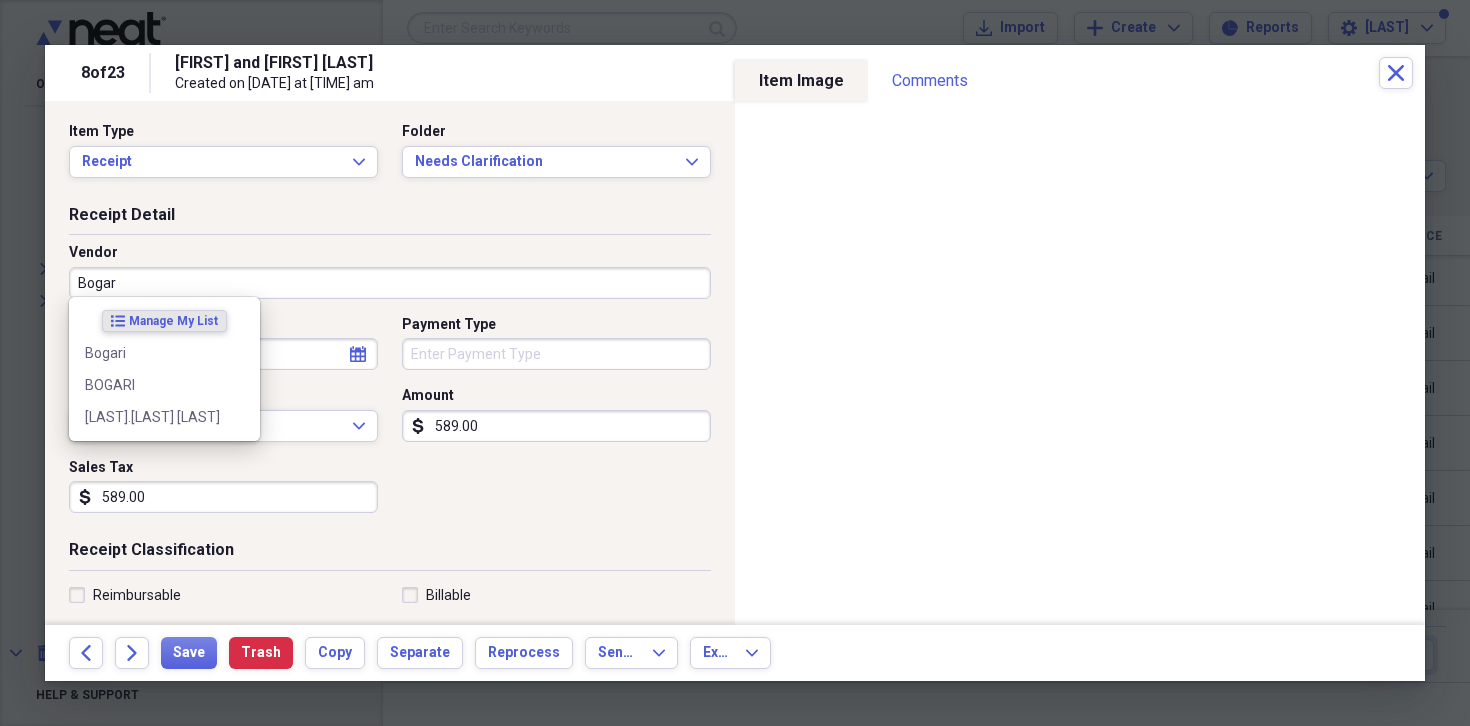 type on "Bogari" 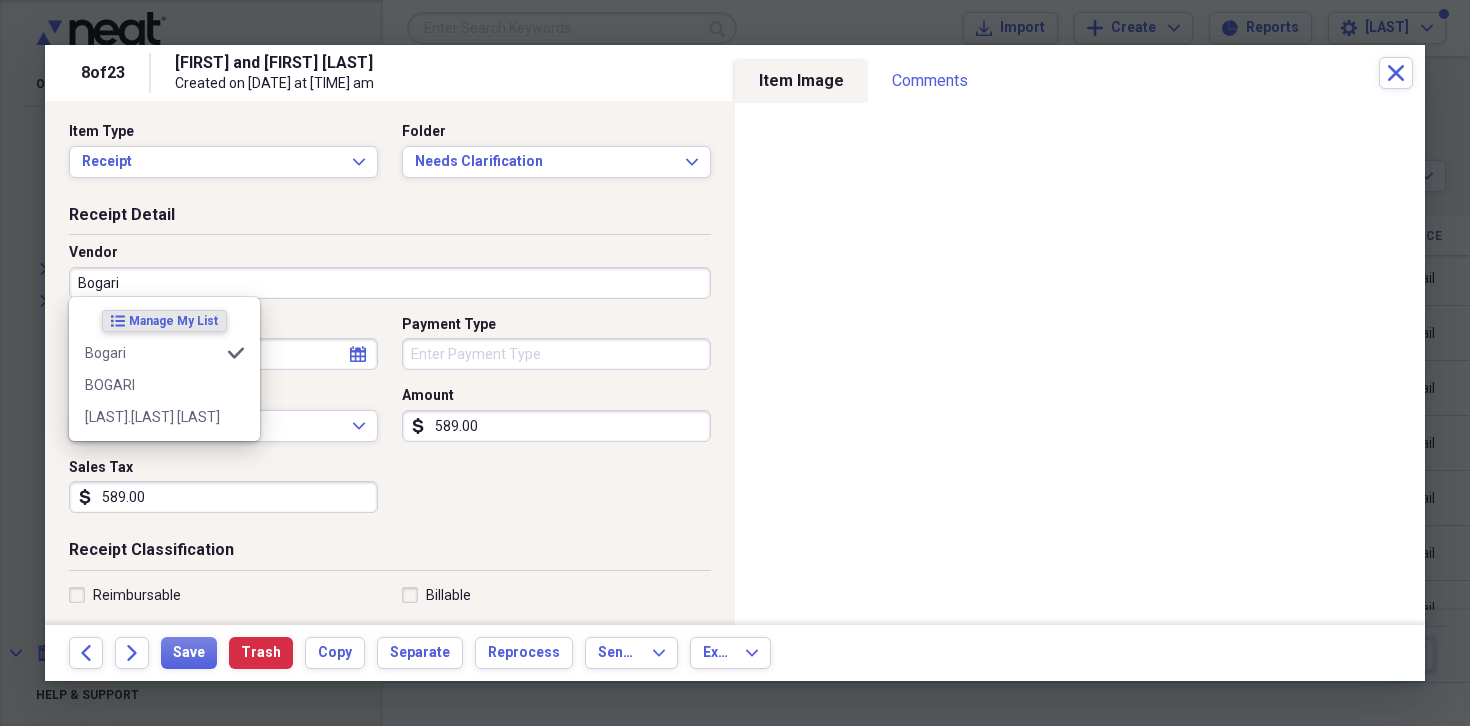 type on "Meals/Restaurants" 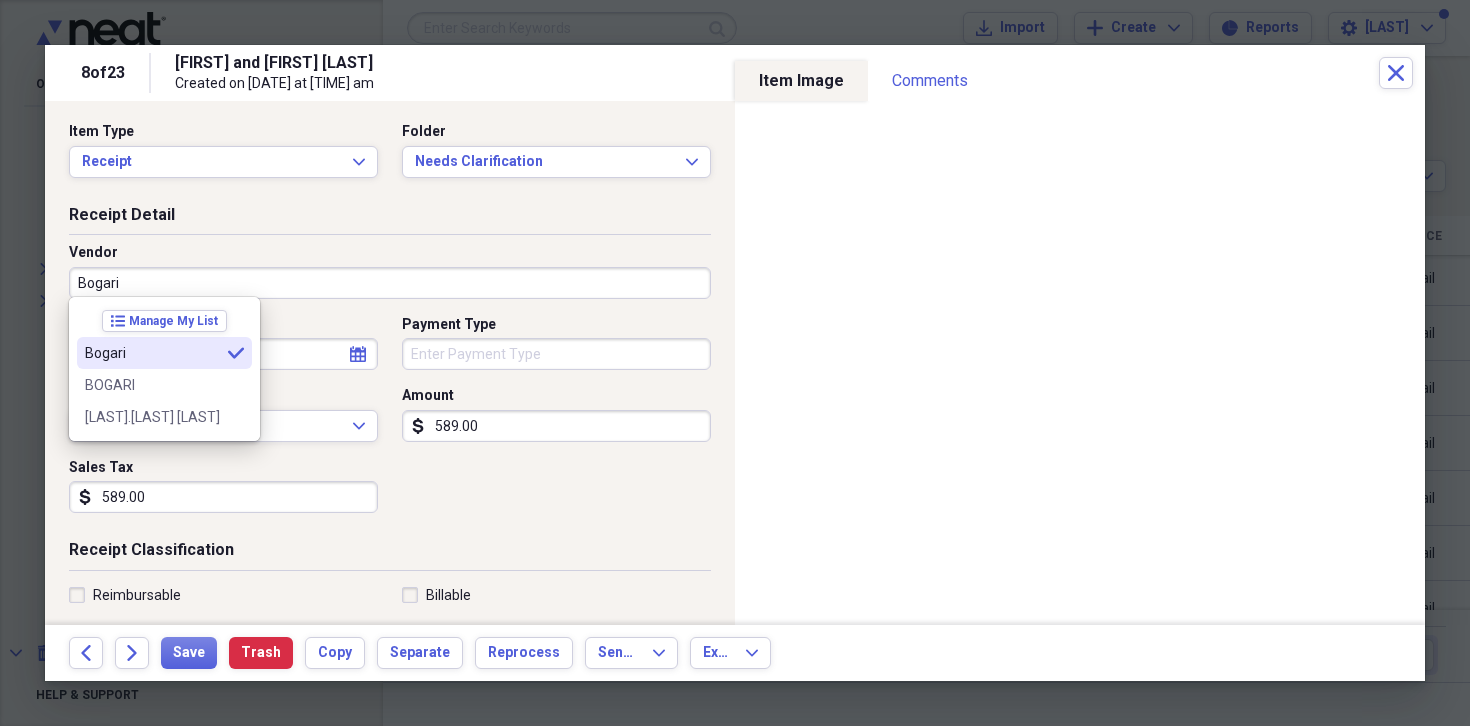type on "Bogari" 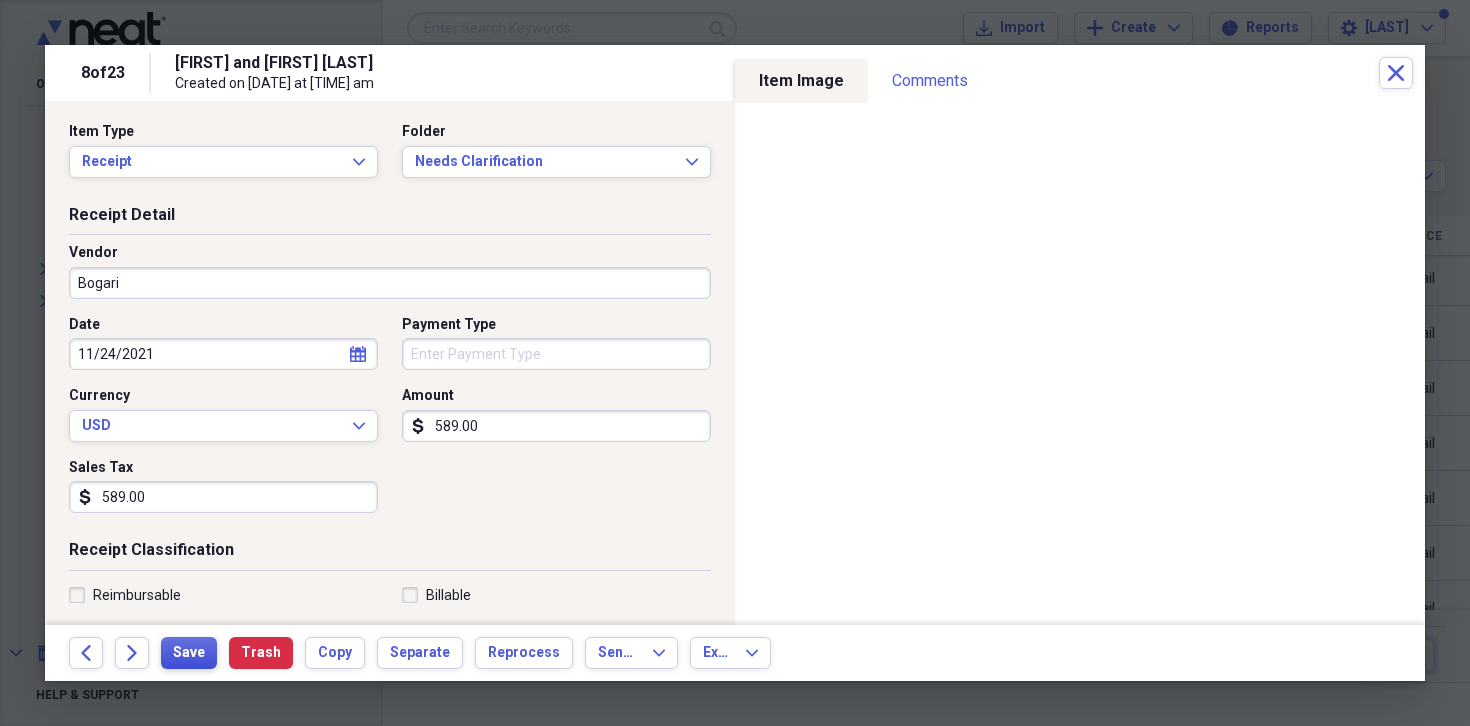 click on "Save" at bounding box center (189, 653) 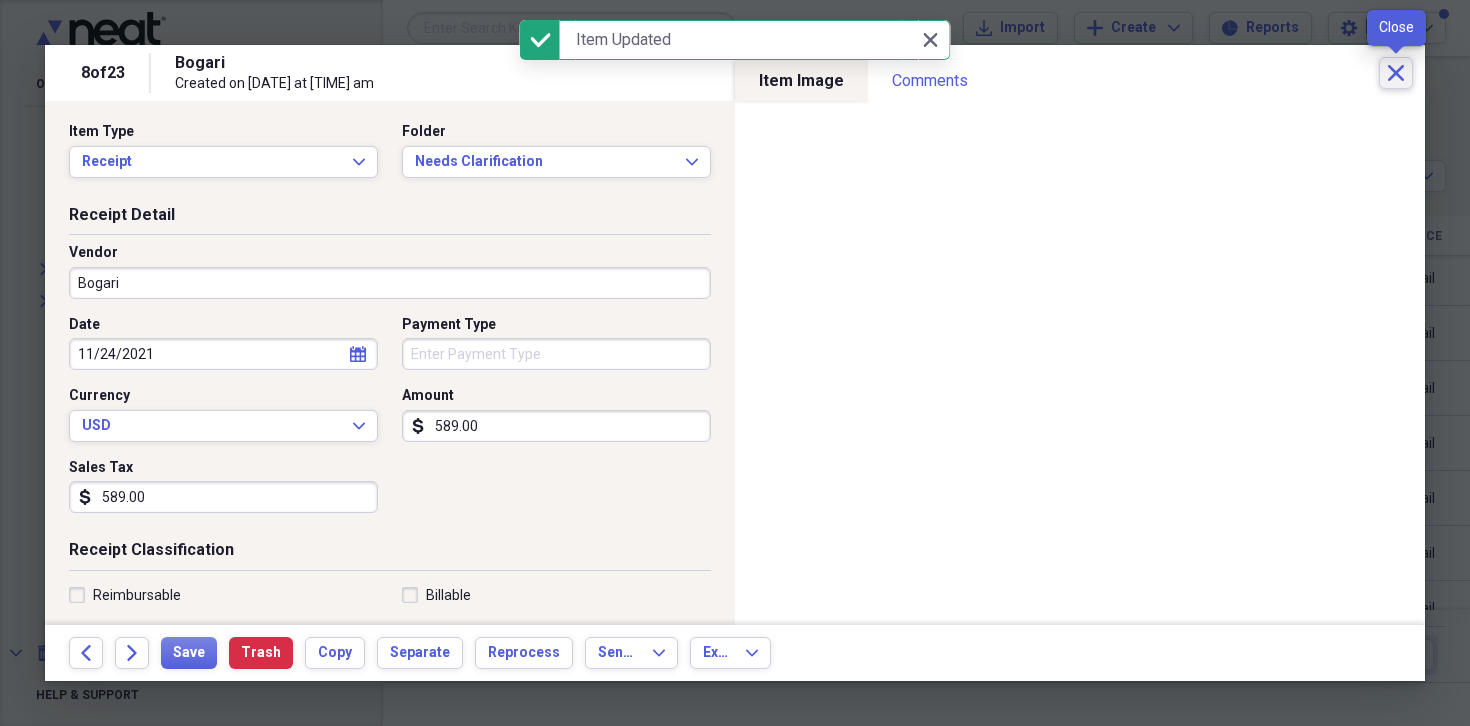 click on "Close" 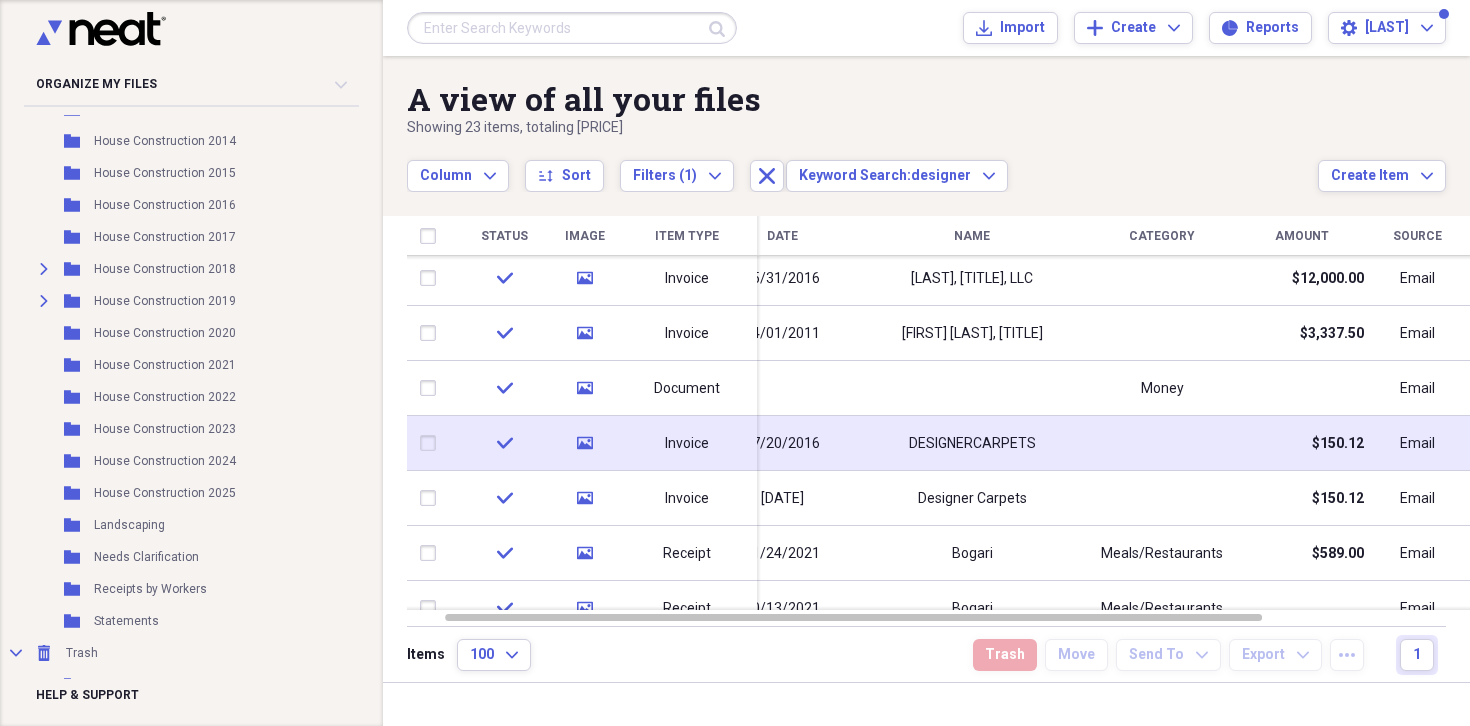 click on "DESIGNERCARPETS" at bounding box center [972, 444] 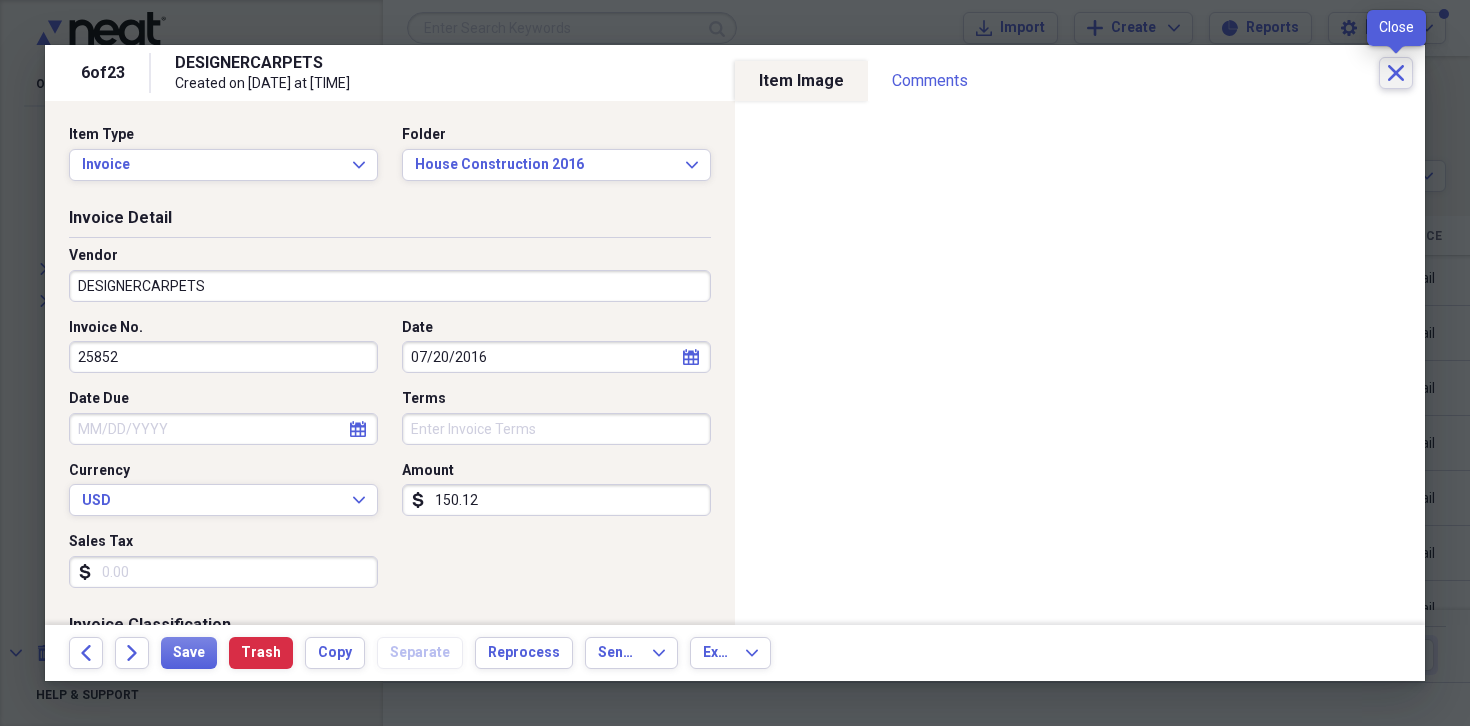 click on "Close" 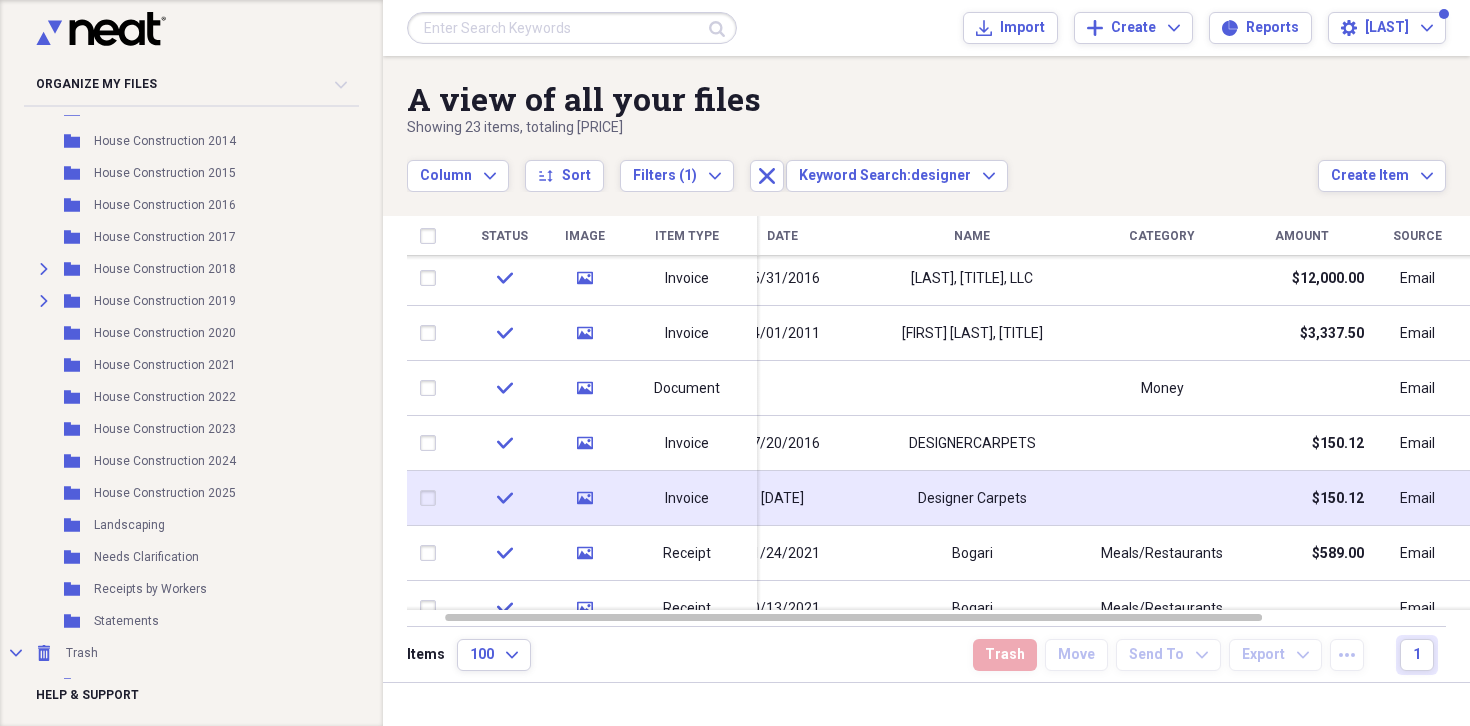 click on "Designer Carpets" at bounding box center [972, 499] 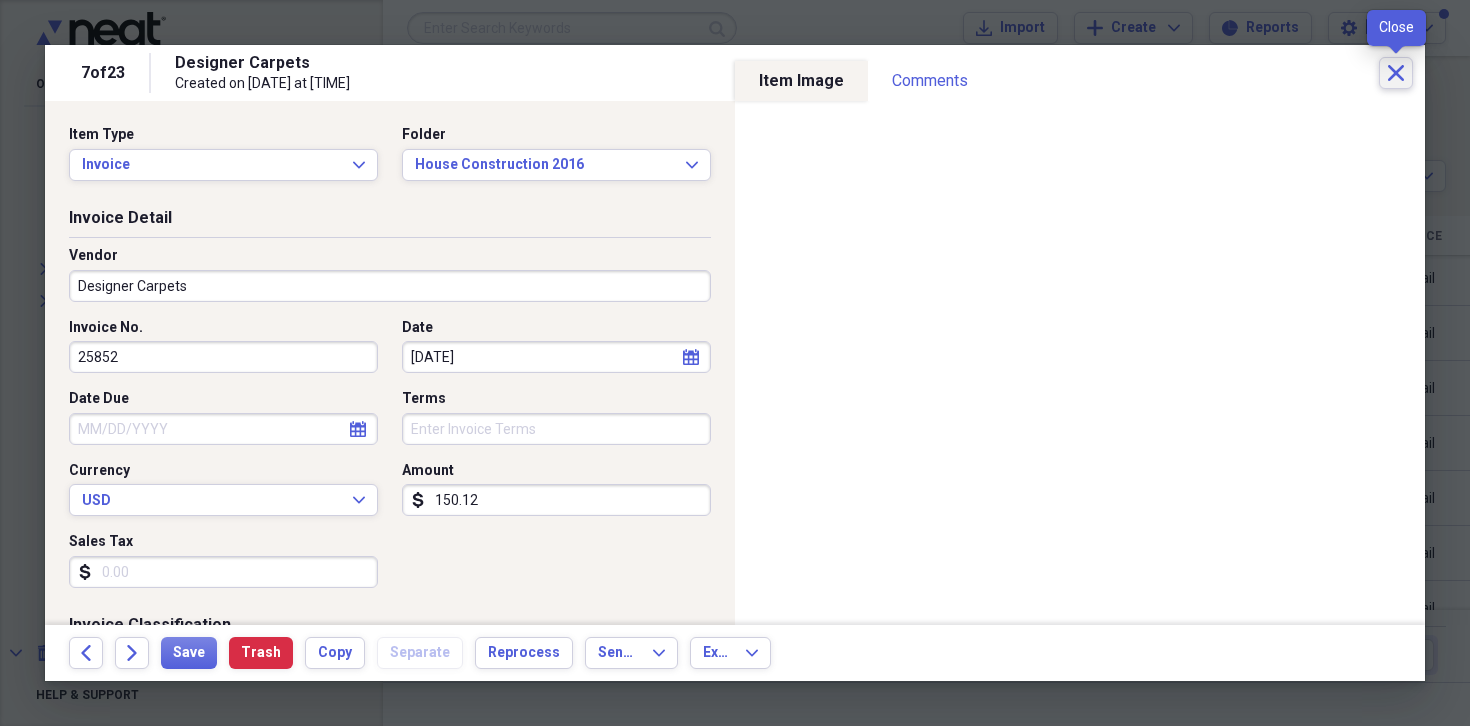 click on "Close" at bounding box center [1396, 73] 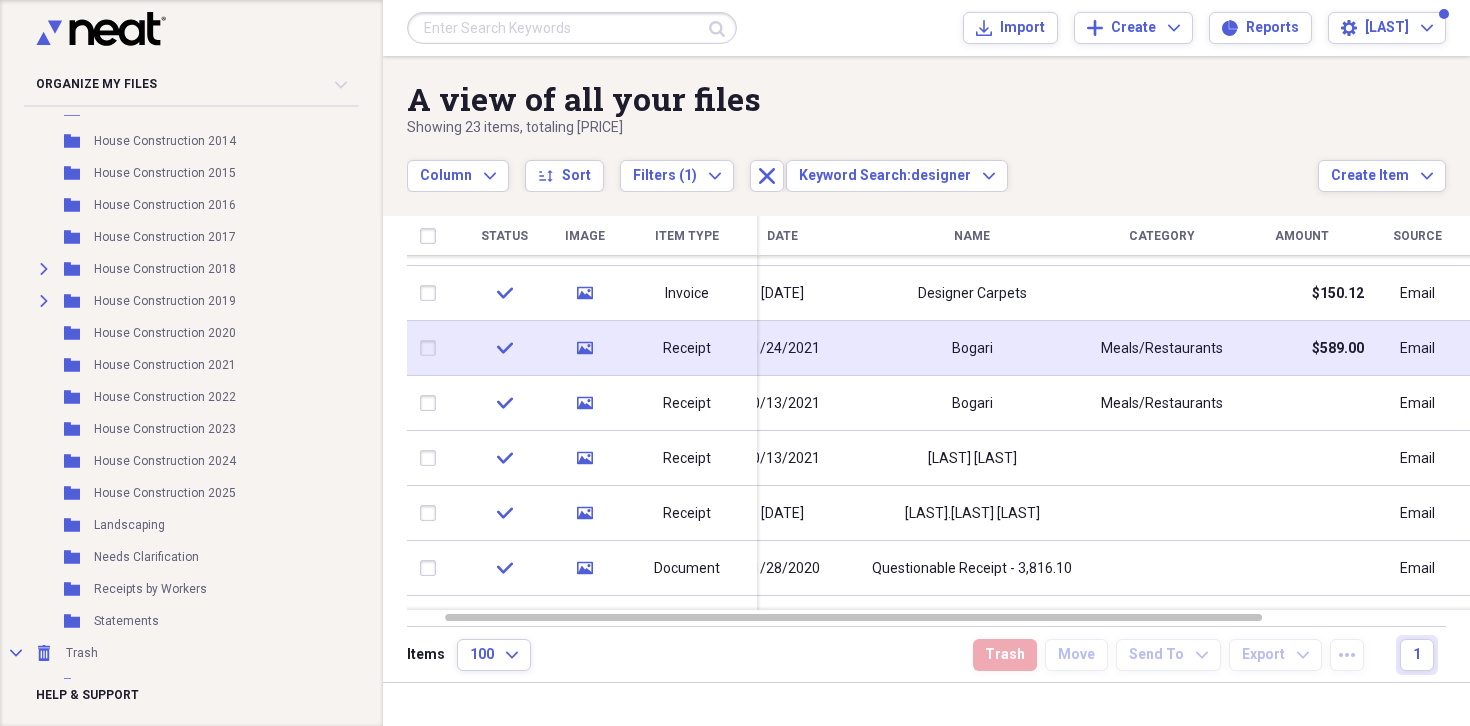 click on "Bogari" at bounding box center (972, 348) 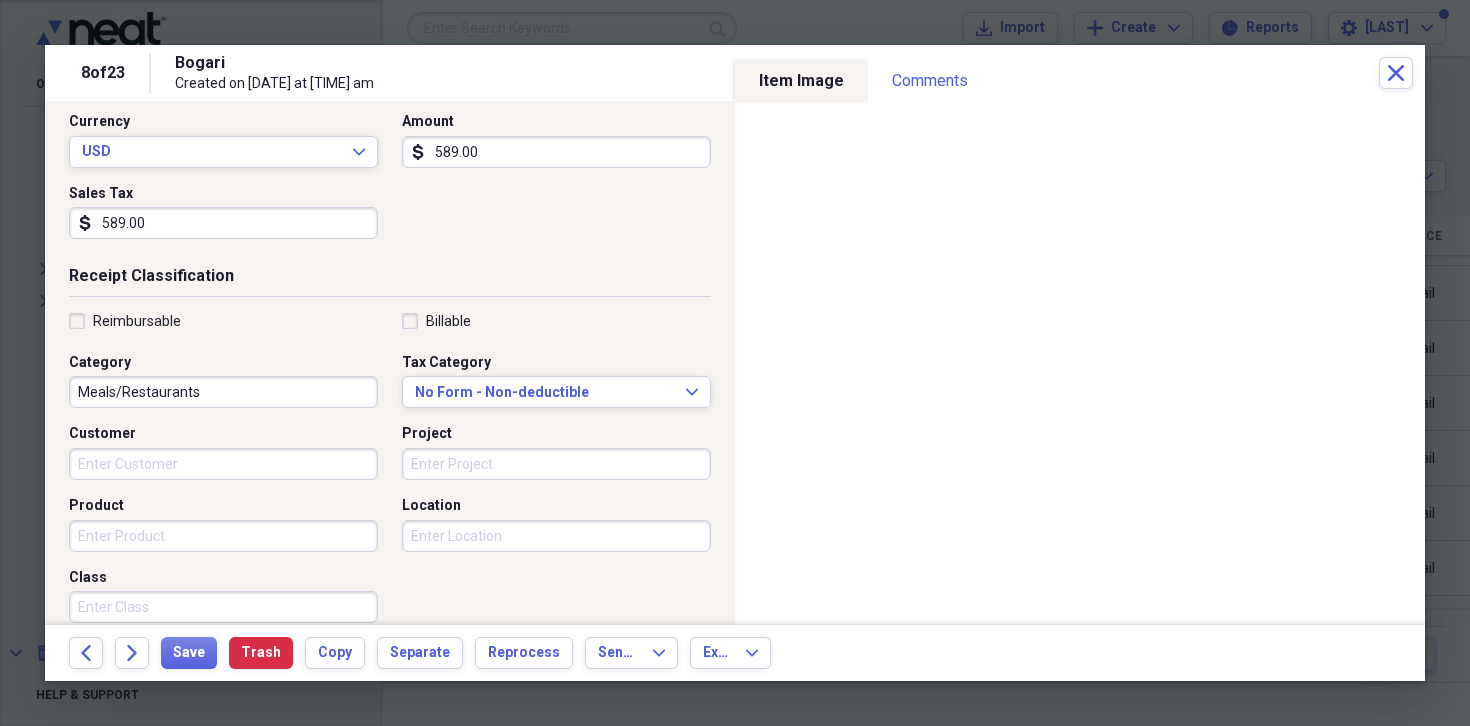 scroll, scrollTop: 286, scrollLeft: 0, axis: vertical 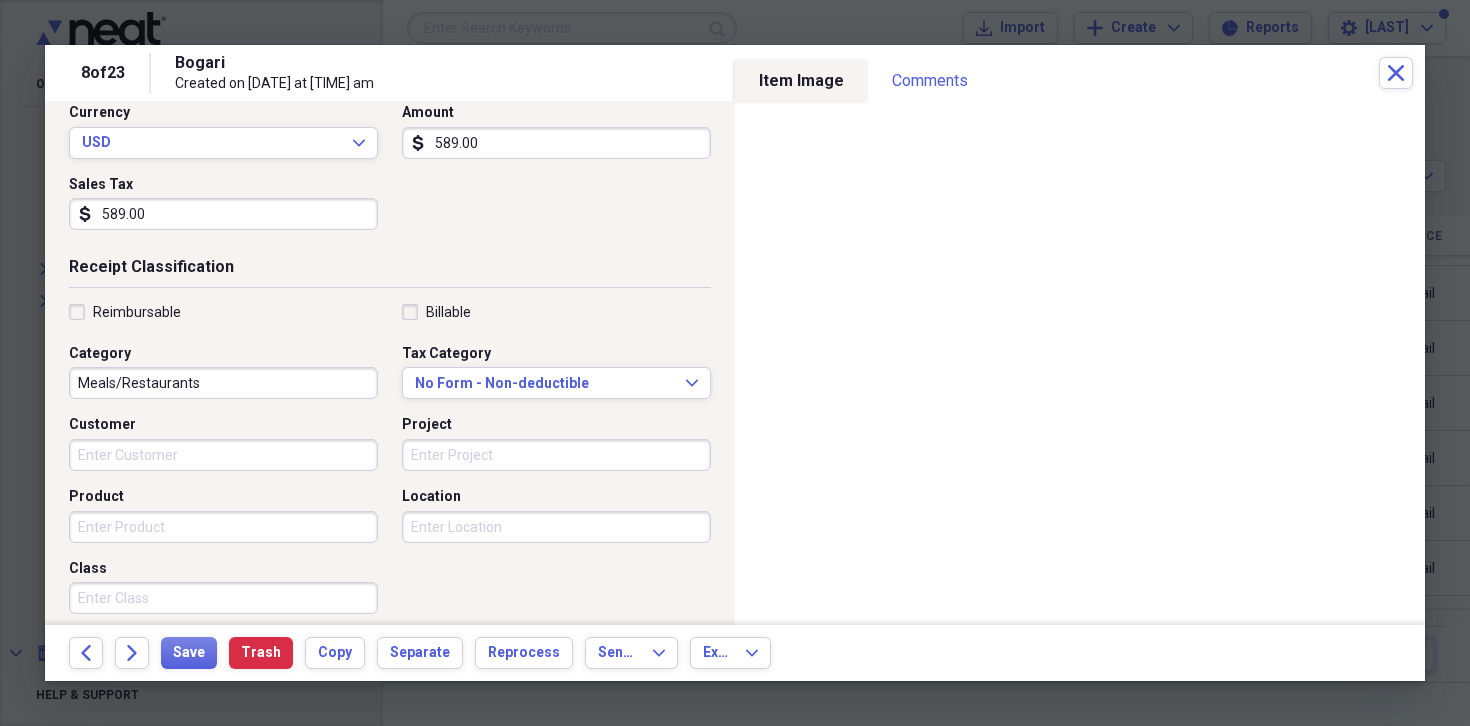 click on "Meals/Restaurants" at bounding box center [223, 383] 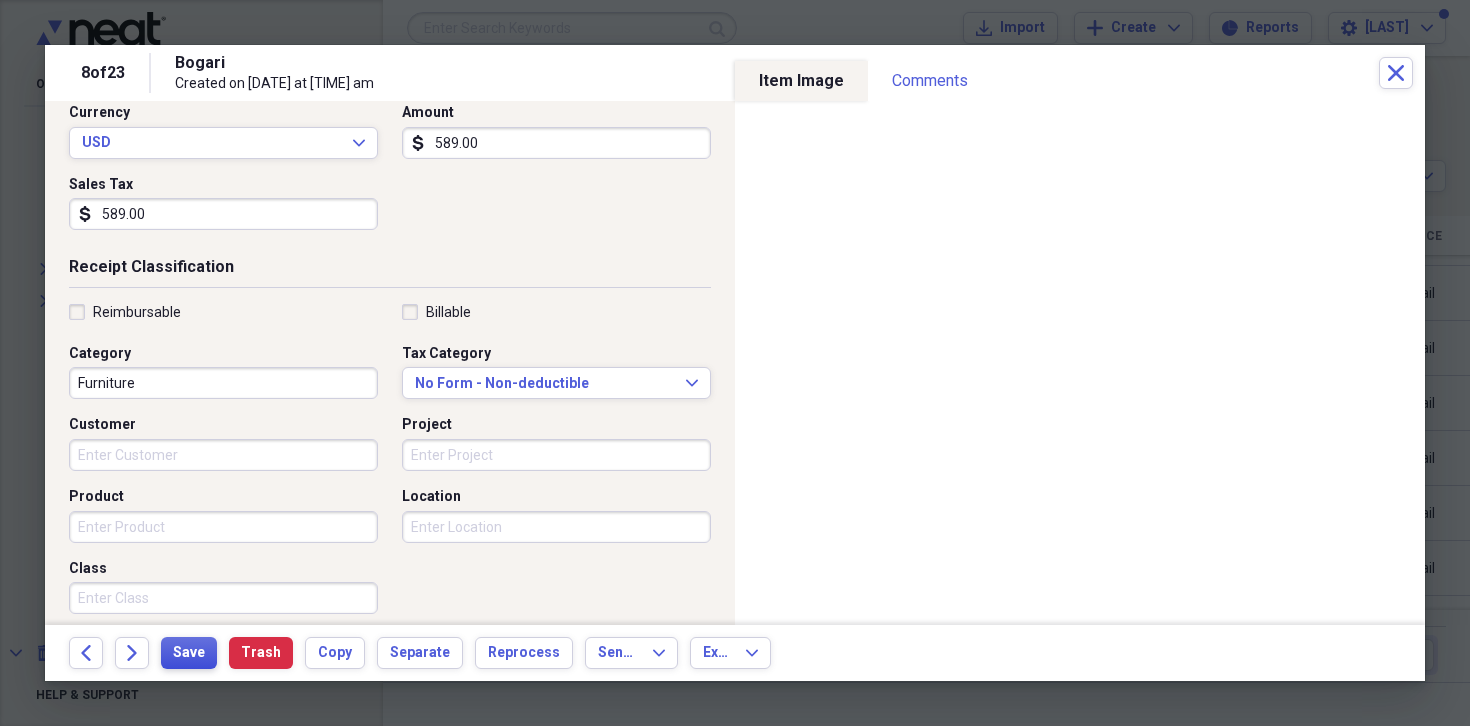 click on "Save" at bounding box center (189, 653) 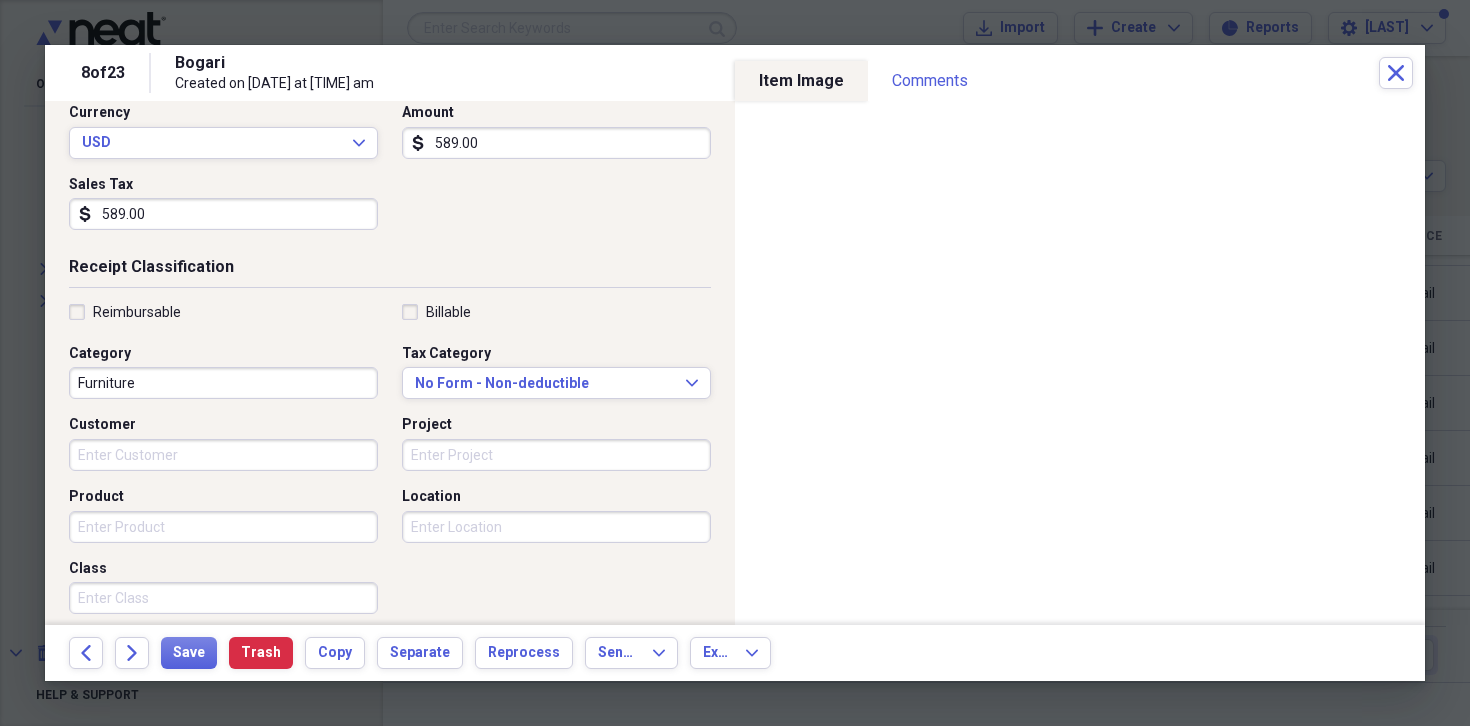 scroll, scrollTop: 338, scrollLeft: 0, axis: vertical 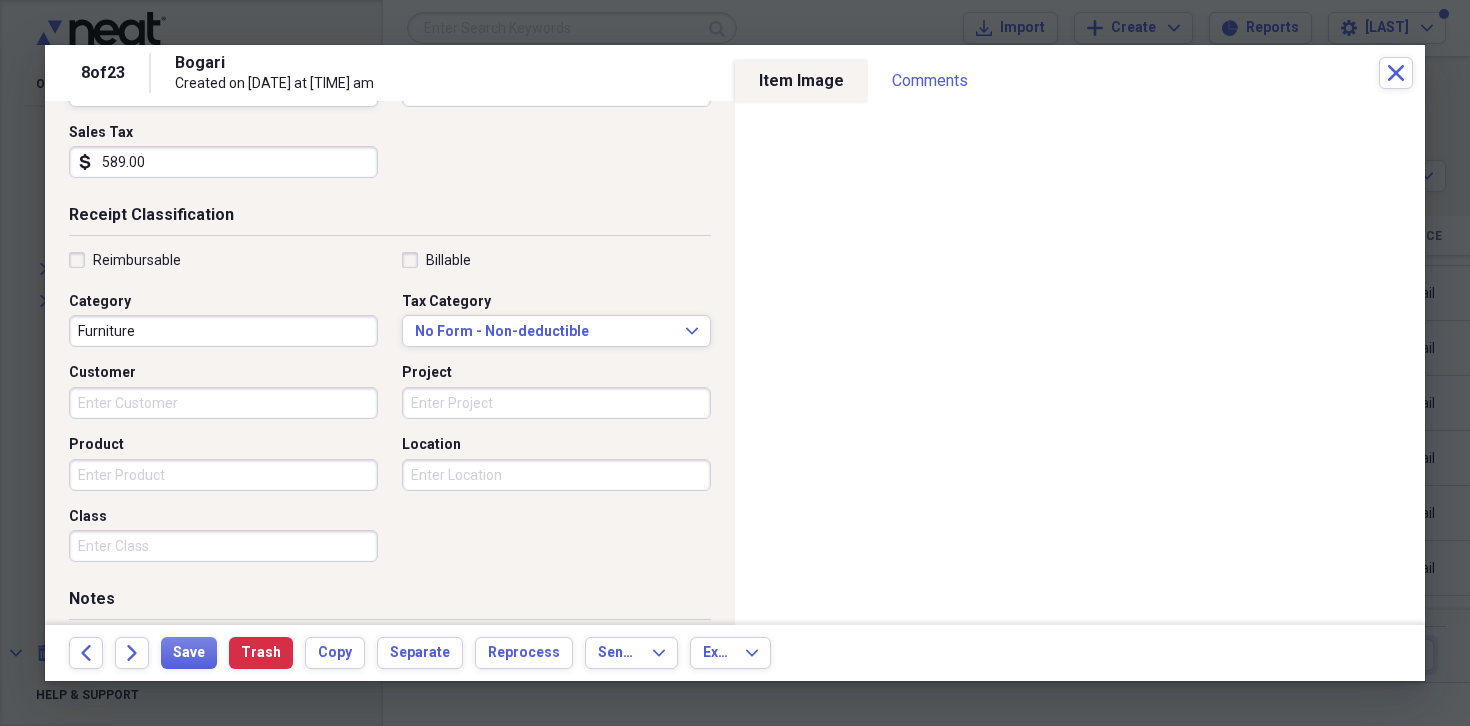 click on "Furniture" at bounding box center (223, 331) 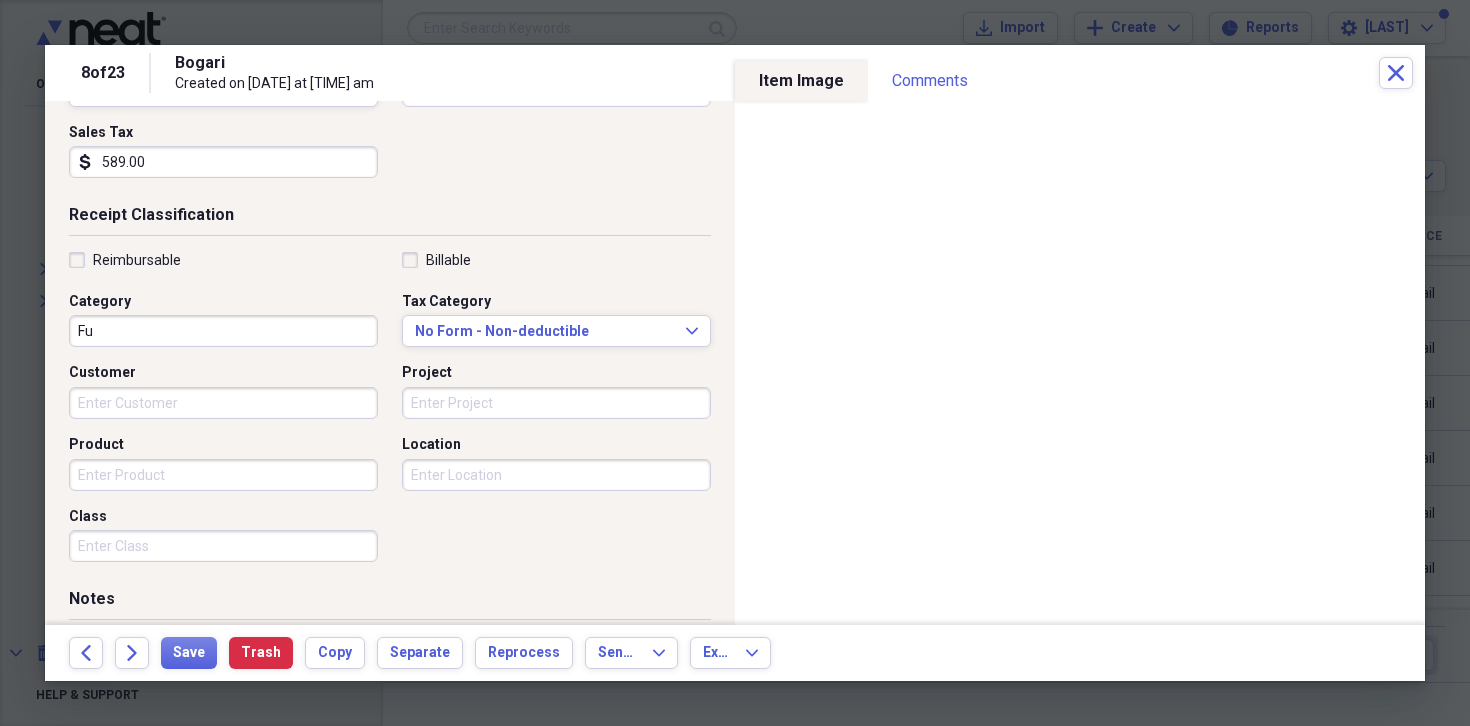 type on "F" 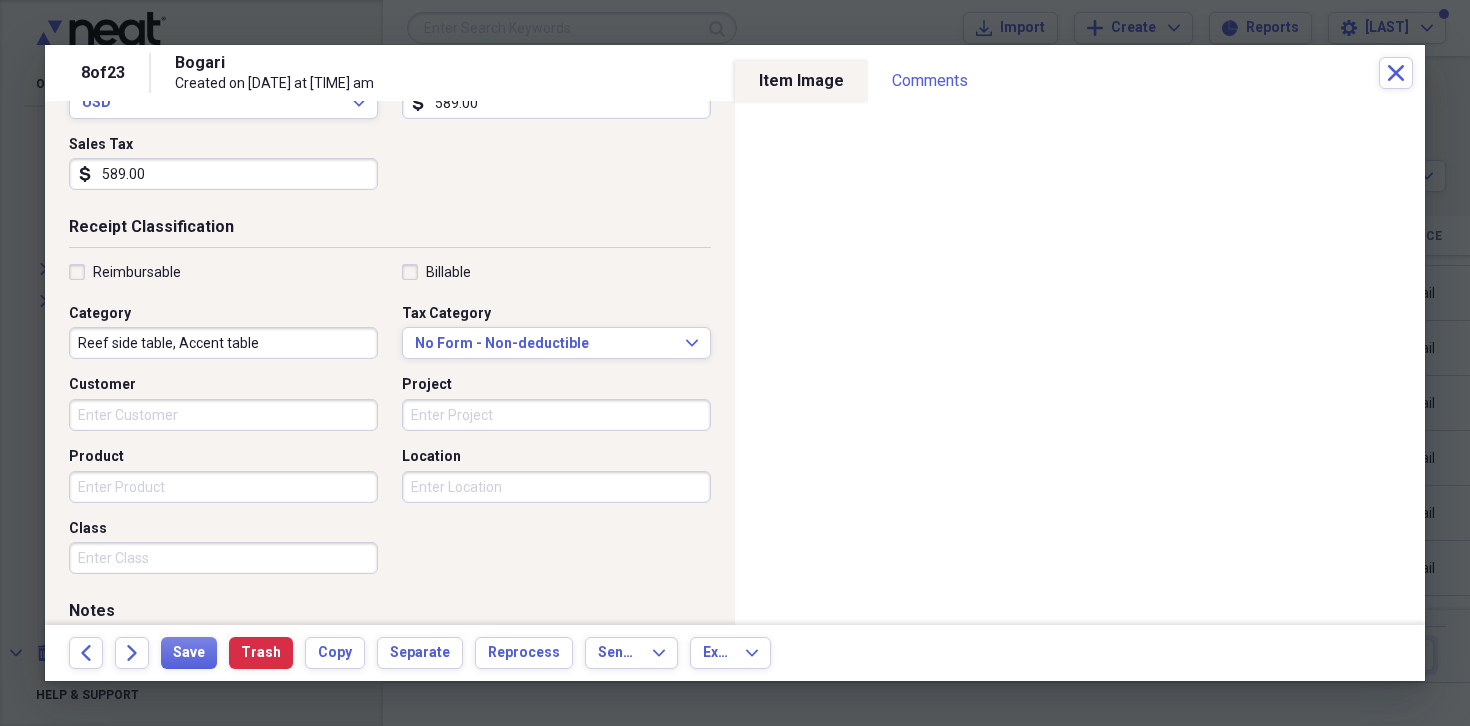 scroll, scrollTop: 320, scrollLeft: 0, axis: vertical 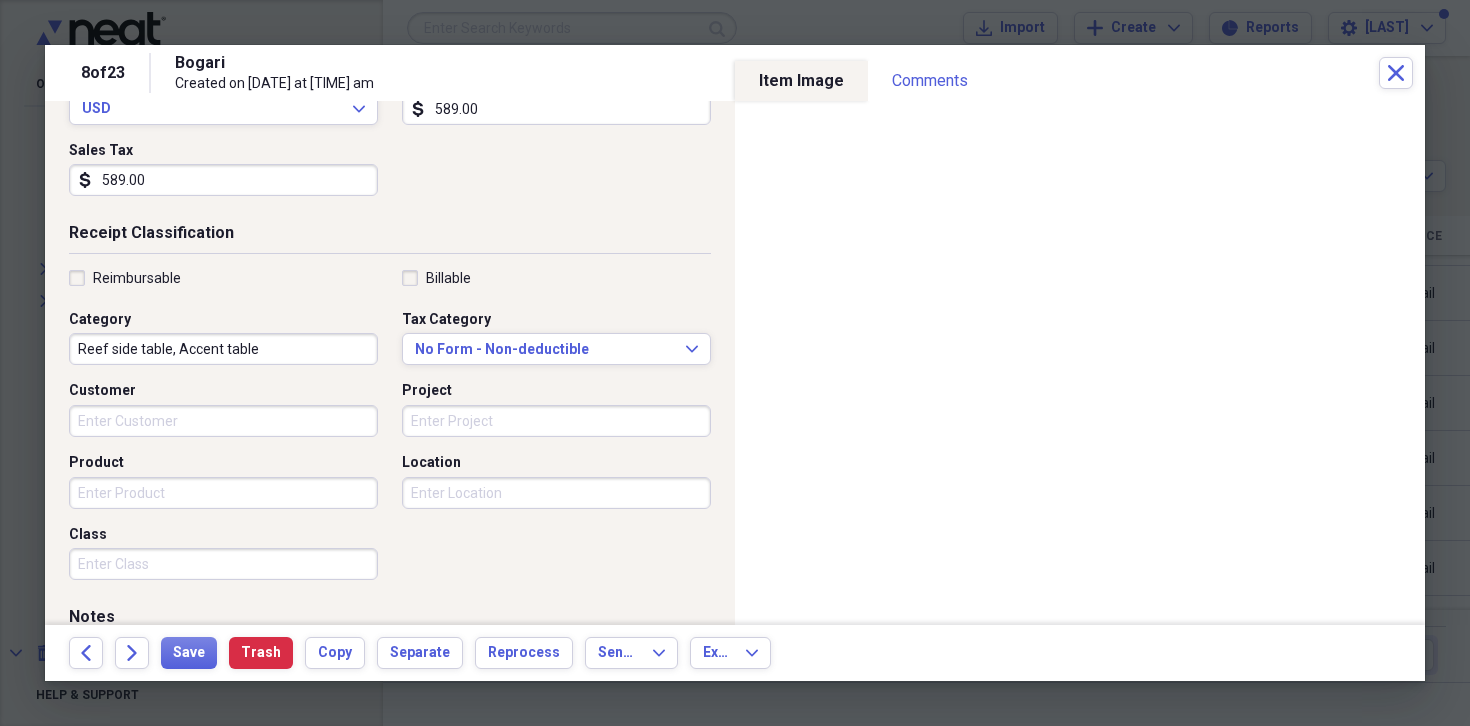 type on "Reef side table, Accent table" 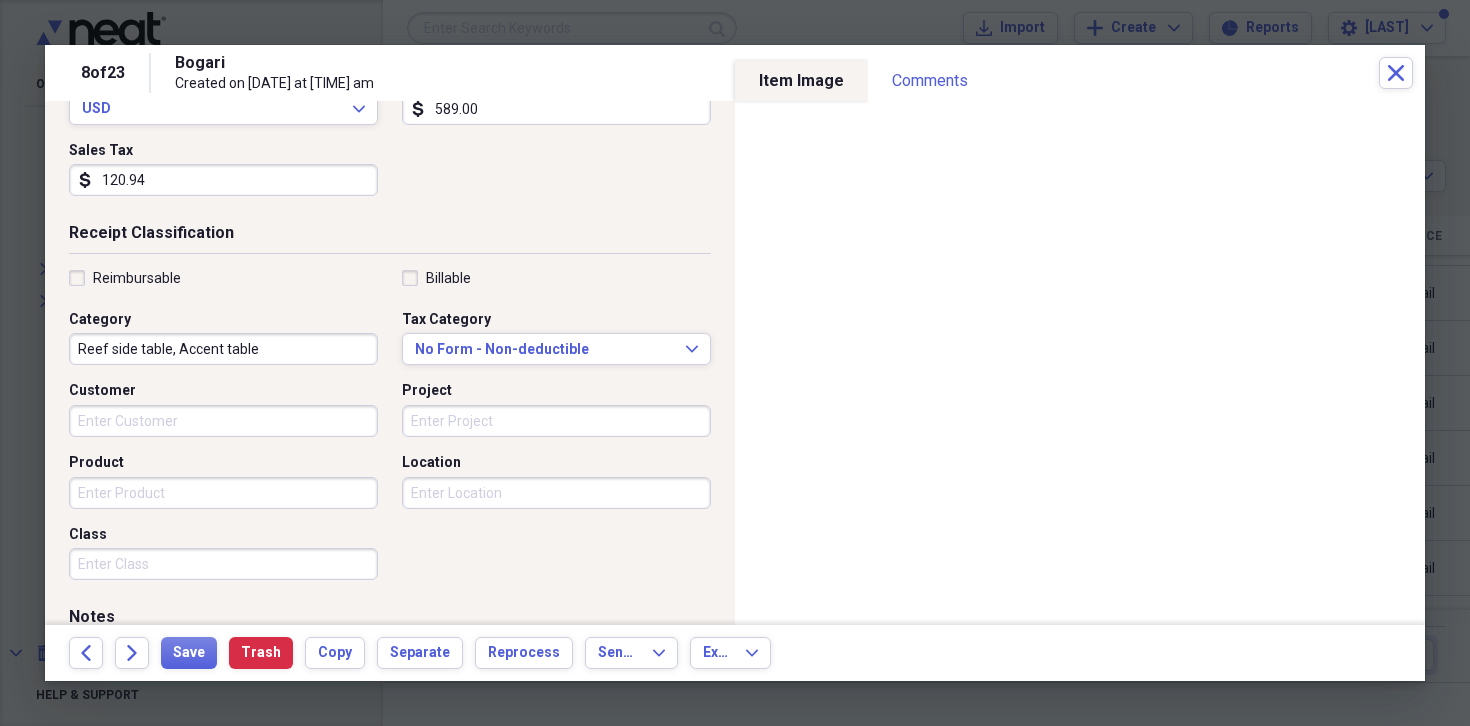 type on "1209.46" 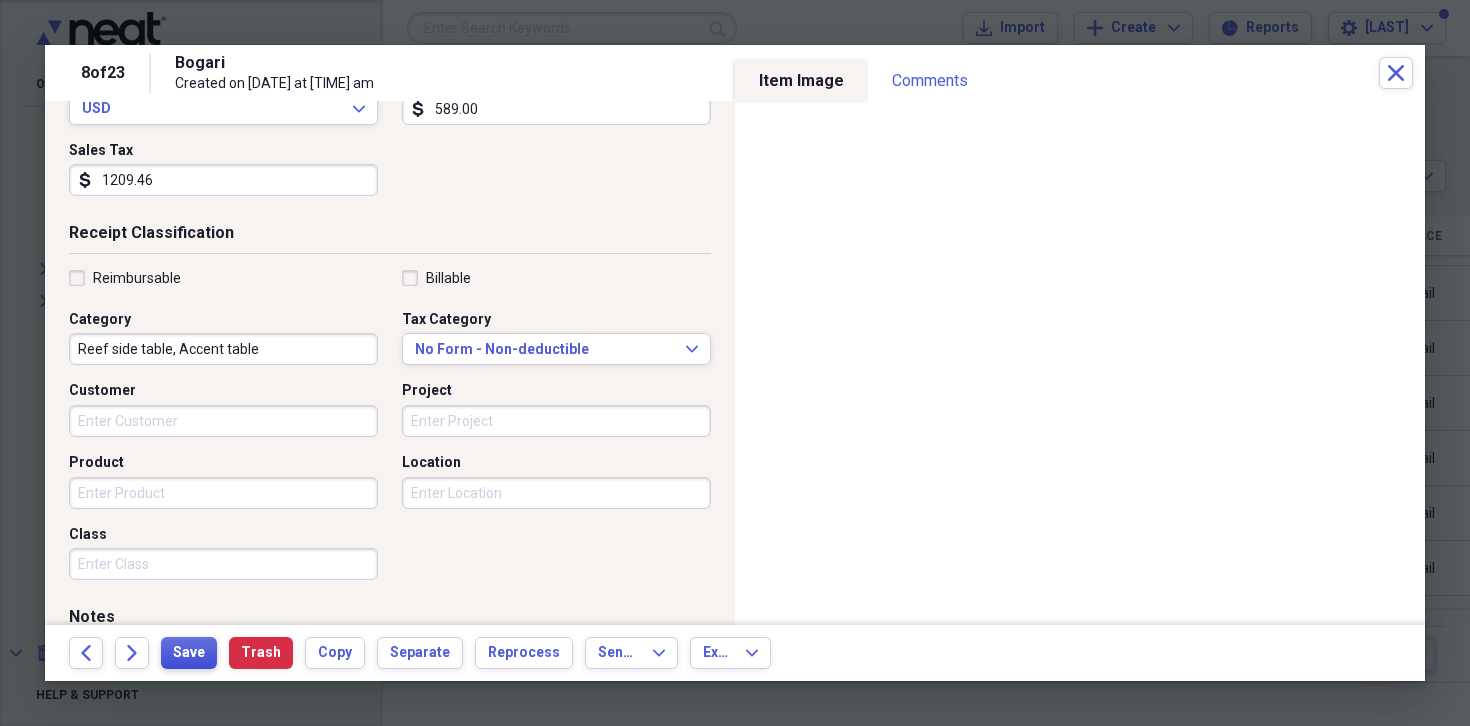 click on "Save" at bounding box center (189, 653) 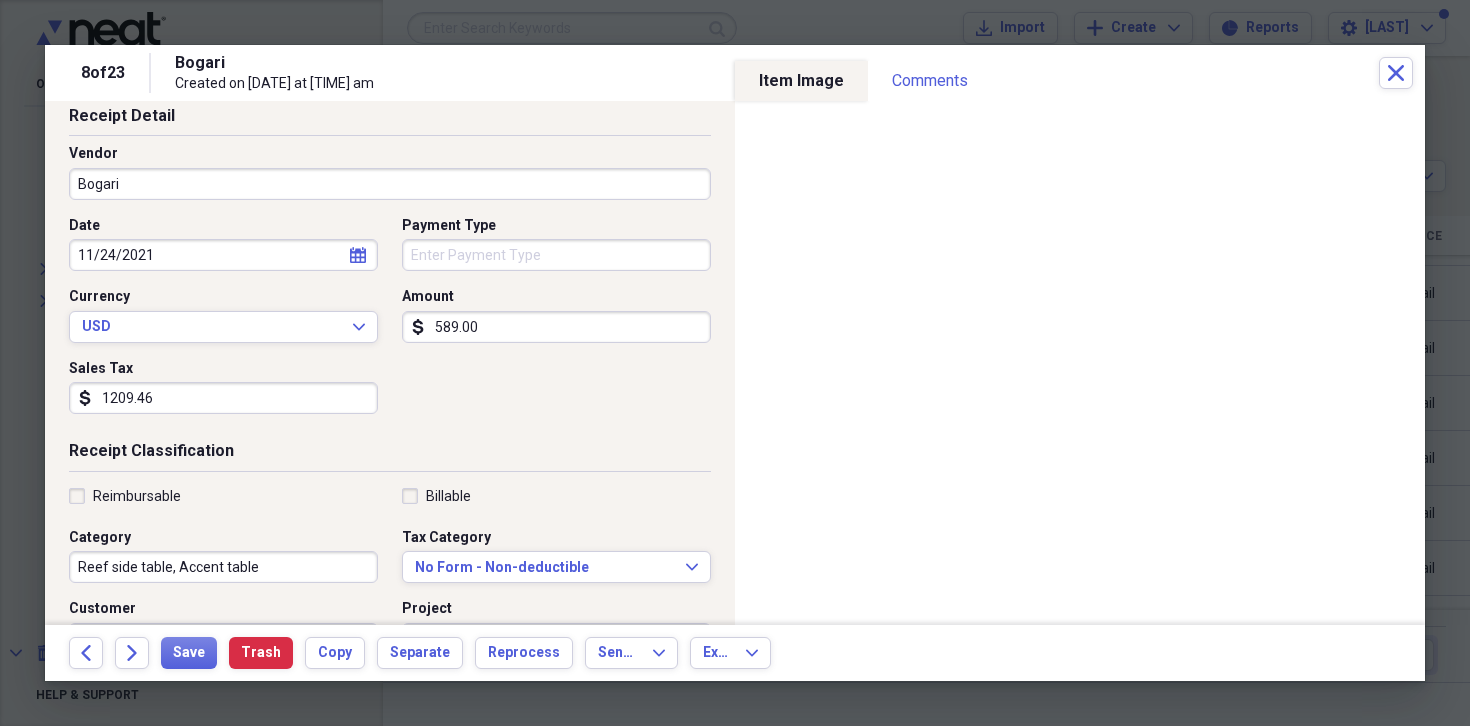 scroll, scrollTop: 76, scrollLeft: 0, axis: vertical 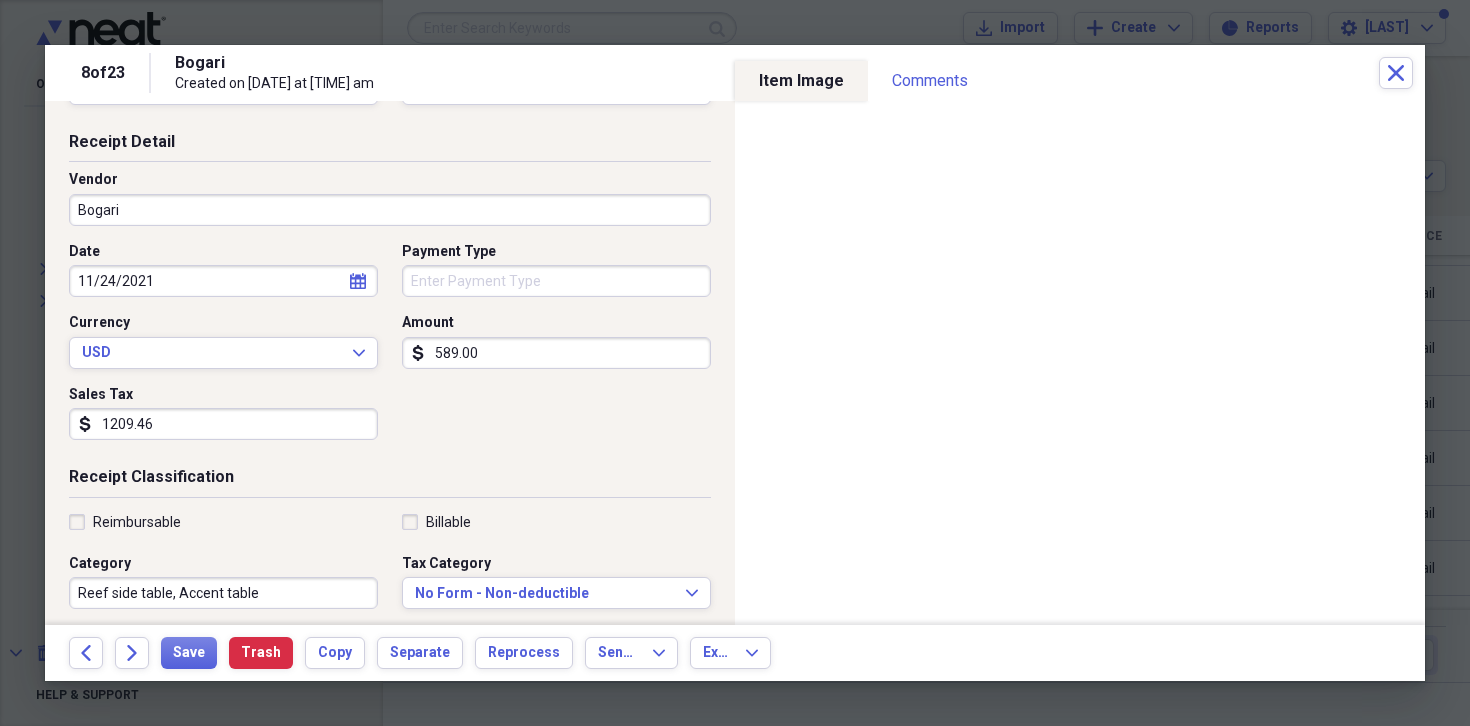 click on "589.00" at bounding box center (556, 353) 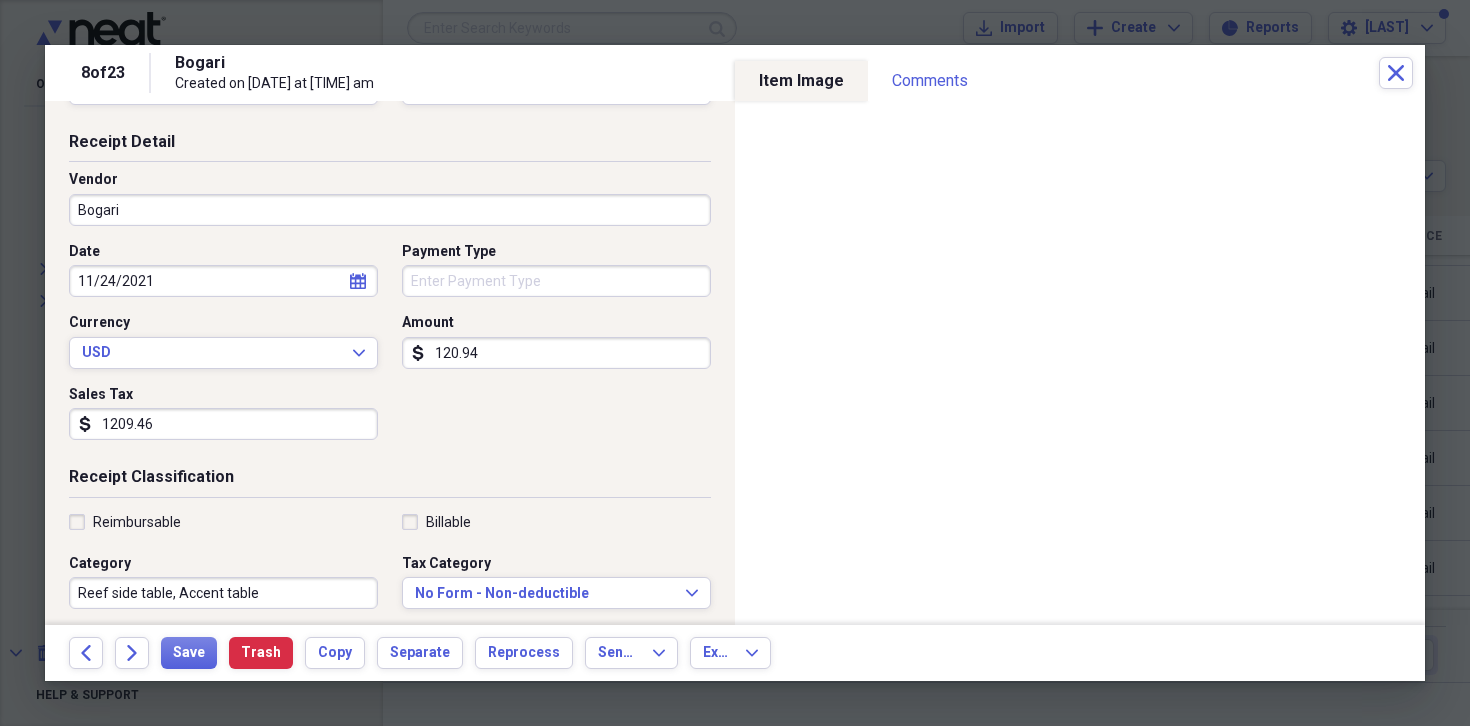 type on "1209.46" 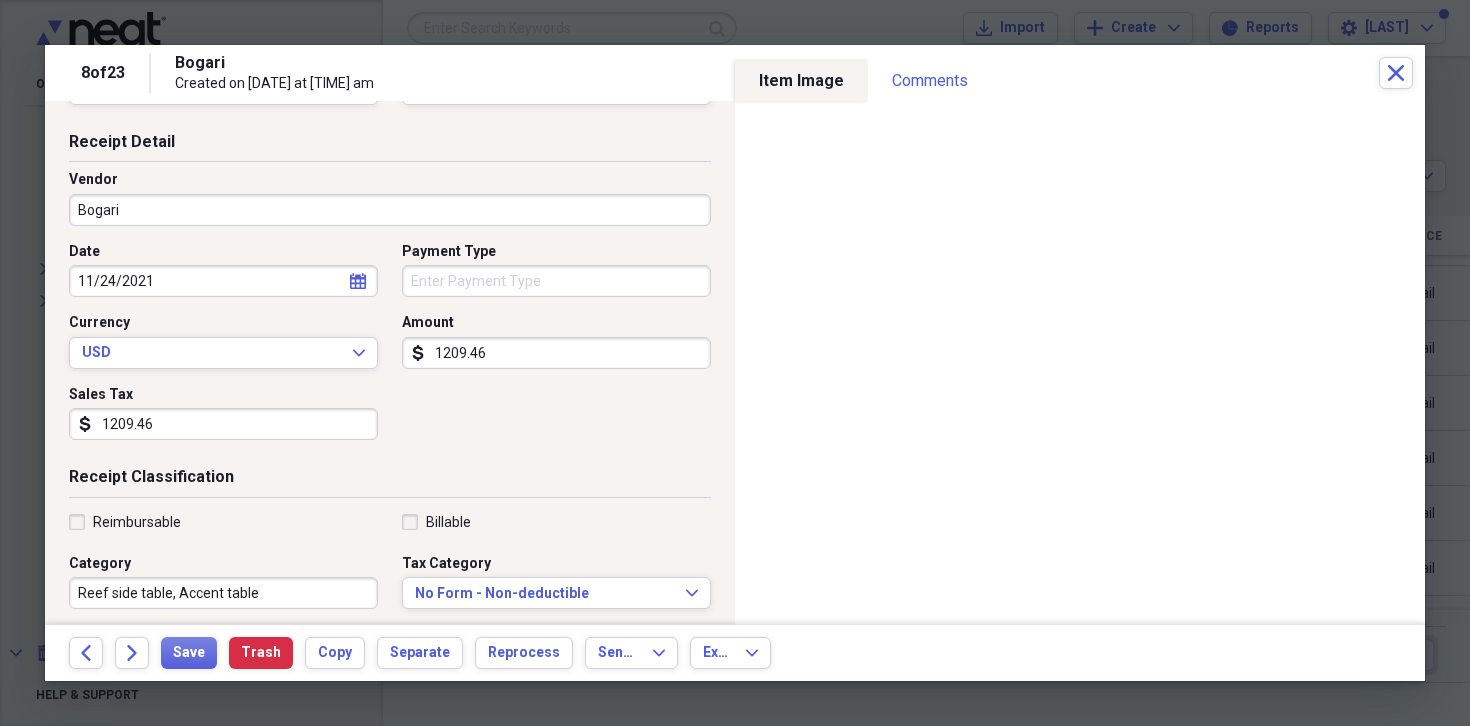click on "Date [DATE] calendar Calendar Payment Type Currency USD Expand Amount dollar-sign 1209.46 Sales Tax dollar-sign 1209.46" at bounding box center [390, 349] 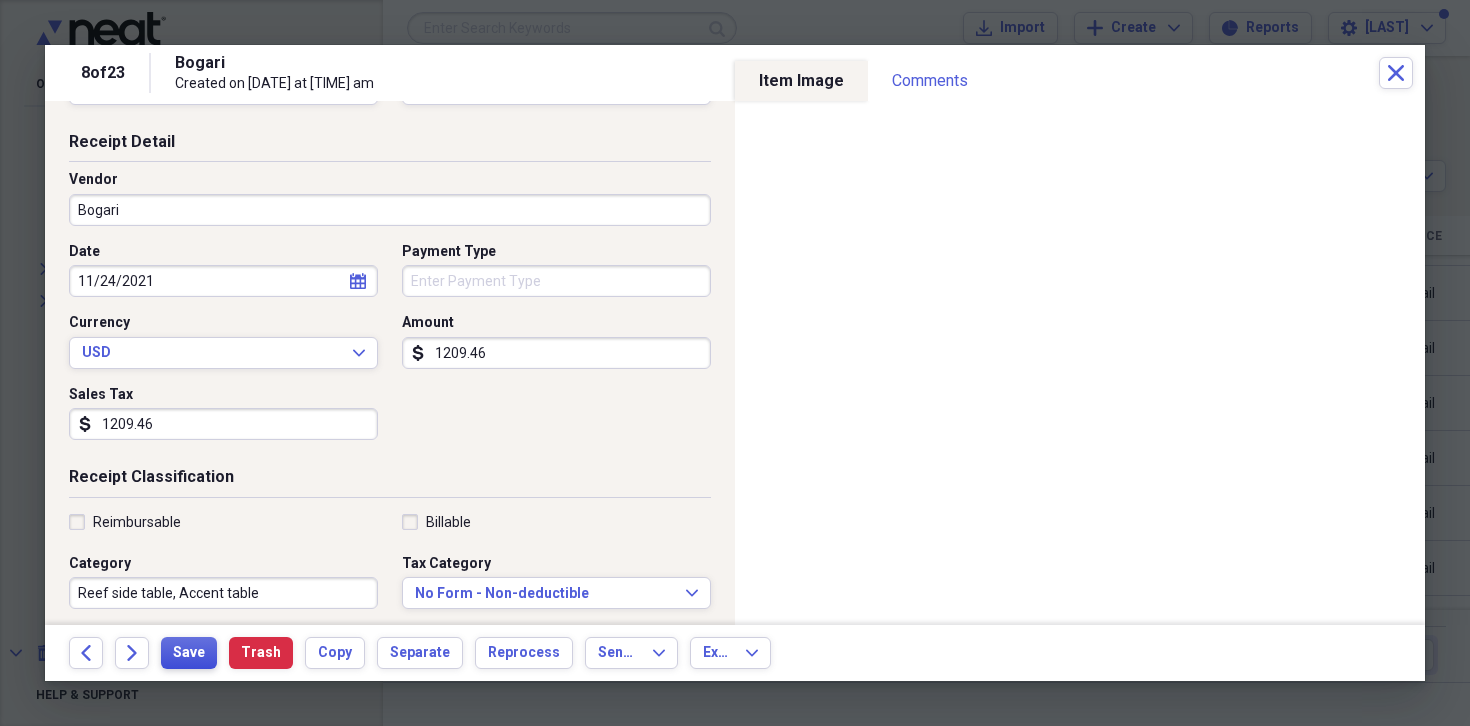 click on "Save" at bounding box center (189, 653) 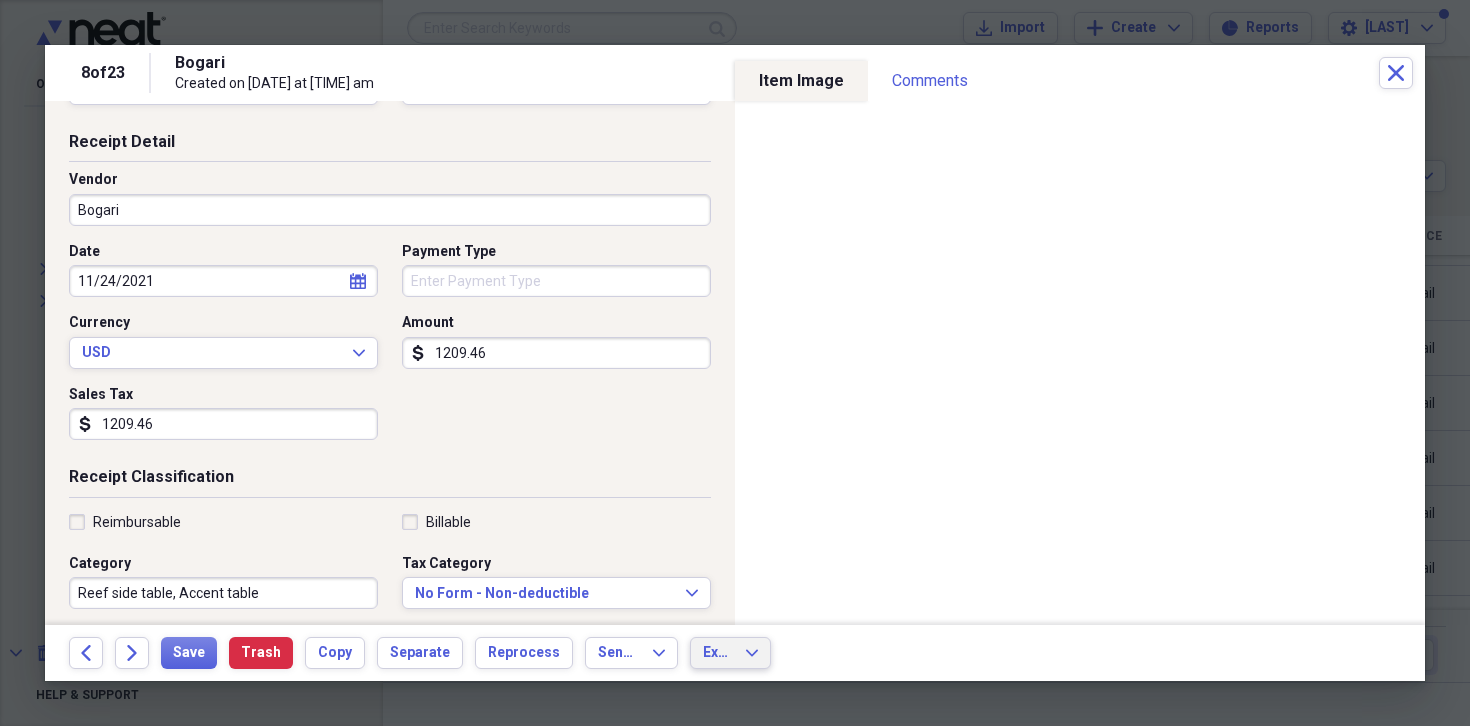 click on "Export Expand" at bounding box center [730, 653] 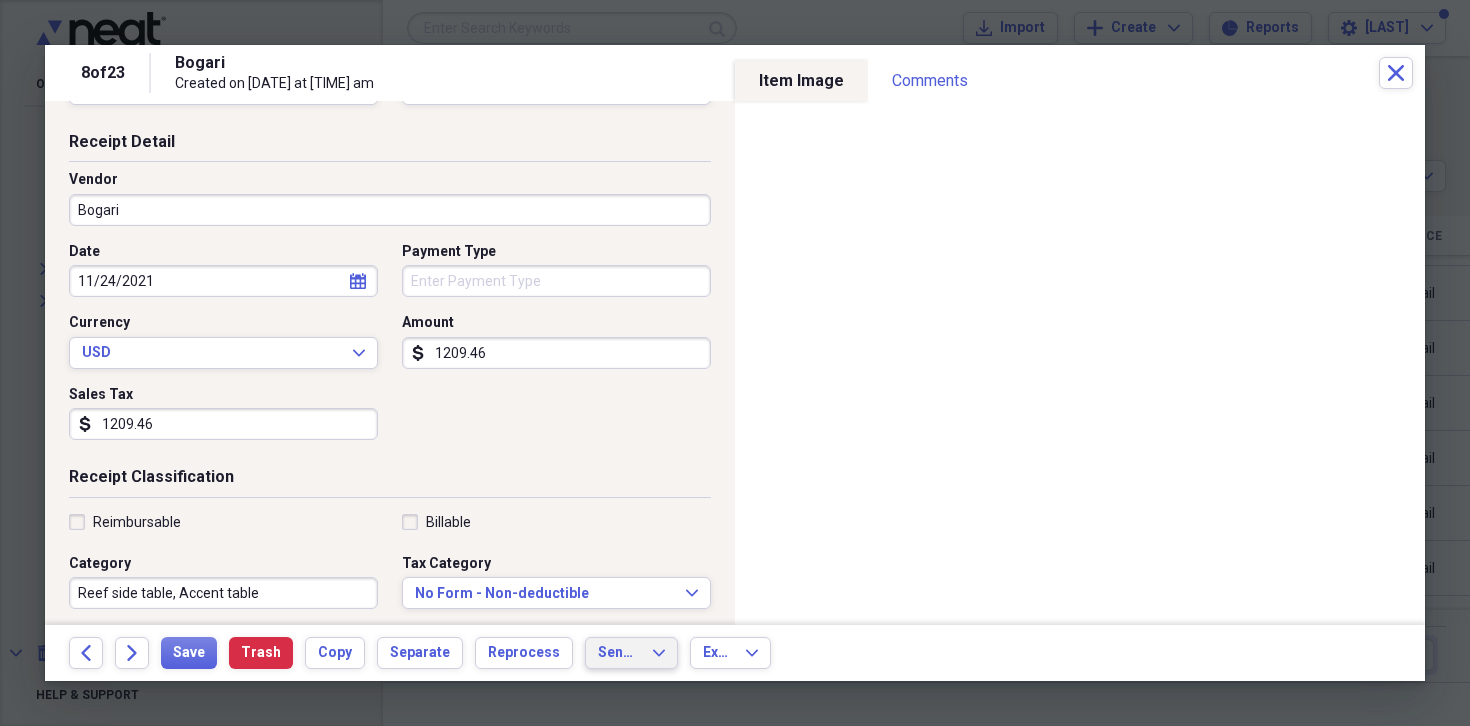 click on "Send To Expand" at bounding box center (631, 653) 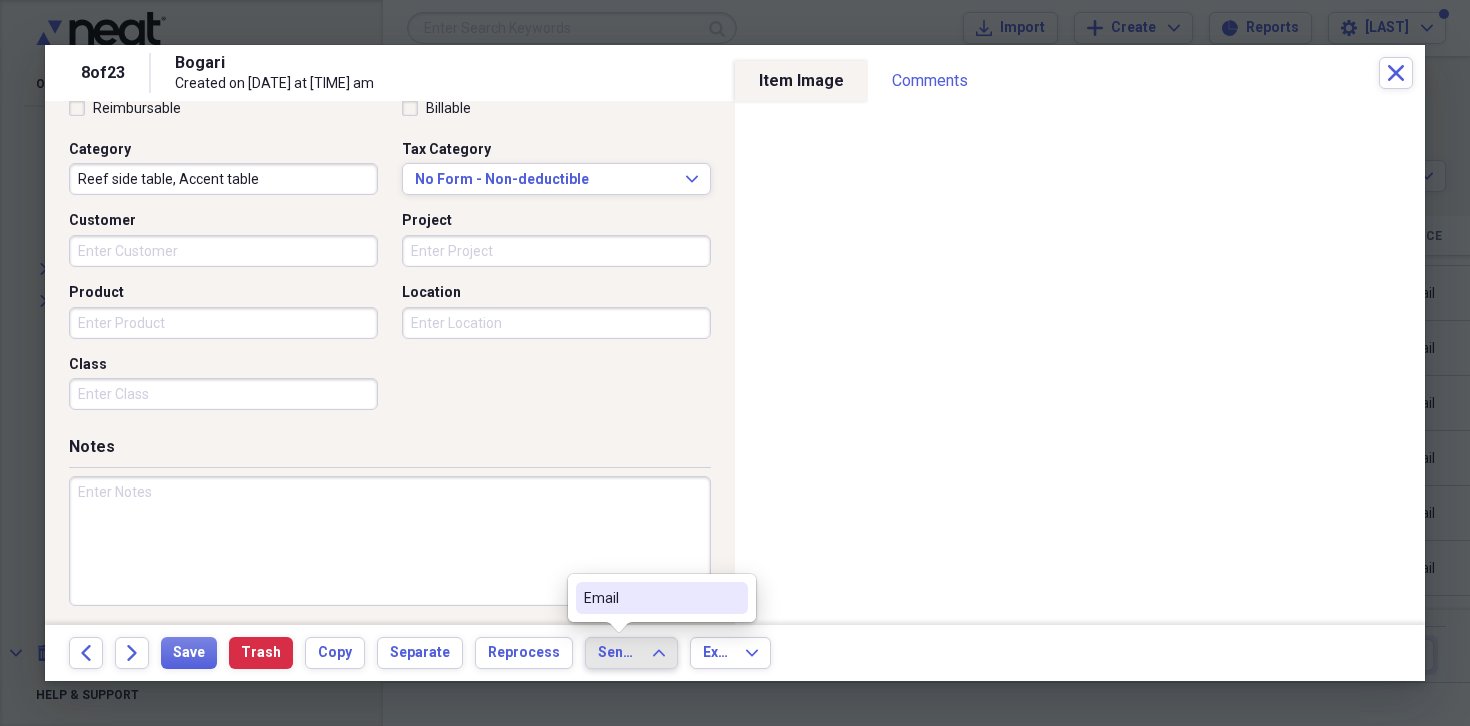 scroll, scrollTop: 488, scrollLeft: 0, axis: vertical 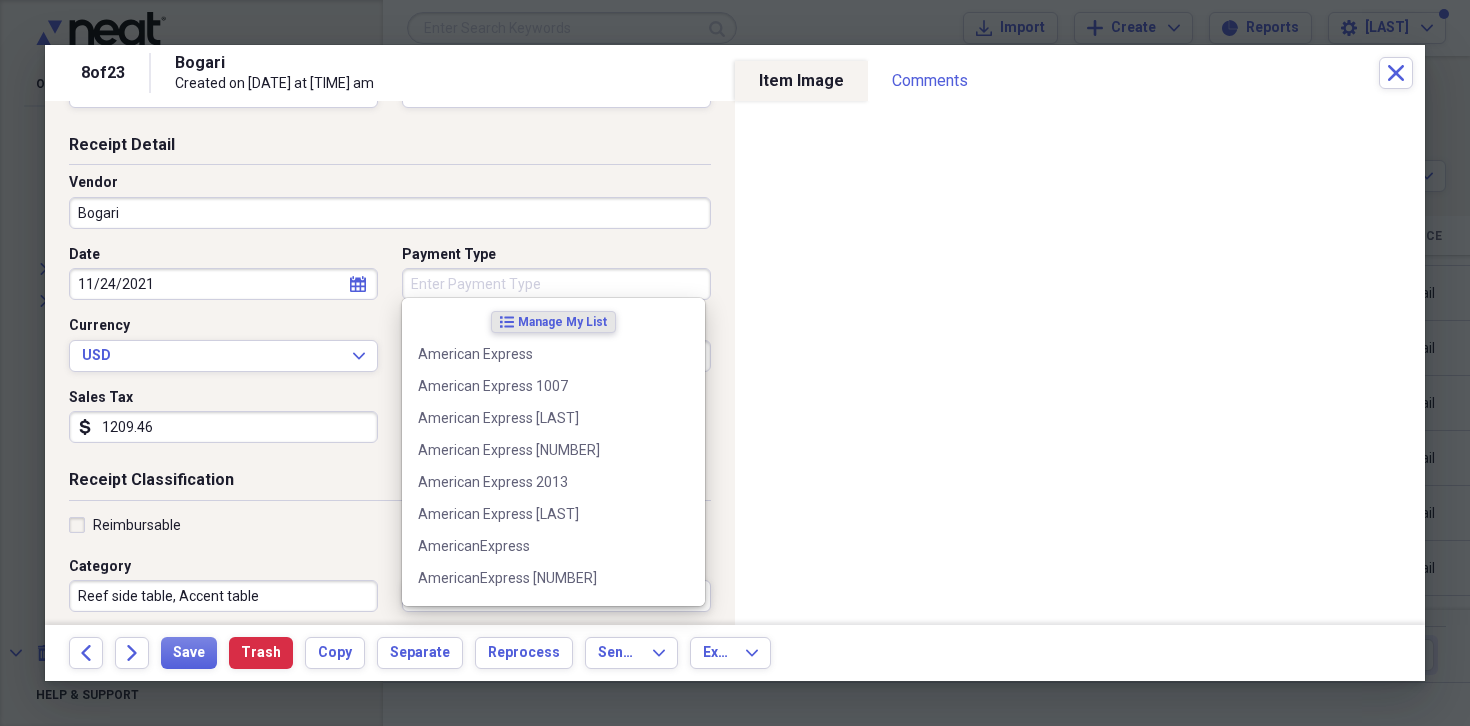 click on "Payment Type" at bounding box center (556, 284) 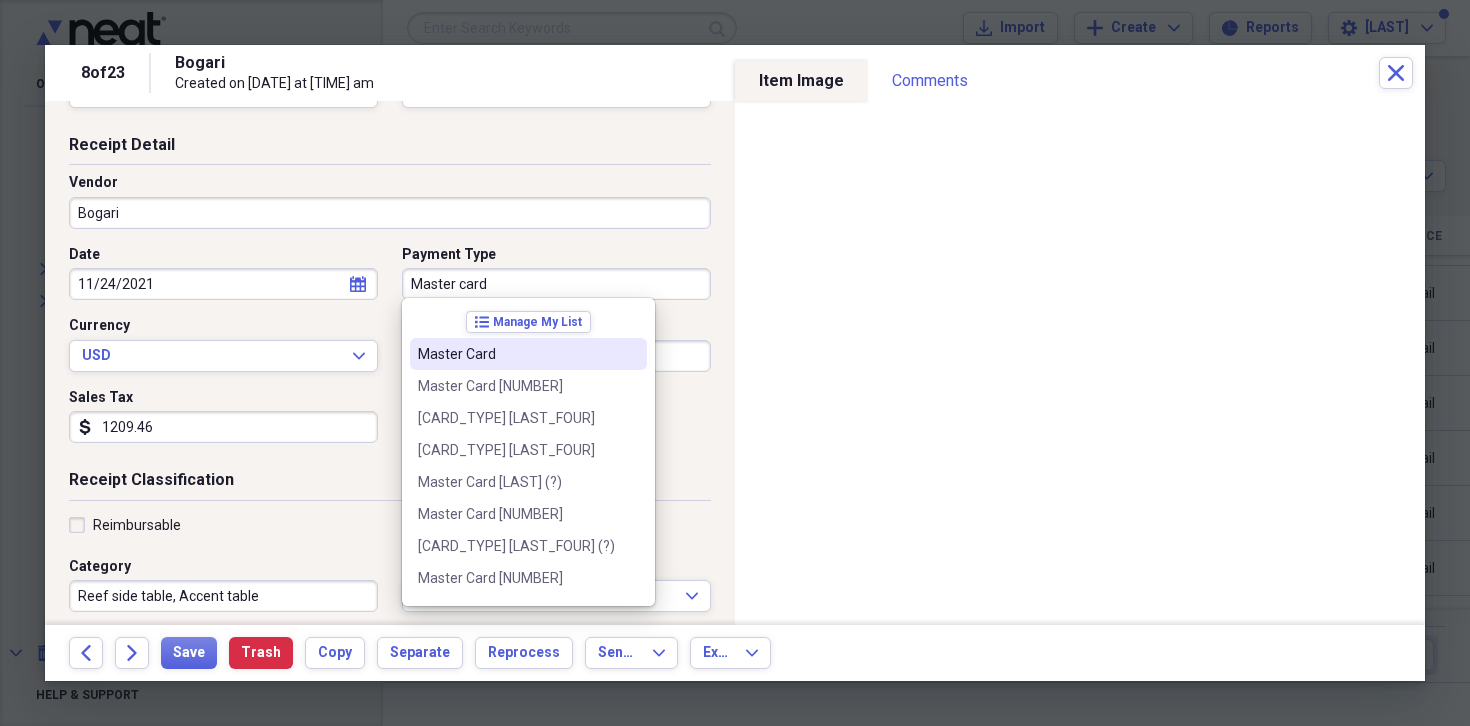 click on "Master Card" at bounding box center (516, 354) 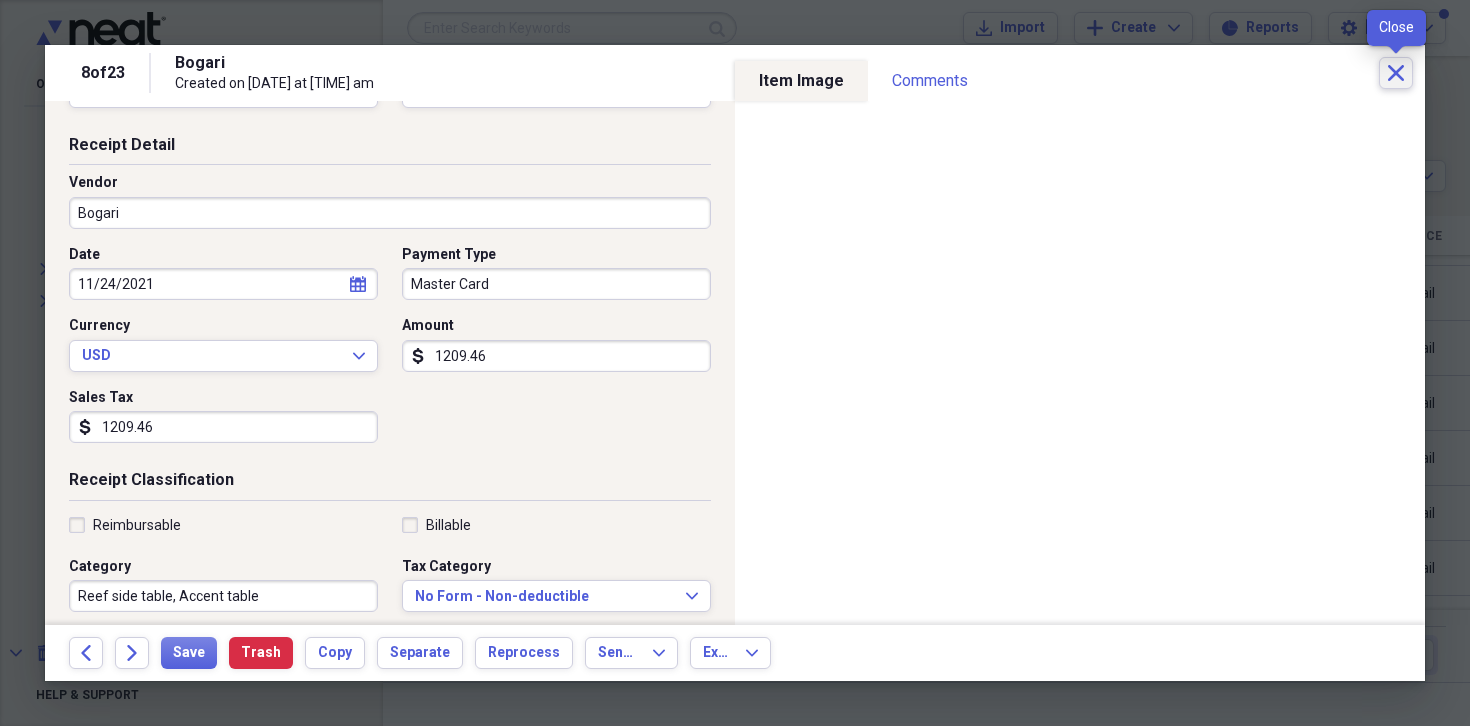 click on "Close" 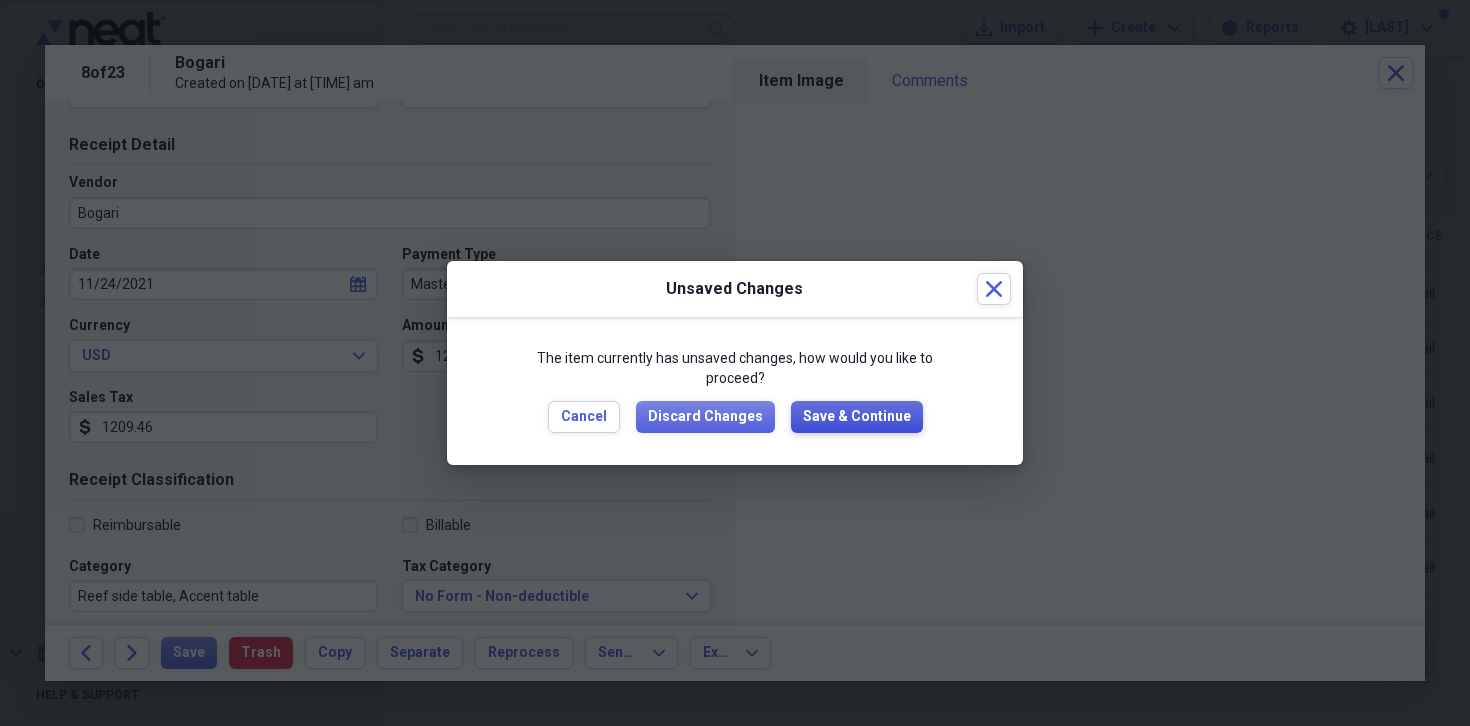 click on "Save & Continue" at bounding box center [857, 417] 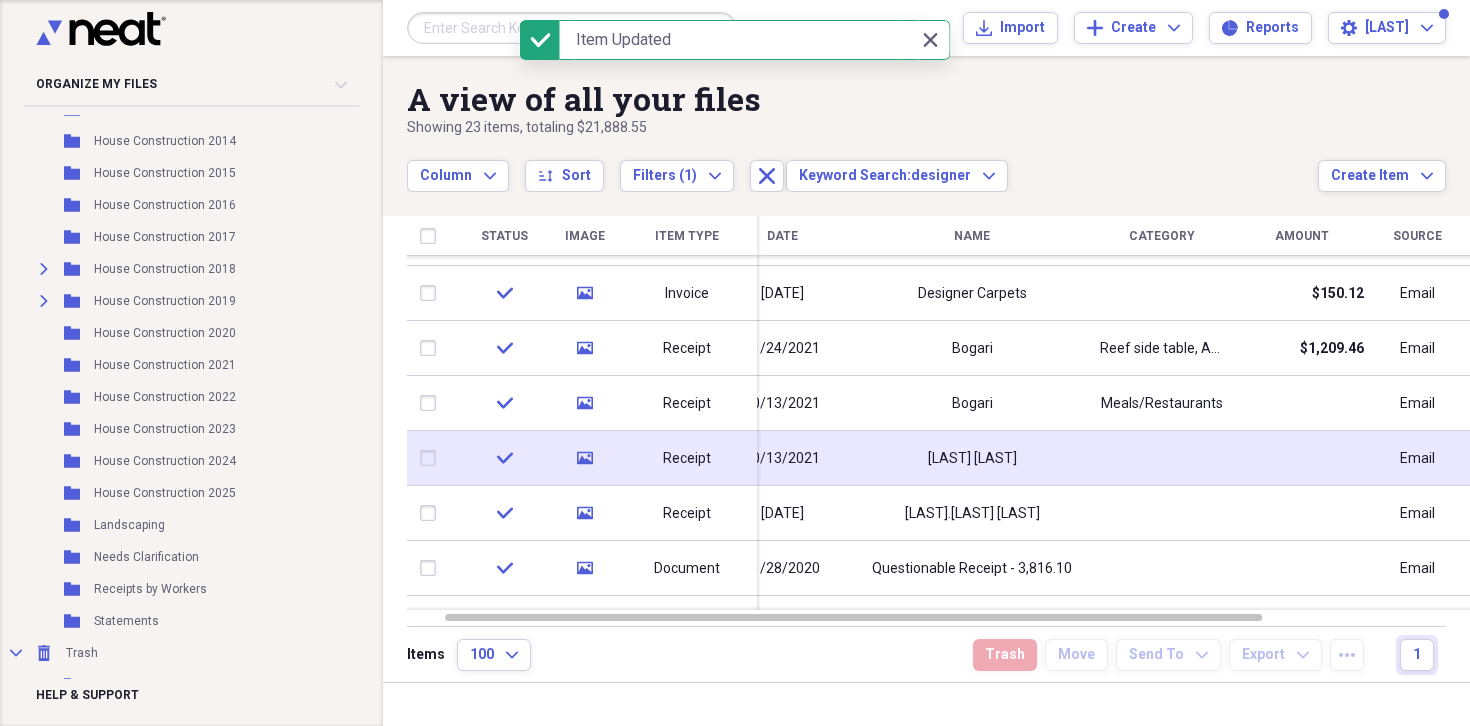 click on "[LAST] [LAST]" at bounding box center [972, 459] 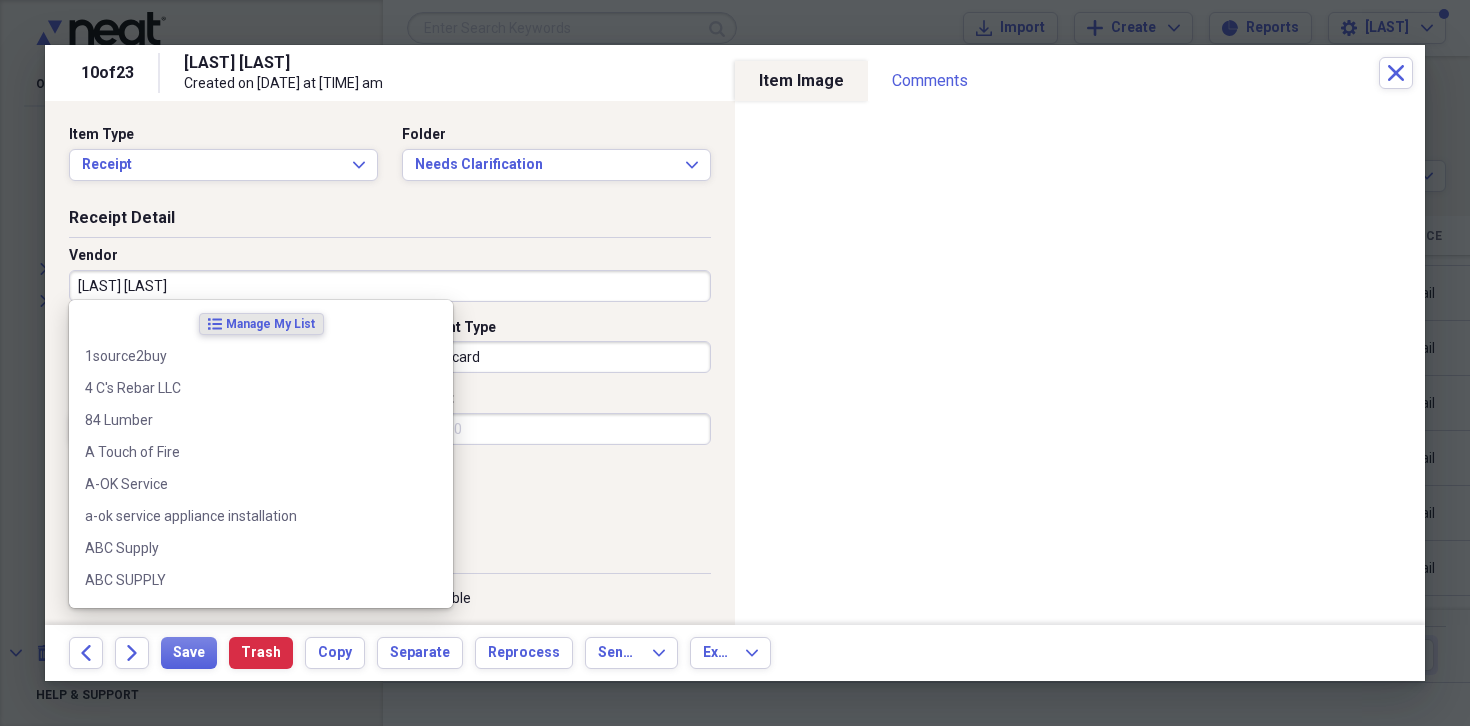 click on "[LAST] [LAST]" at bounding box center (390, 286) 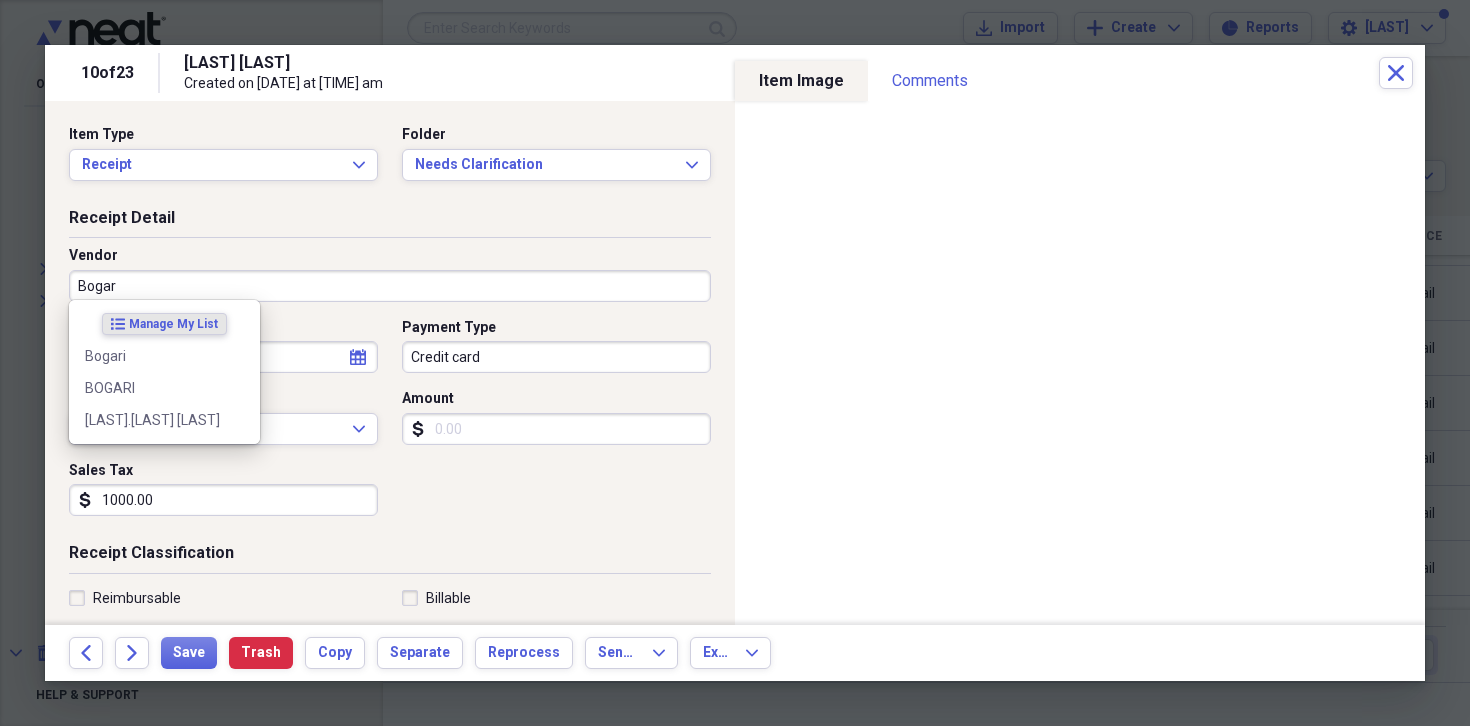 type on "Bogari" 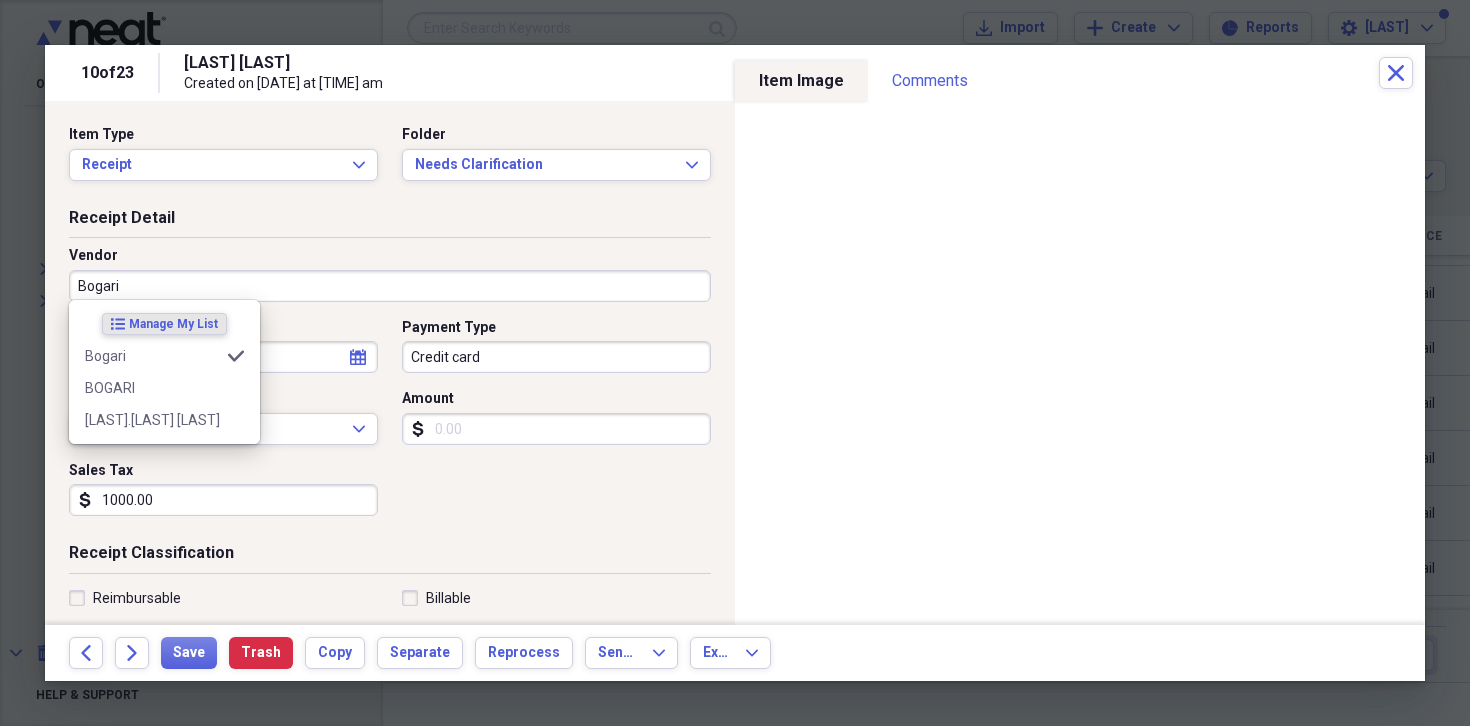 type on "Meals/Restaurants" 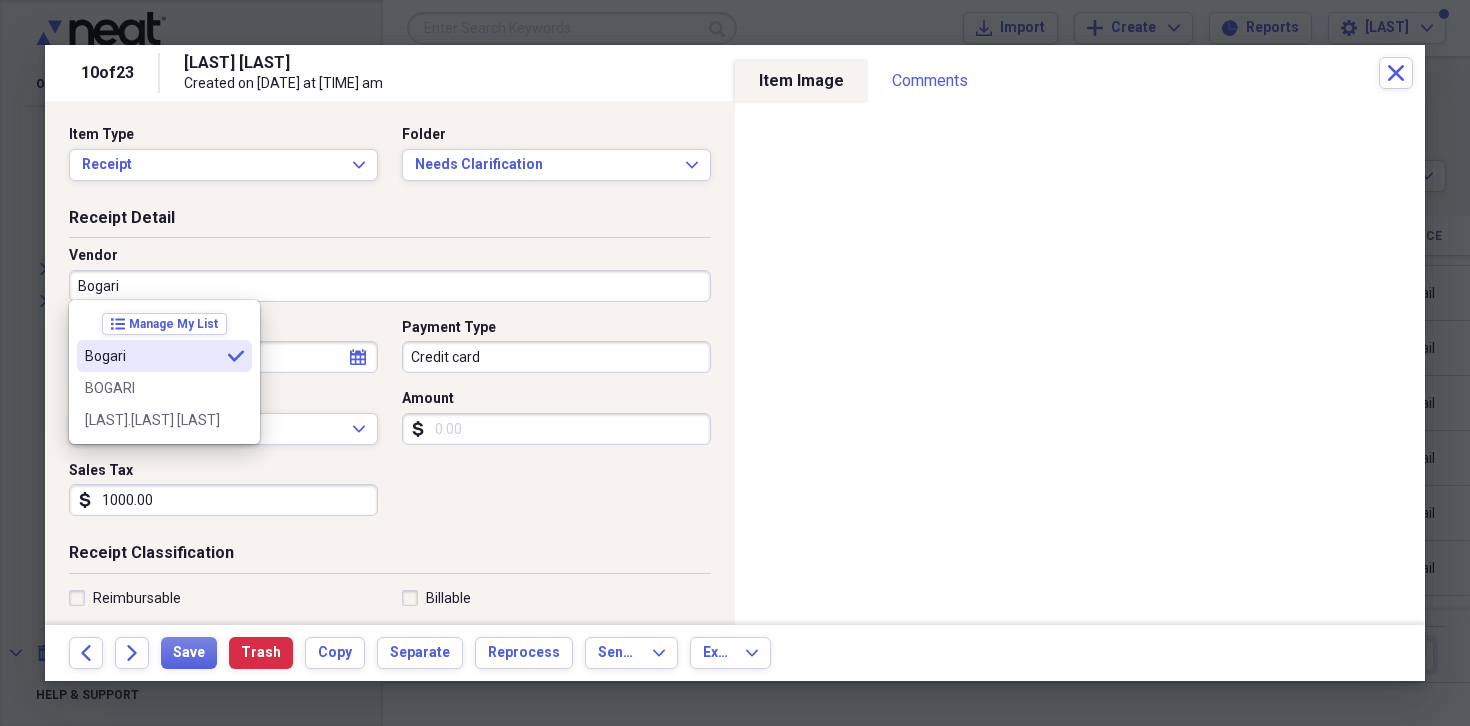 type on "Bogari" 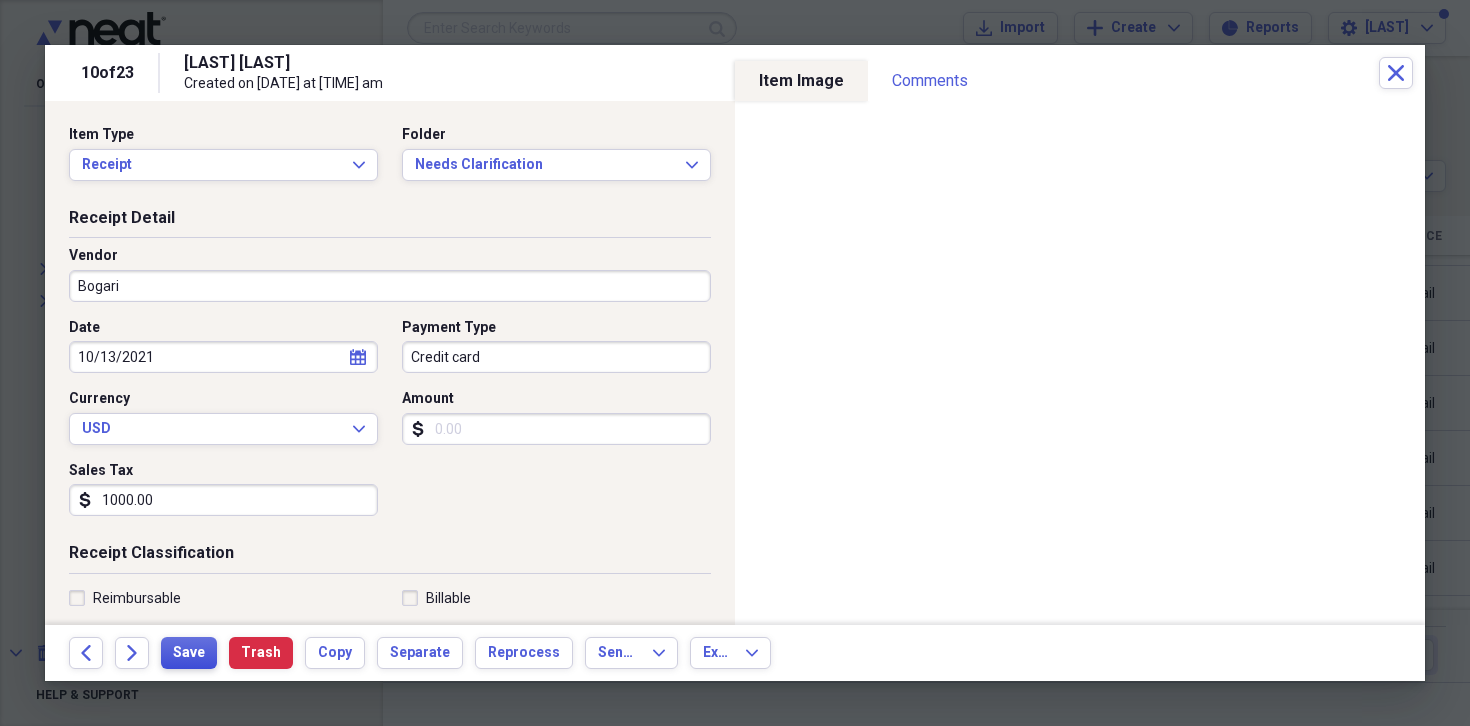 click on "Save" at bounding box center (189, 653) 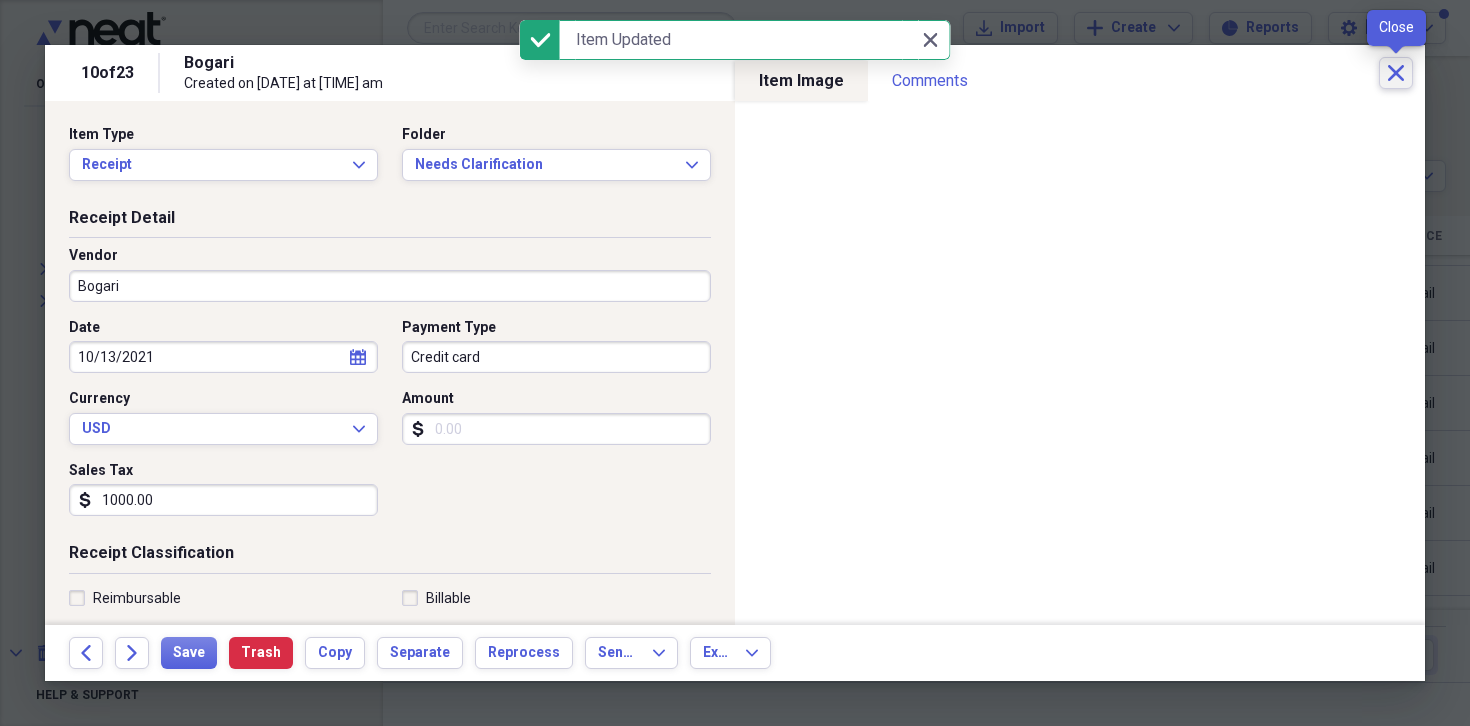 click on "Close" at bounding box center [1396, 73] 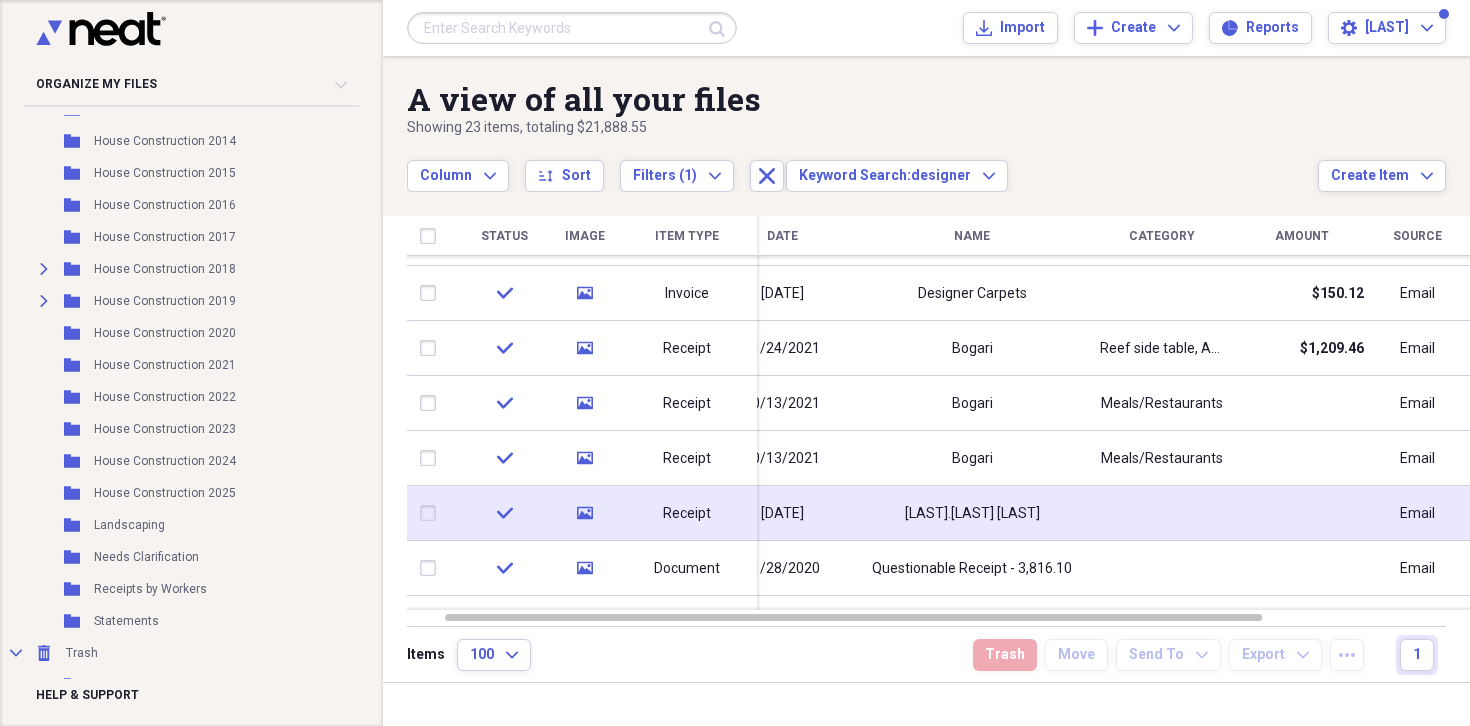 click on "[LAST].[LAST] [LAST]" at bounding box center [972, 514] 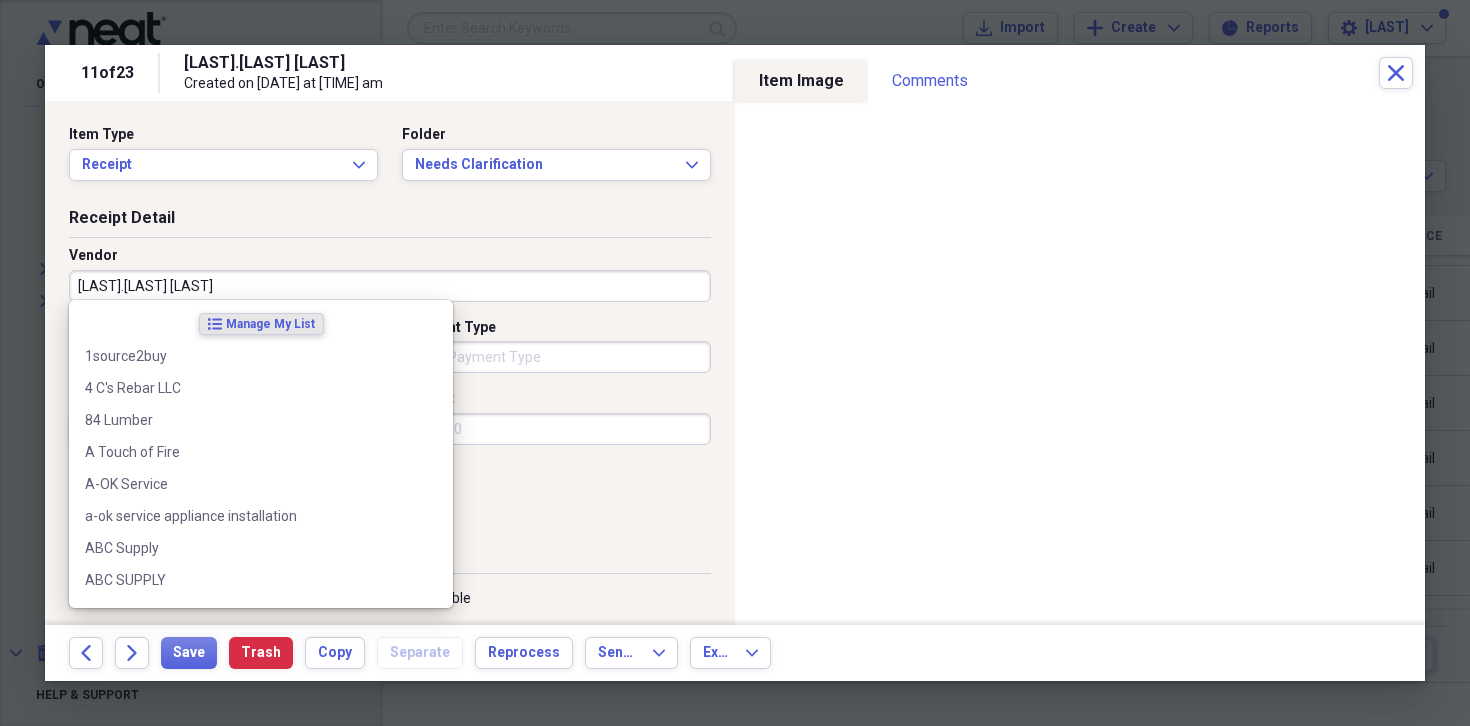 click on "[LAST].[LAST] [LAST]" at bounding box center (390, 286) 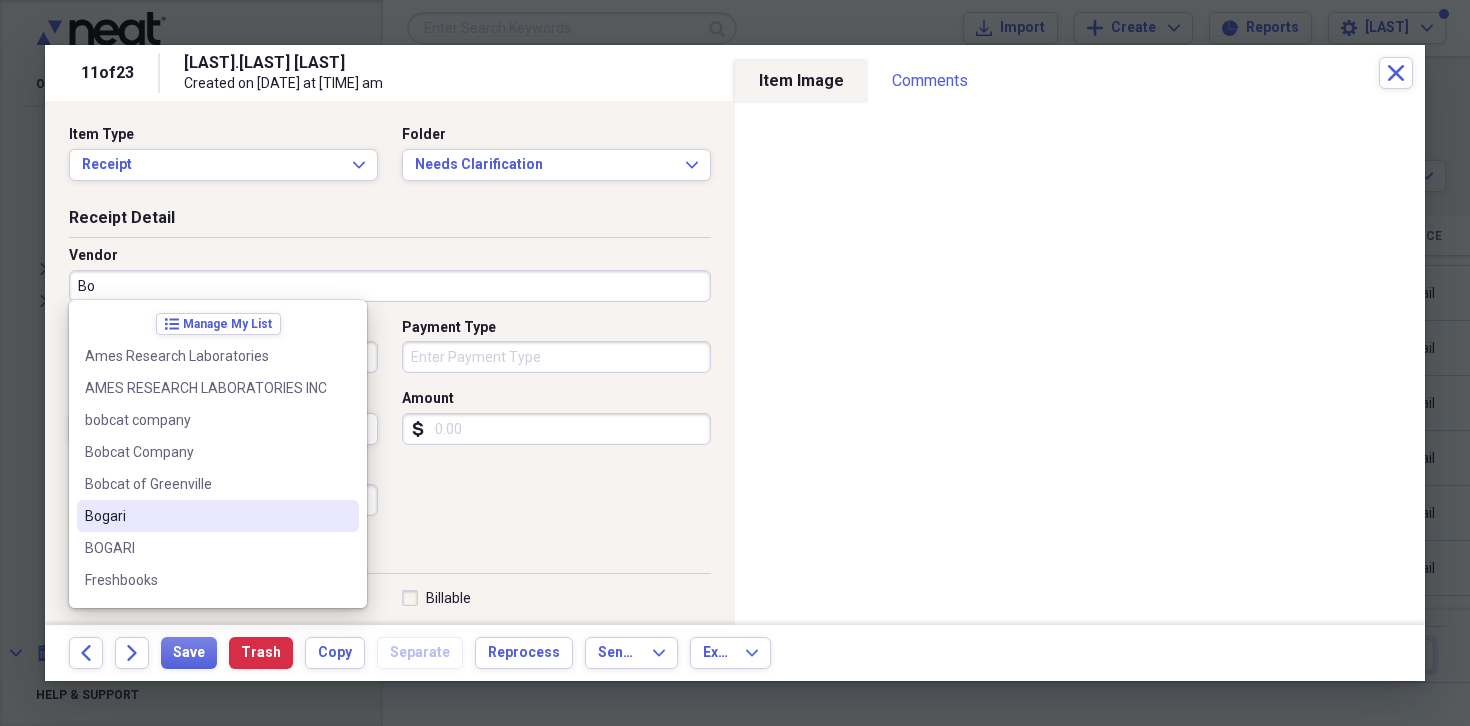 click on "Bogari" at bounding box center [206, 516] 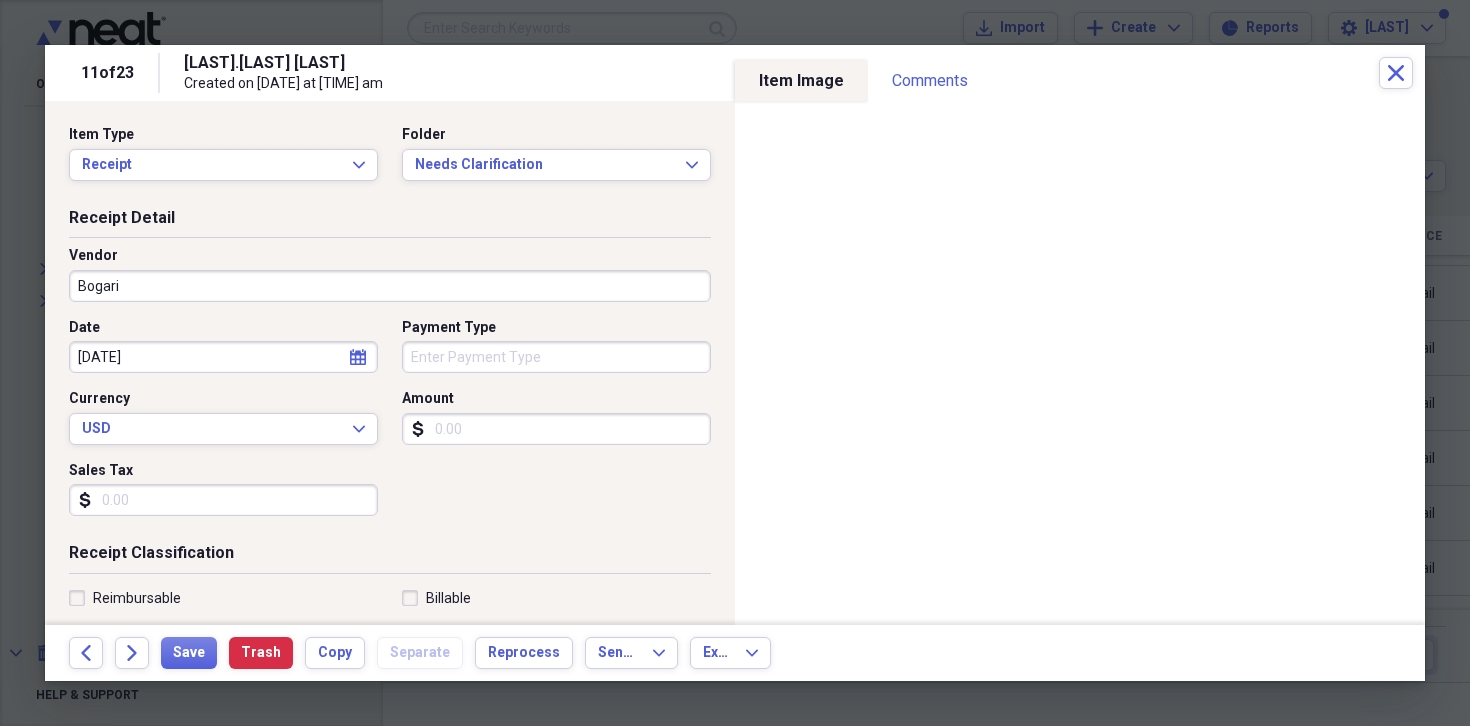 type on "Meals/Restaurants" 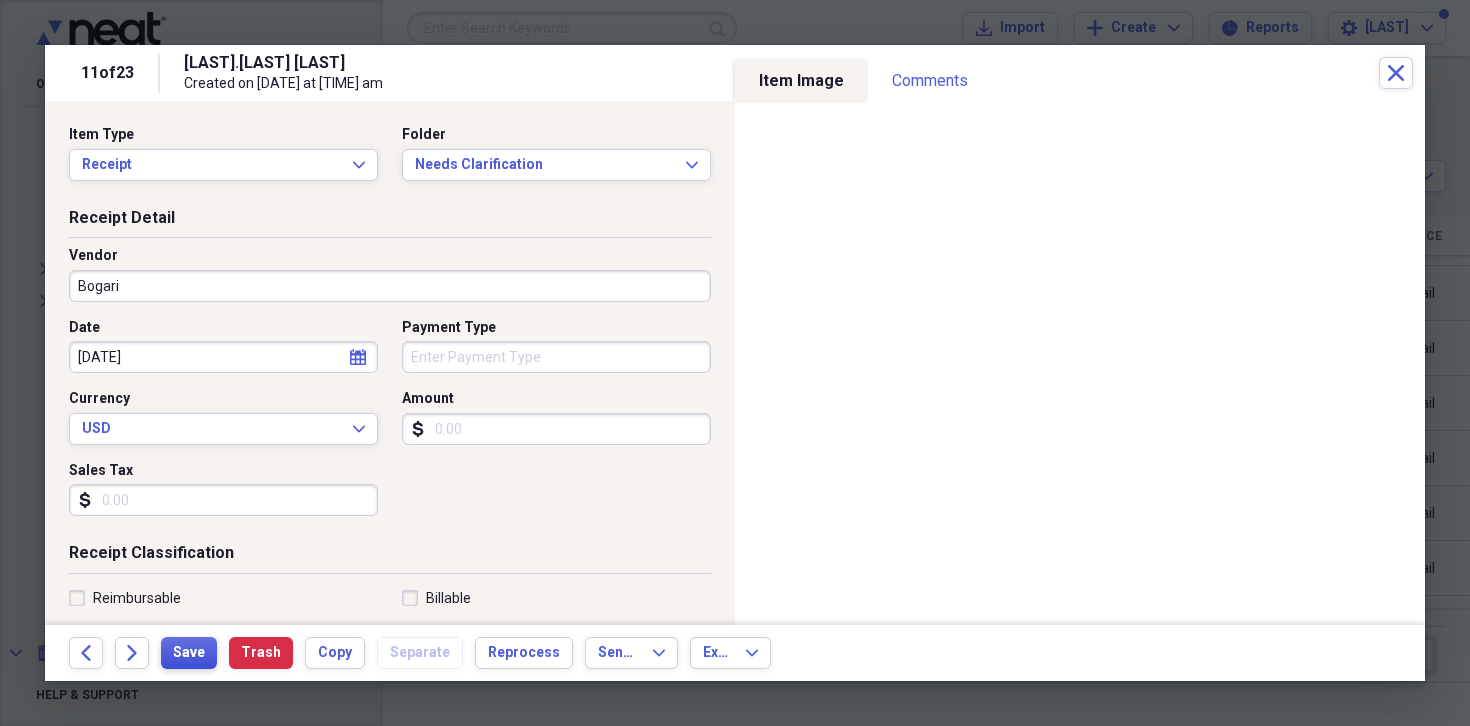 click on "Save" at bounding box center [189, 653] 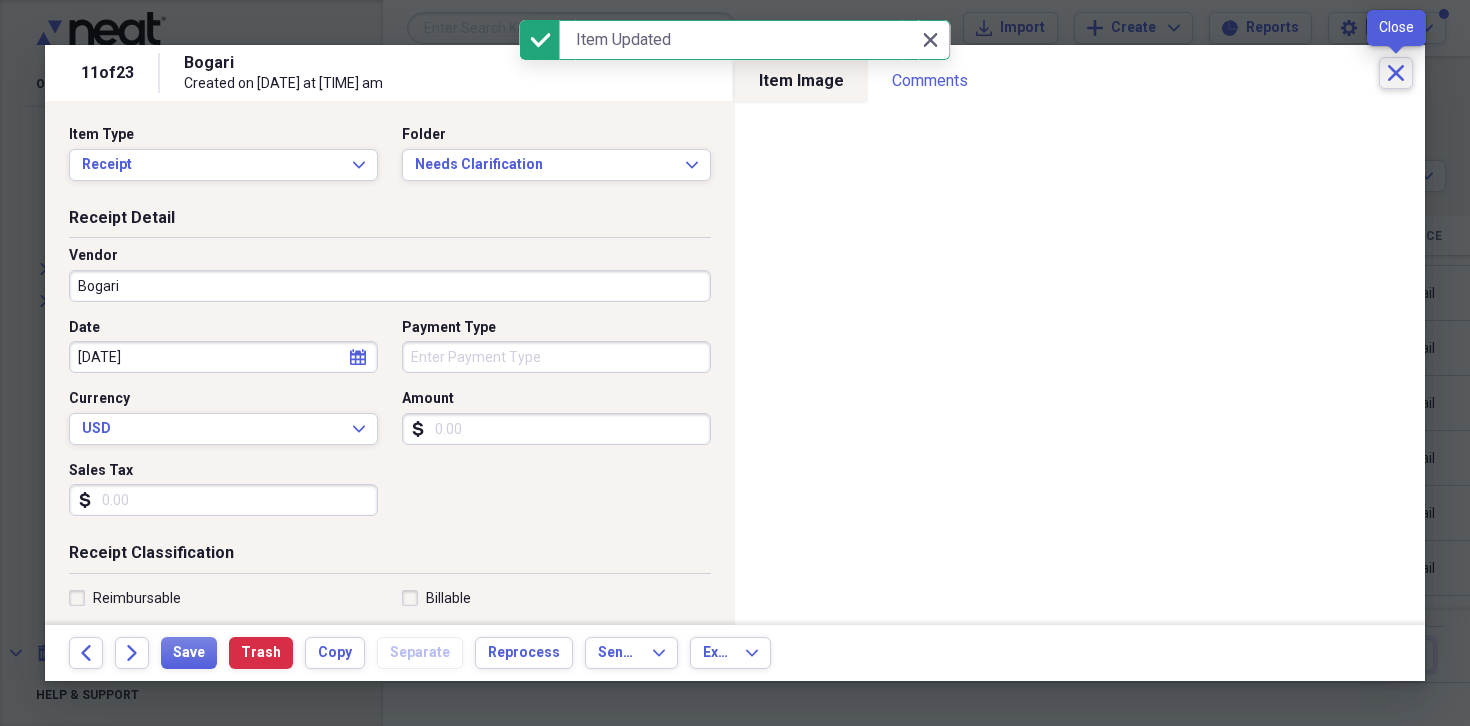 click on "Close" 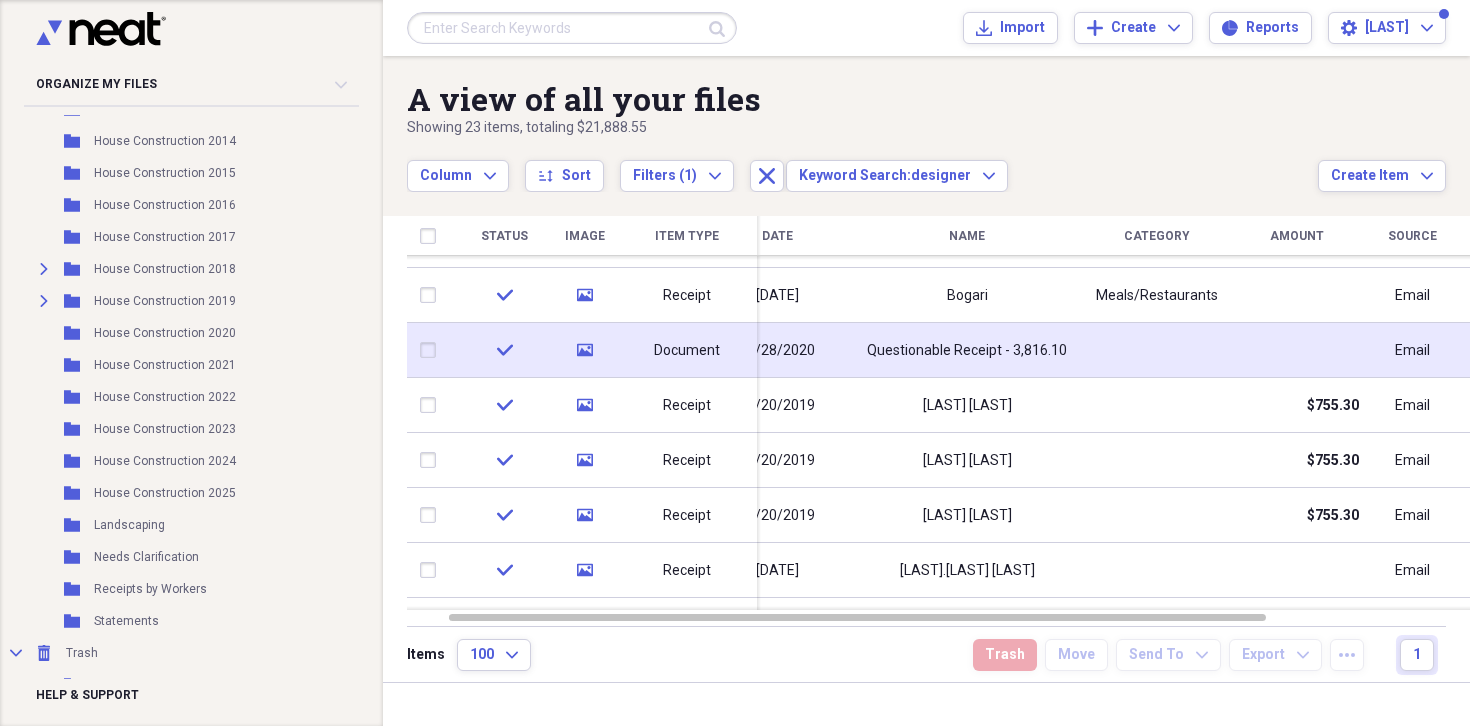 click on "Questionable Receipt - 3,816.10" at bounding box center [967, 351] 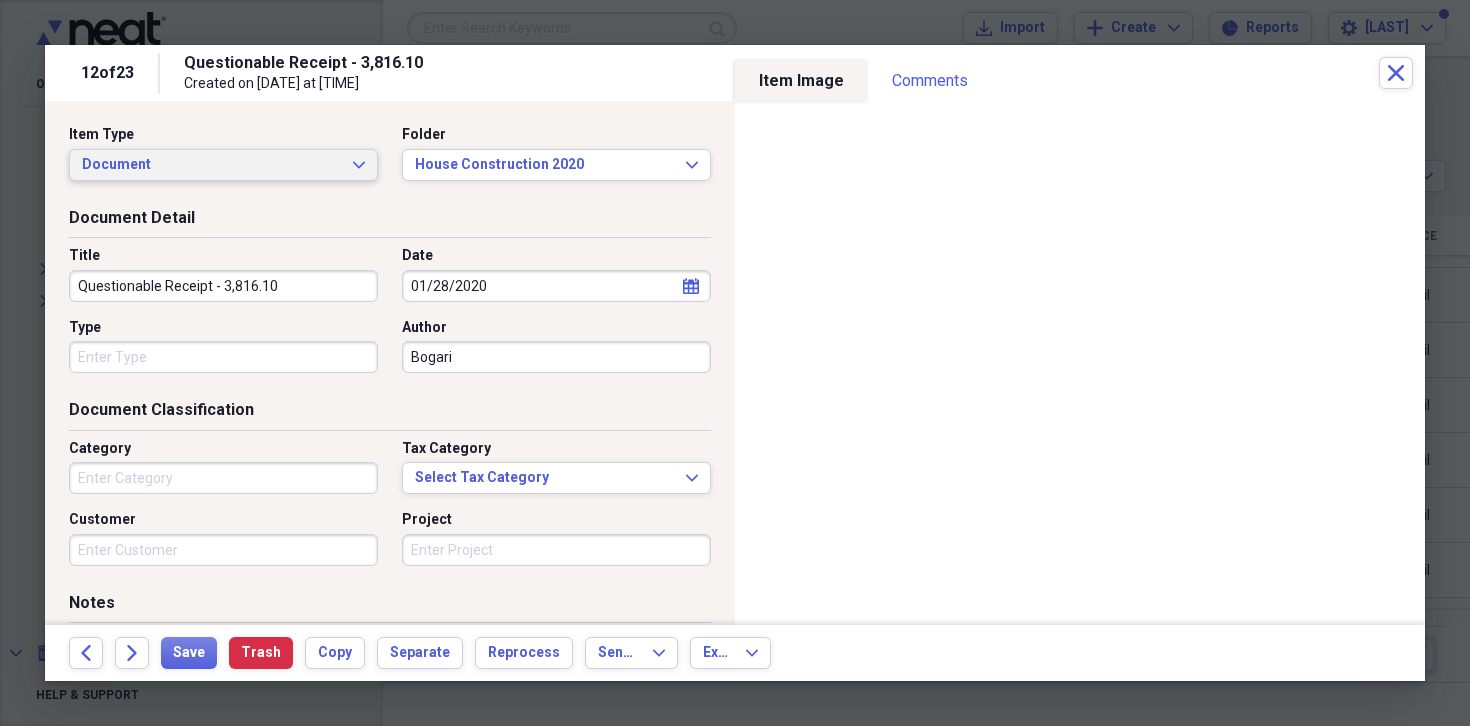click on "Expand" 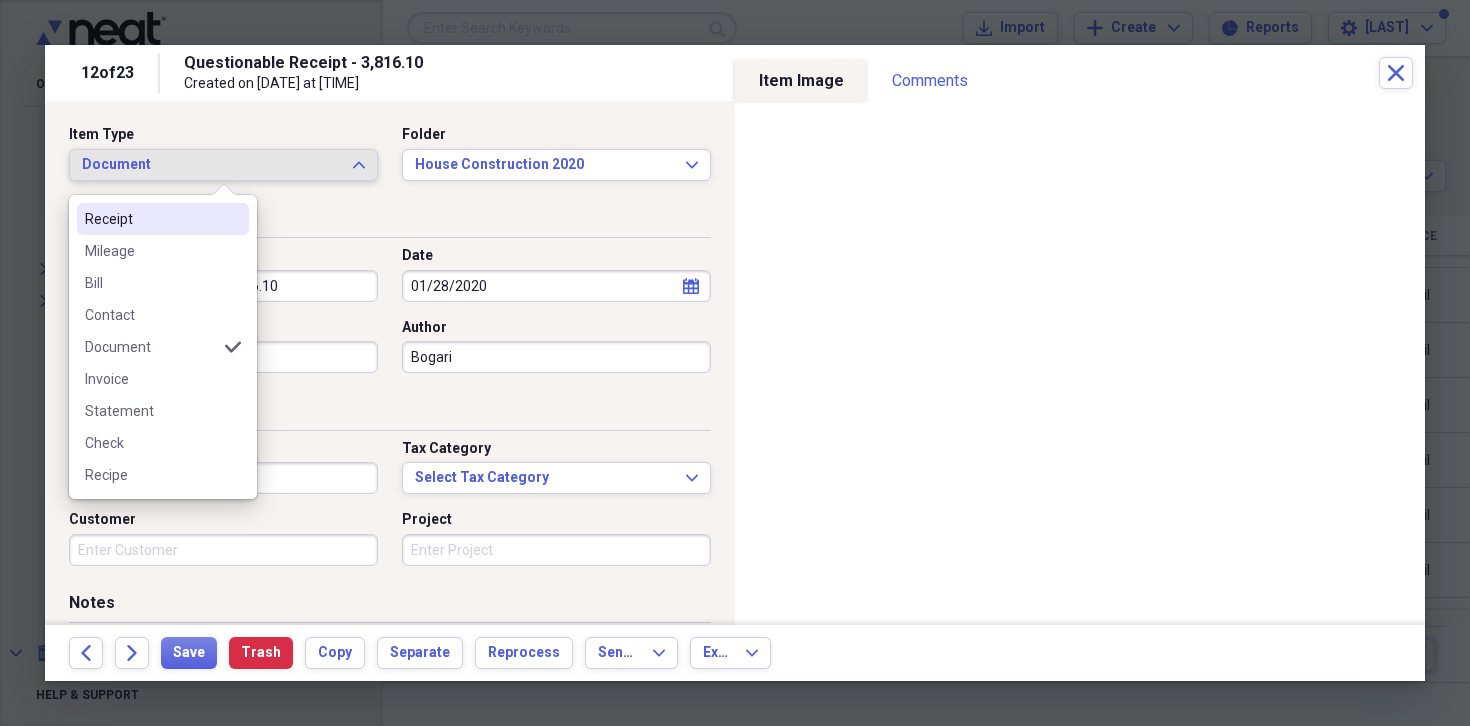 click on "Receipt" at bounding box center [151, 219] 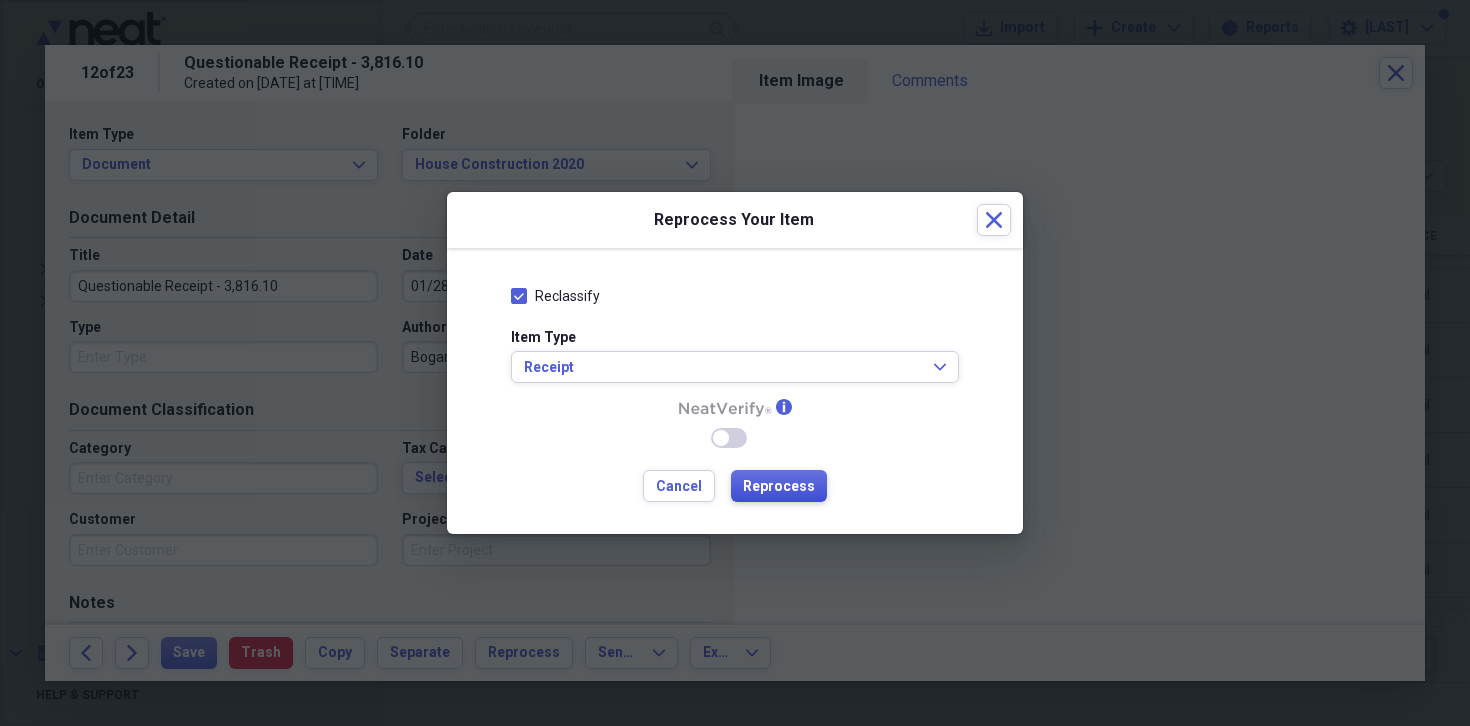 click on "Reprocess" at bounding box center [779, 487] 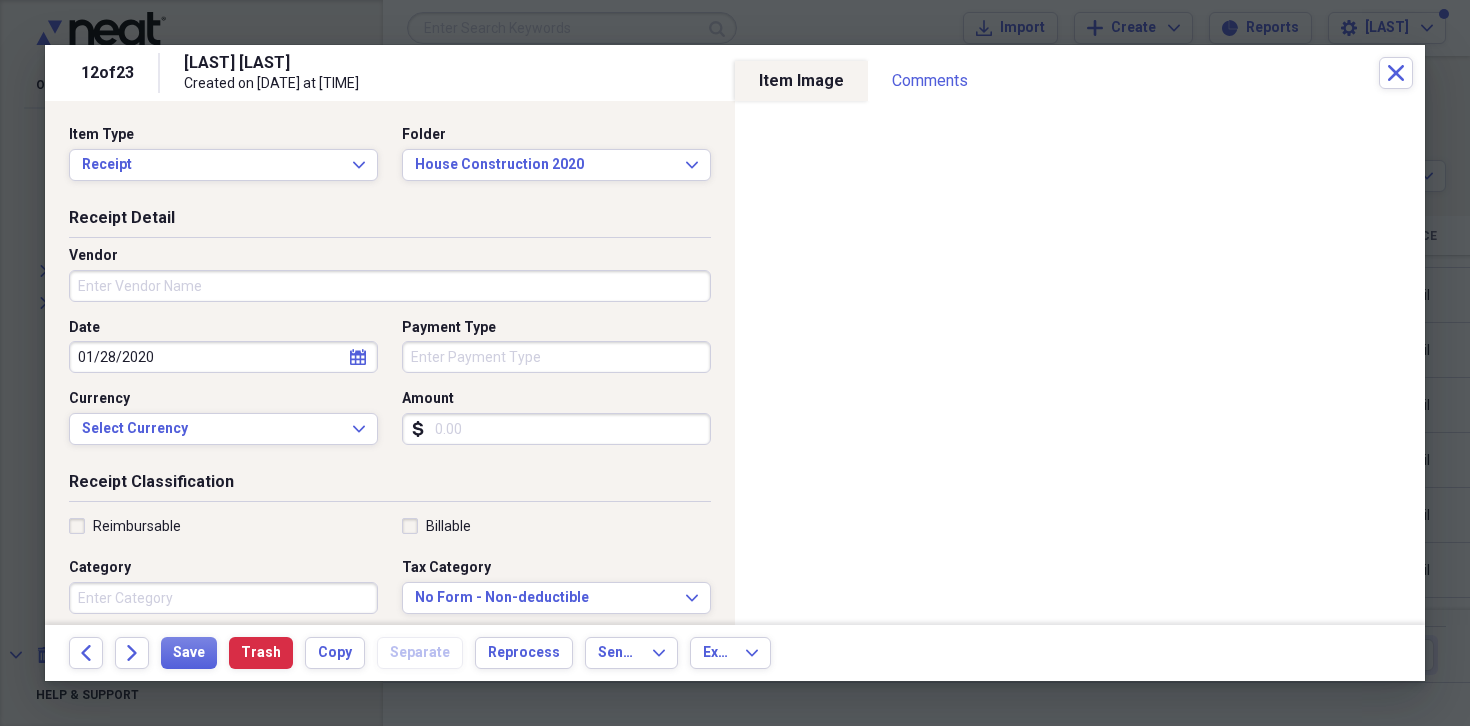 type on "[LAST] [LAST]" 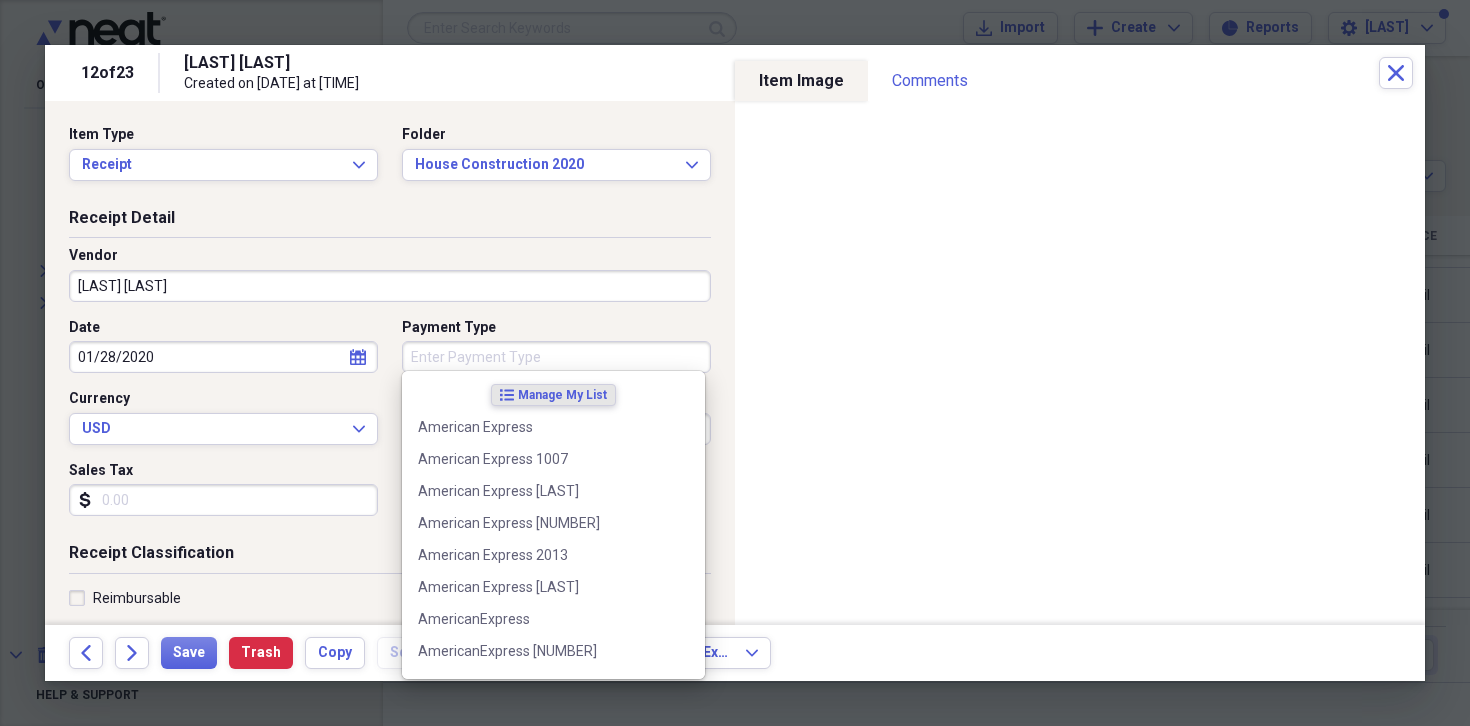 click on "Payment Type" at bounding box center (556, 357) 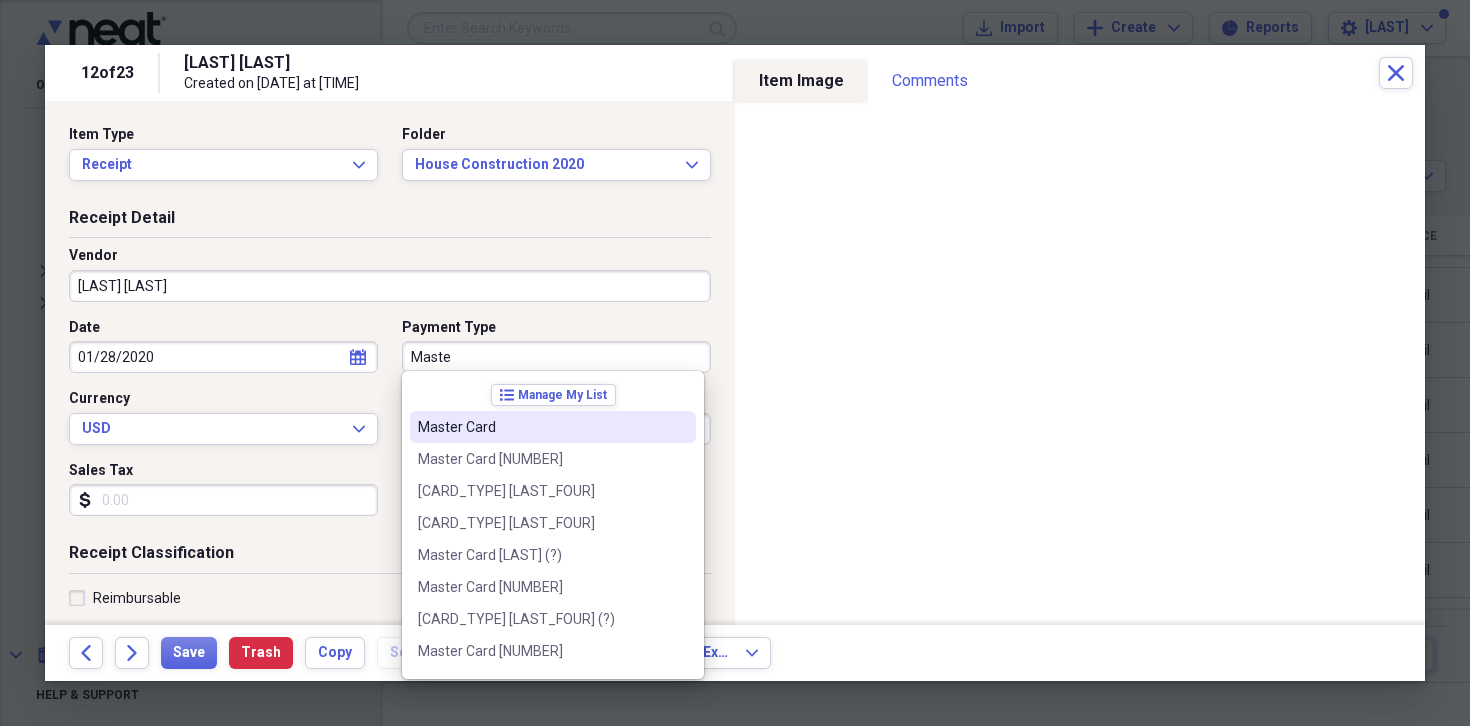 click on "Master Card" at bounding box center [541, 427] 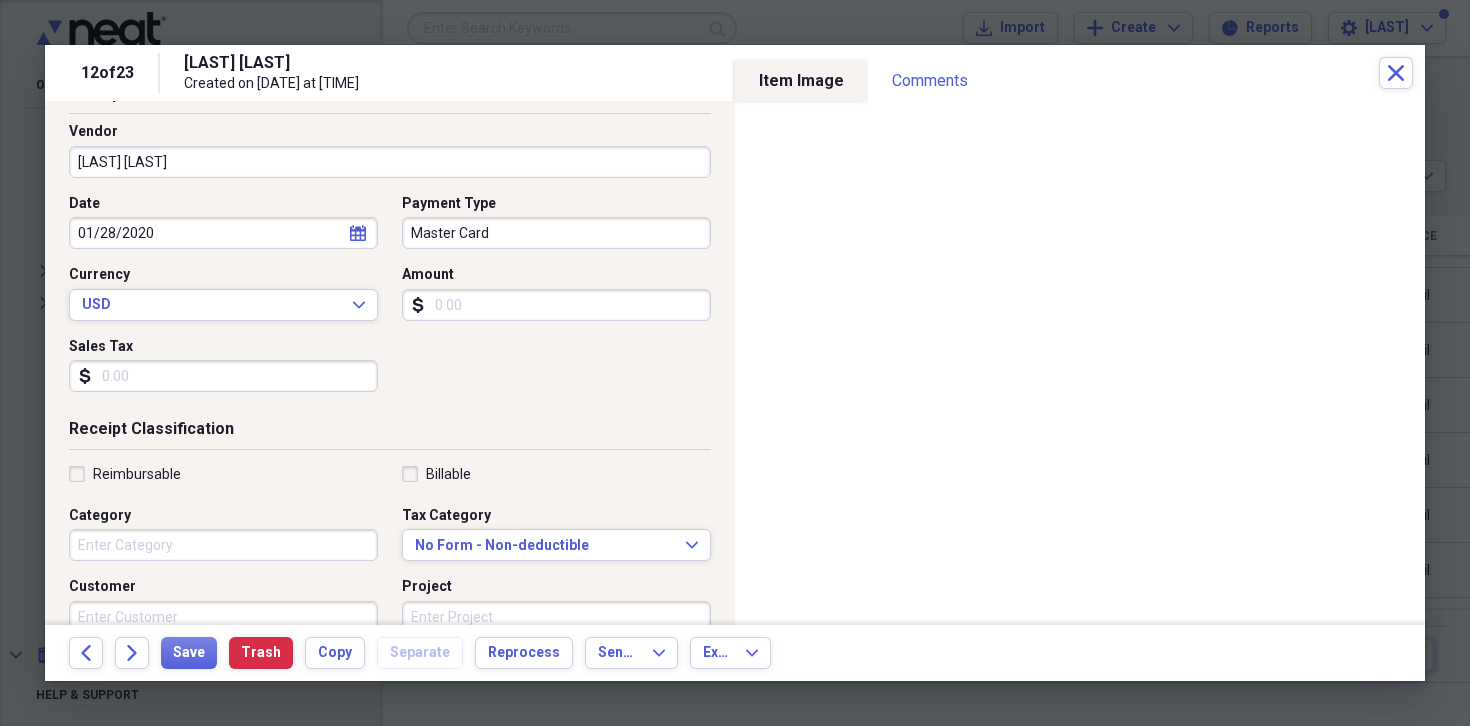 scroll, scrollTop: 128, scrollLeft: 0, axis: vertical 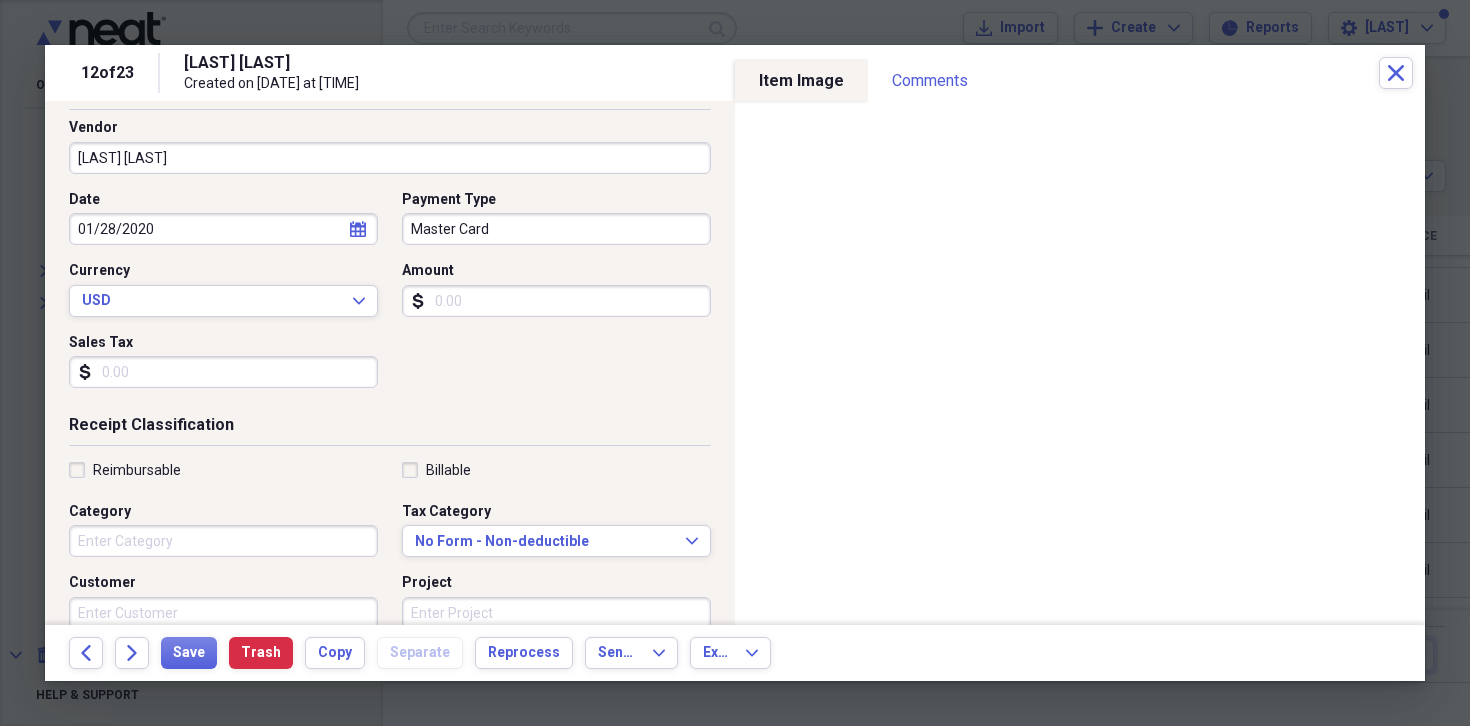 click on "Category" at bounding box center (223, 541) 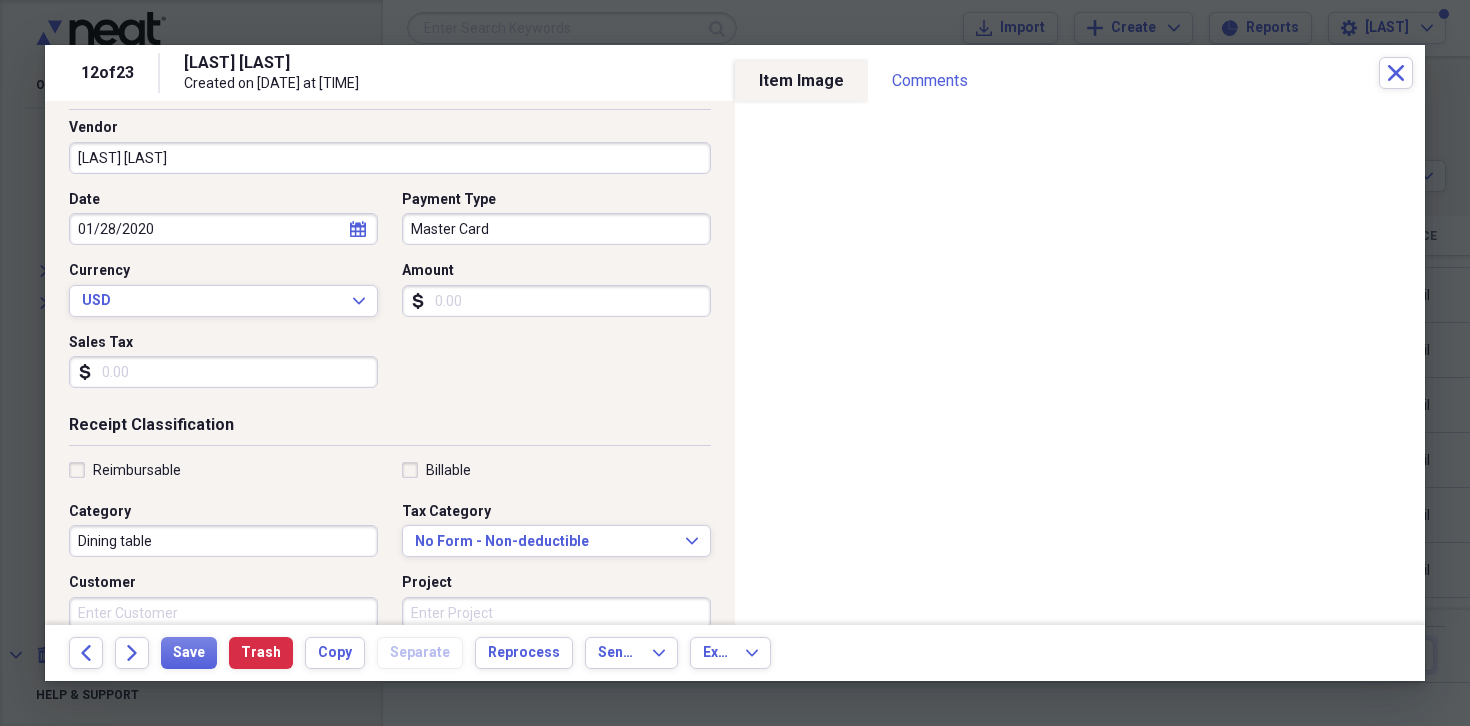 type on "Dining table" 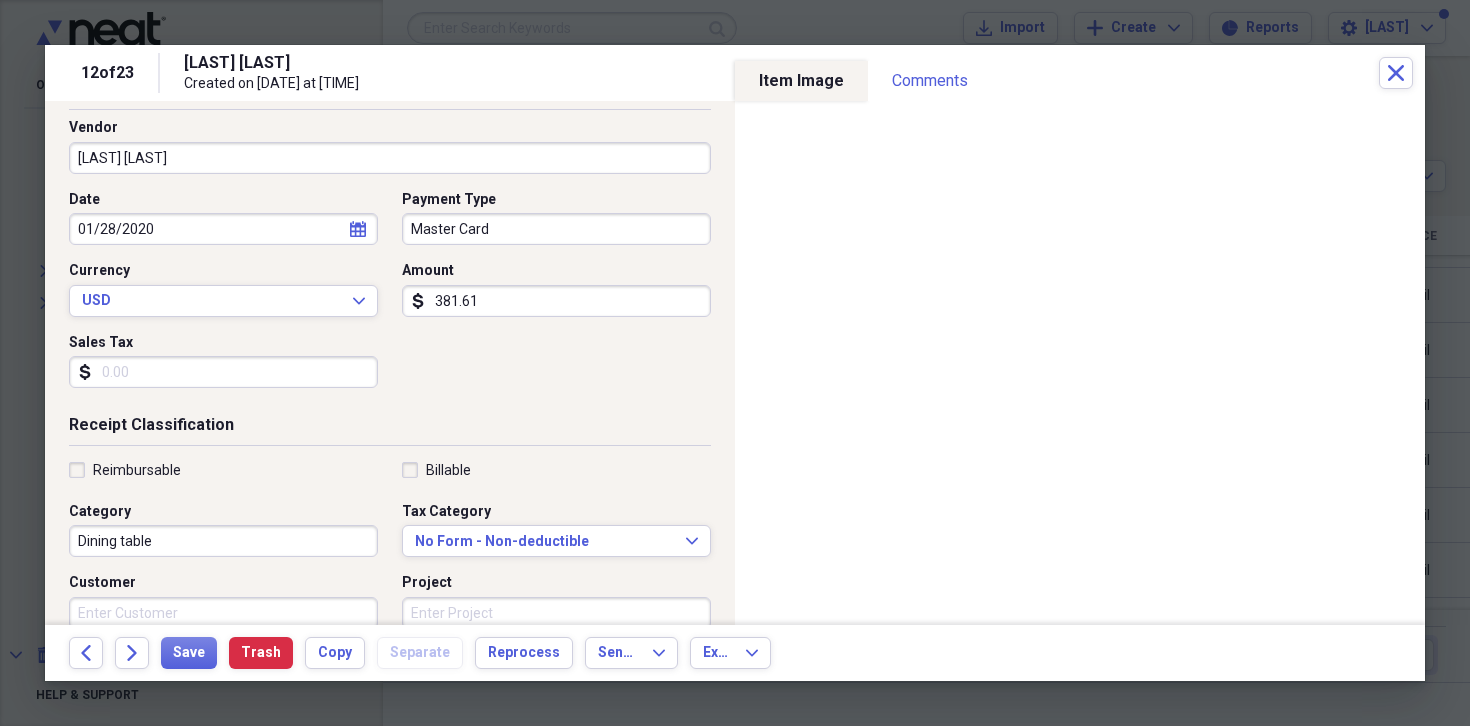 type on "3816.10" 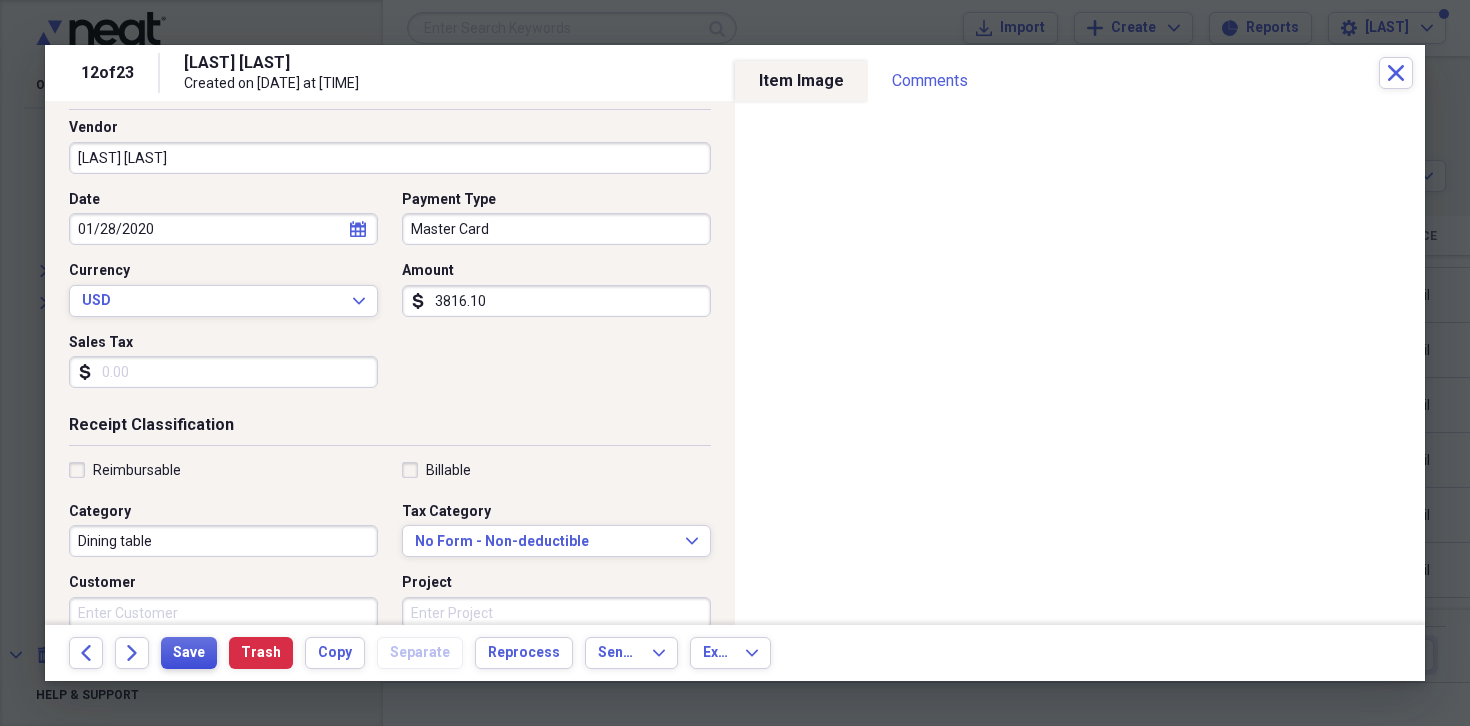 click on "Save" at bounding box center [189, 653] 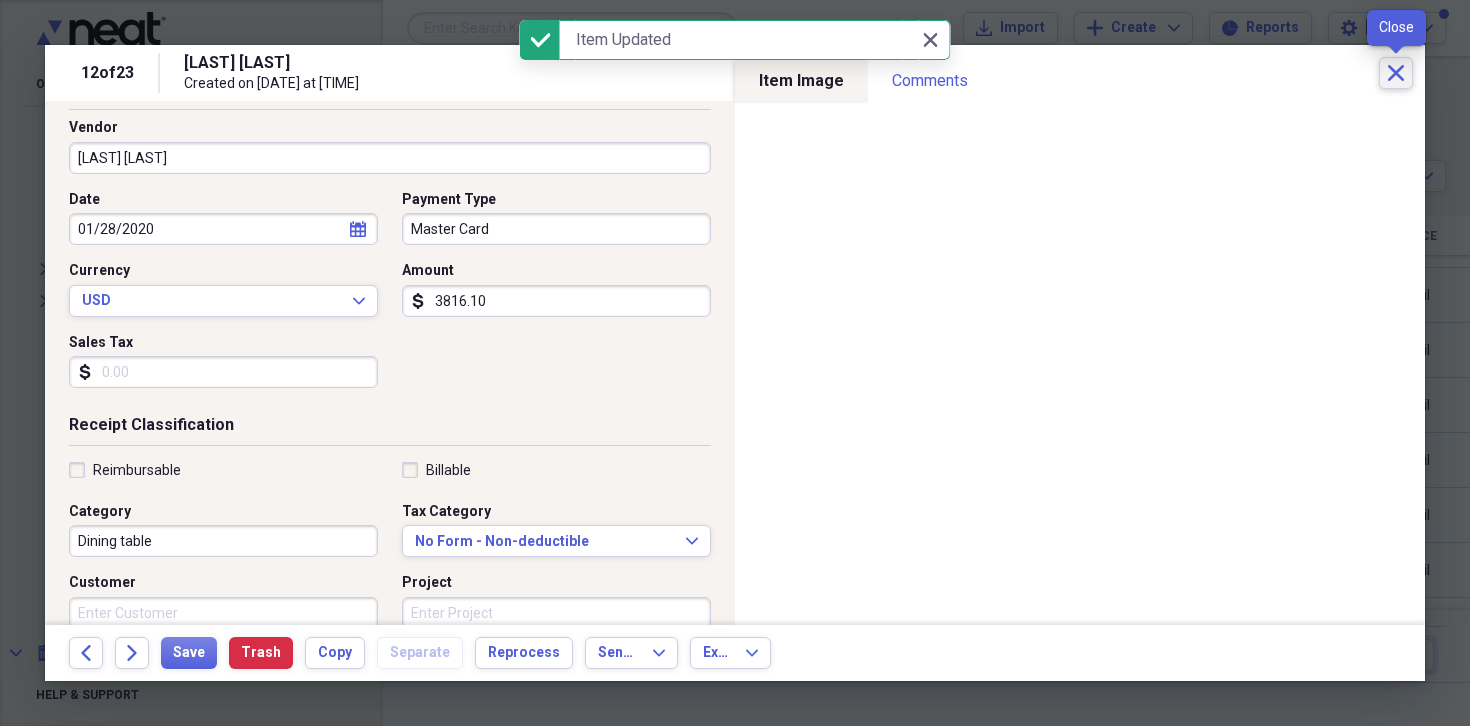 click on "Close" 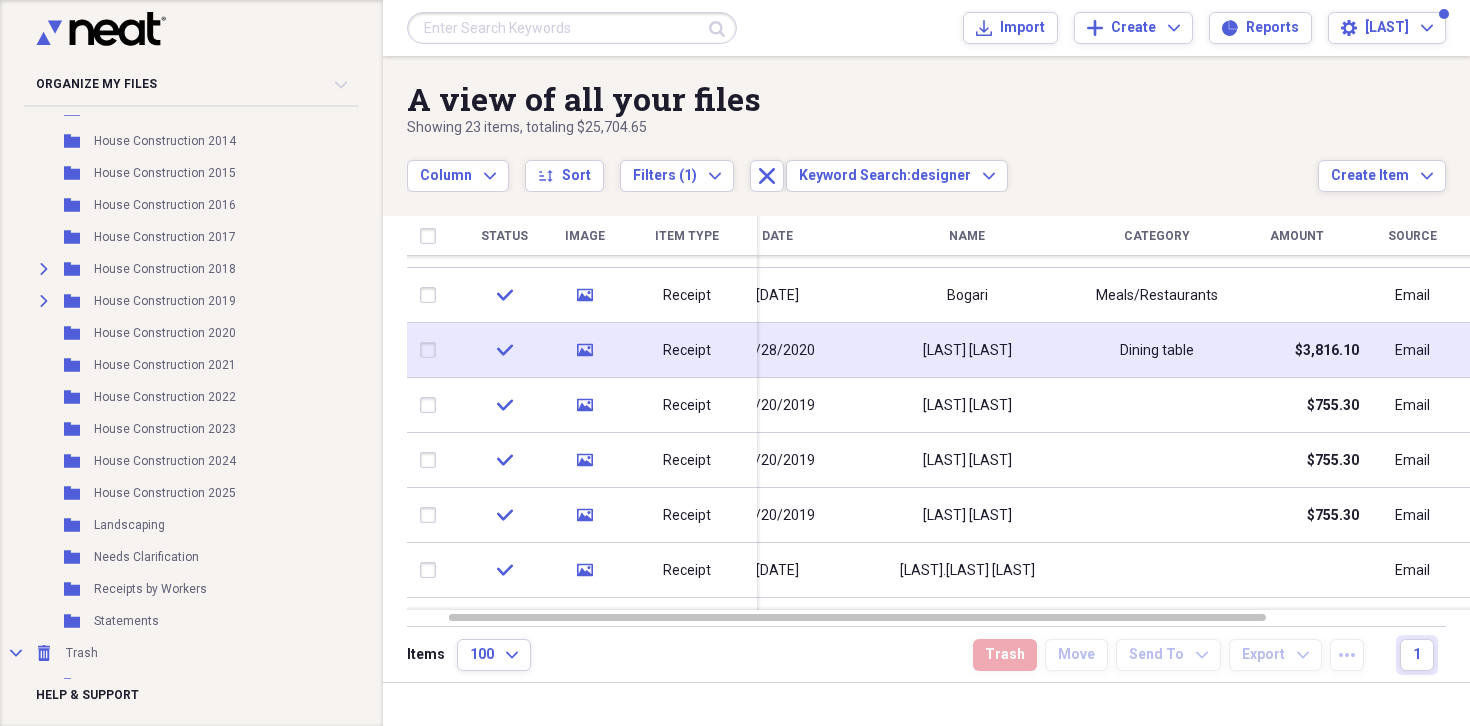 click on "[LAST] [LAST]" at bounding box center (967, 351) 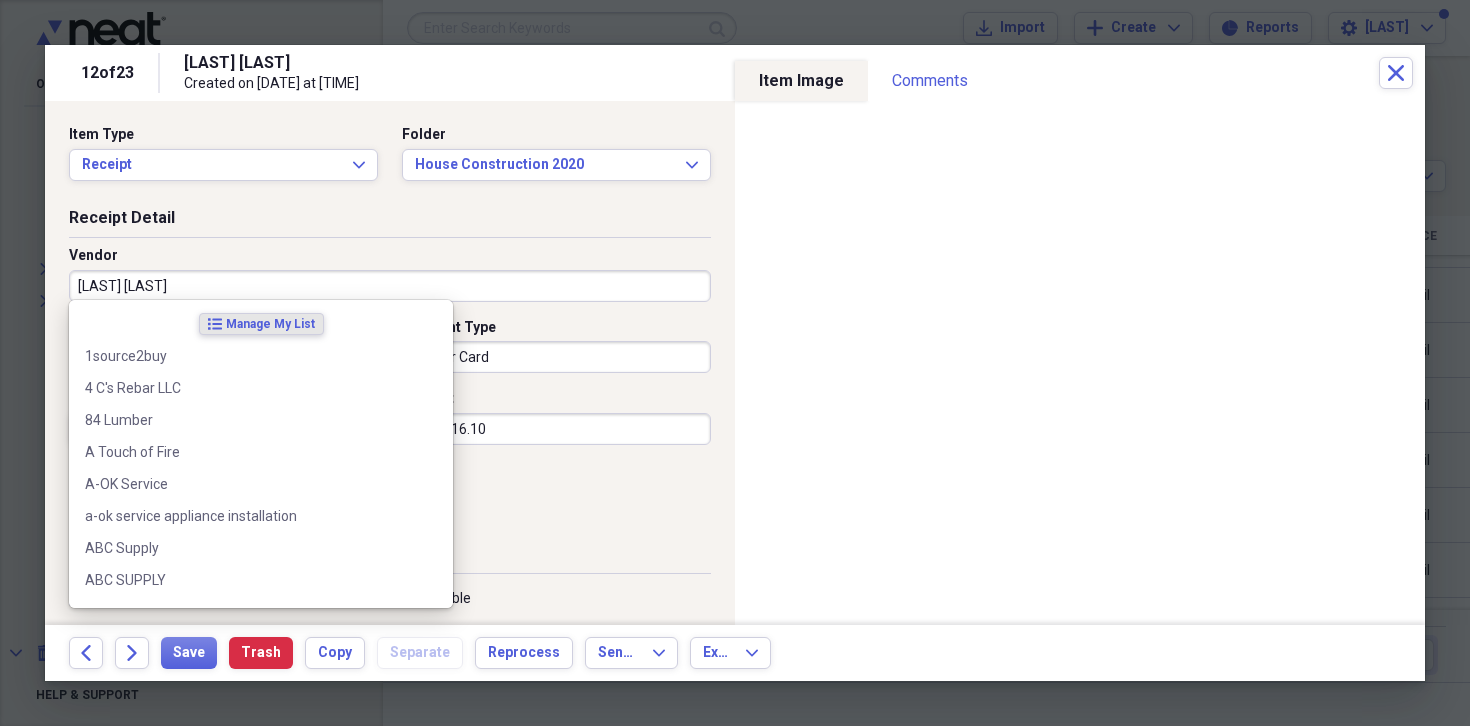 drag, startPoint x: 164, startPoint y: 286, endPoint x: 12, endPoint y: 282, distance: 152.05263 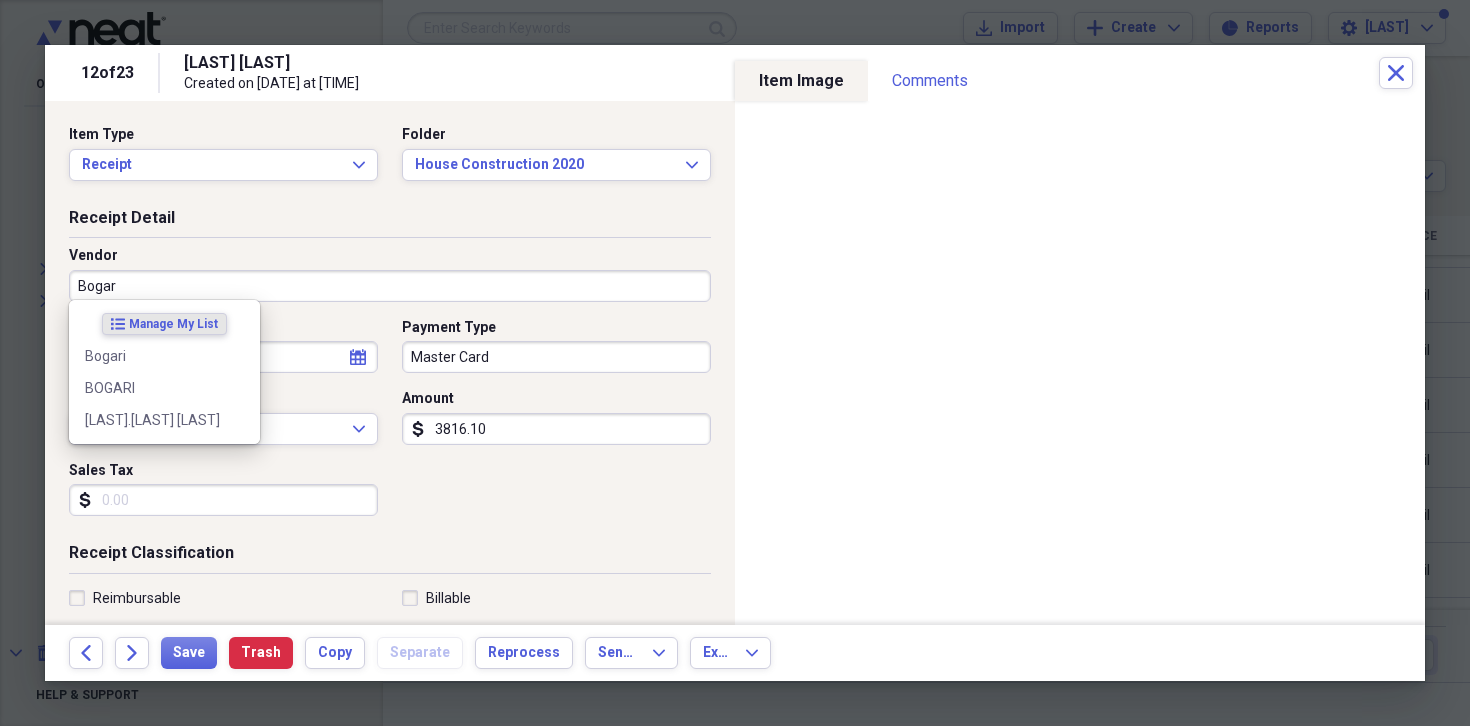 type on "Bogari" 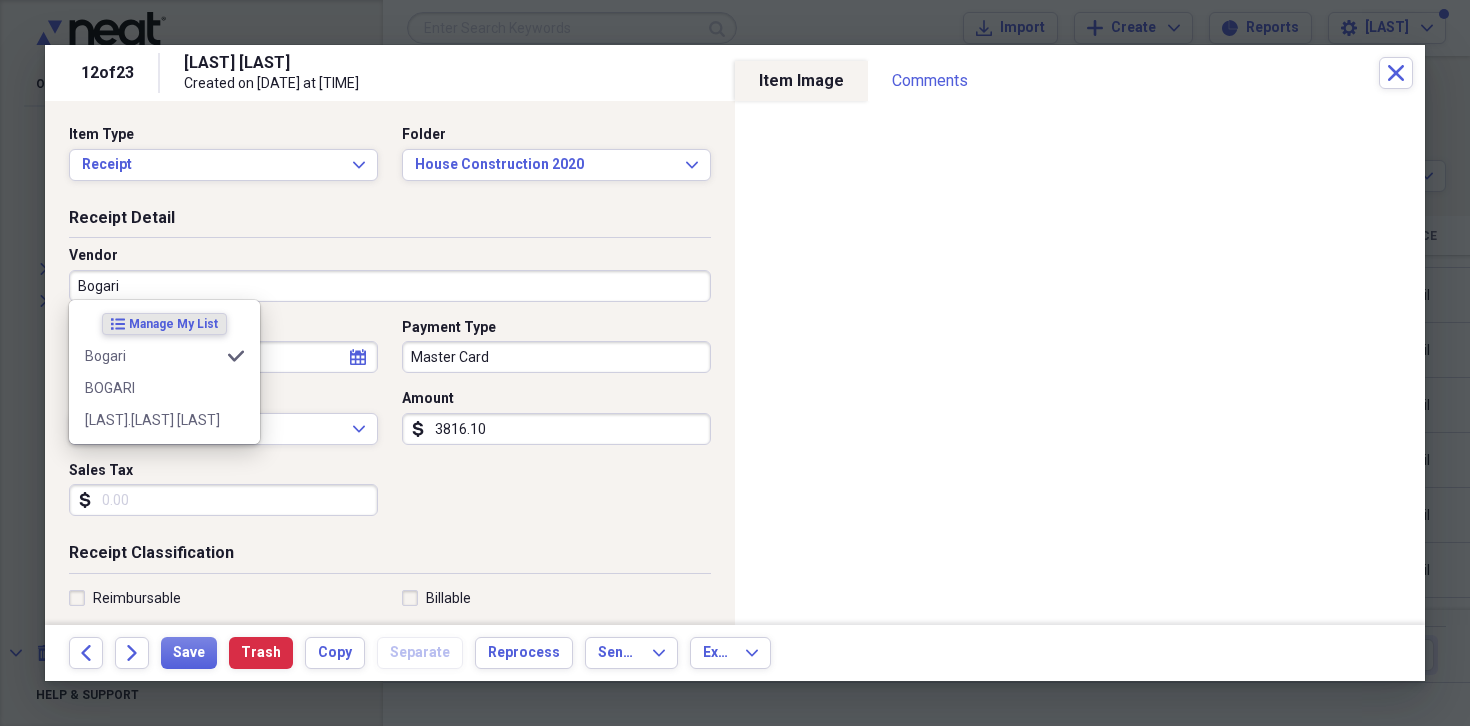 type on "Meals/Restaurants" 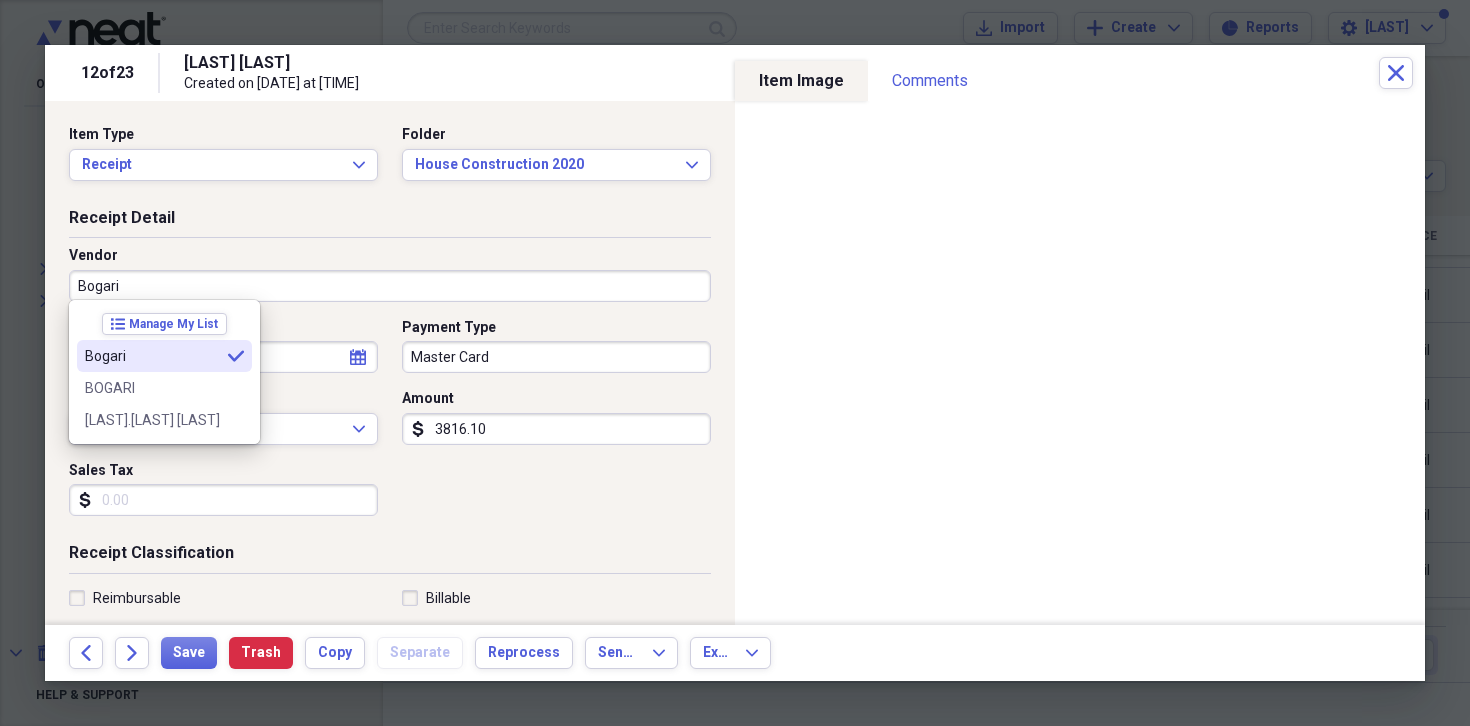 type on "Bogari" 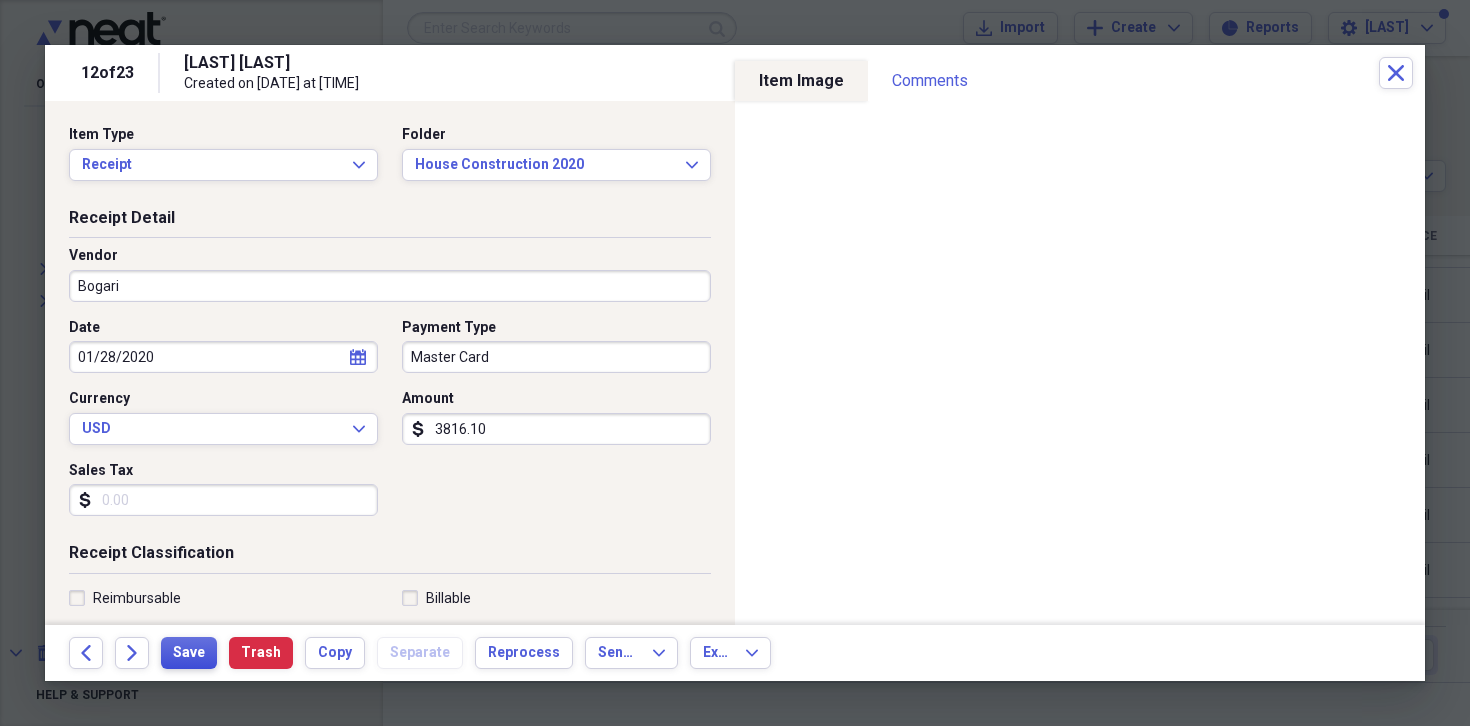 click on "Save" at bounding box center [189, 653] 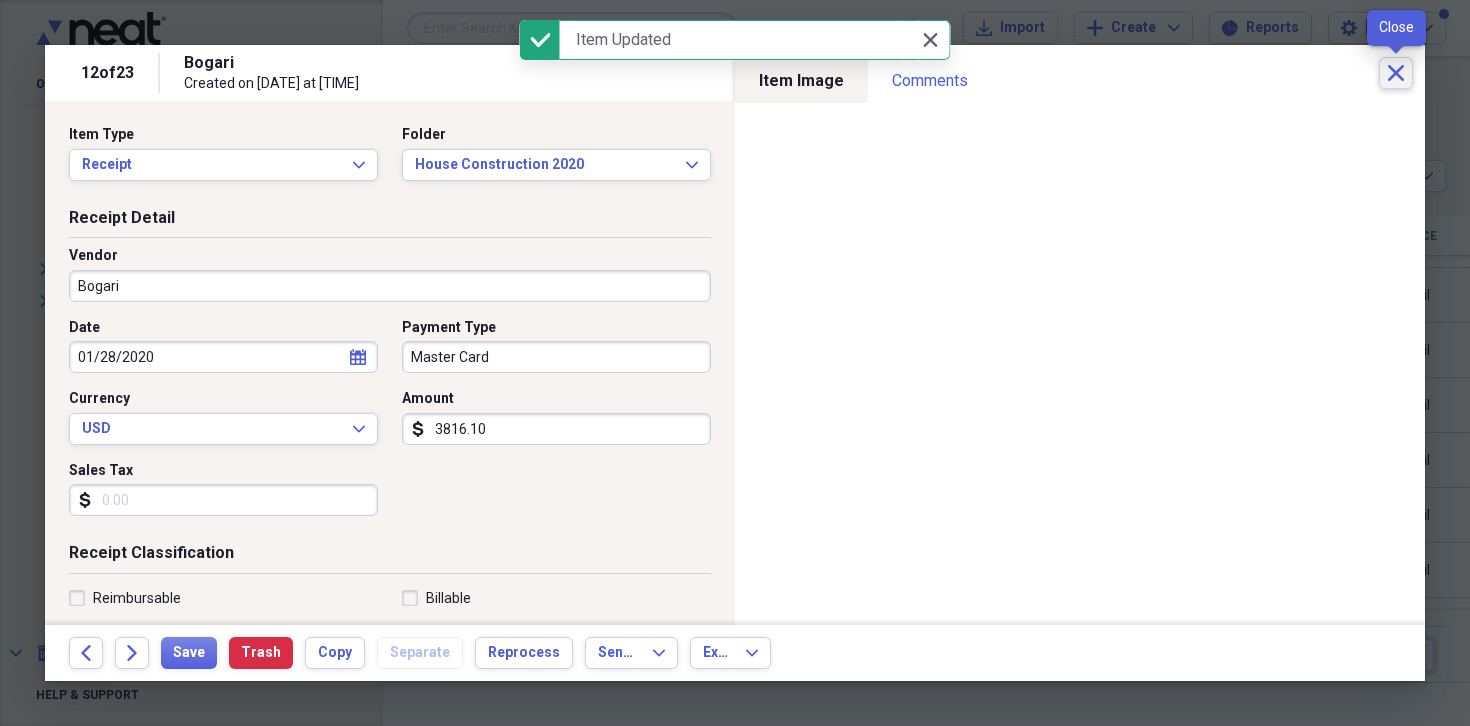 click on "Close" 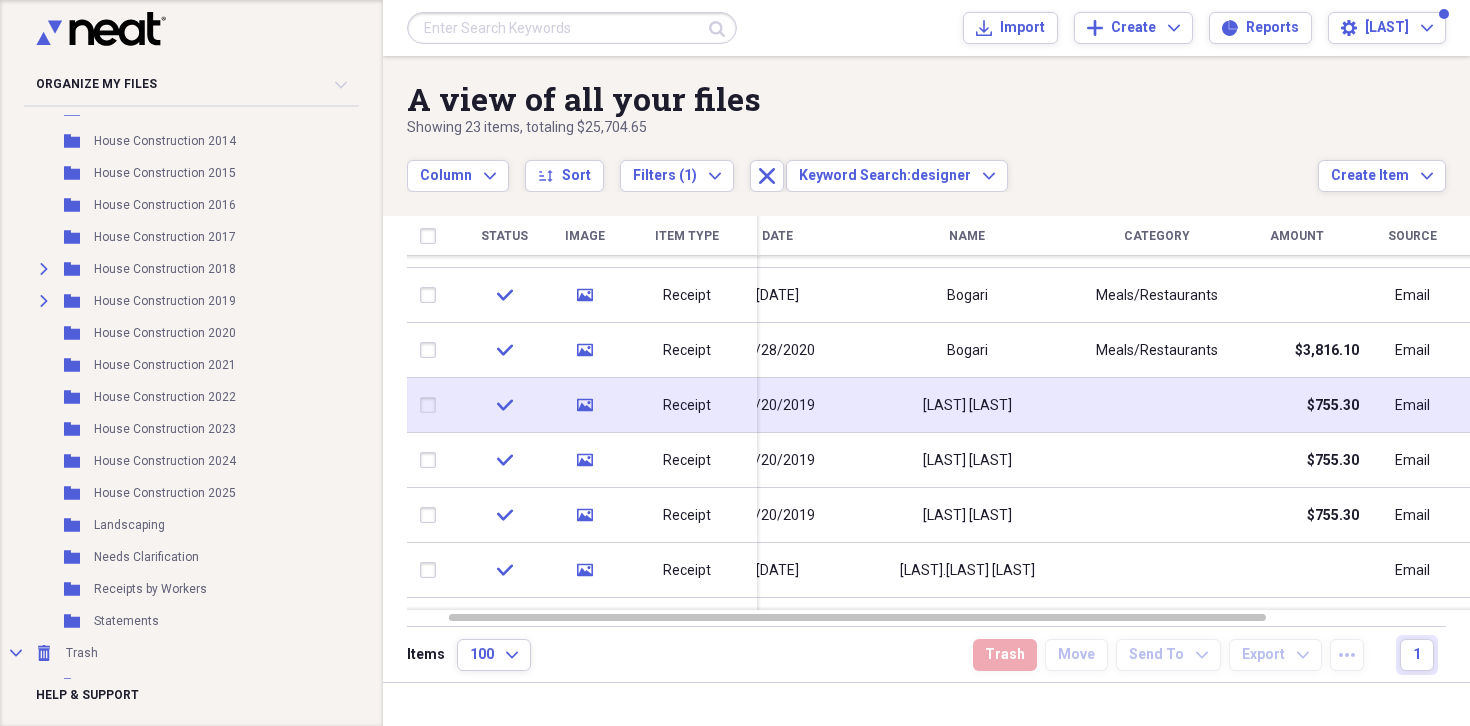 click on "[LAST] [LAST]" at bounding box center [967, 406] 